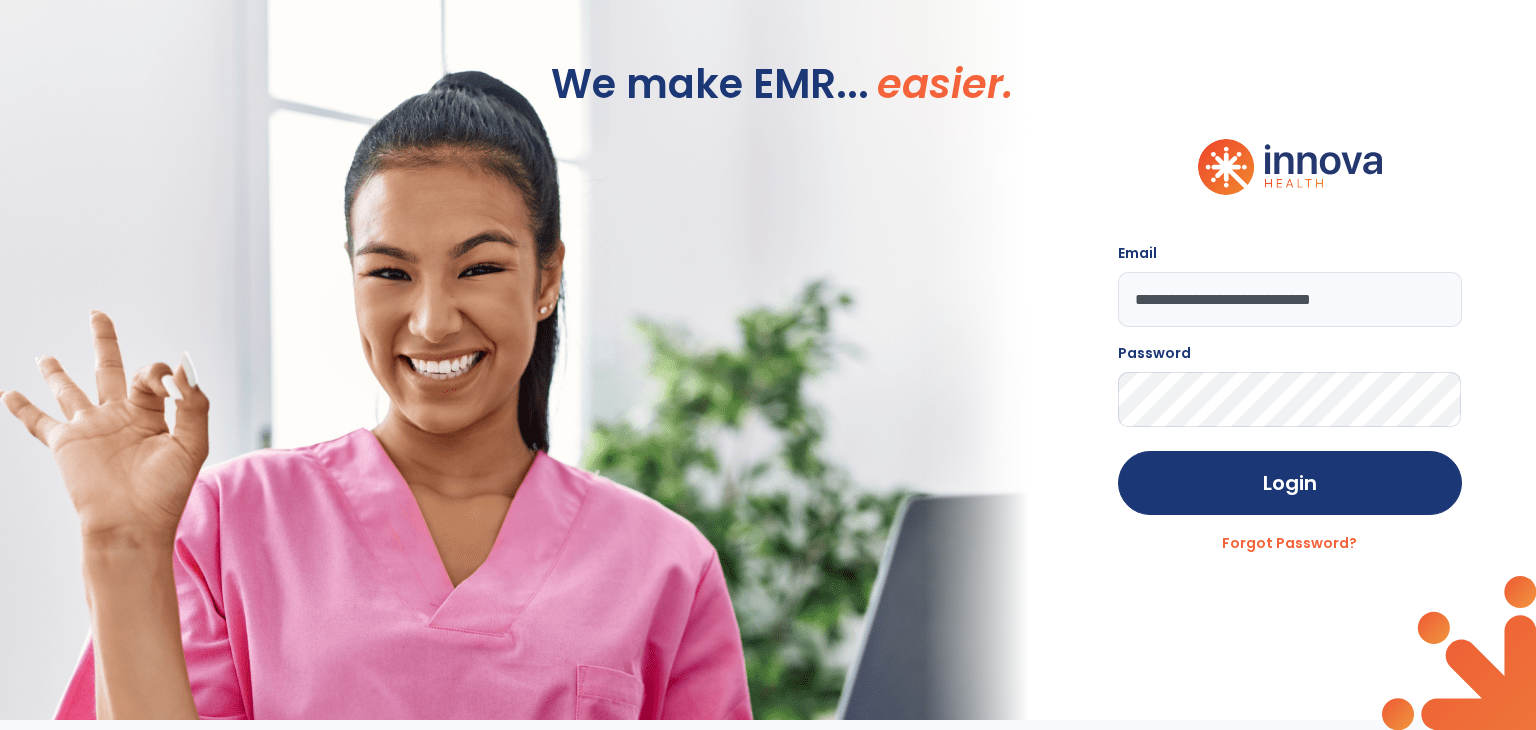 scroll, scrollTop: 0, scrollLeft: 0, axis: both 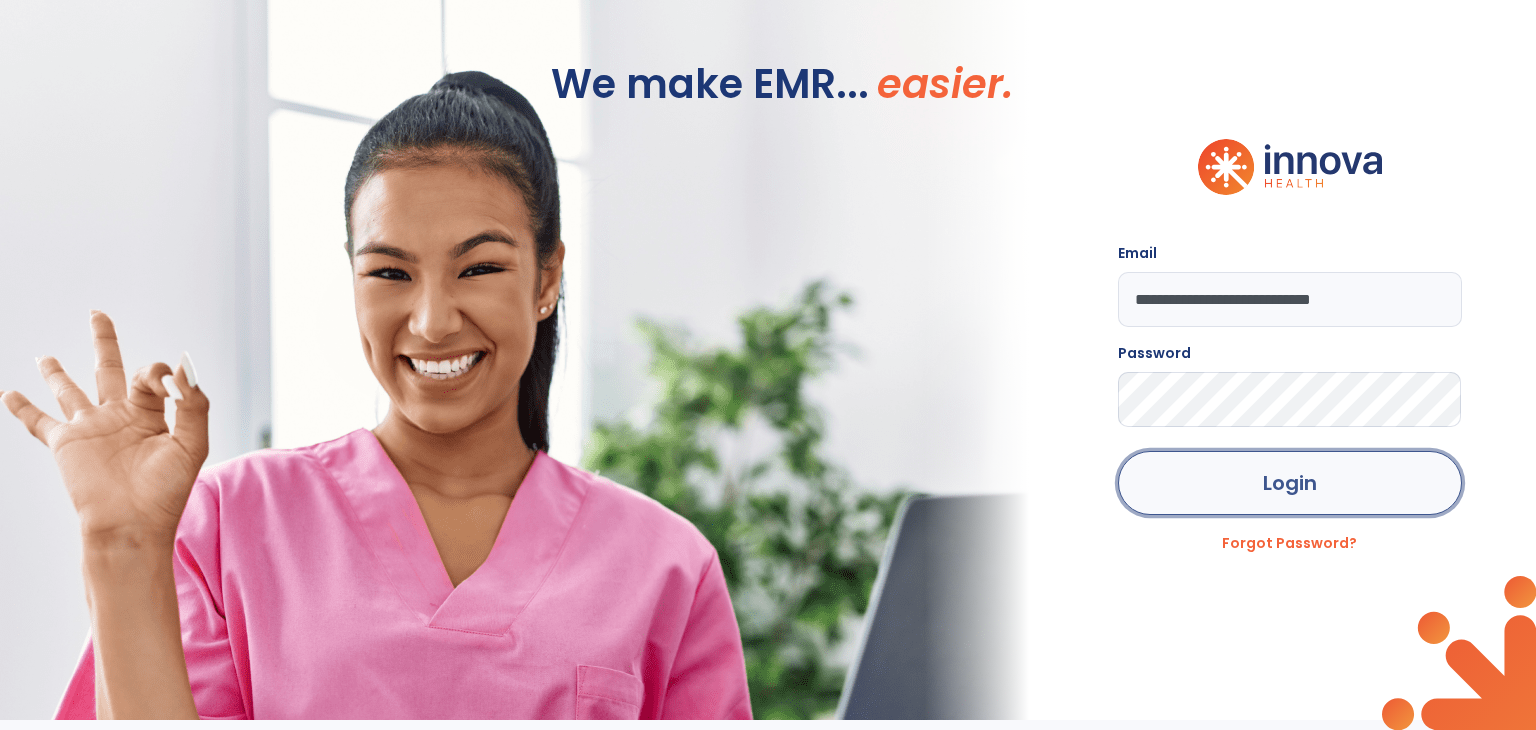 click on "Login" 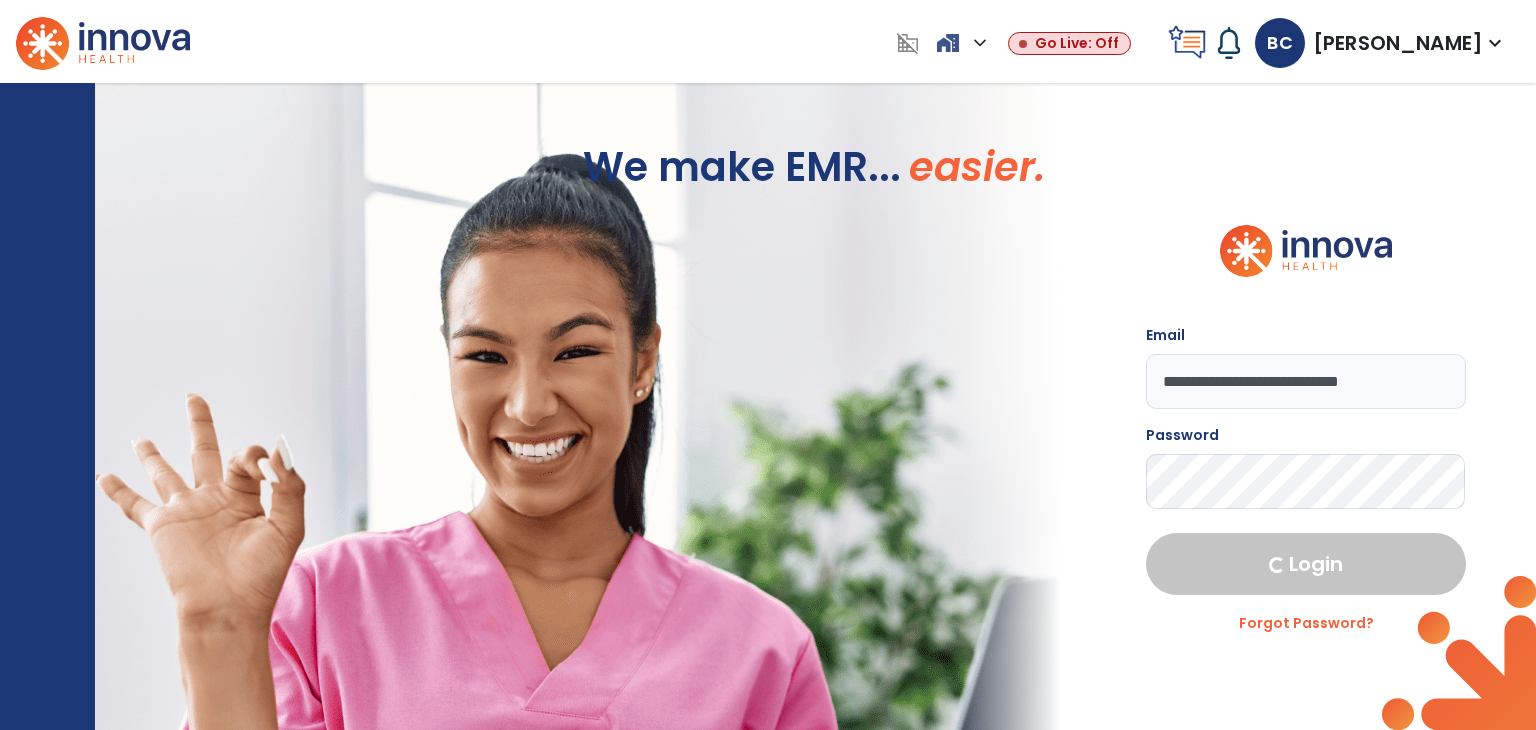 select on "****" 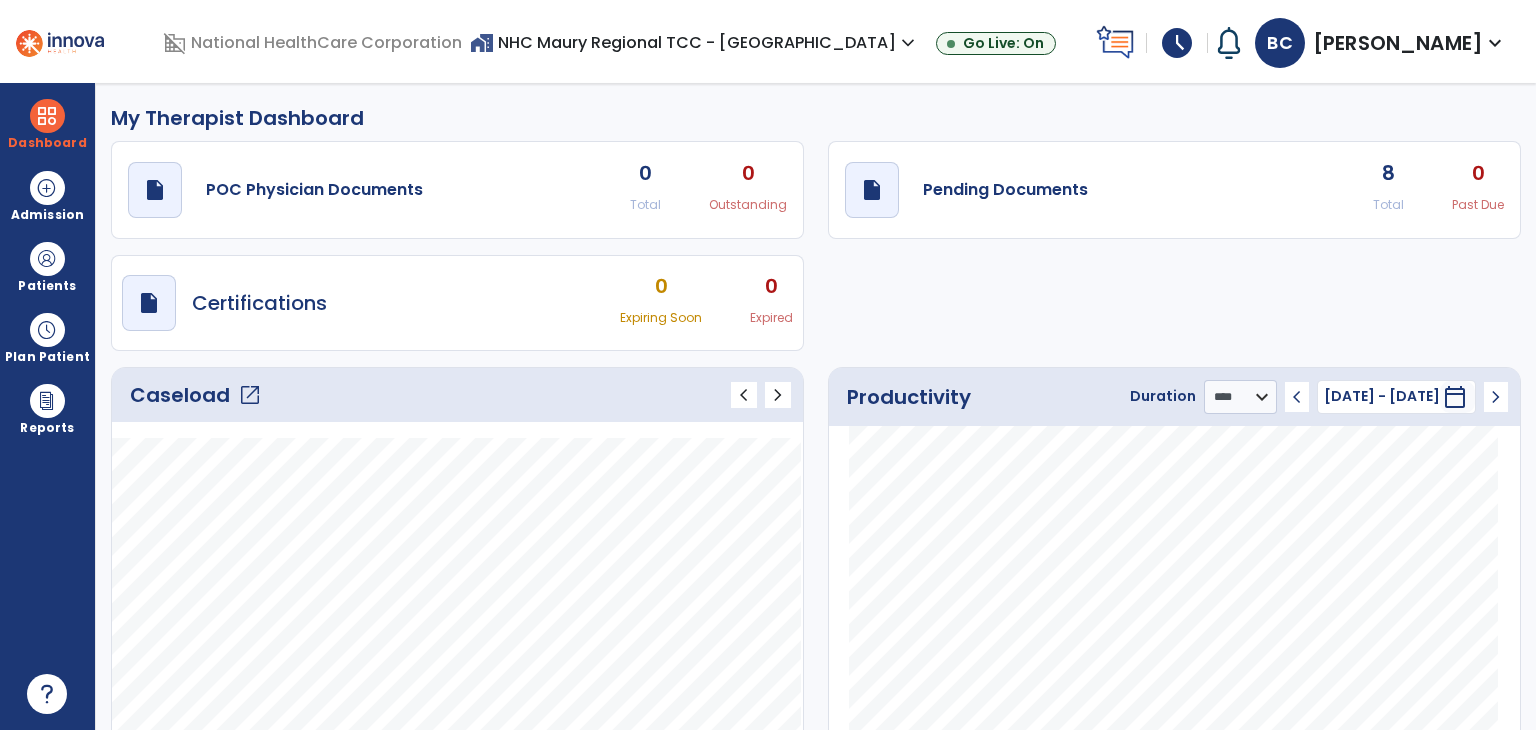 click on "open_in_new" 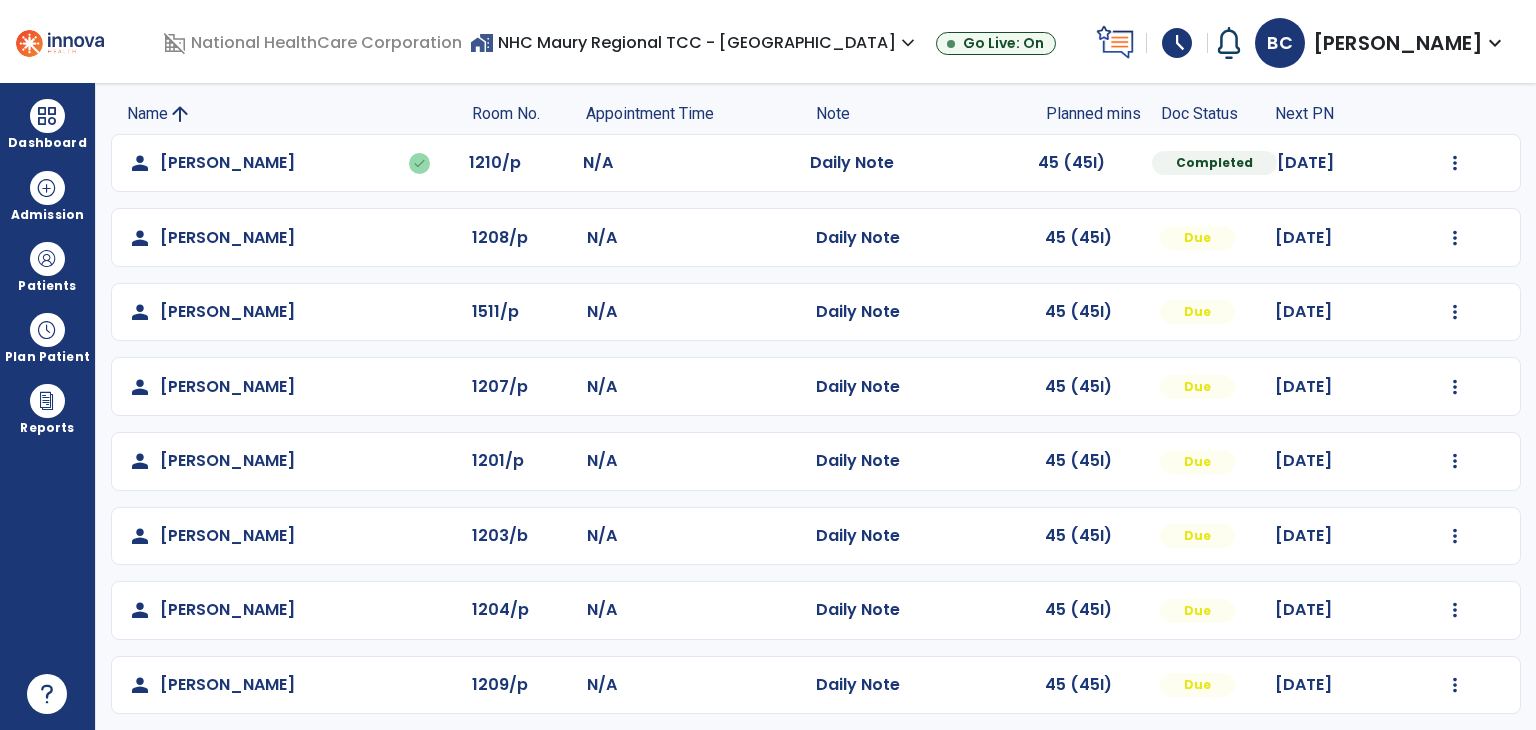 scroll, scrollTop: 209, scrollLeft: 0, axis: vertical 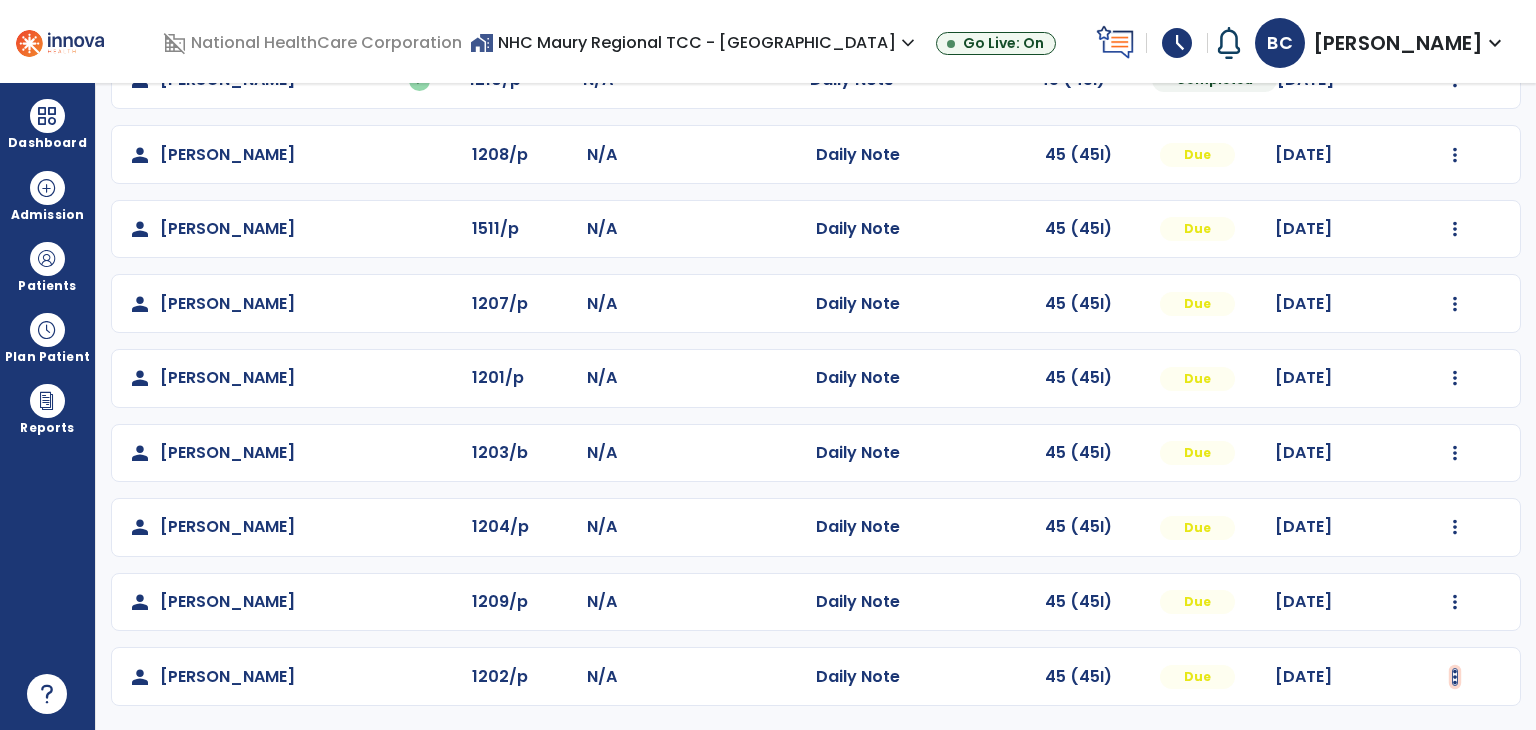 click at bounding box center (1455, 80) 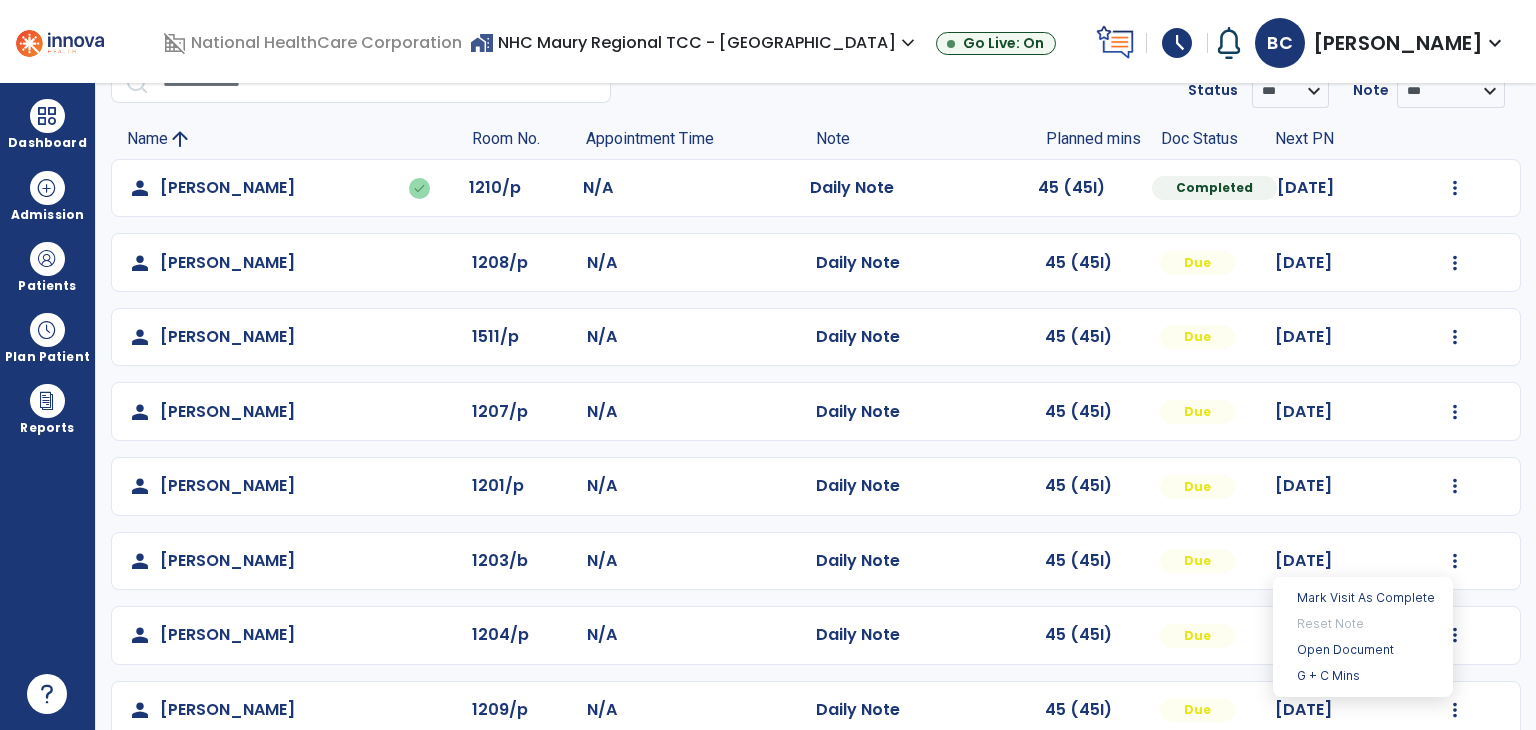 scroll, scrollTop: 97, scrollLeft: 0, axis: vertical 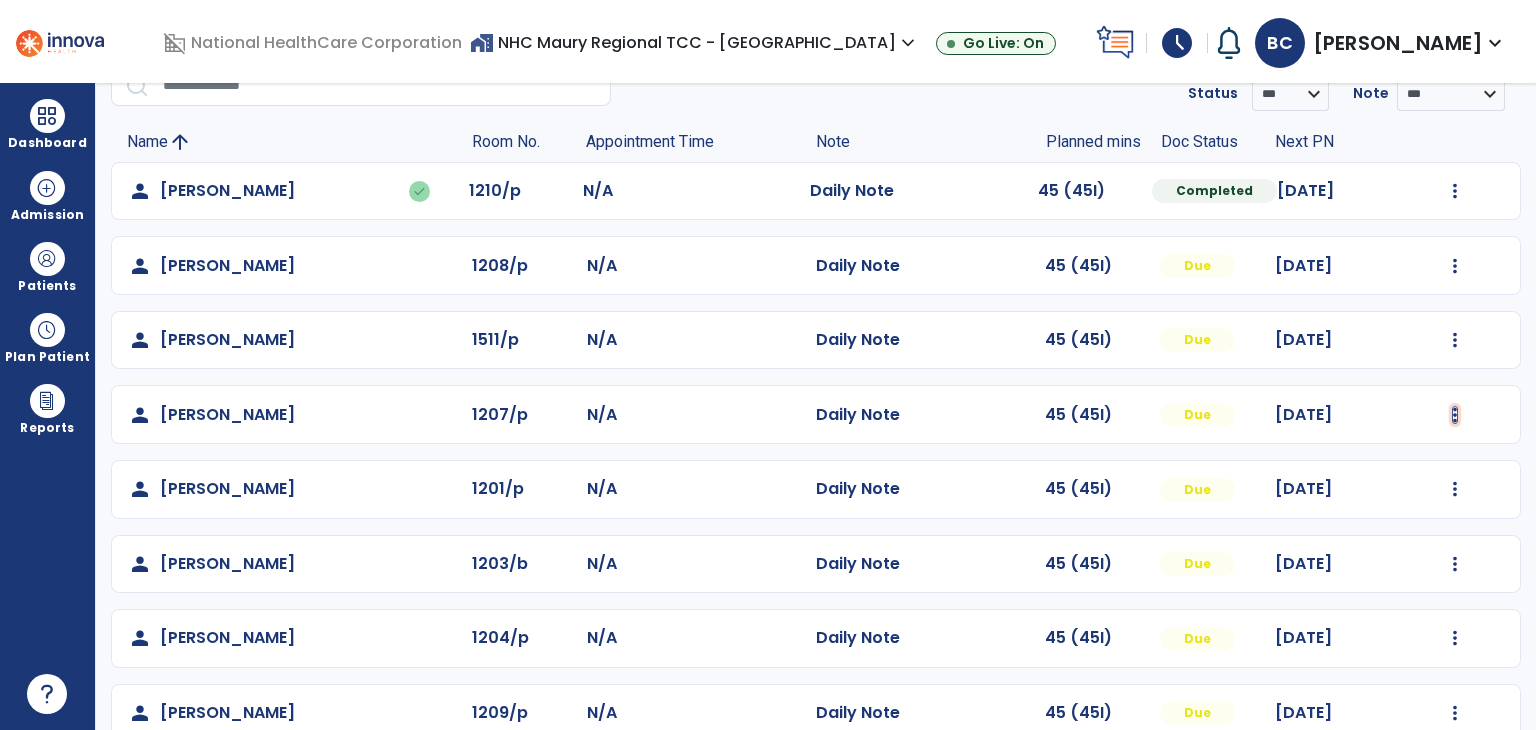 click at bounding box center [1455, 191] 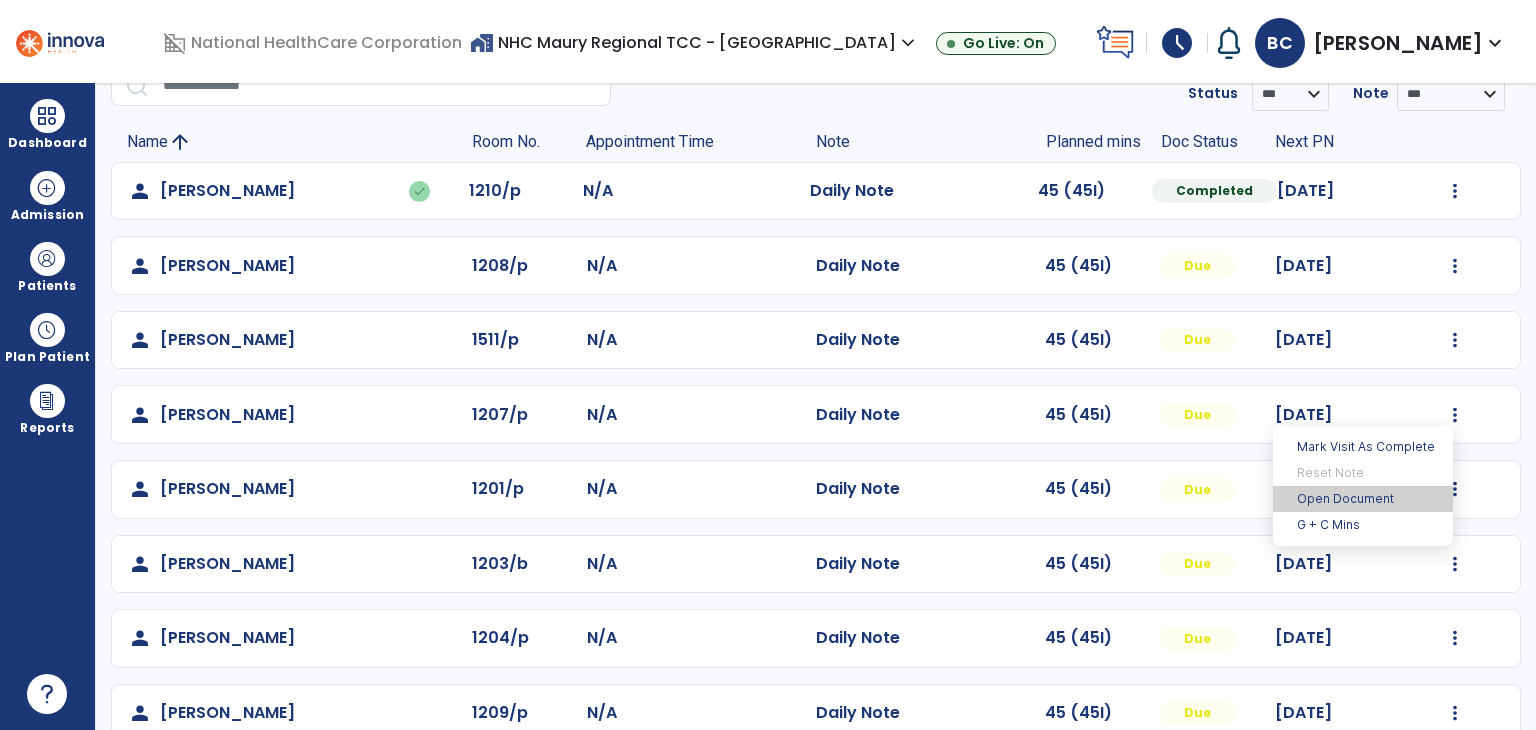 click on "Open Document" at bounding box center (1363, 499) 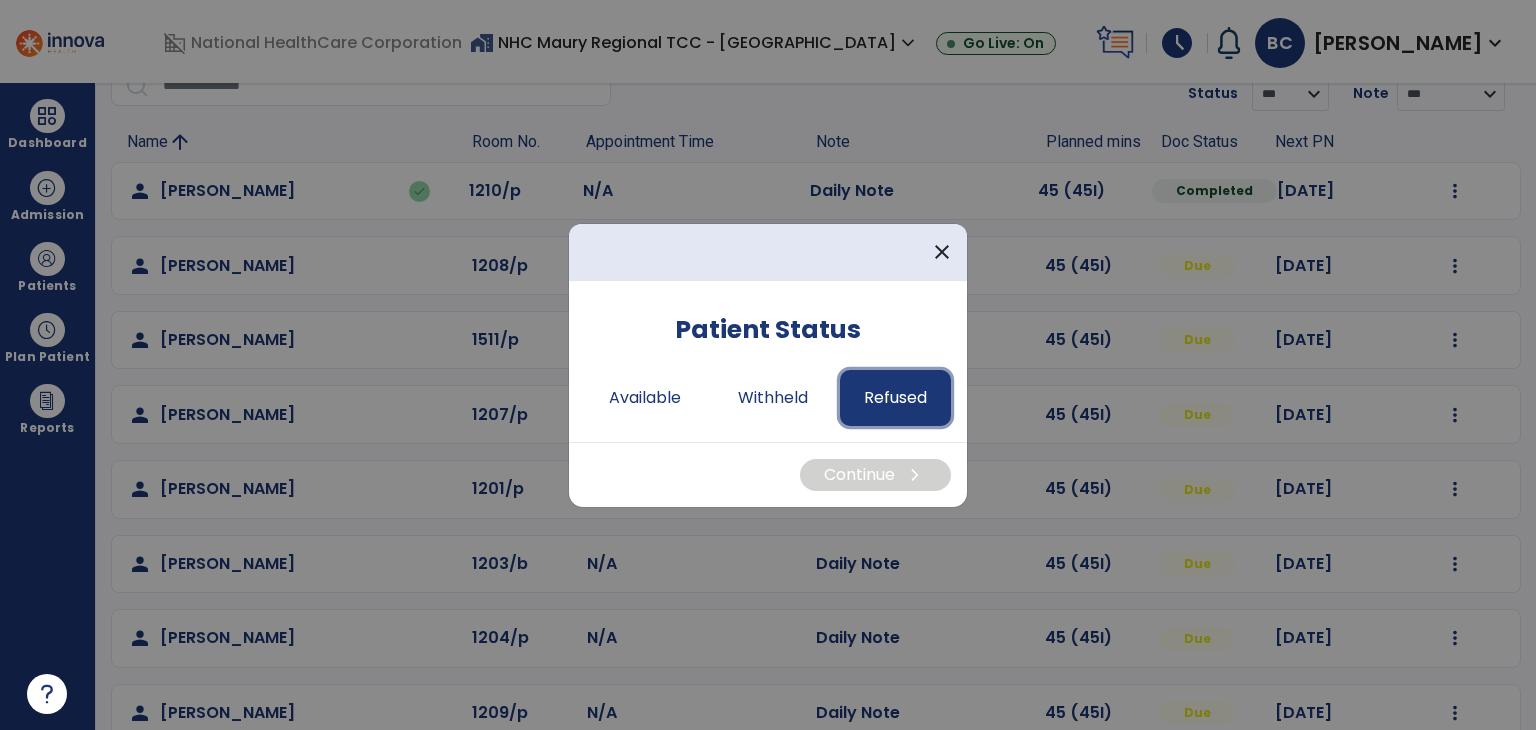 click on "Refused" at bounding box center (895, 398) 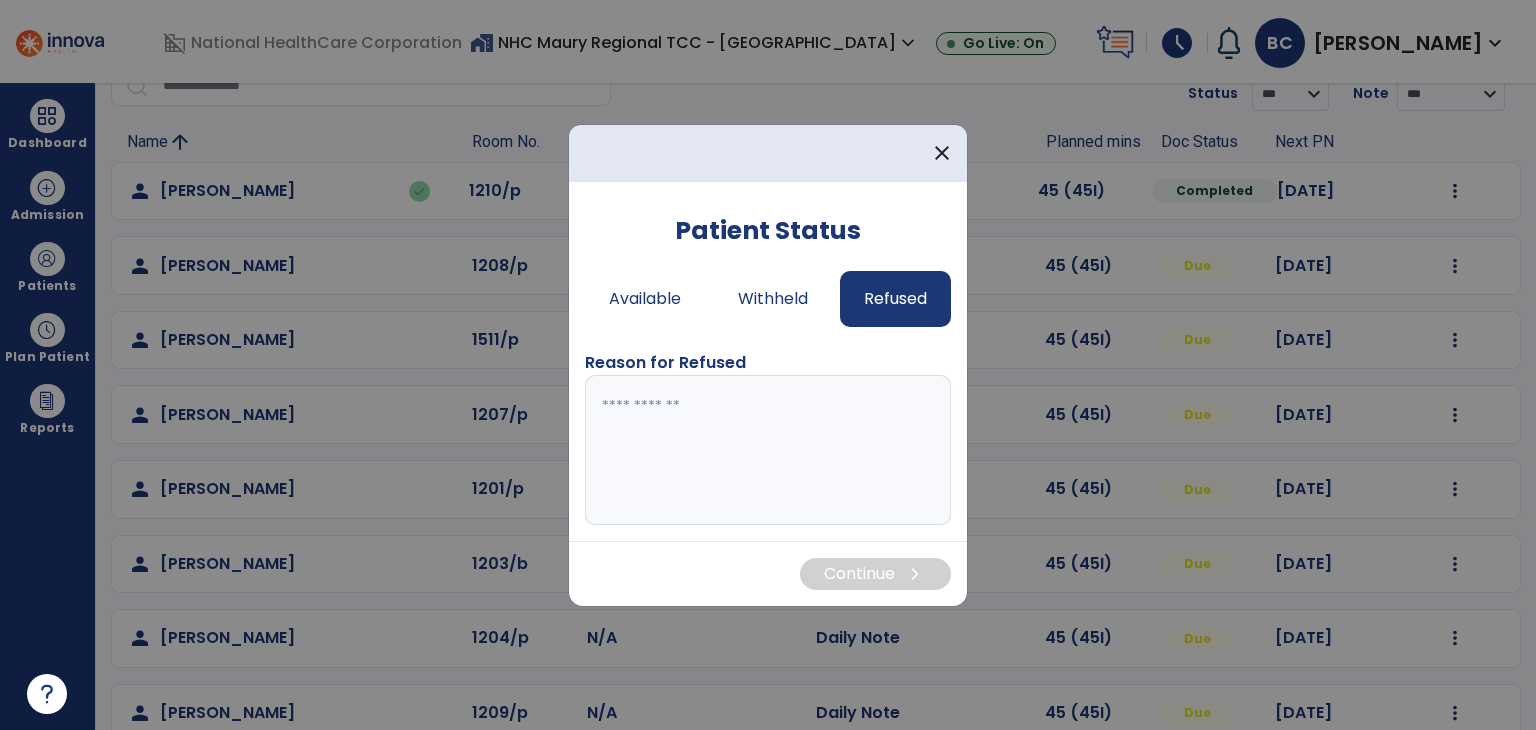 click at bounding box center (768, 450) 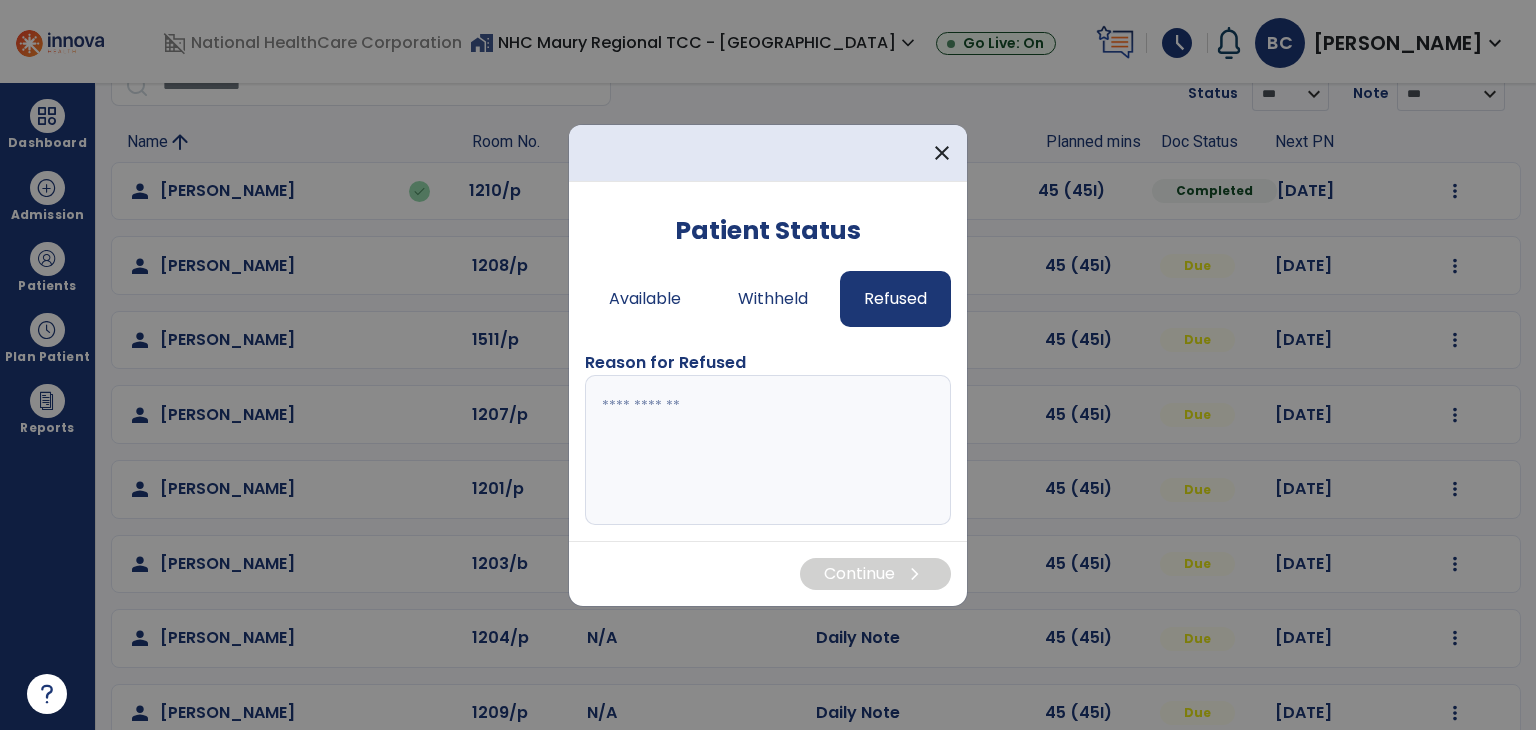 paste on "**********" 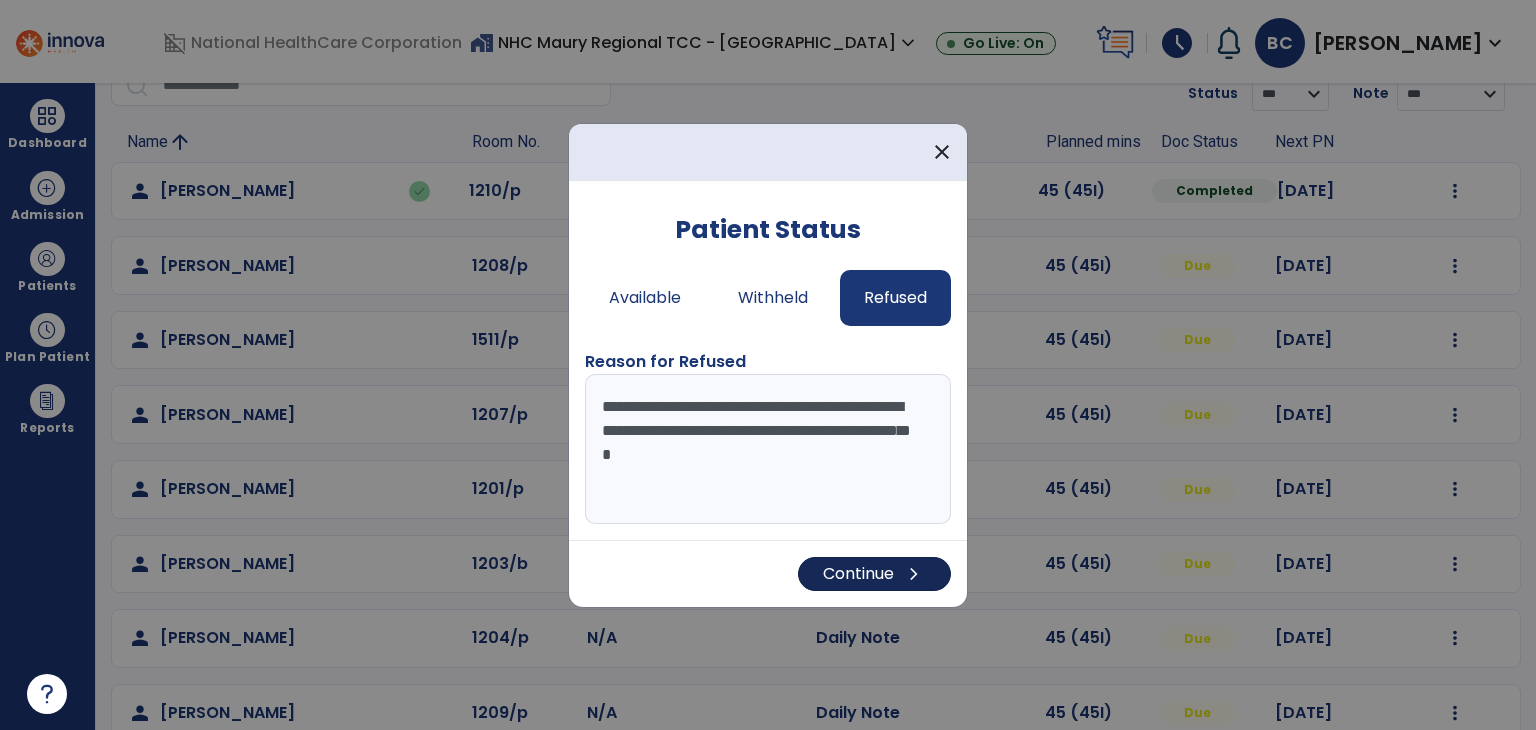 type on "**********" 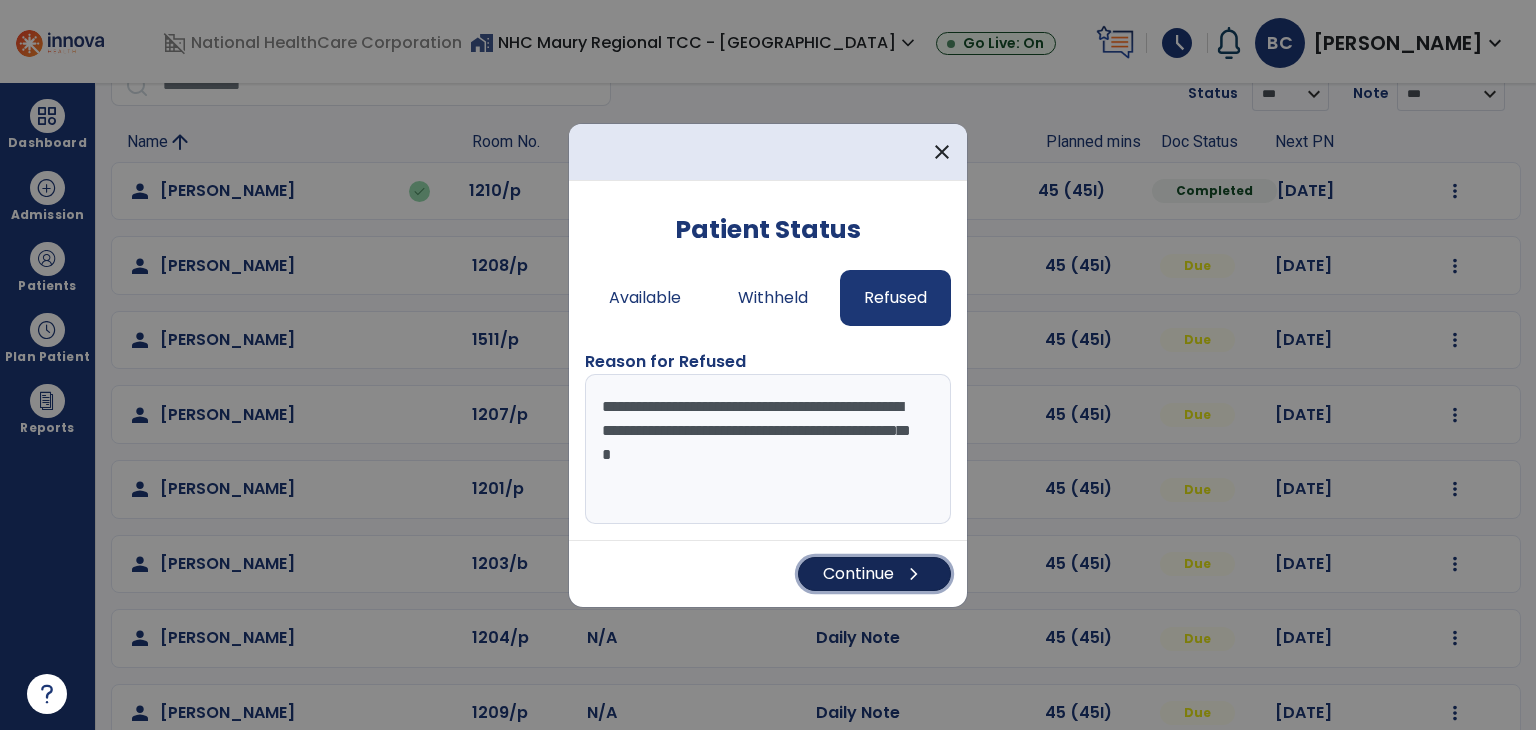 click on "Continue   chevron_right" at bounding box center [874, 574] 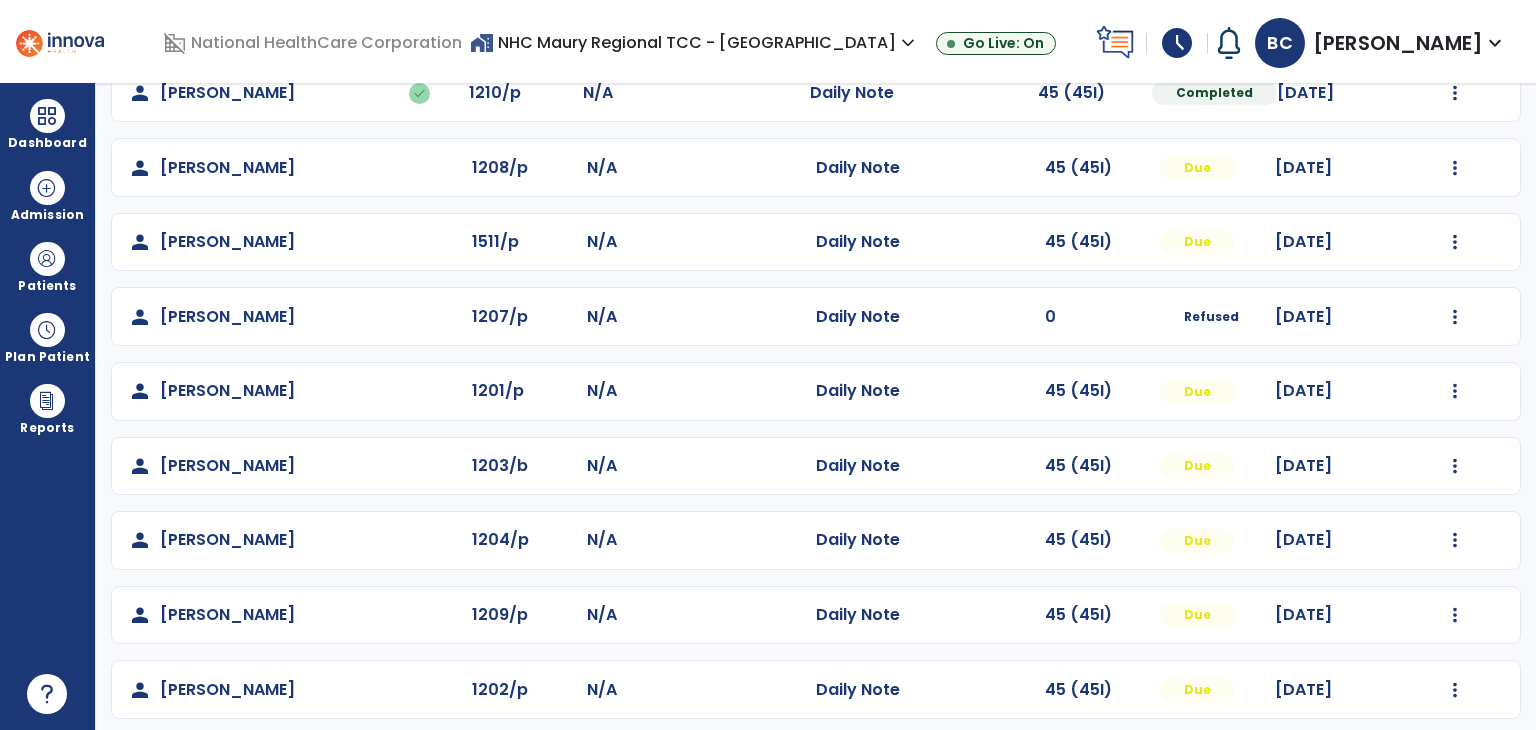 scroll, scrollTop: 209, scrollLeft: 0, axis: vertical 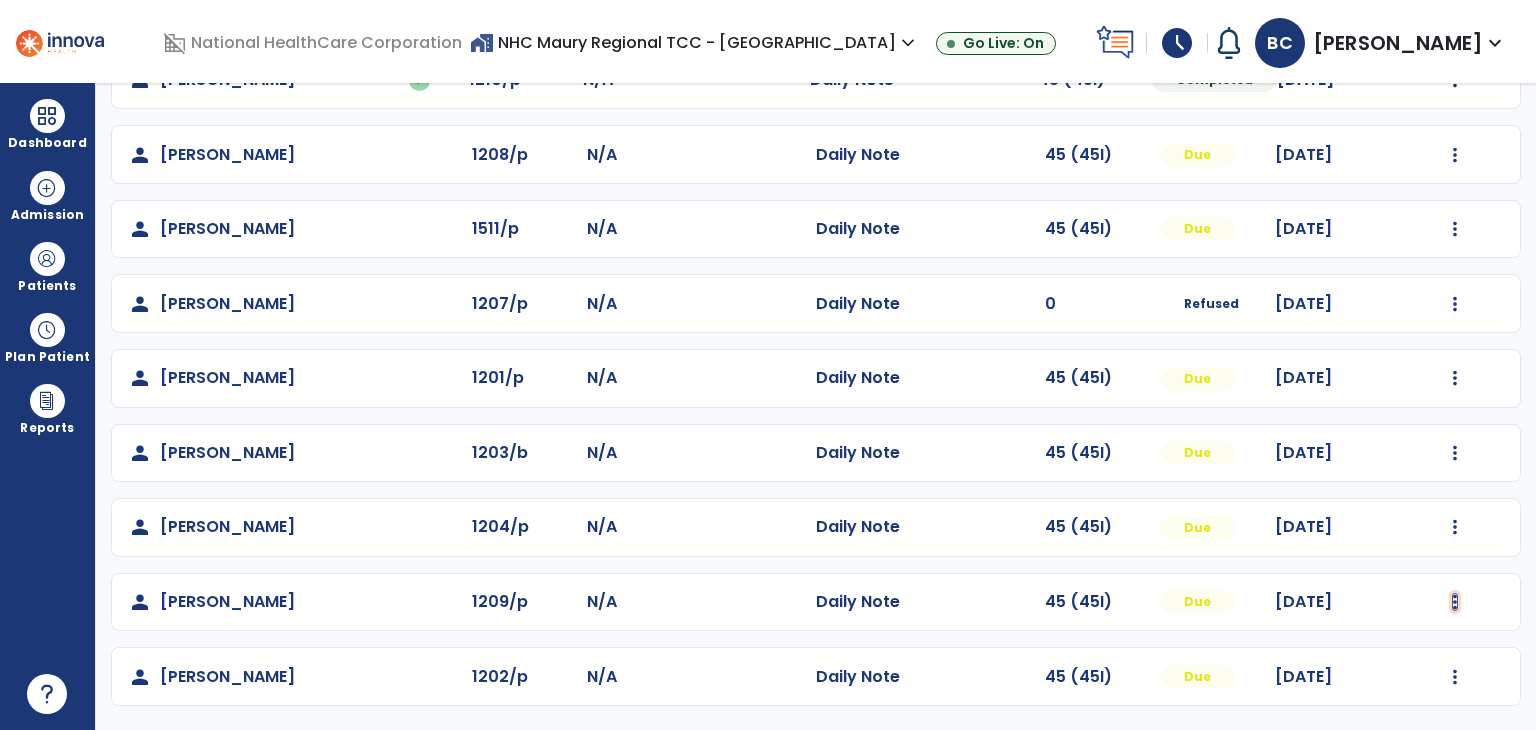 click at bounding box center [1455, 80] 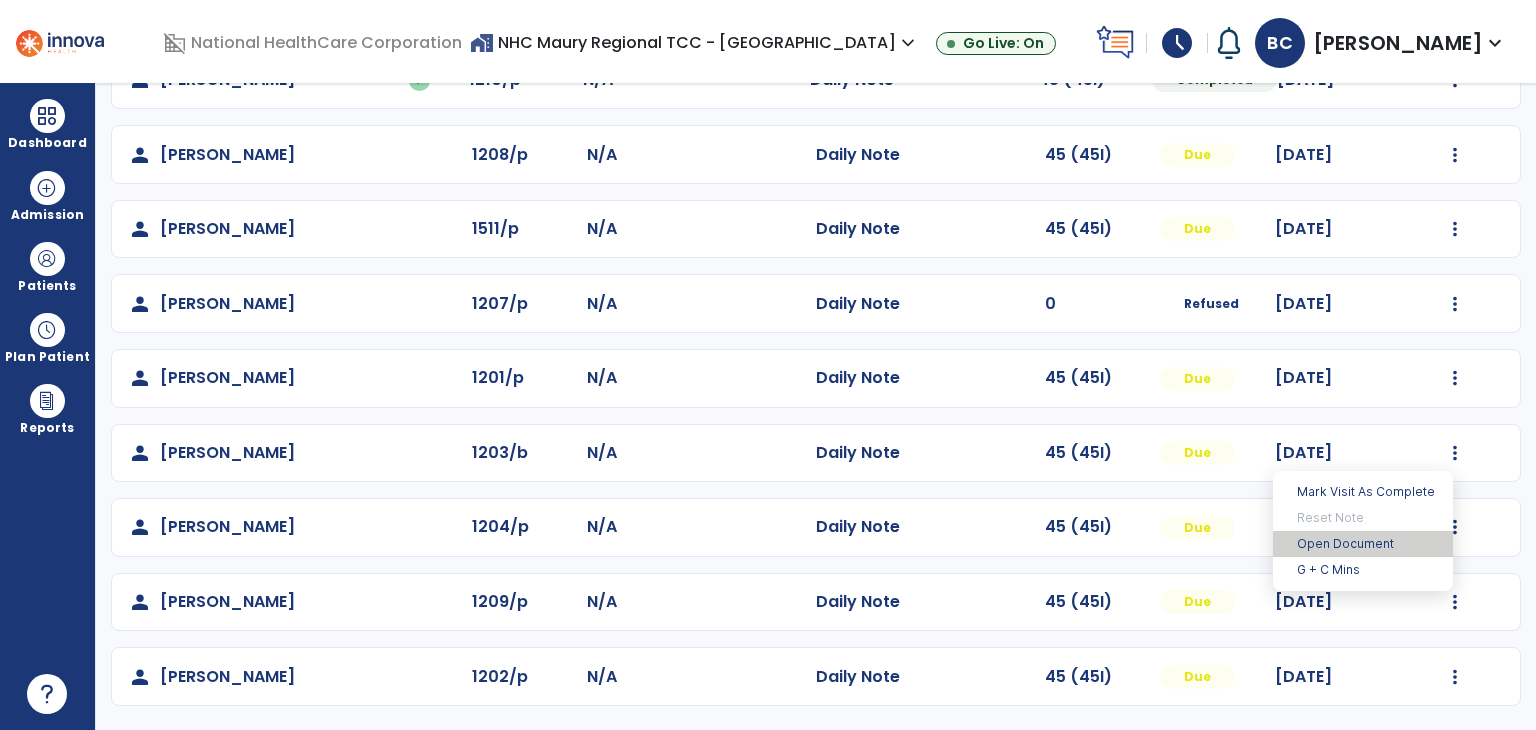 click on "Open Document" at bounding box center (1363, 544) 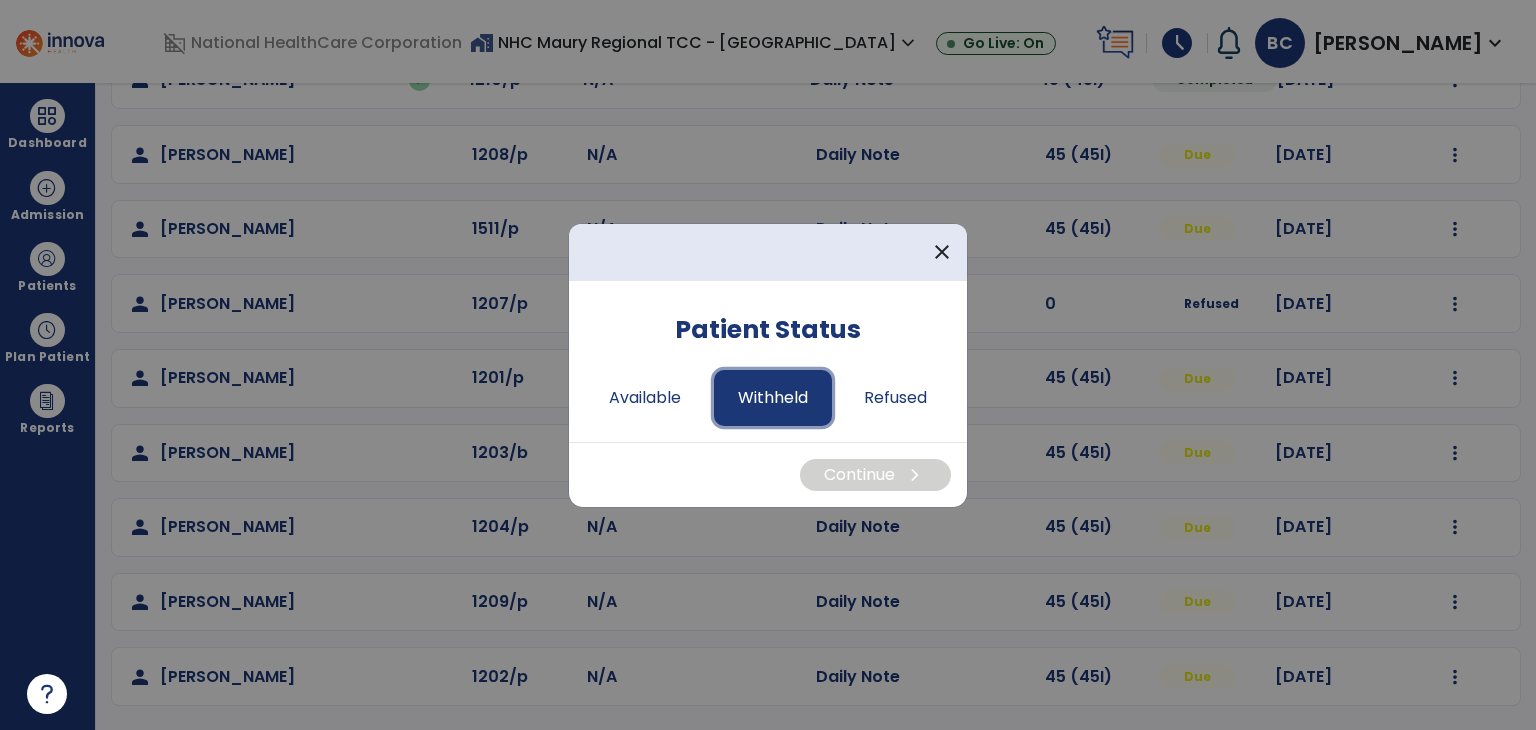 click on "Withheld" at bounding box center [773, 398] 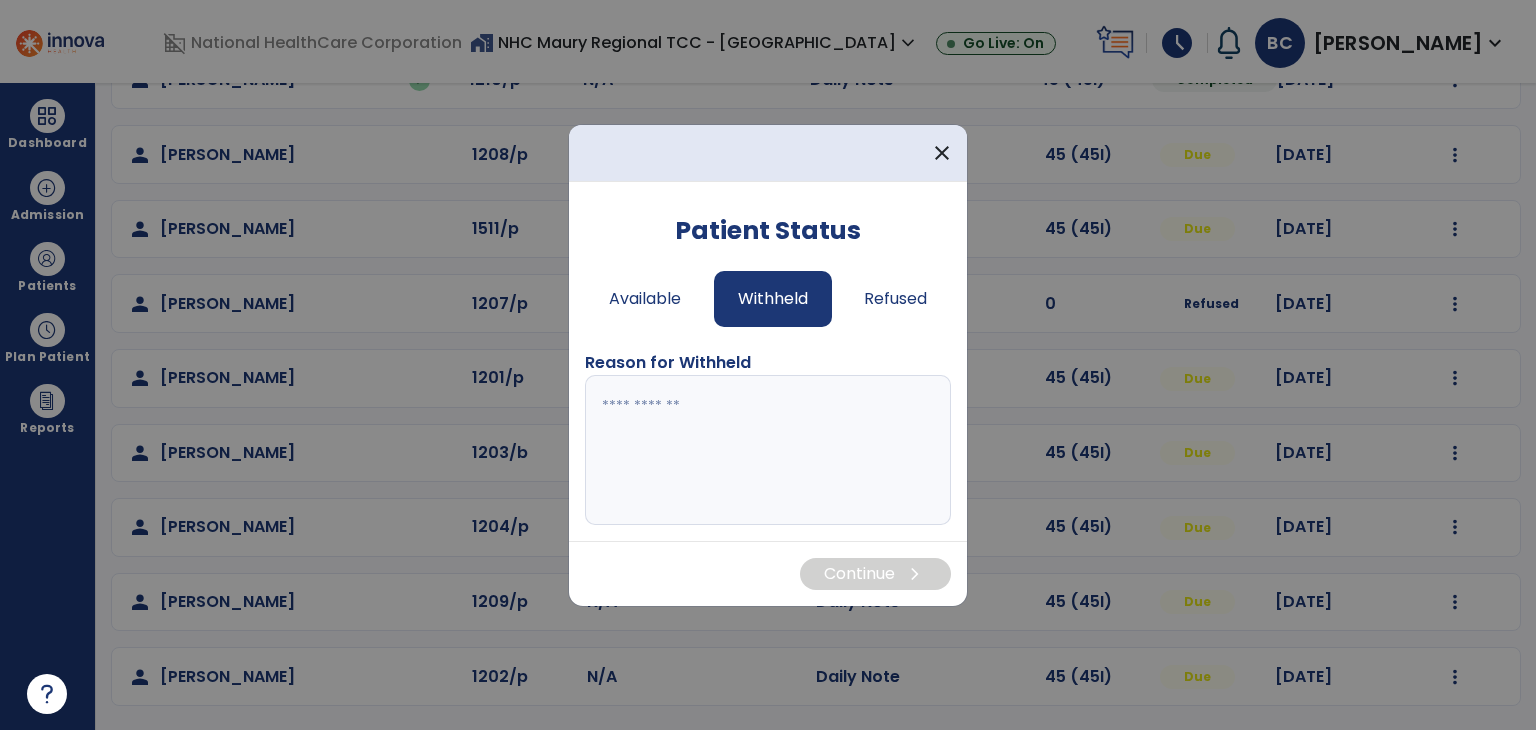 click at bounding box center (768, 450) 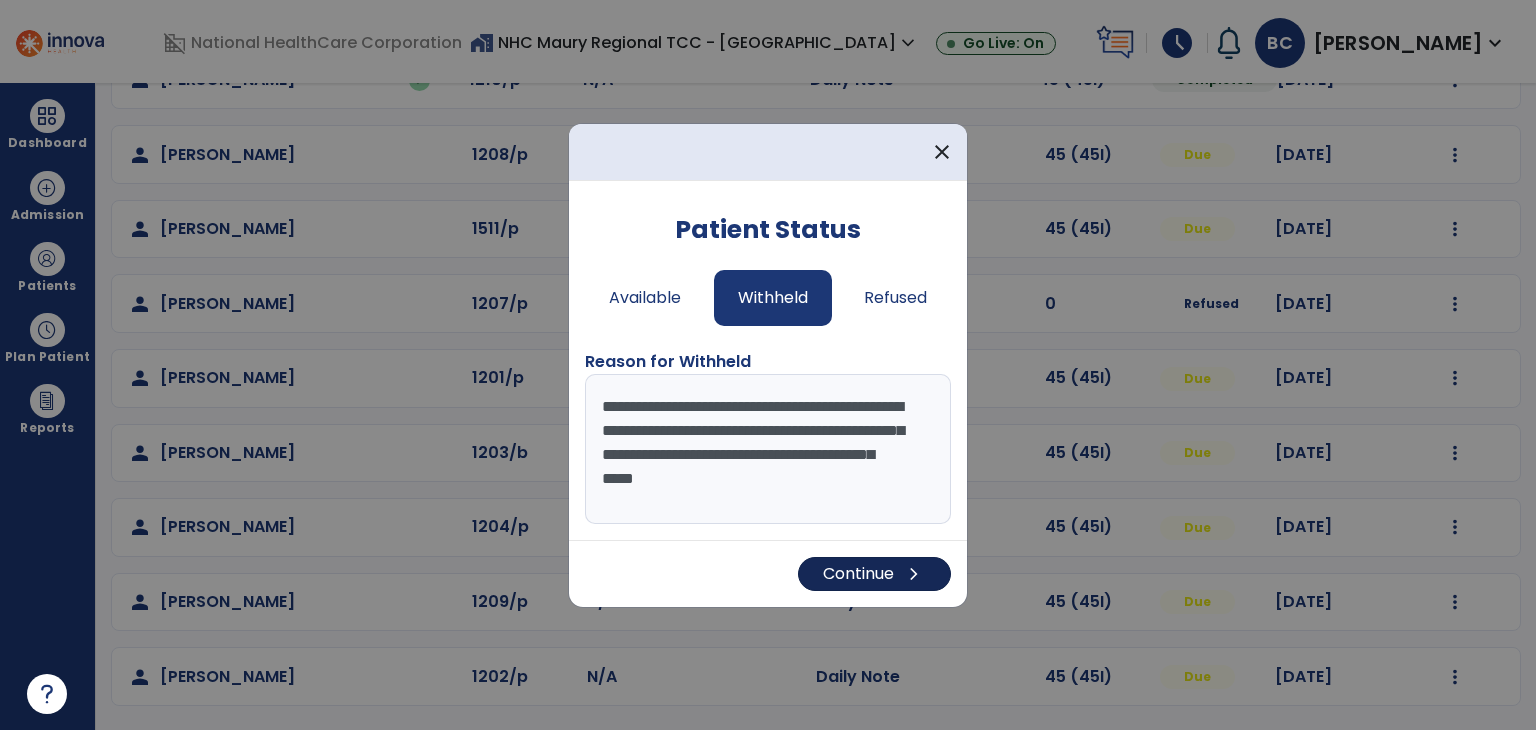 type on "**********" 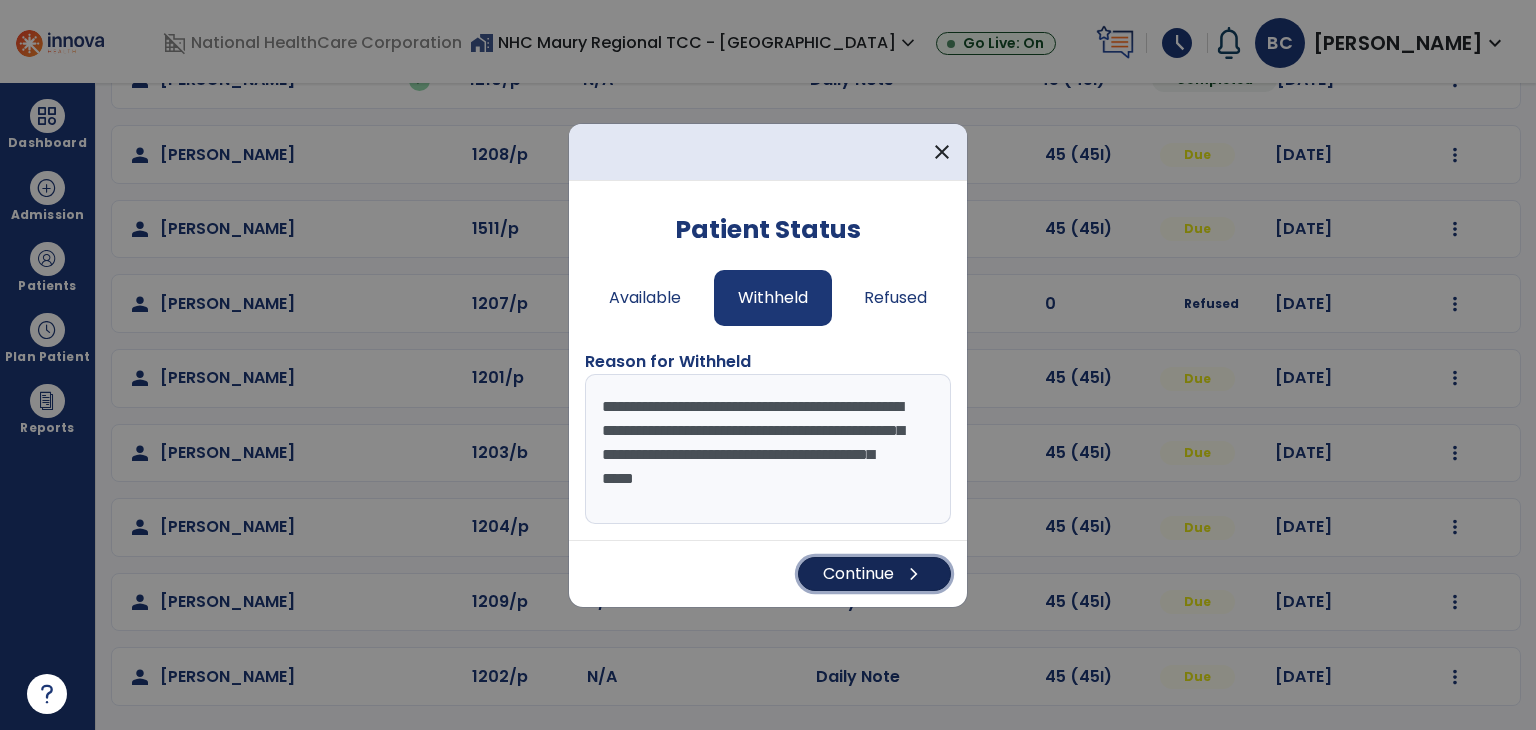 click on "Continue   chevron_right" at bounding box center (874, 574) 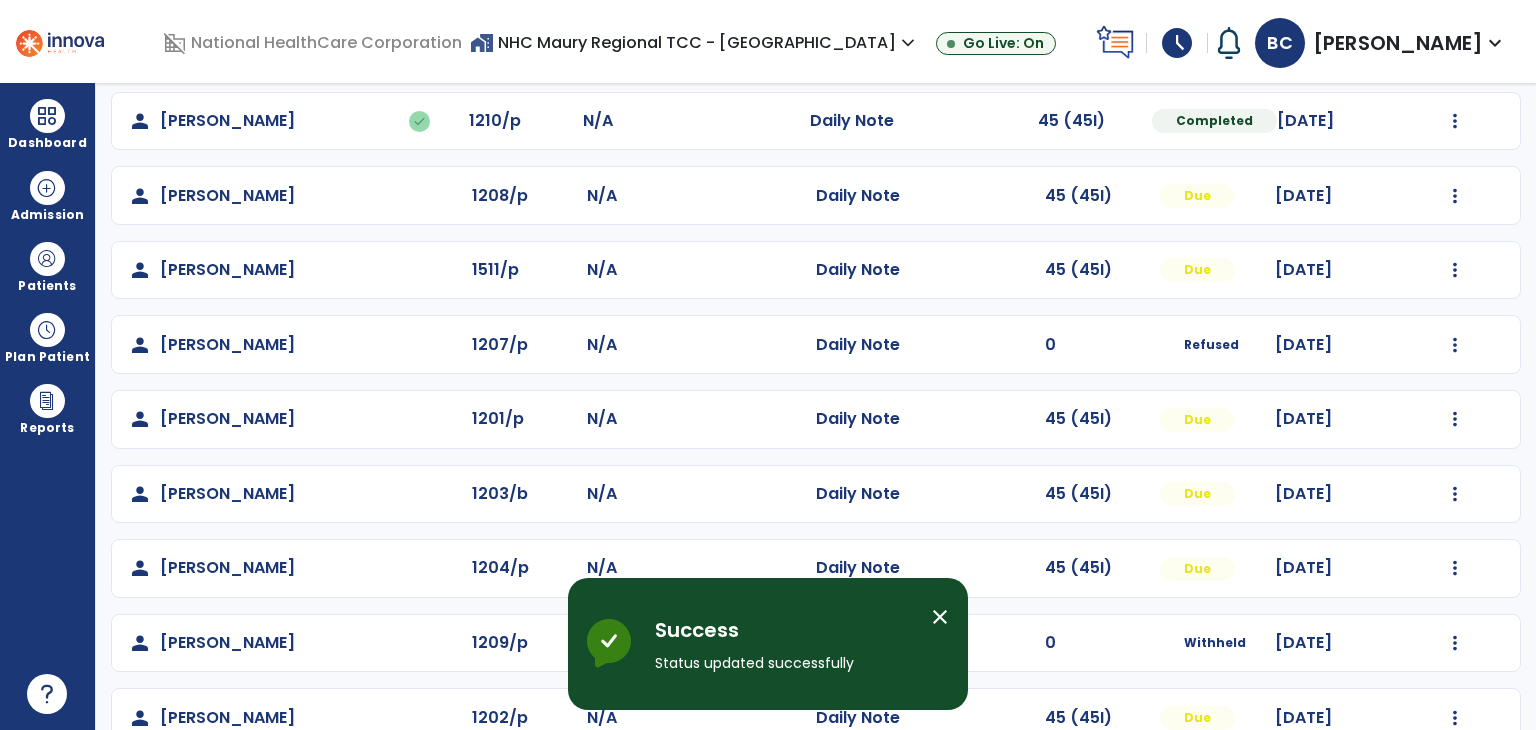scroll, scrollTop: 209, scrollLeft: 0, axis: vertical 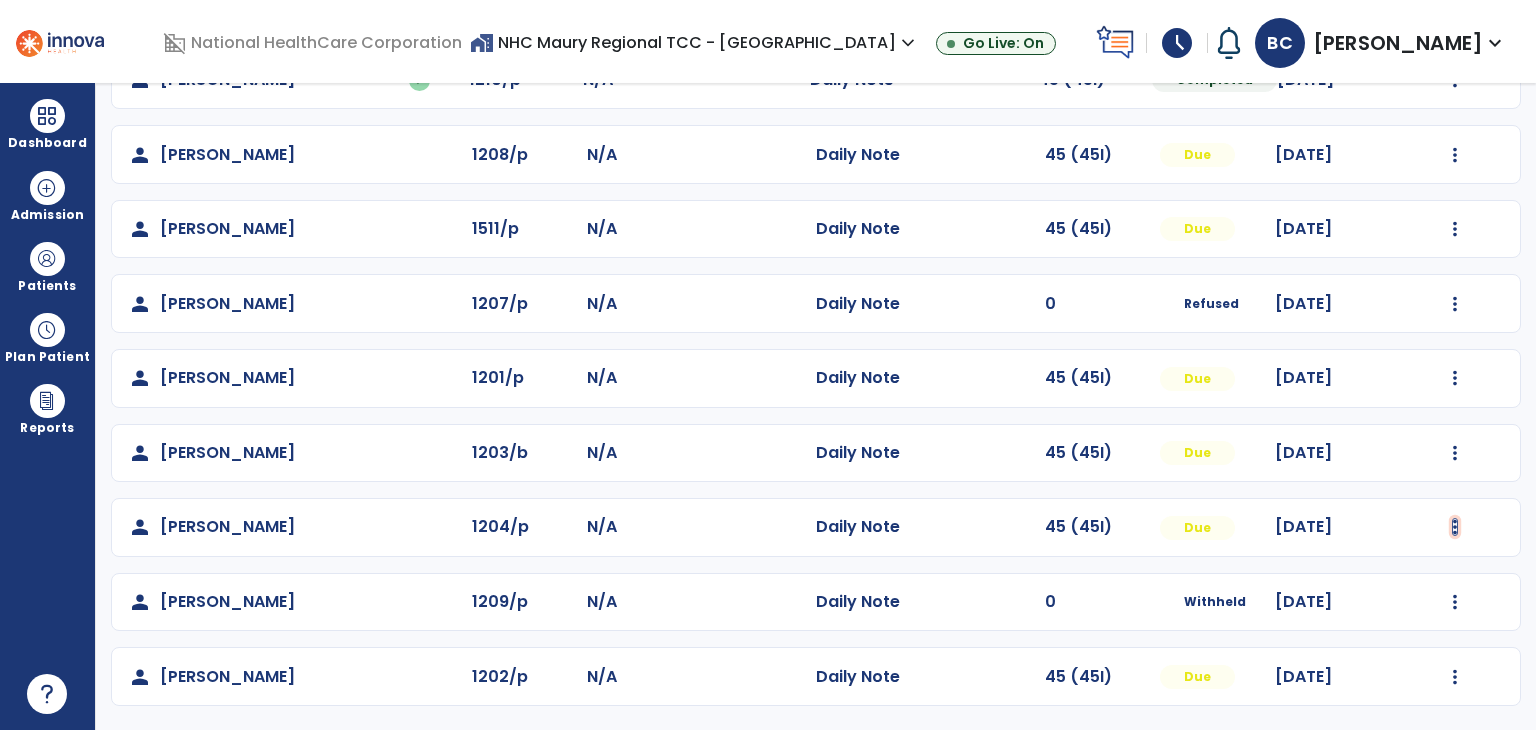 click at bounding box center (1455, 80) 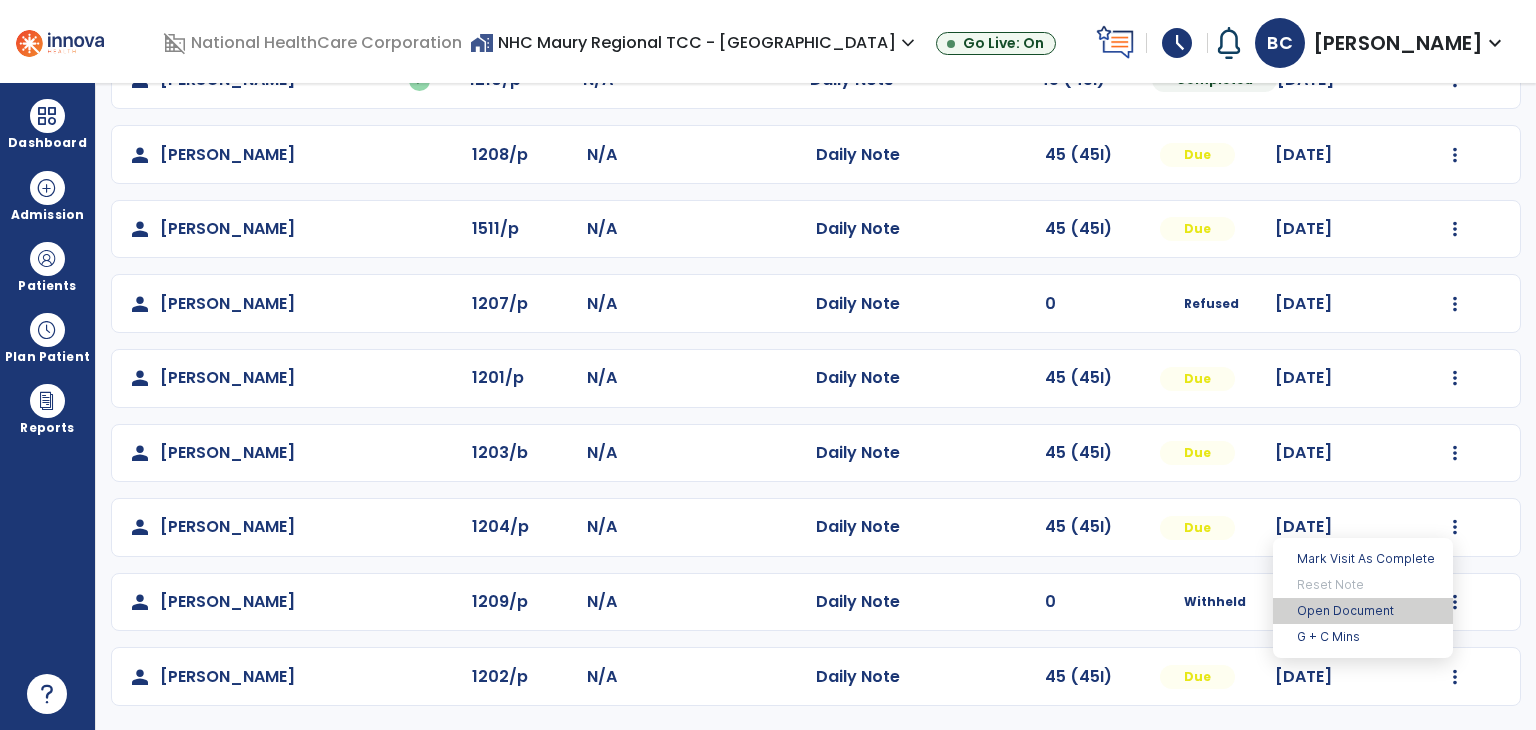 click on "Open Document" at bounding box center [1363, 611] 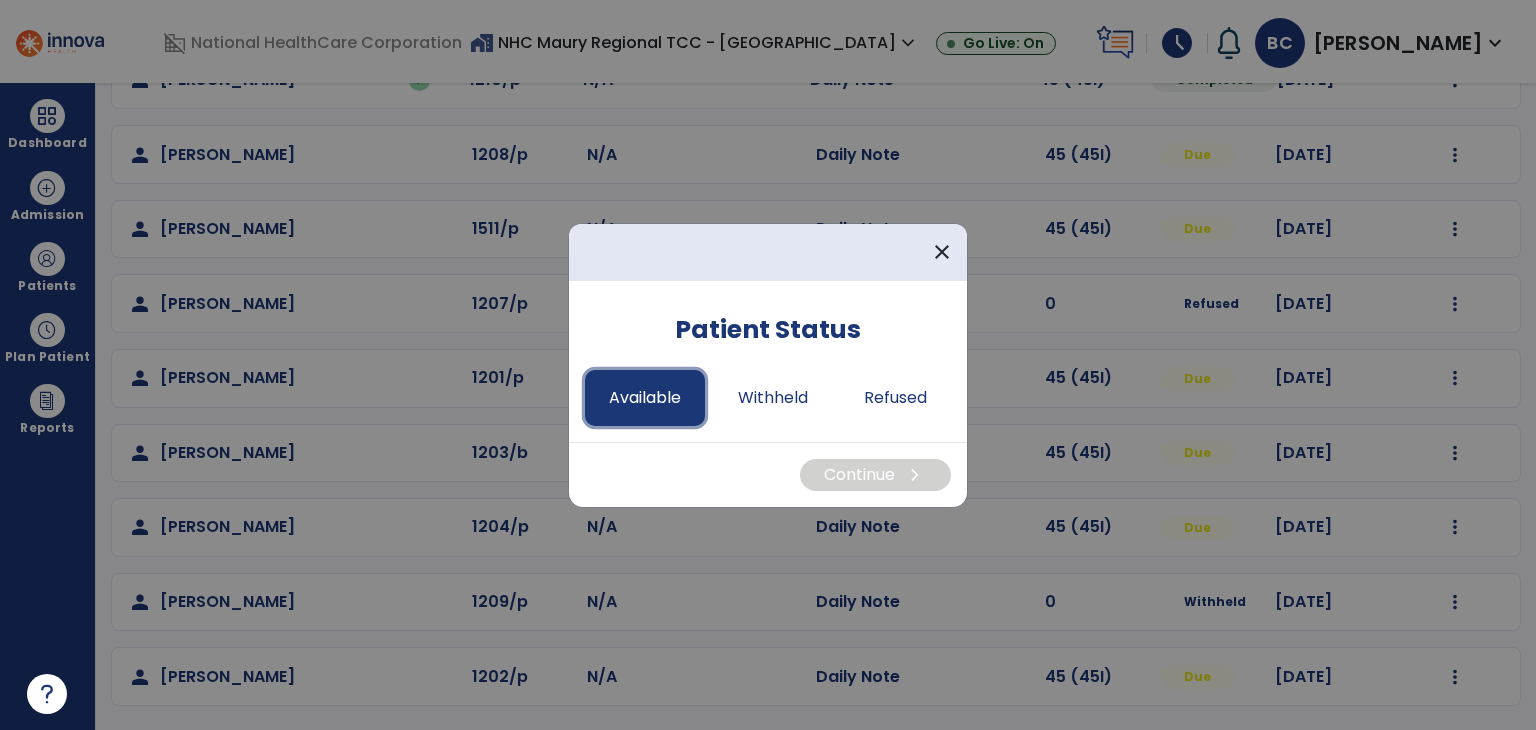 click on "Available" at bounding box center (645, 398) 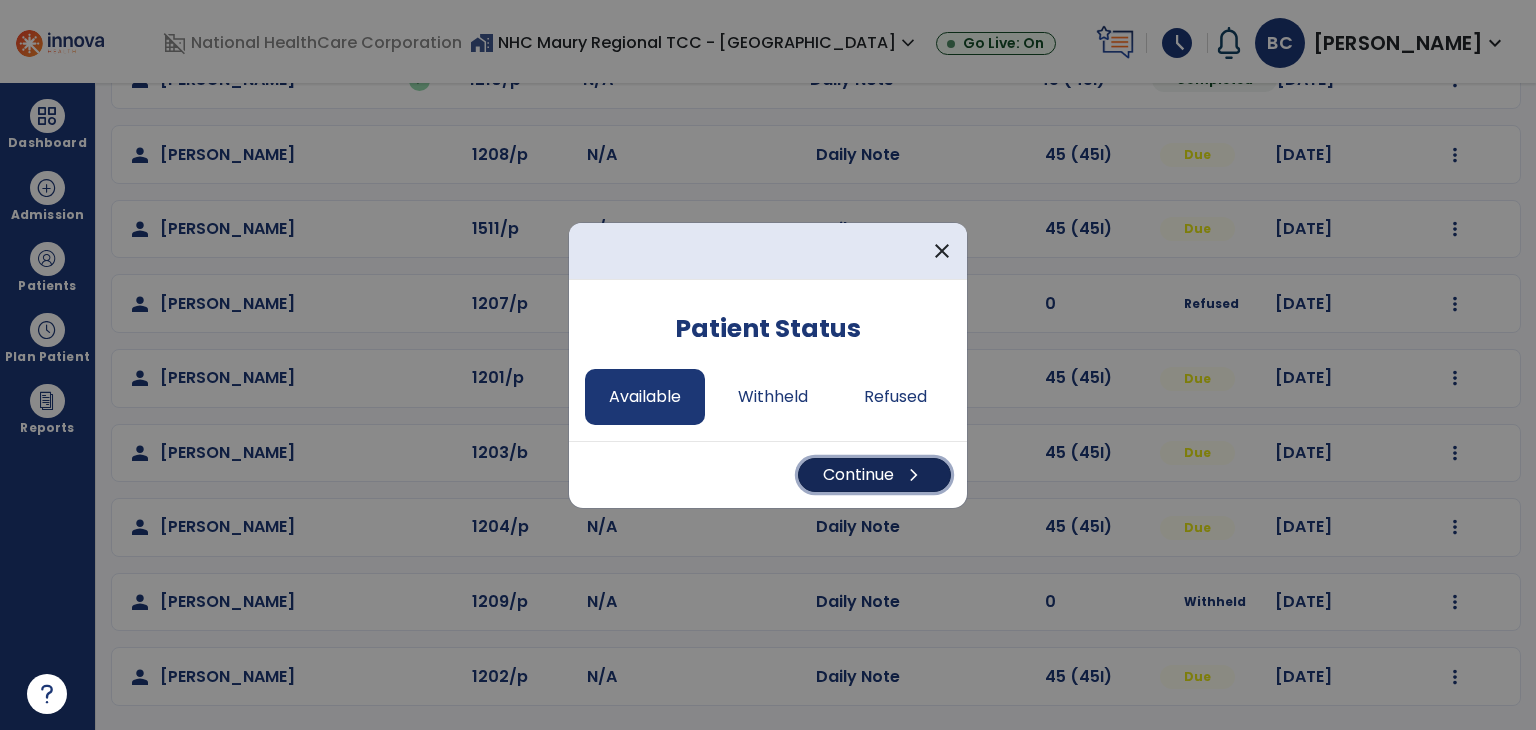 click on "Continue   chevron_right" at bounding box center (874, 475) 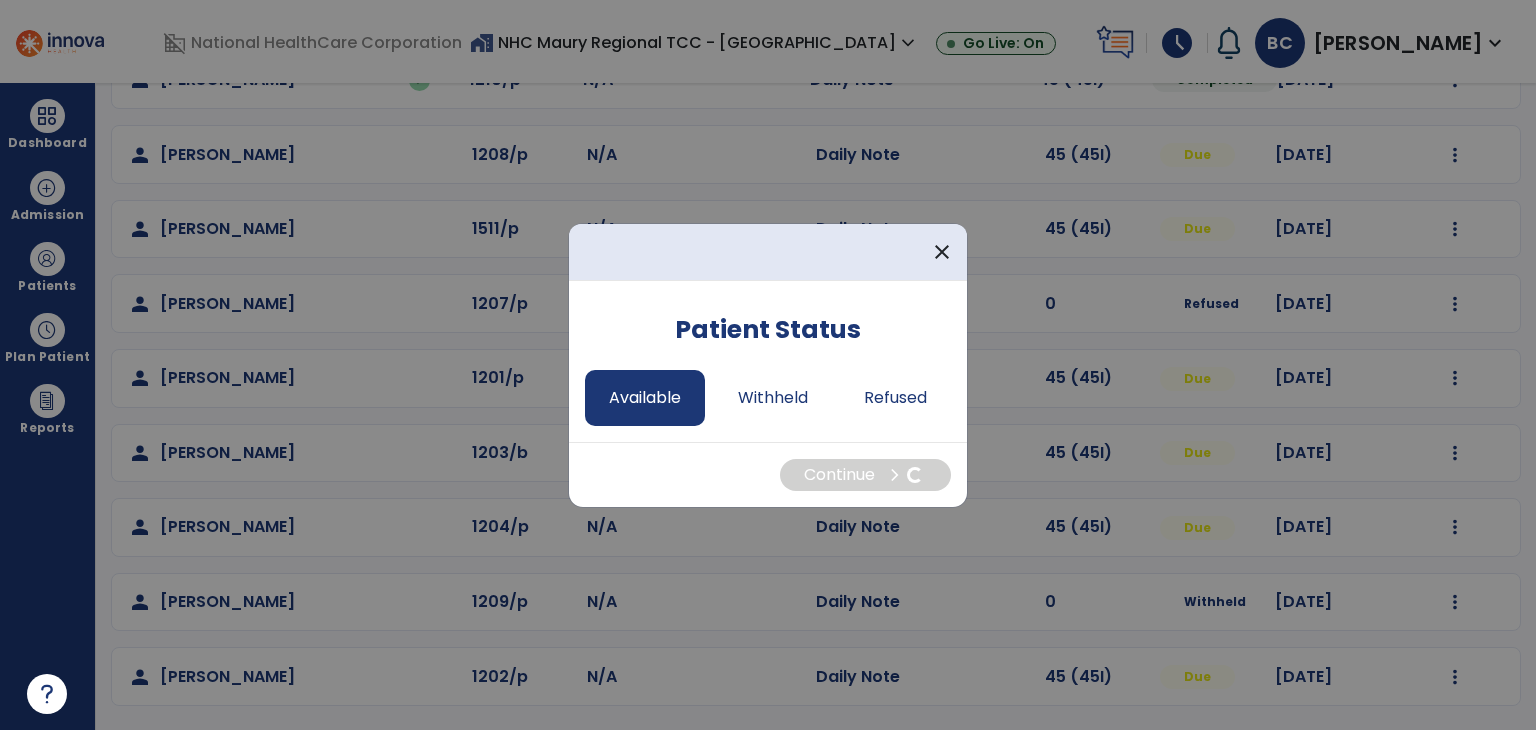 select on "*" 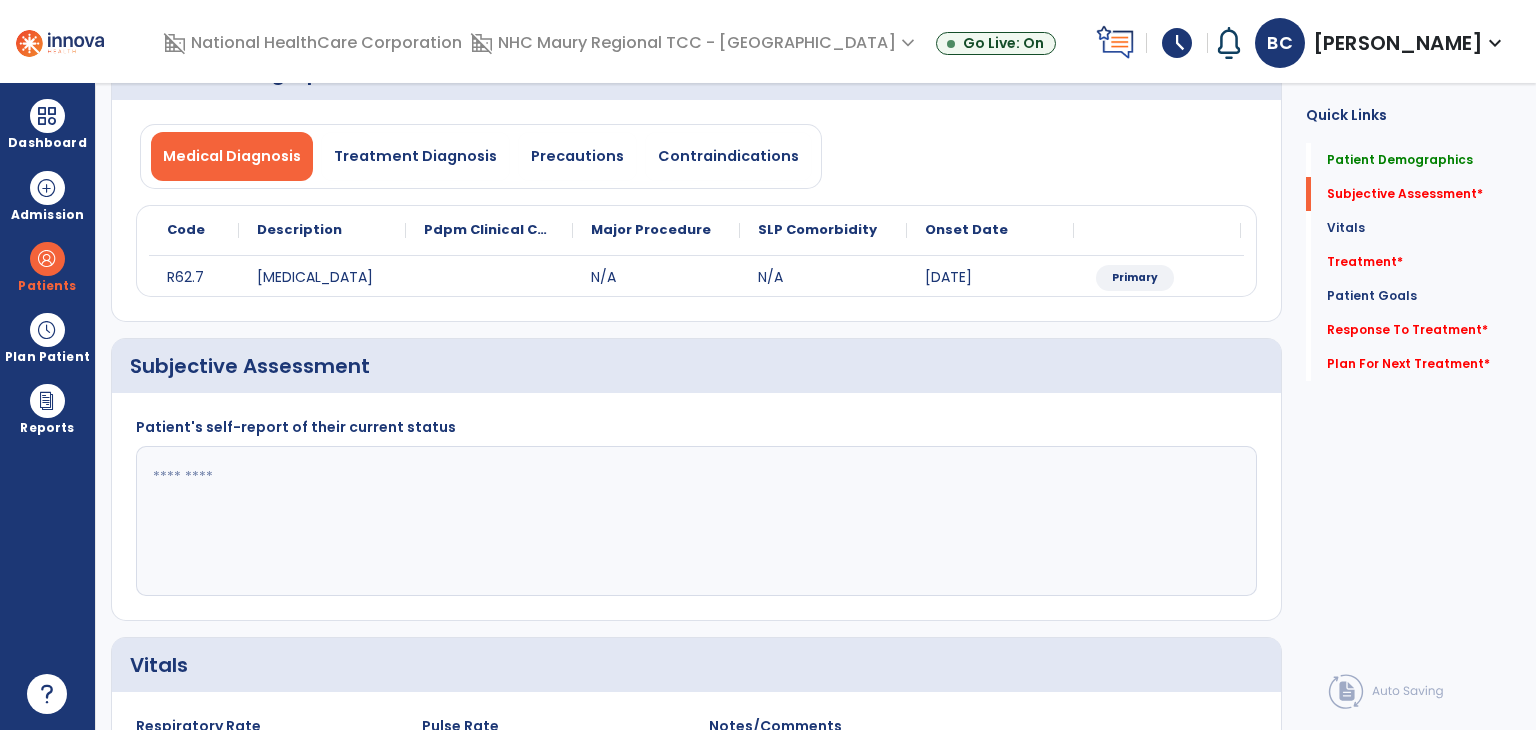 click 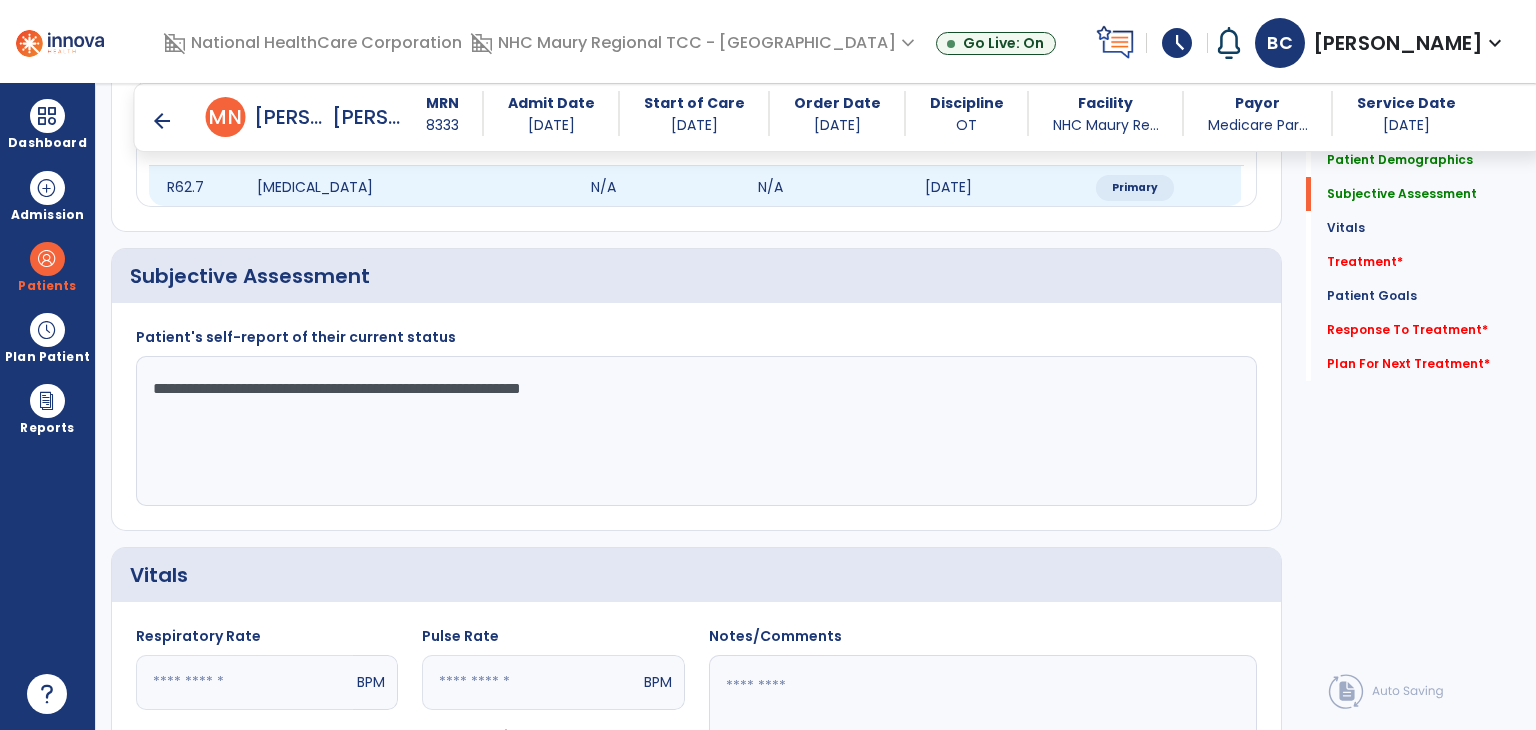 scroll, scrollTop: 285, scrollLeft: 0, axis: vertical 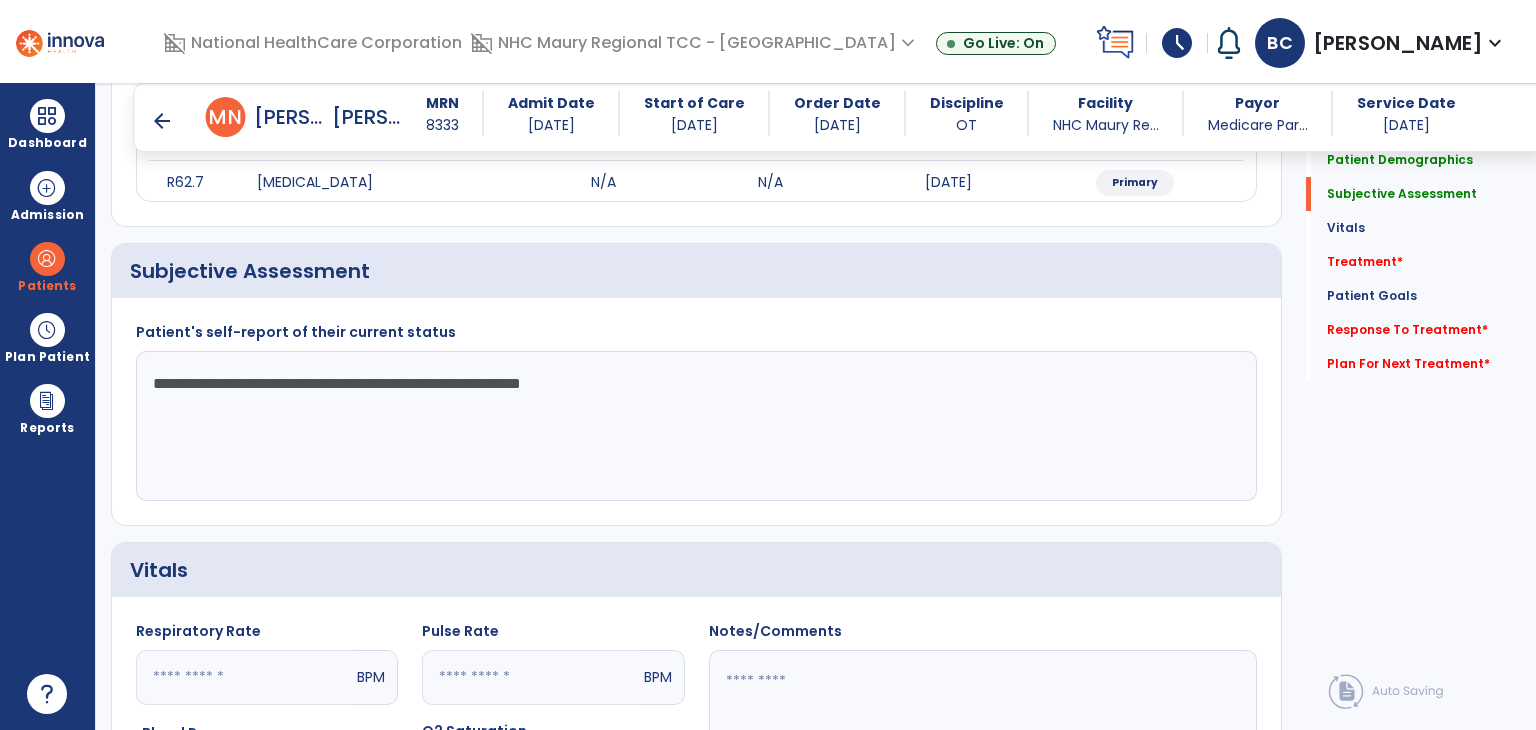 click on "**********" 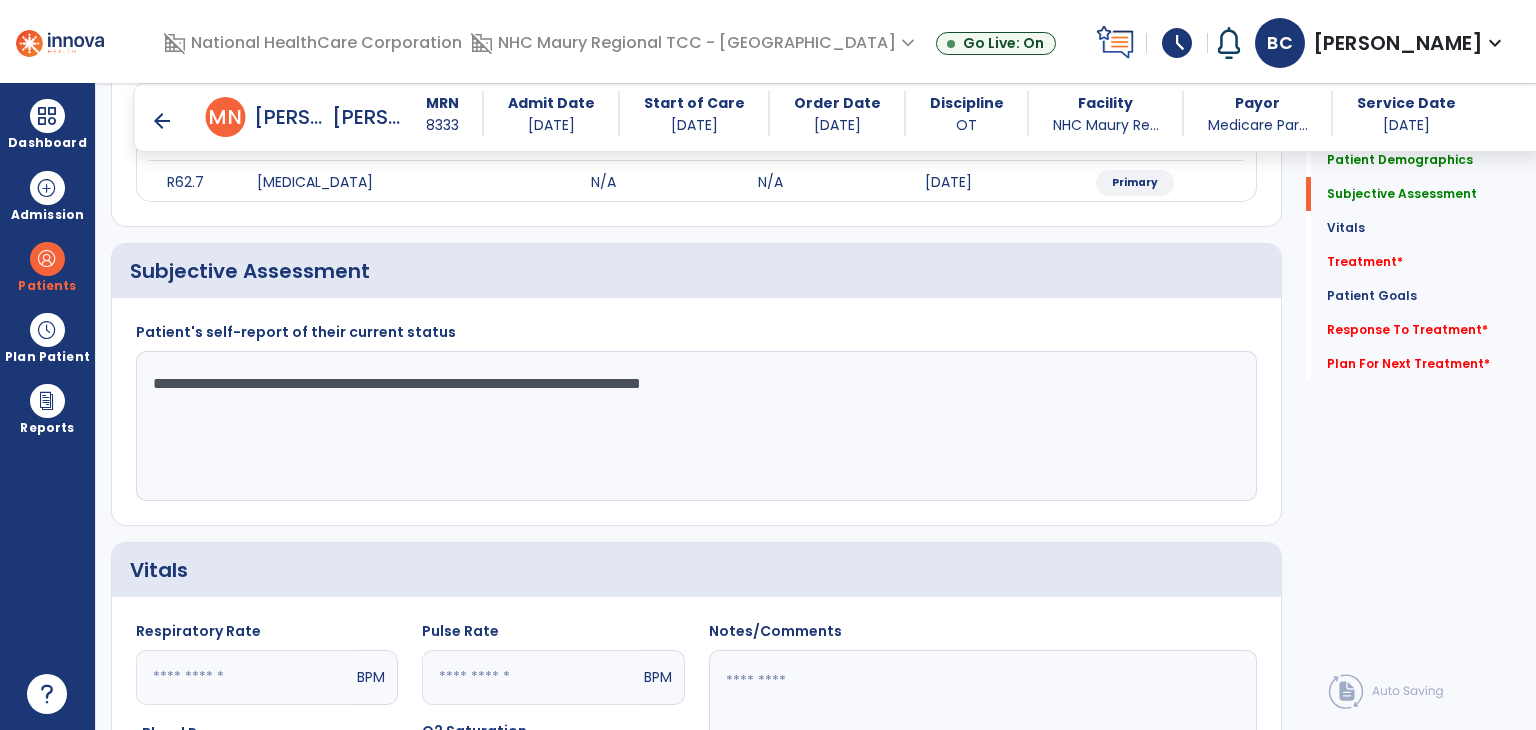 click on "**********" 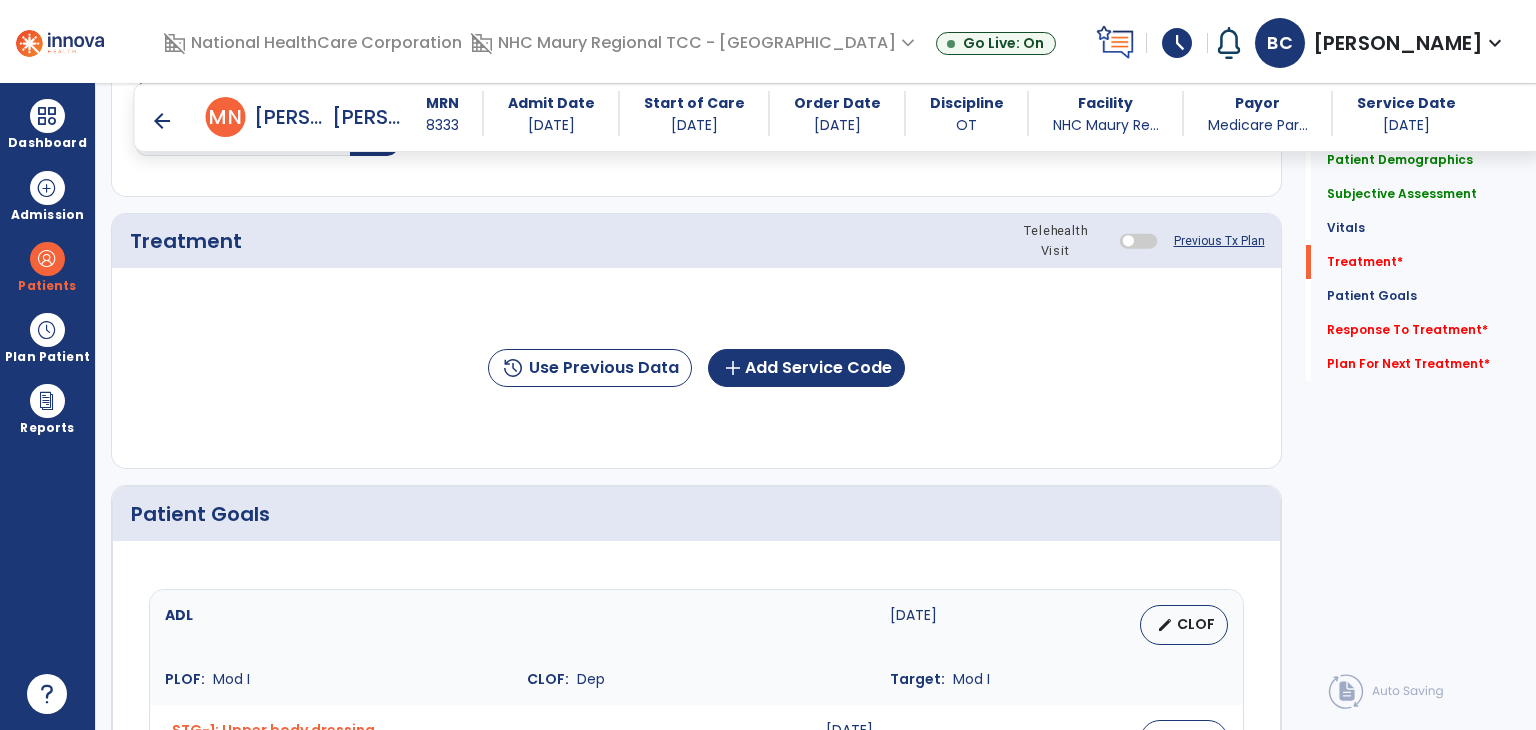 scroll, scrollTop: 1045, scrollLeft: 0, axis: vertical 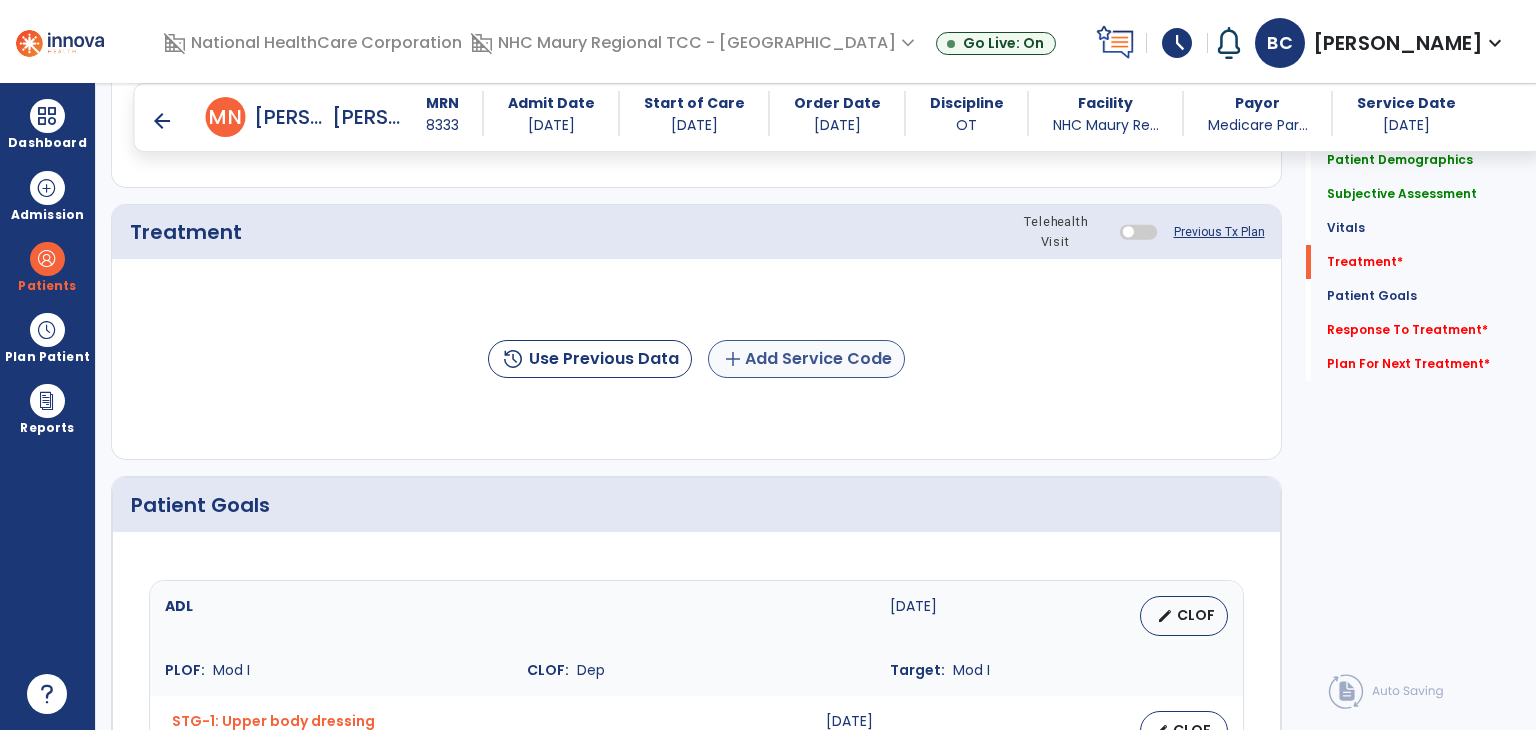 type on "**********" 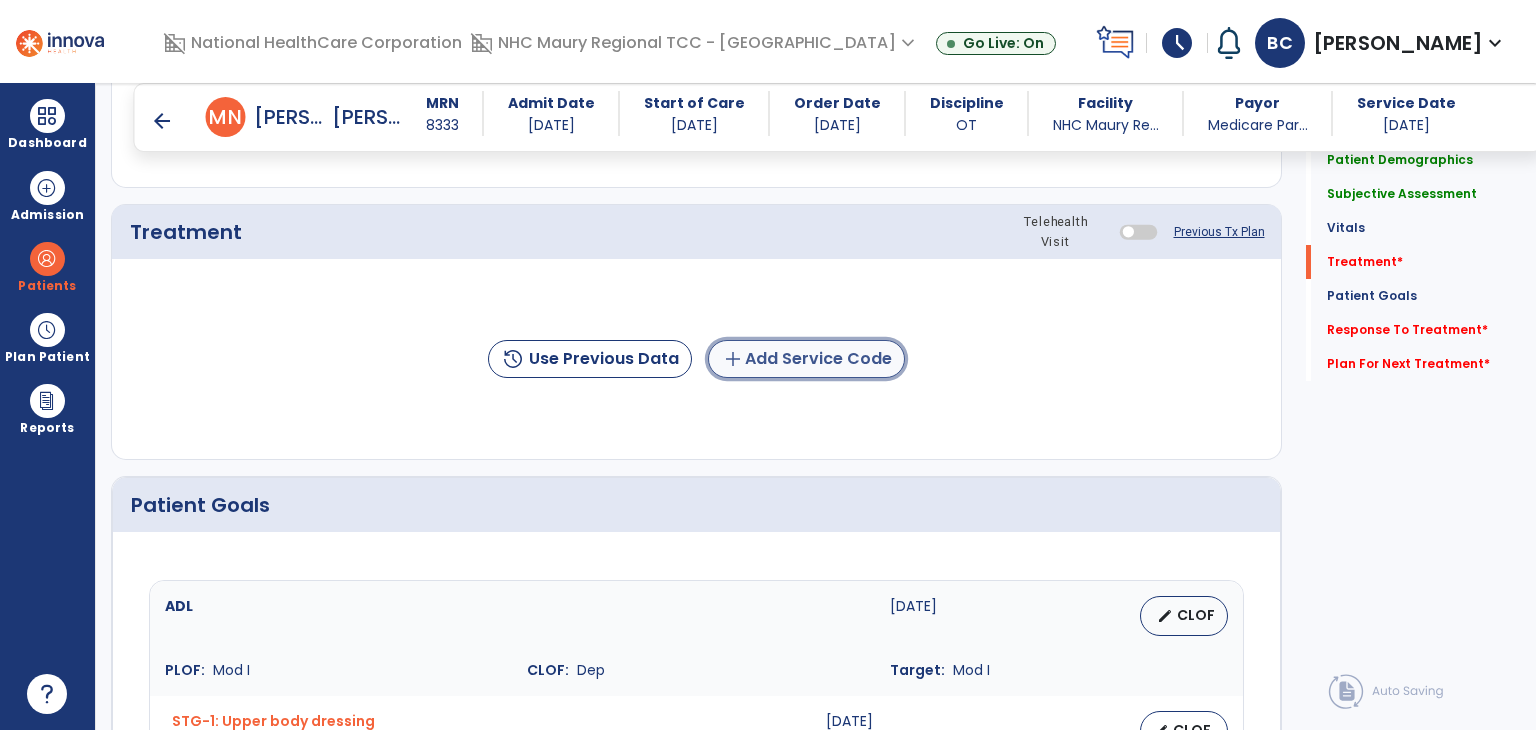 click on "add  Add Service Code" 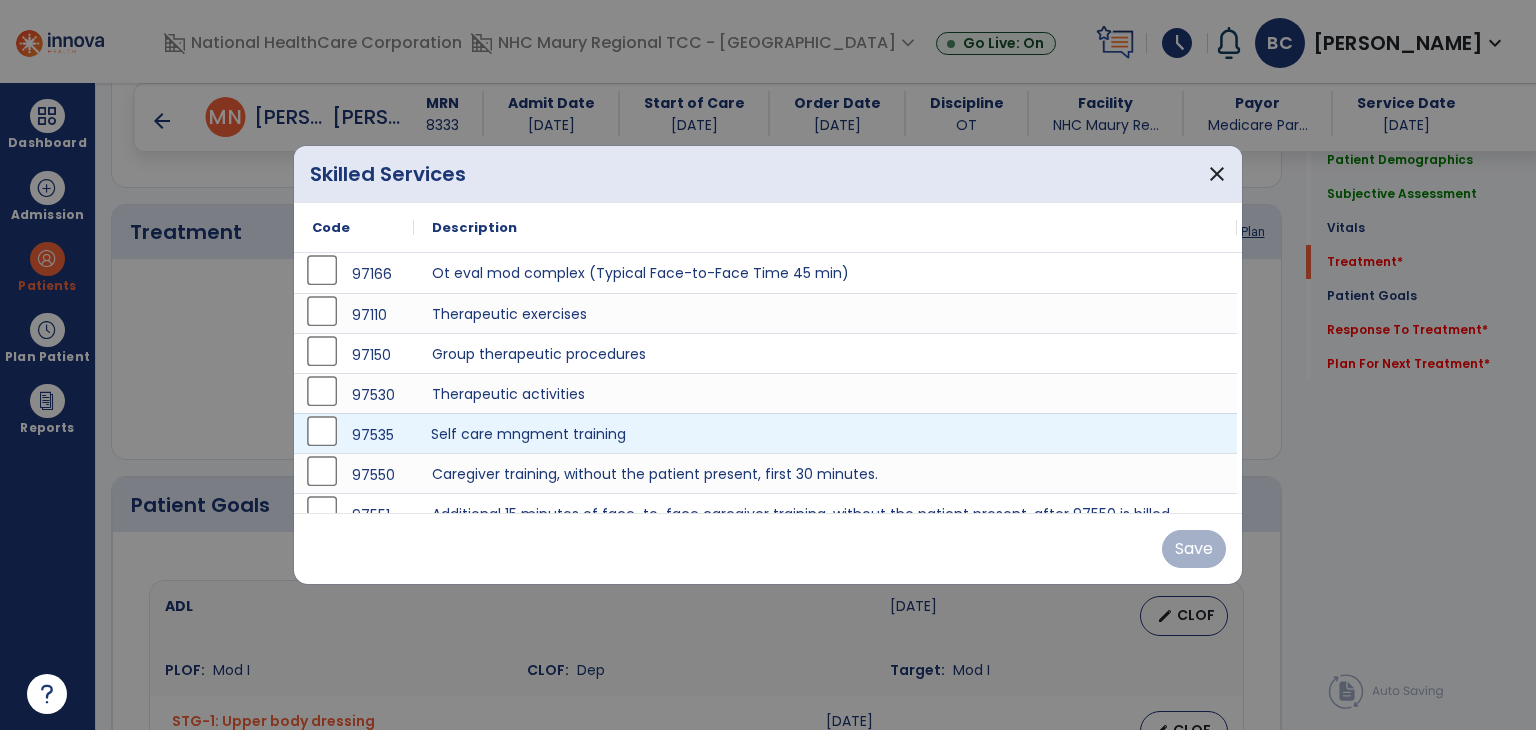 click on "Self care mngment training" at bounding box center (825, 433) 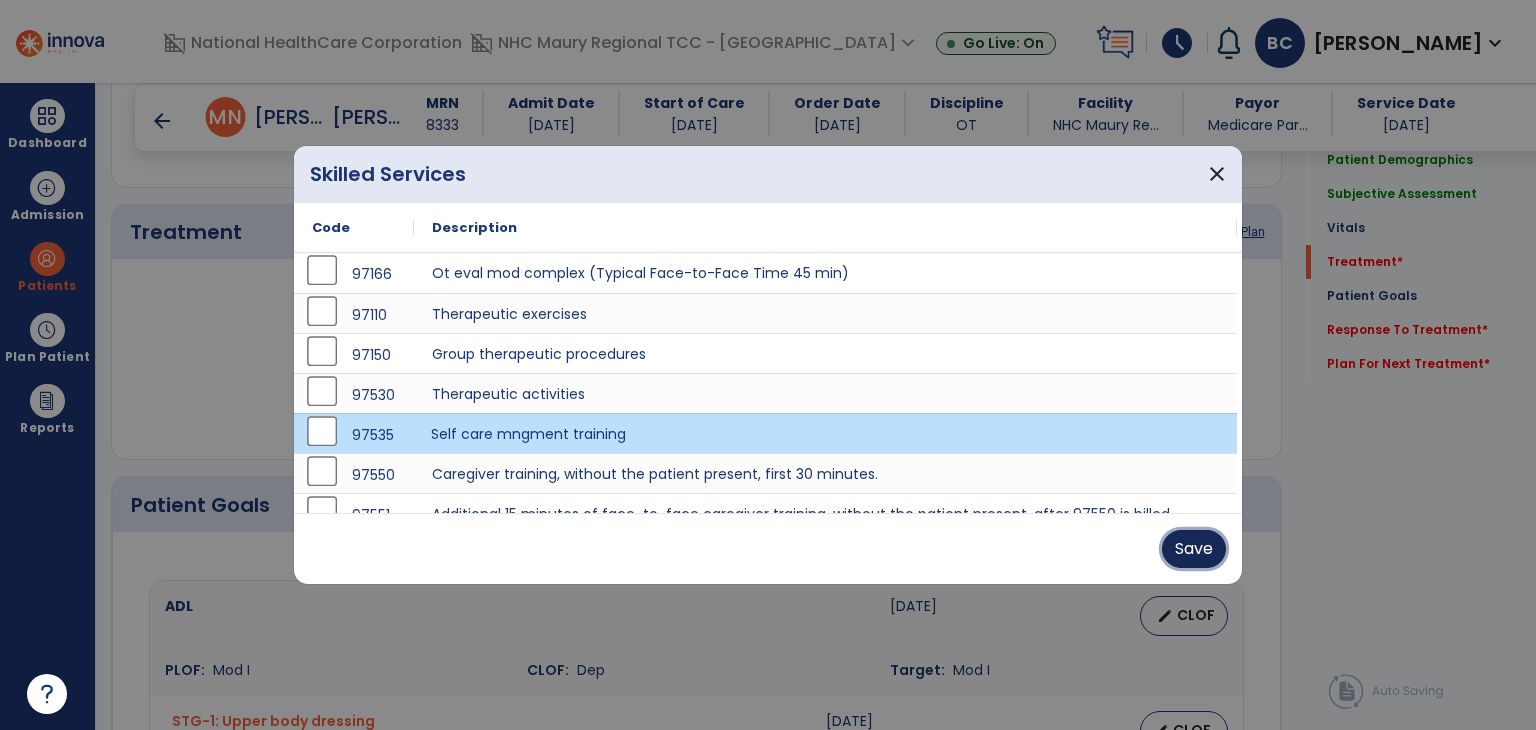 click on "Save" at bounding box center (1194, 549) 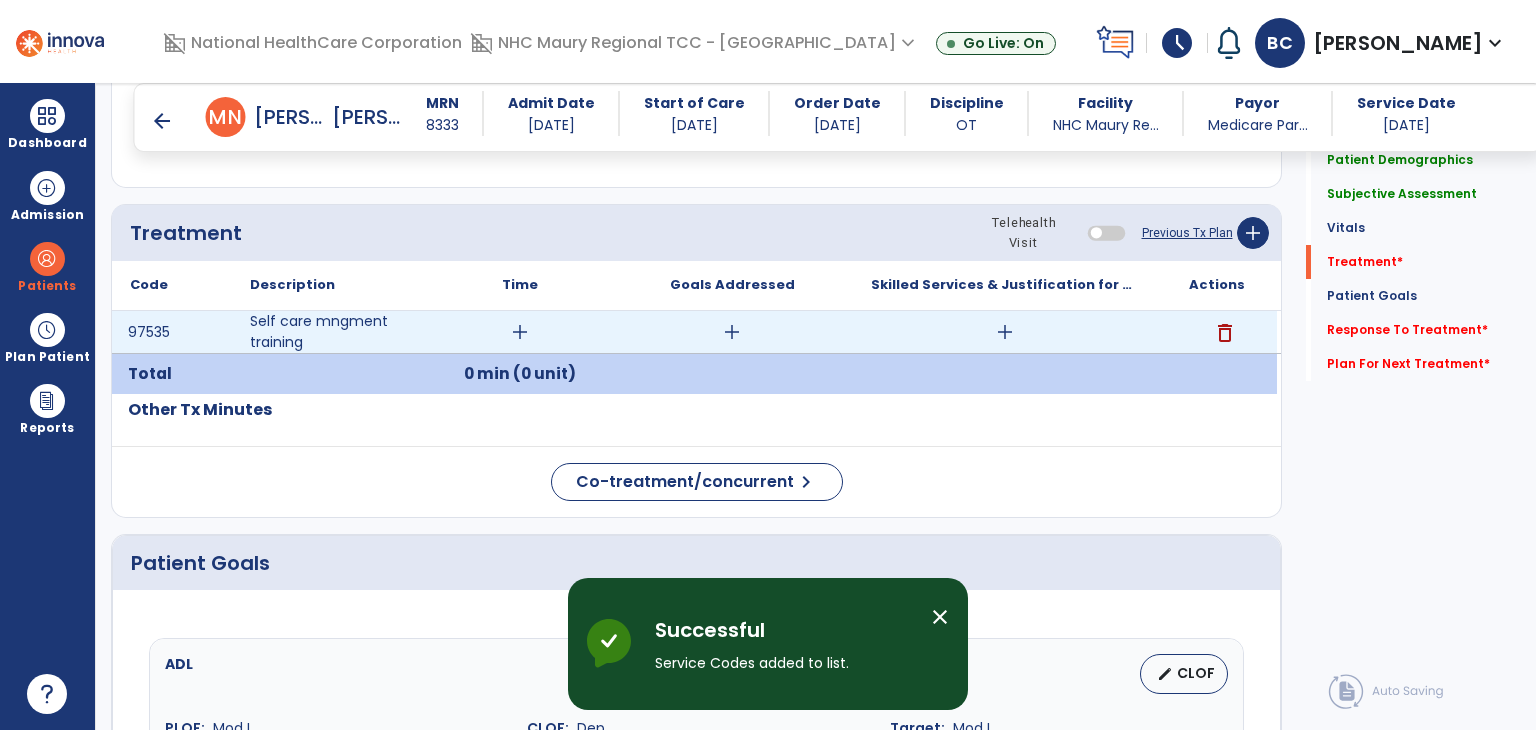 click on "add" at bounding box center [520, 332] 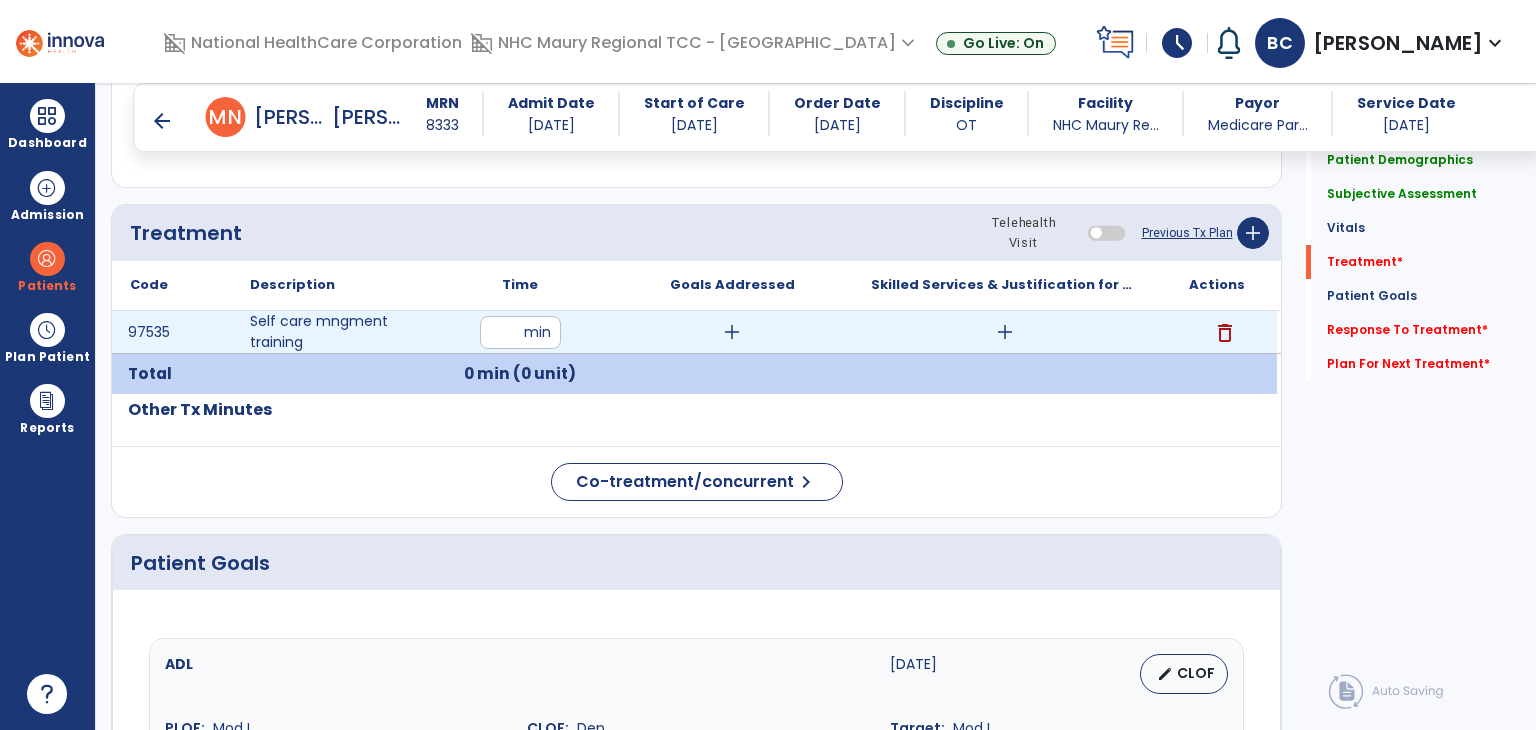 type on "**" 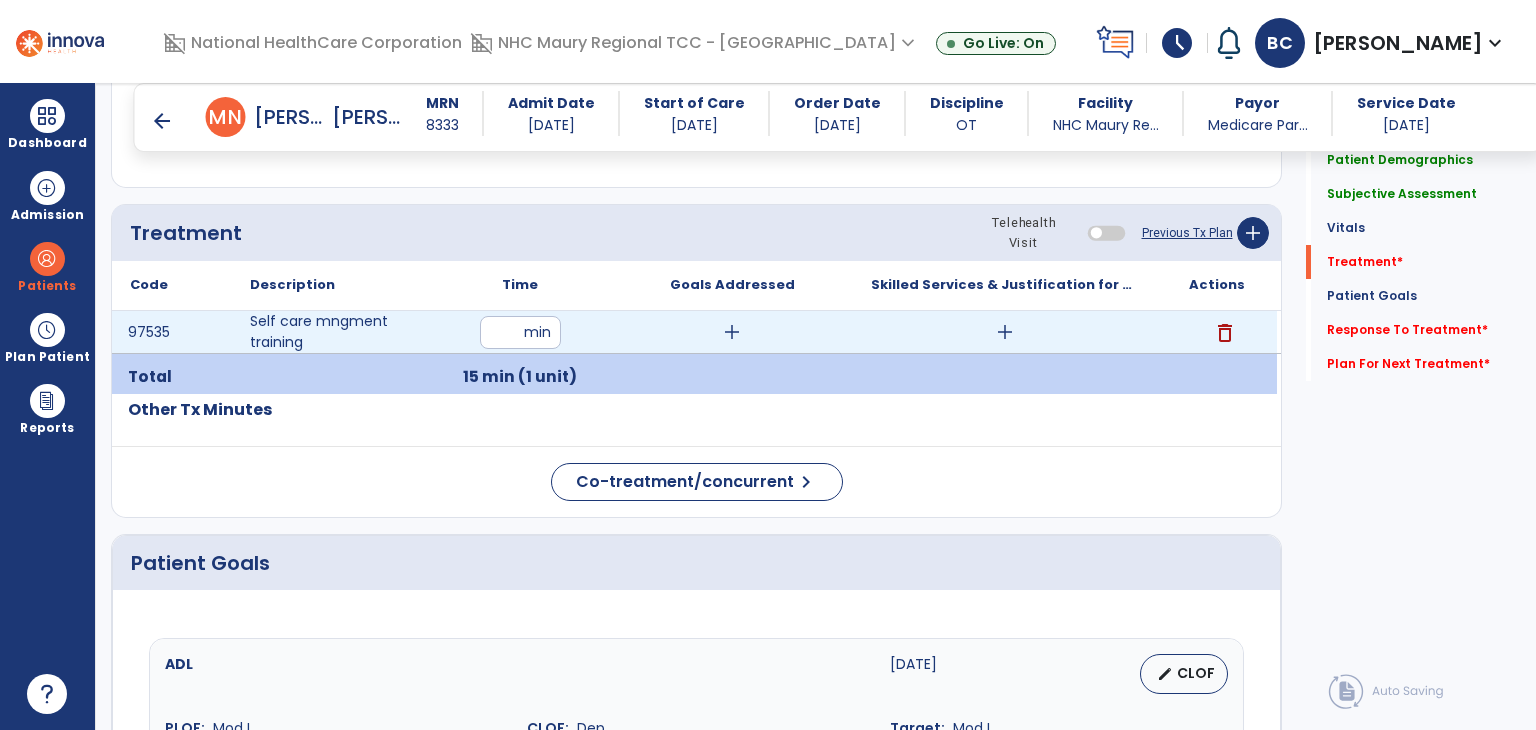click on "add" at bounding box center [732, 332] 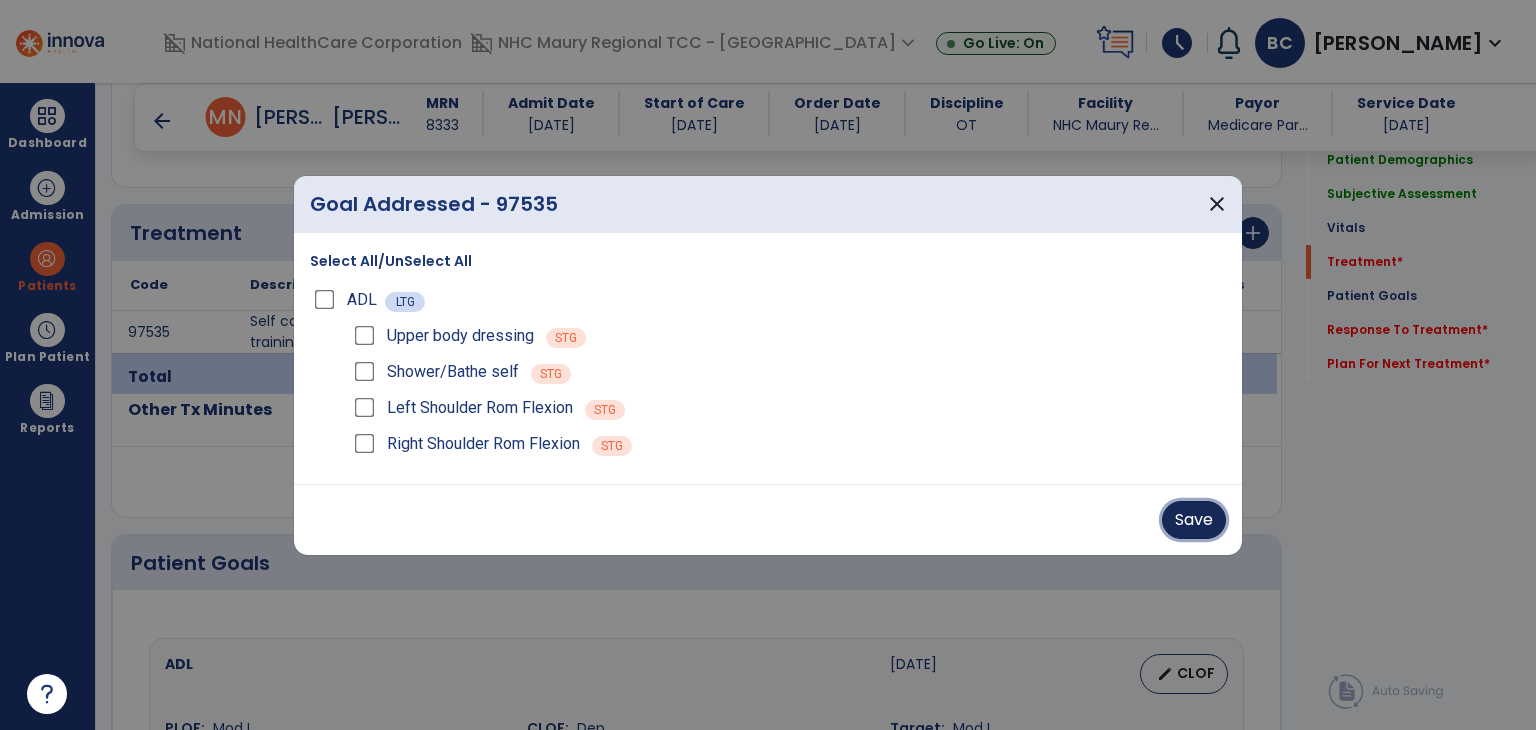 click on "Save" at bounding box center [1194, 520] 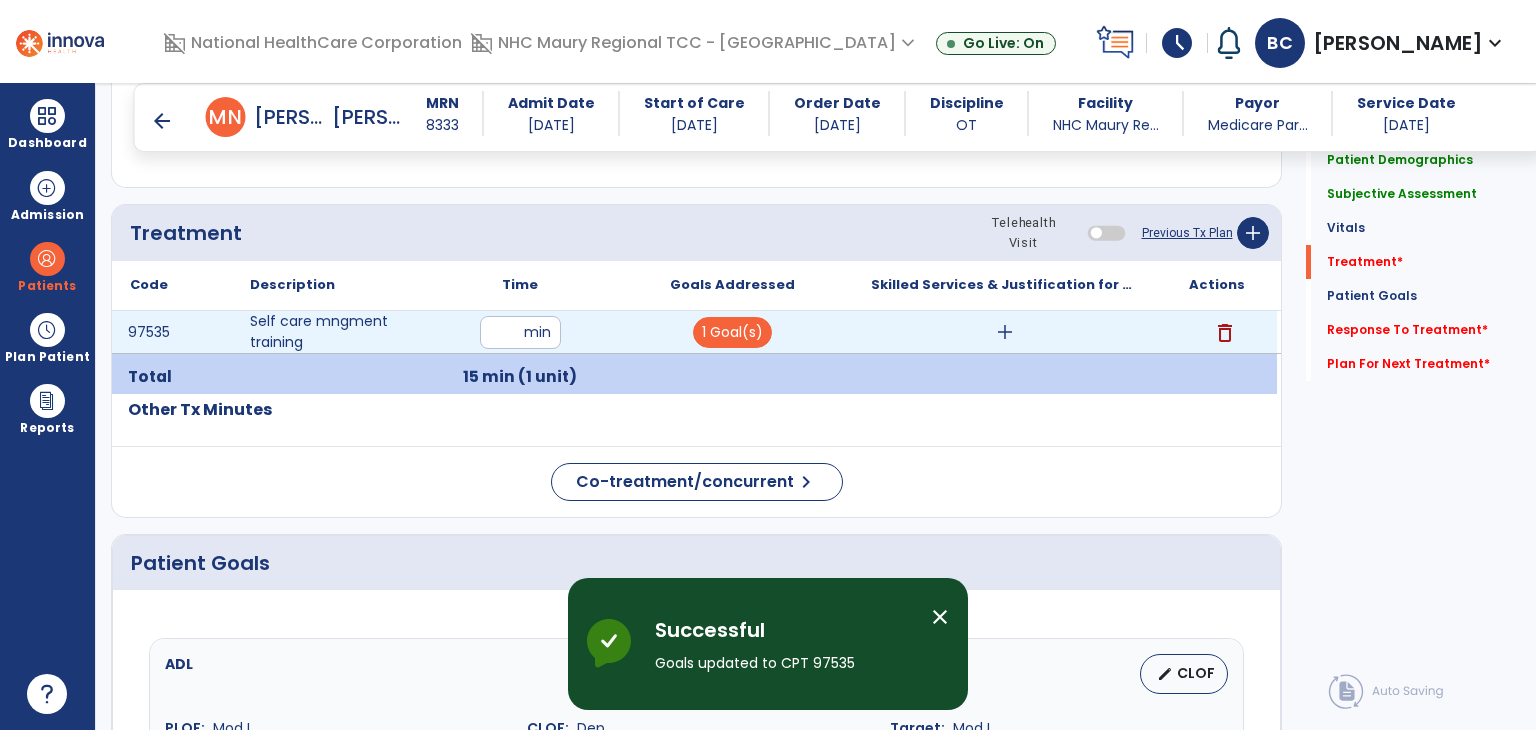 click on "add" at bounding box center (1005, 332) 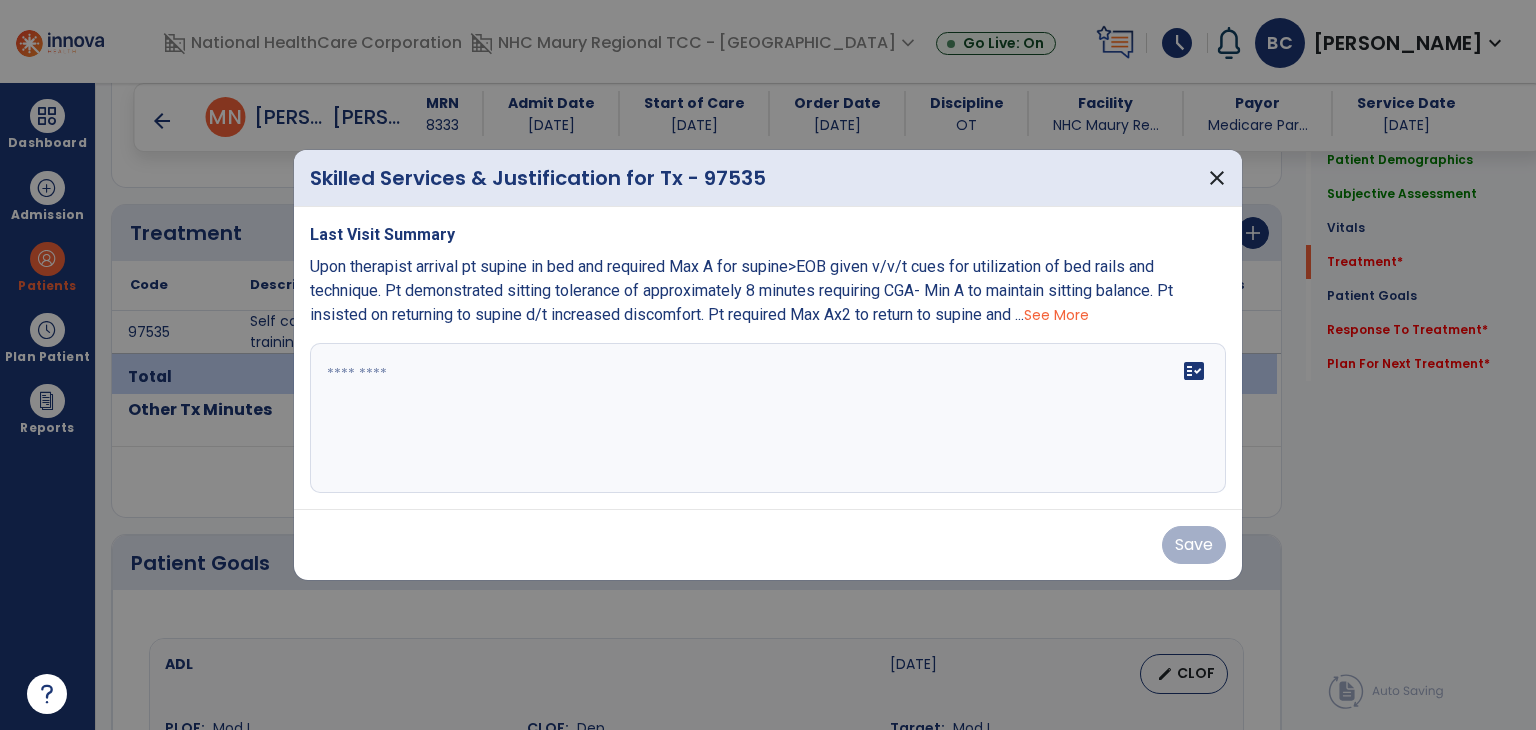 click on "See More" at bounding box center [1056, 315] 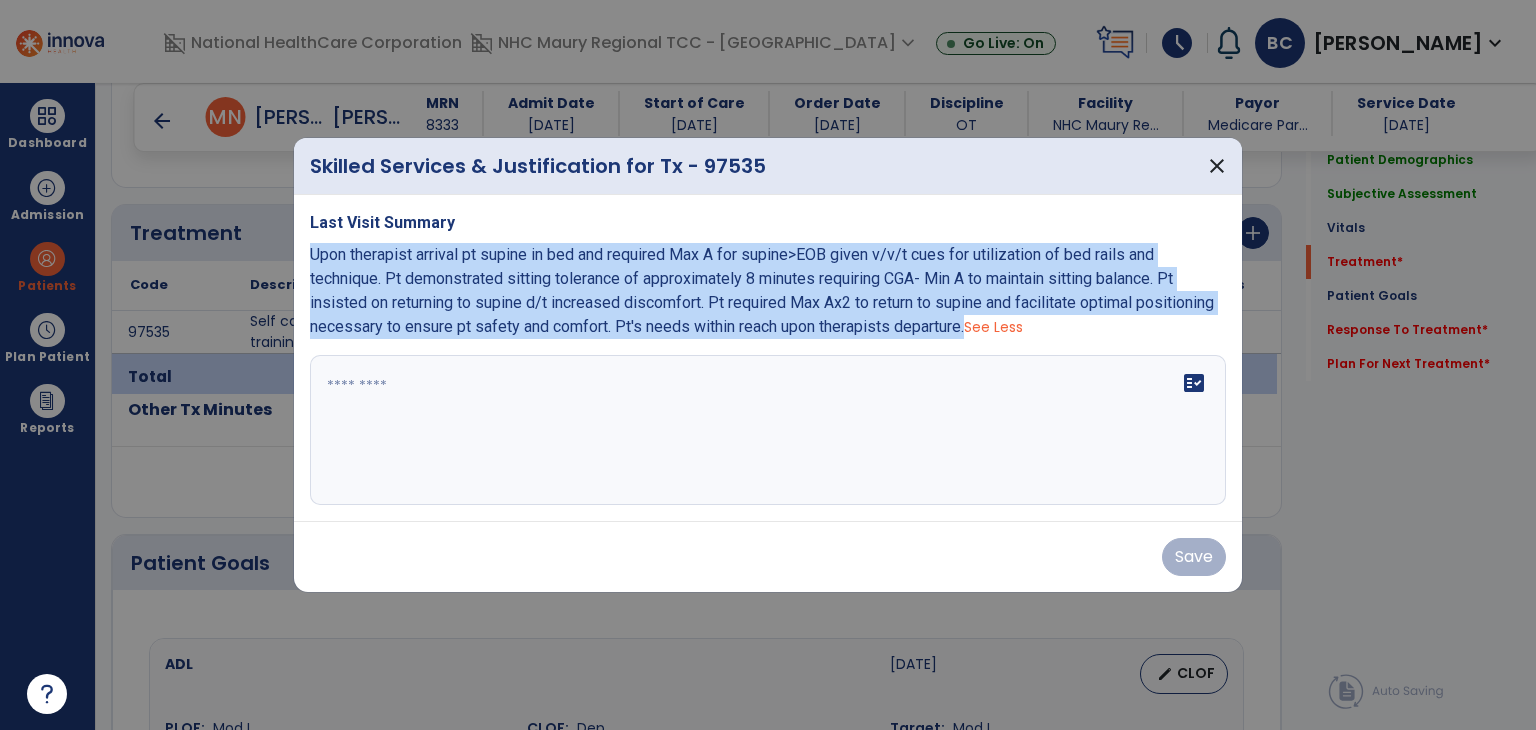 drag, startPoint x: 308, startPoint y: 247, endPoint x: 1049, endPoint y: 324, distance: 744.9899 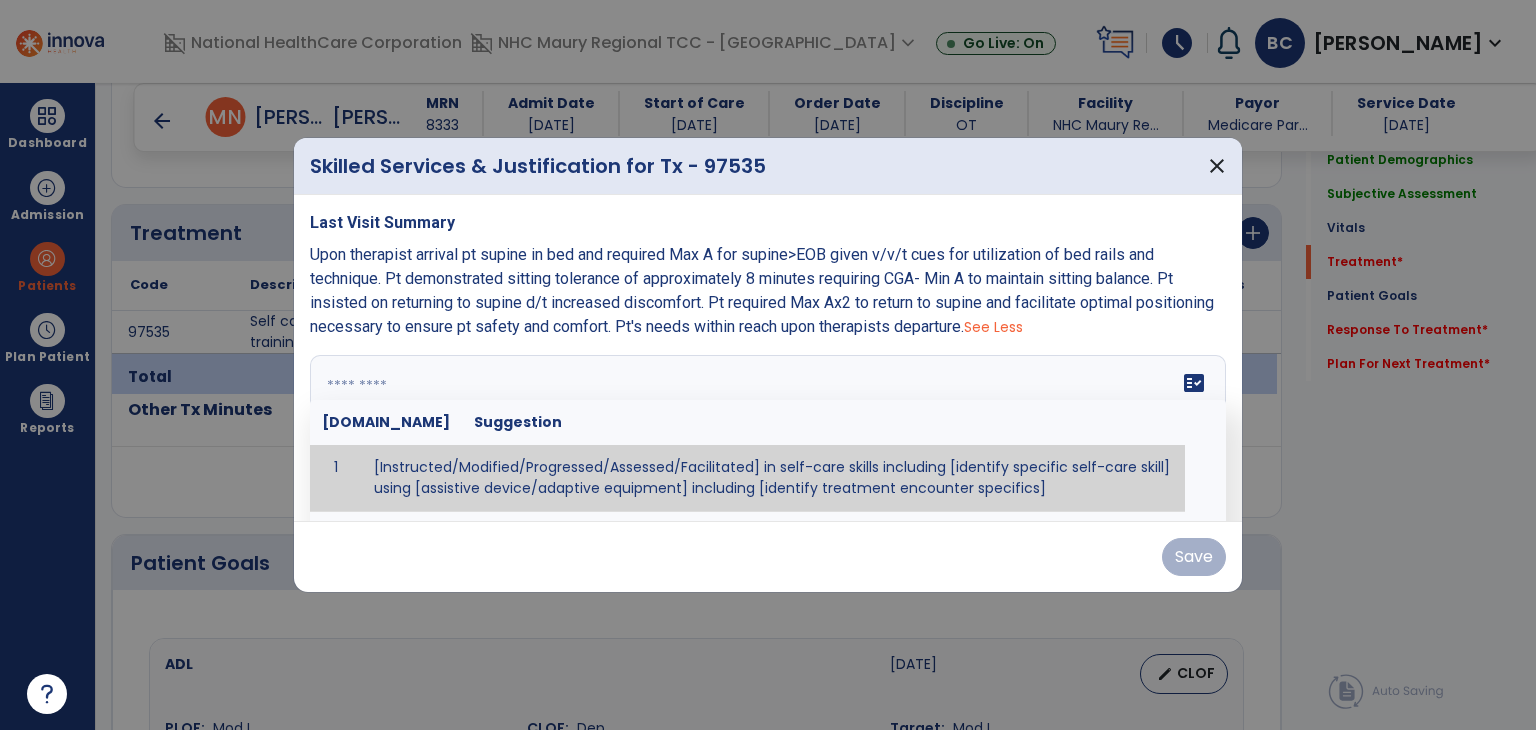 click at bounding box center (766, 430) 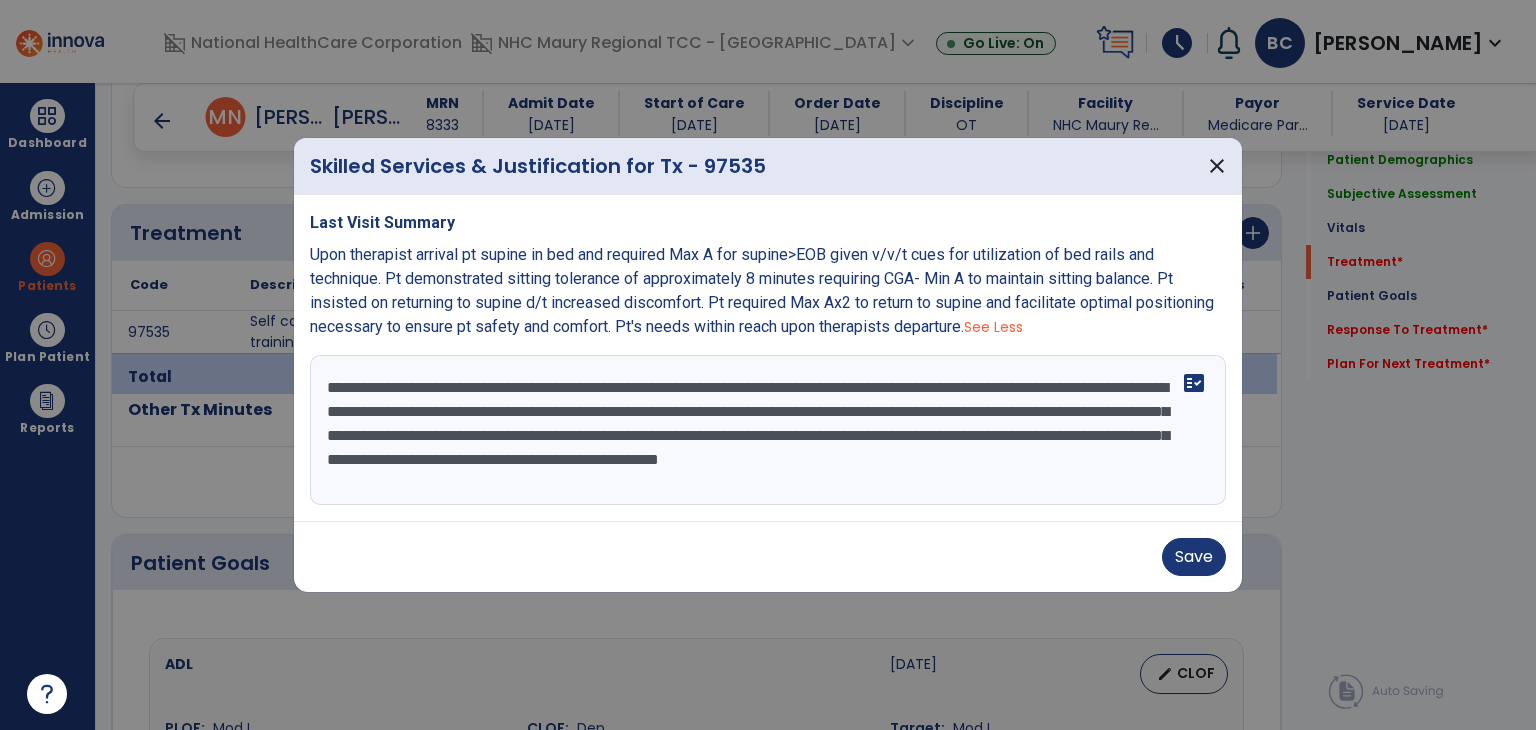 click on "**********" at bounding box center [768, 430] 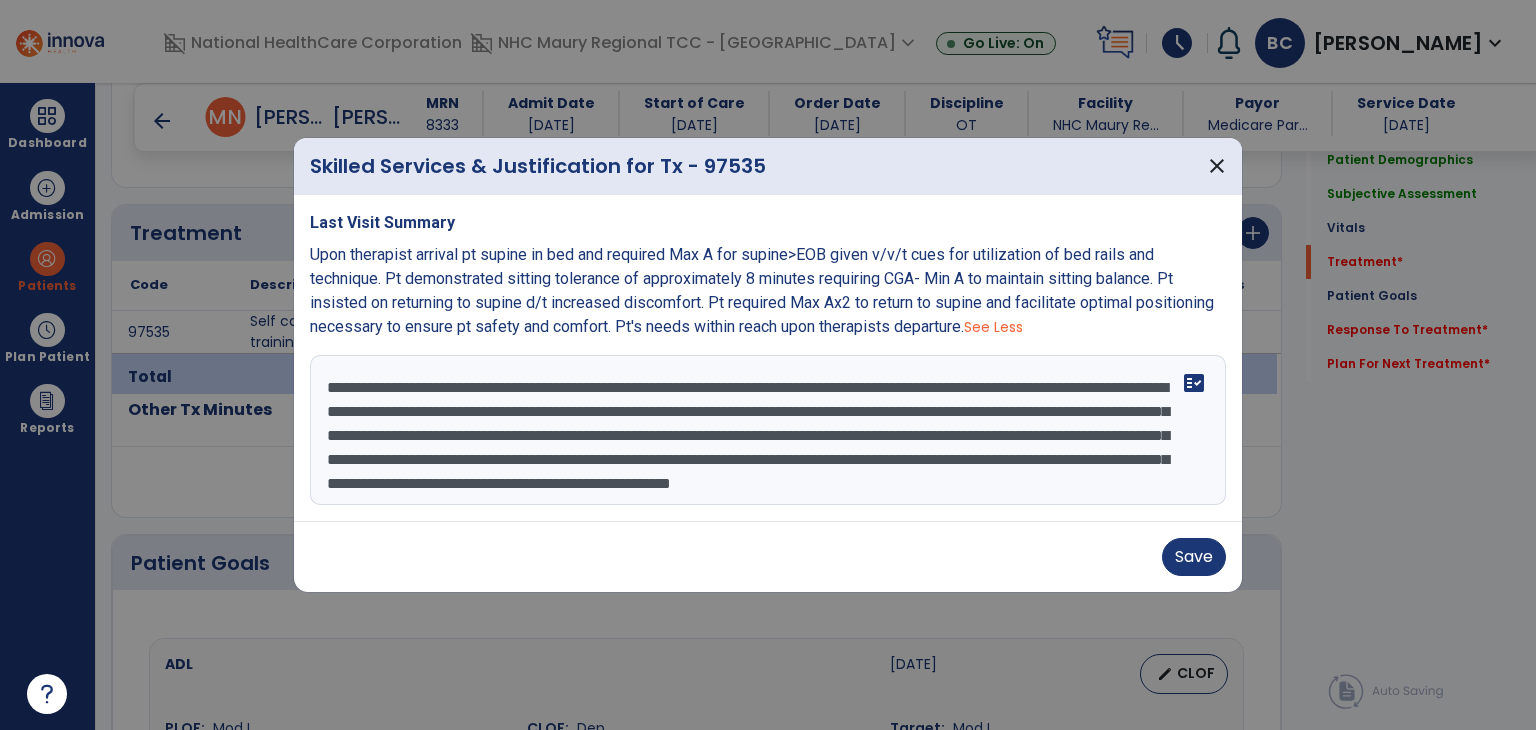 click on "**********" at bounding box center [768, 430] 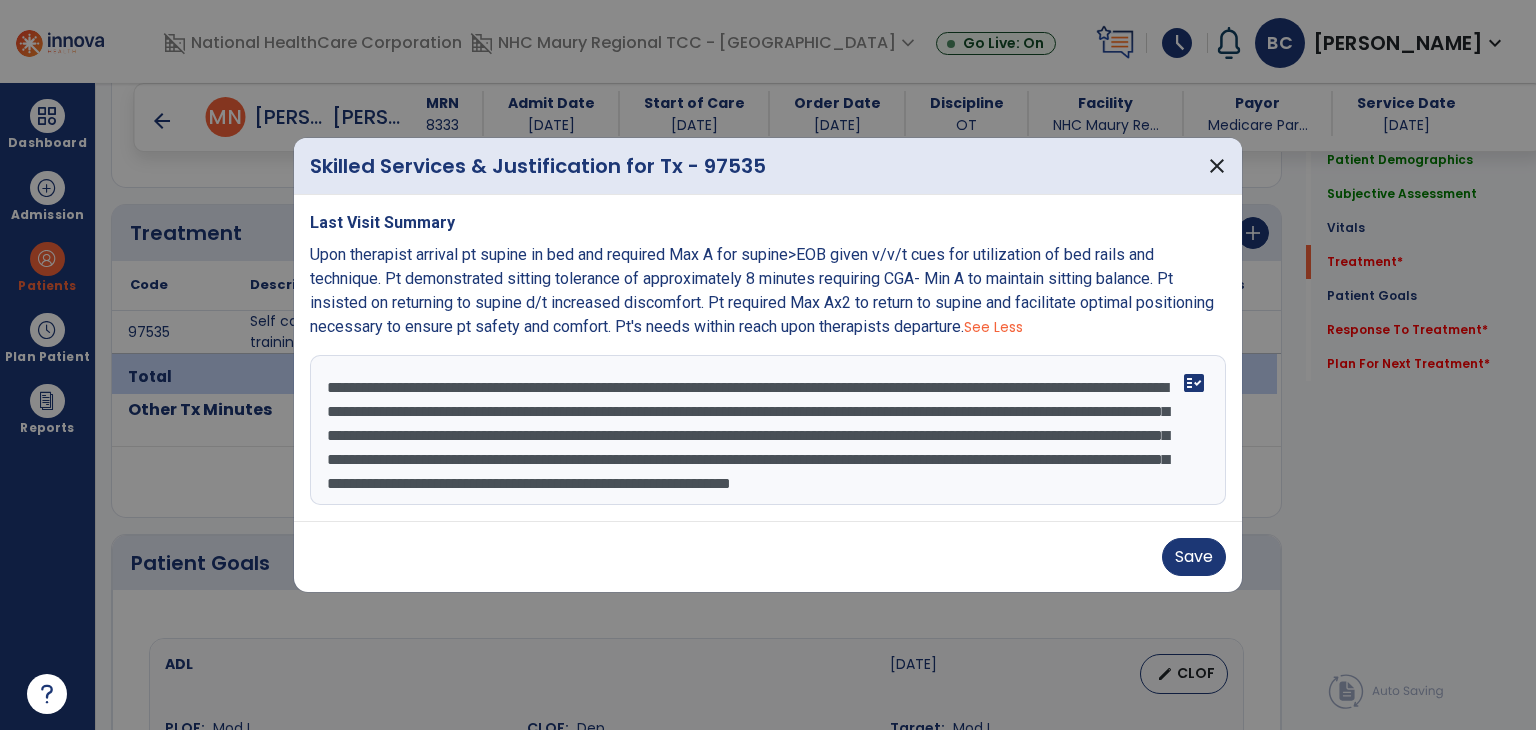 scroll, scrollTop: 24, scrollLeft: 0, axis: vertical 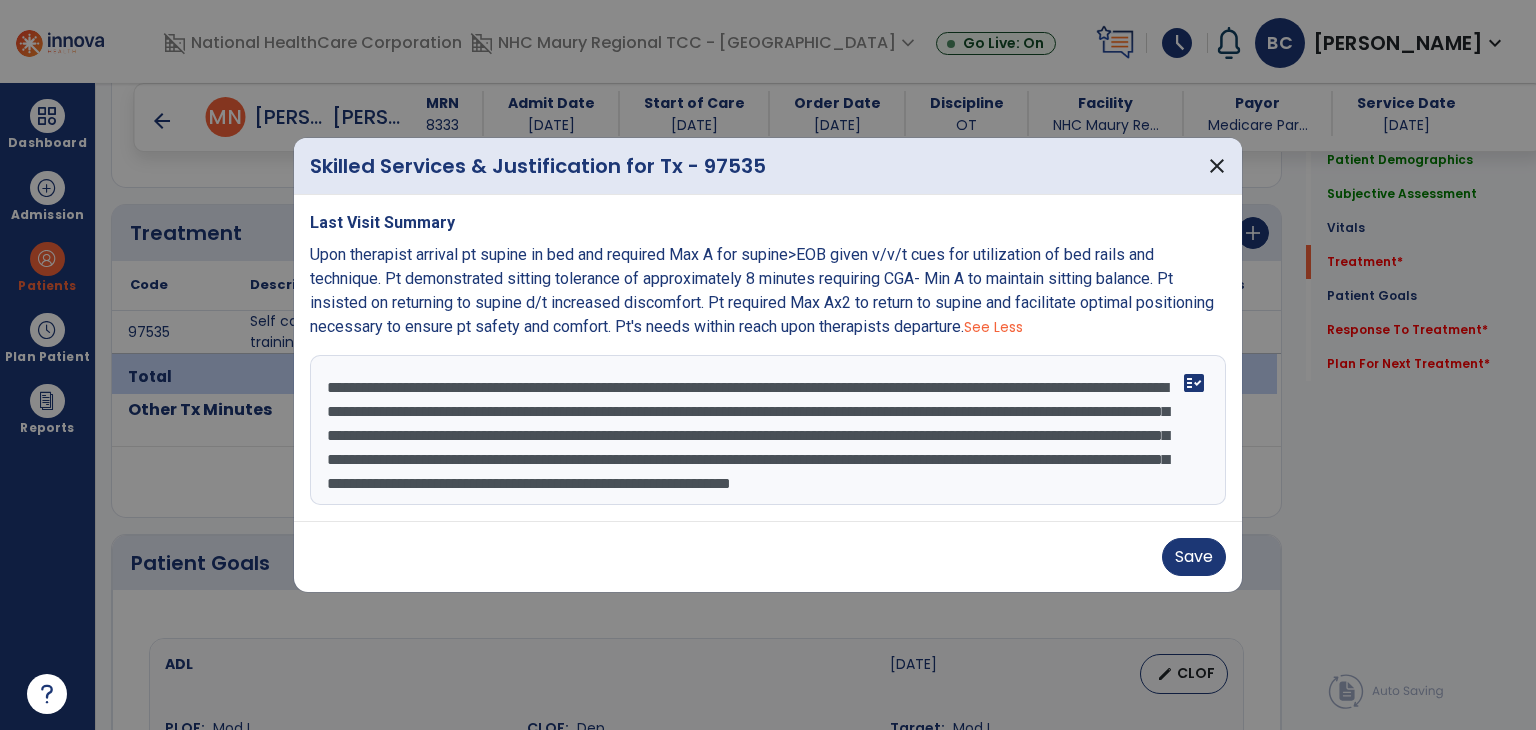 click on "**********" at bounding box center [768, 430] 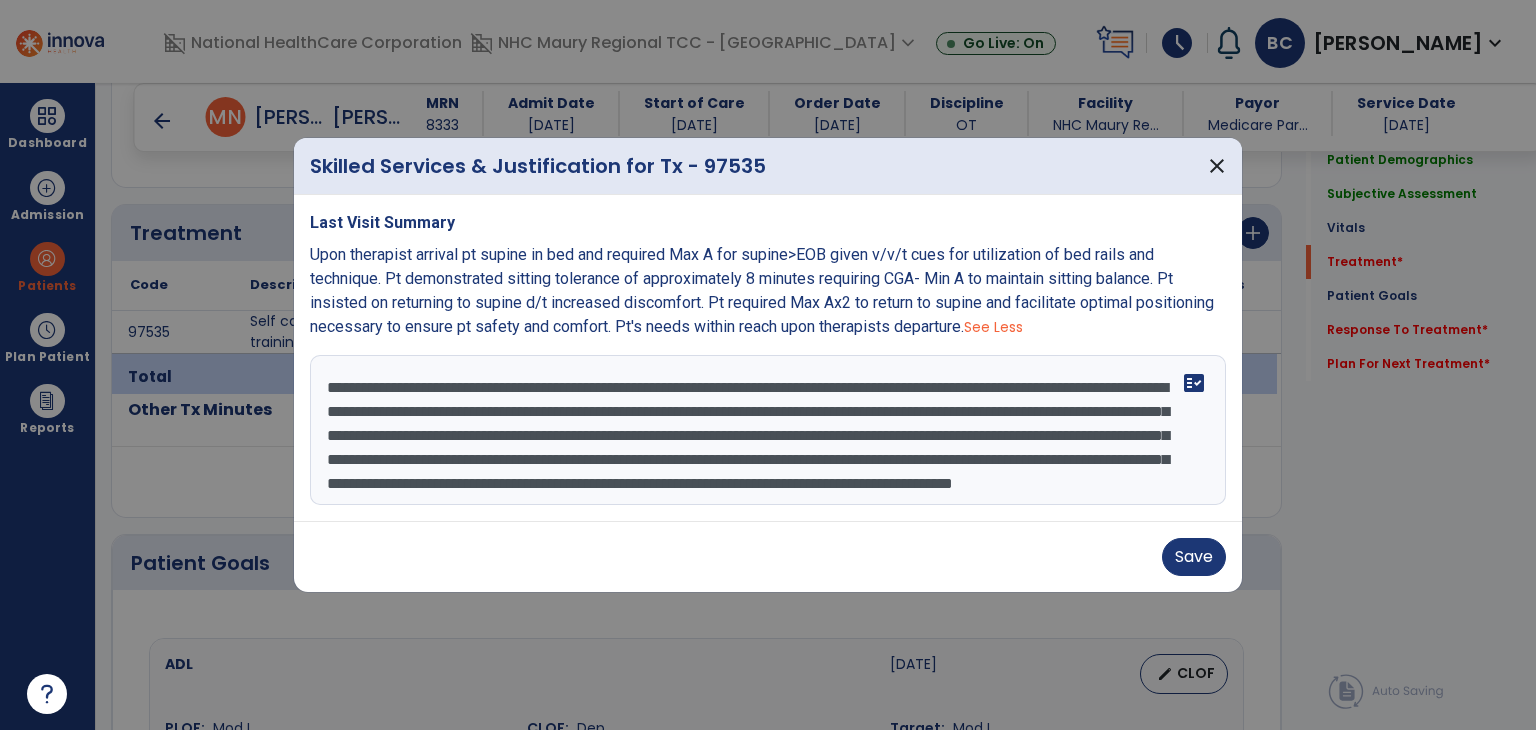scroll, scrollTop: 48, scrollLeft: 0, axis: vertical 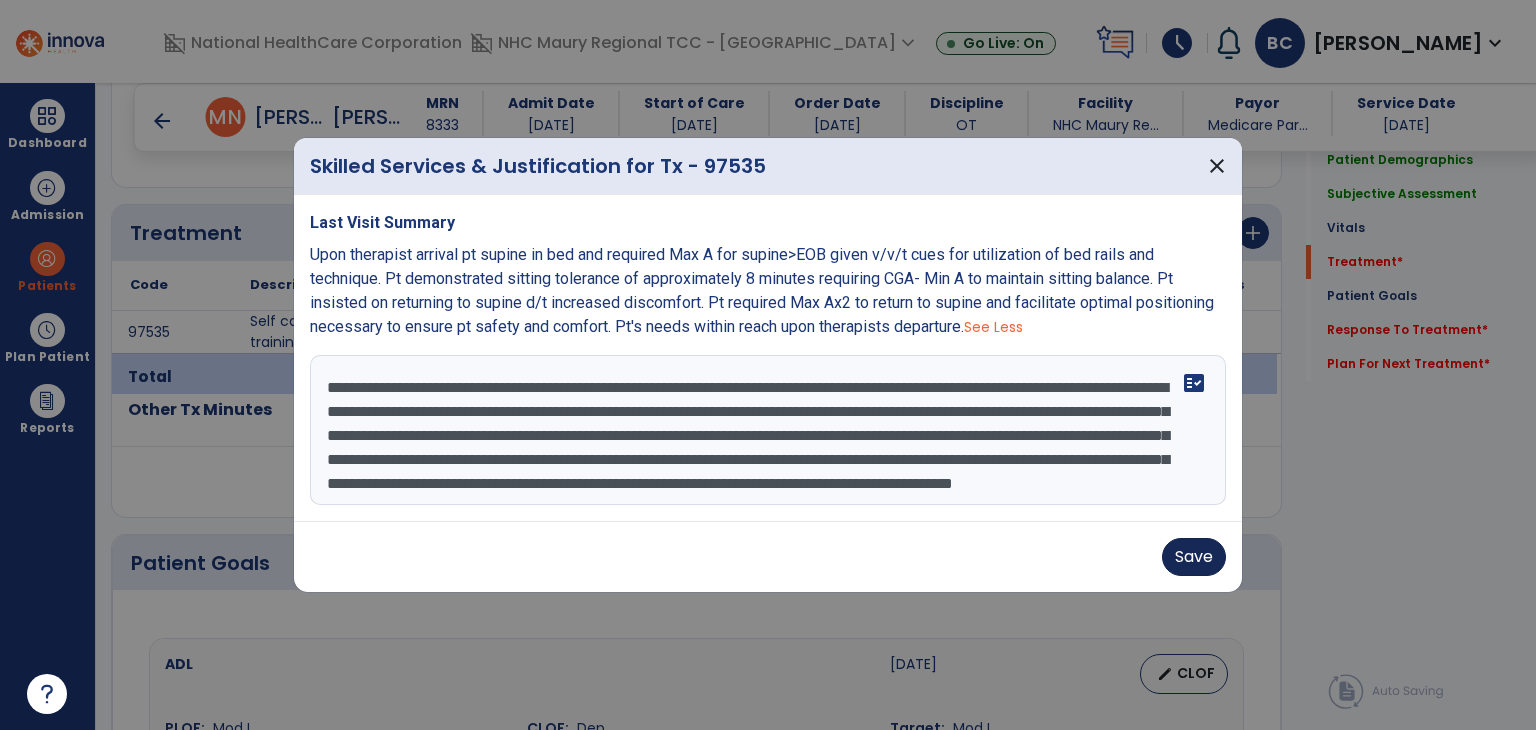 type on "**********" 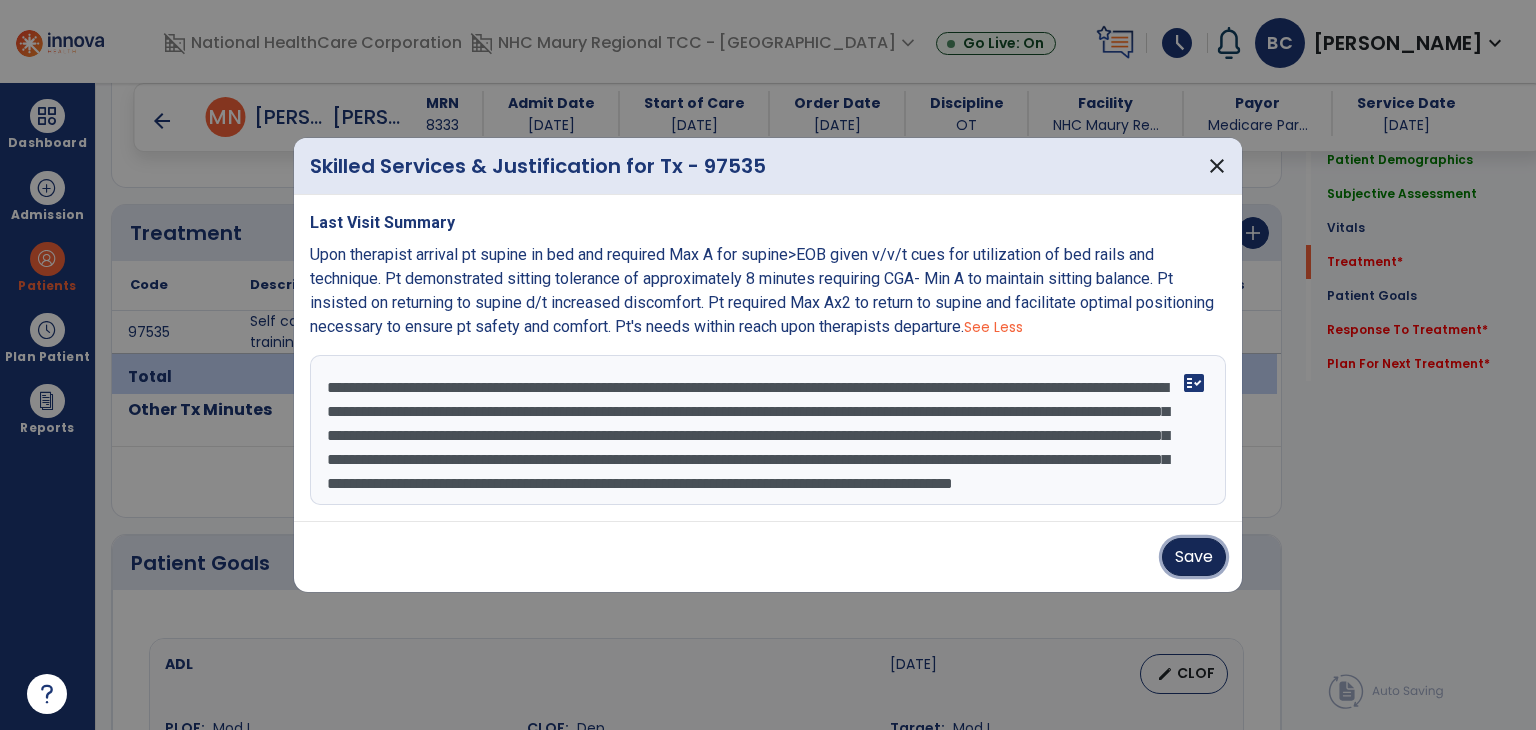 click on "Save" at bounding box center (1194, 557) 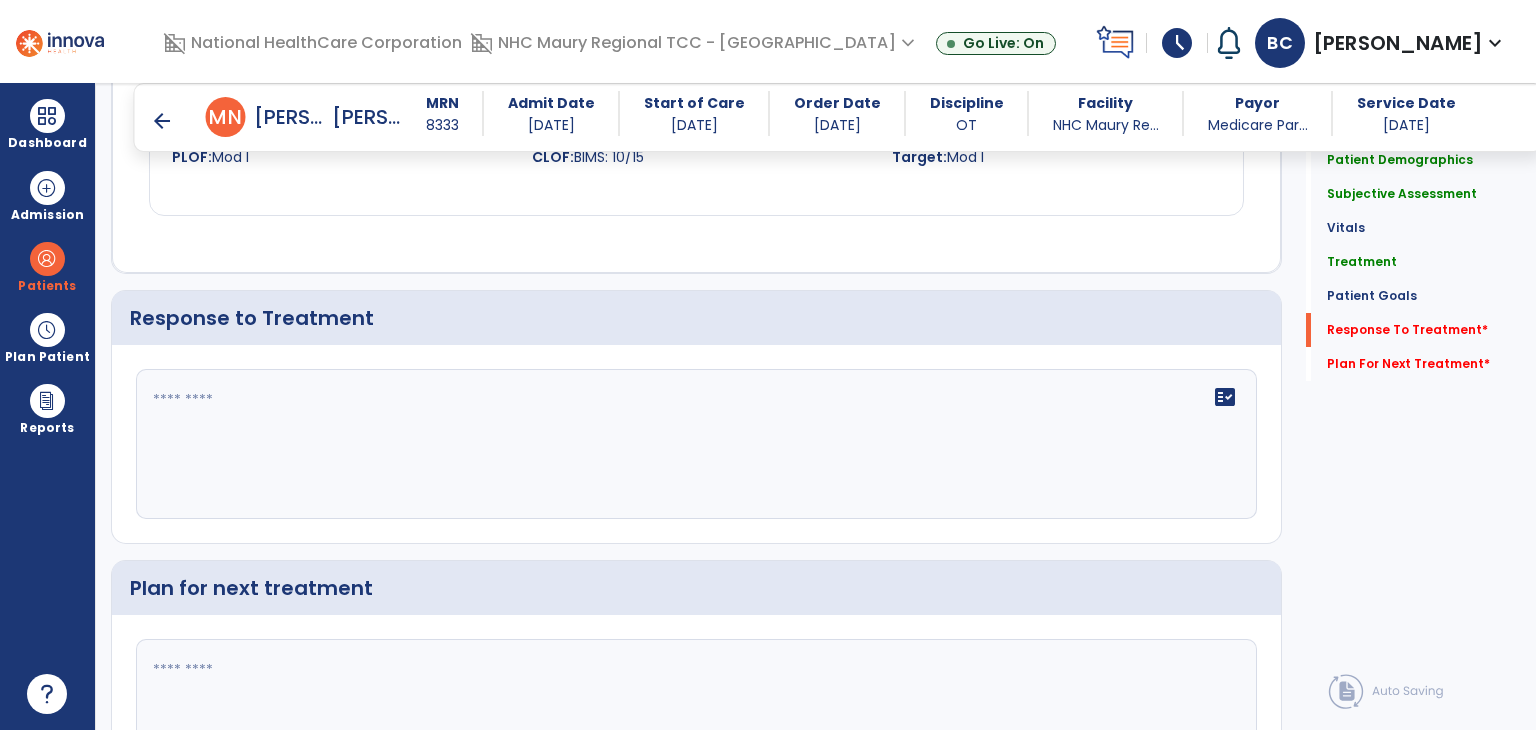 scroll, scrollTop: 2538, scrollLeft: 0, axis: vertical 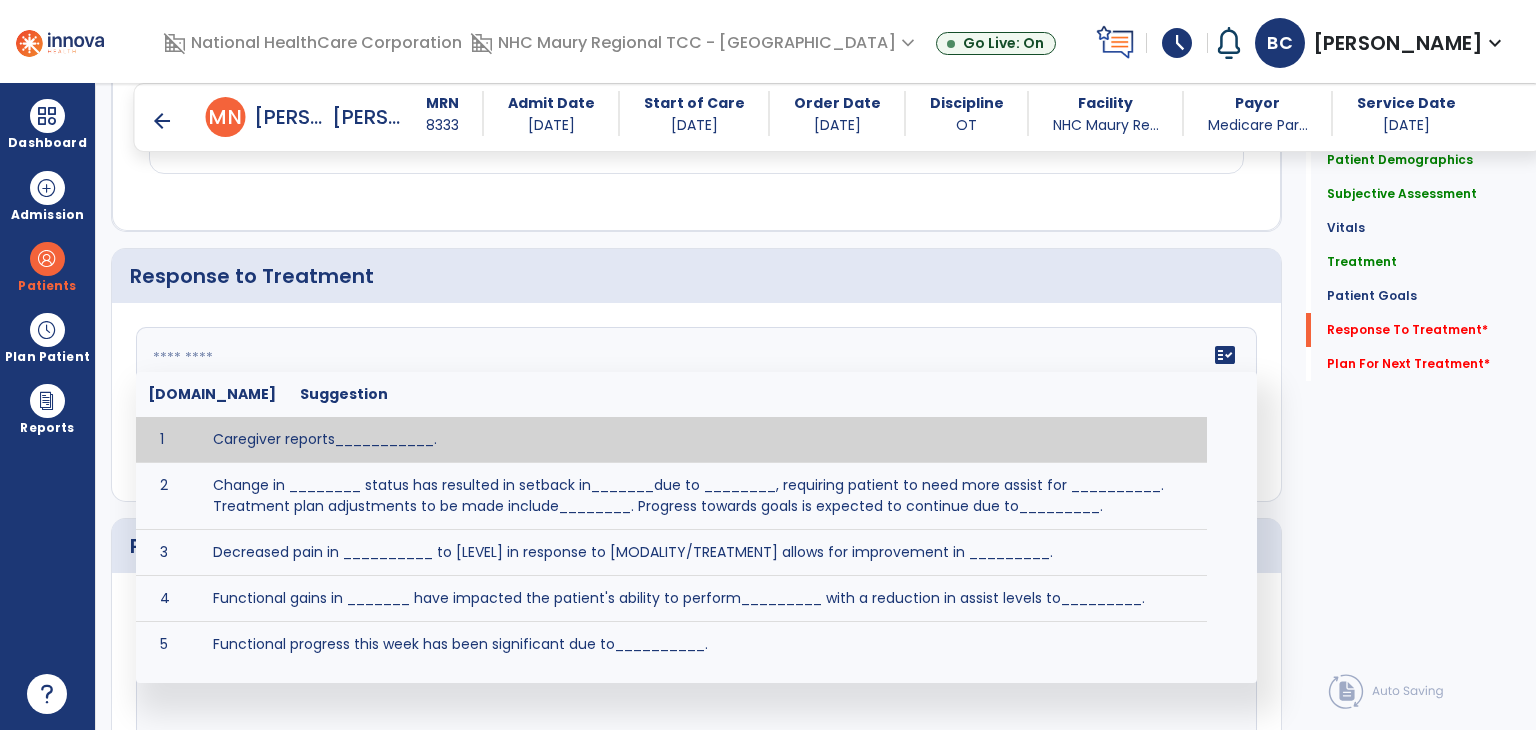 click 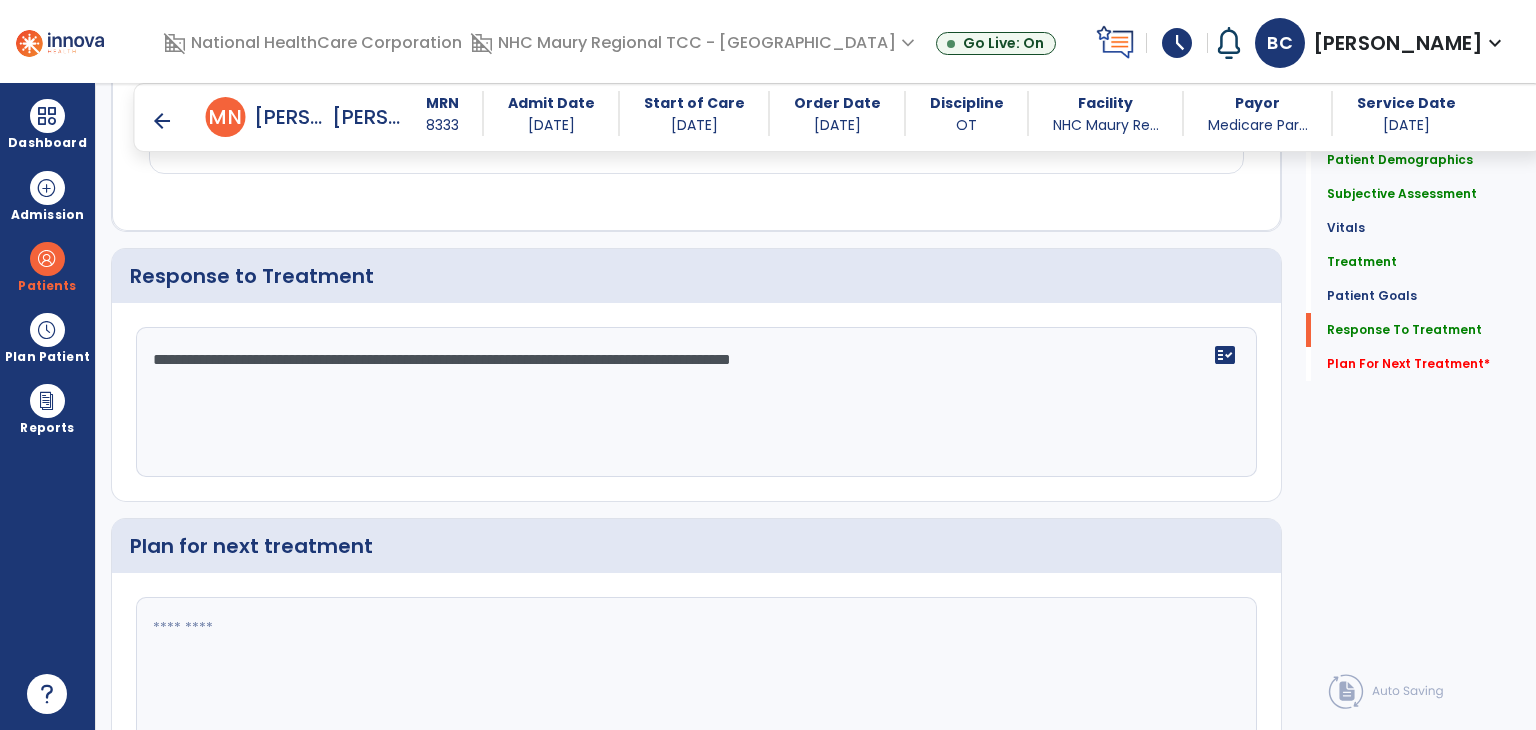 scroll, scrollTop: 2538, scrollLeft: 0, axis: vertical 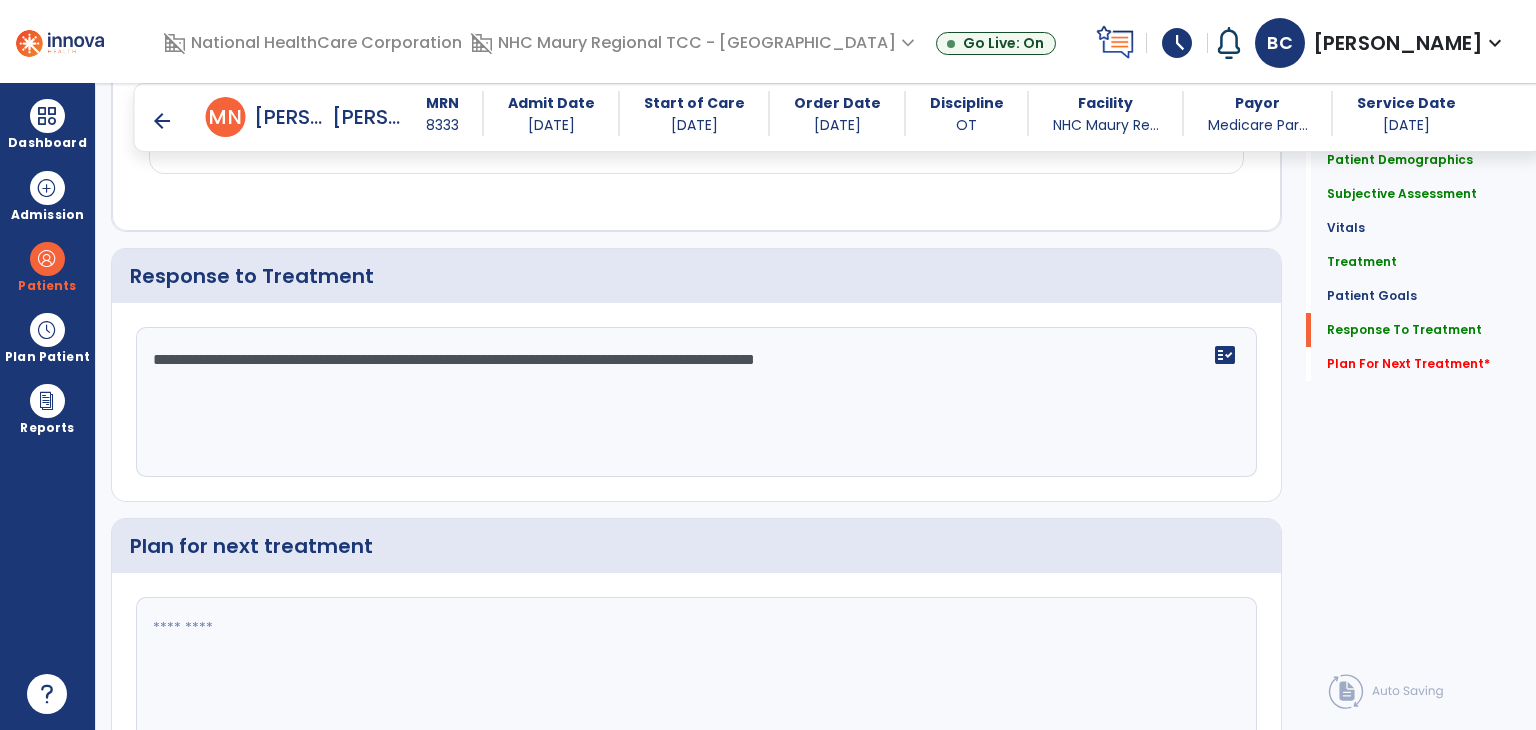 type on "**********" 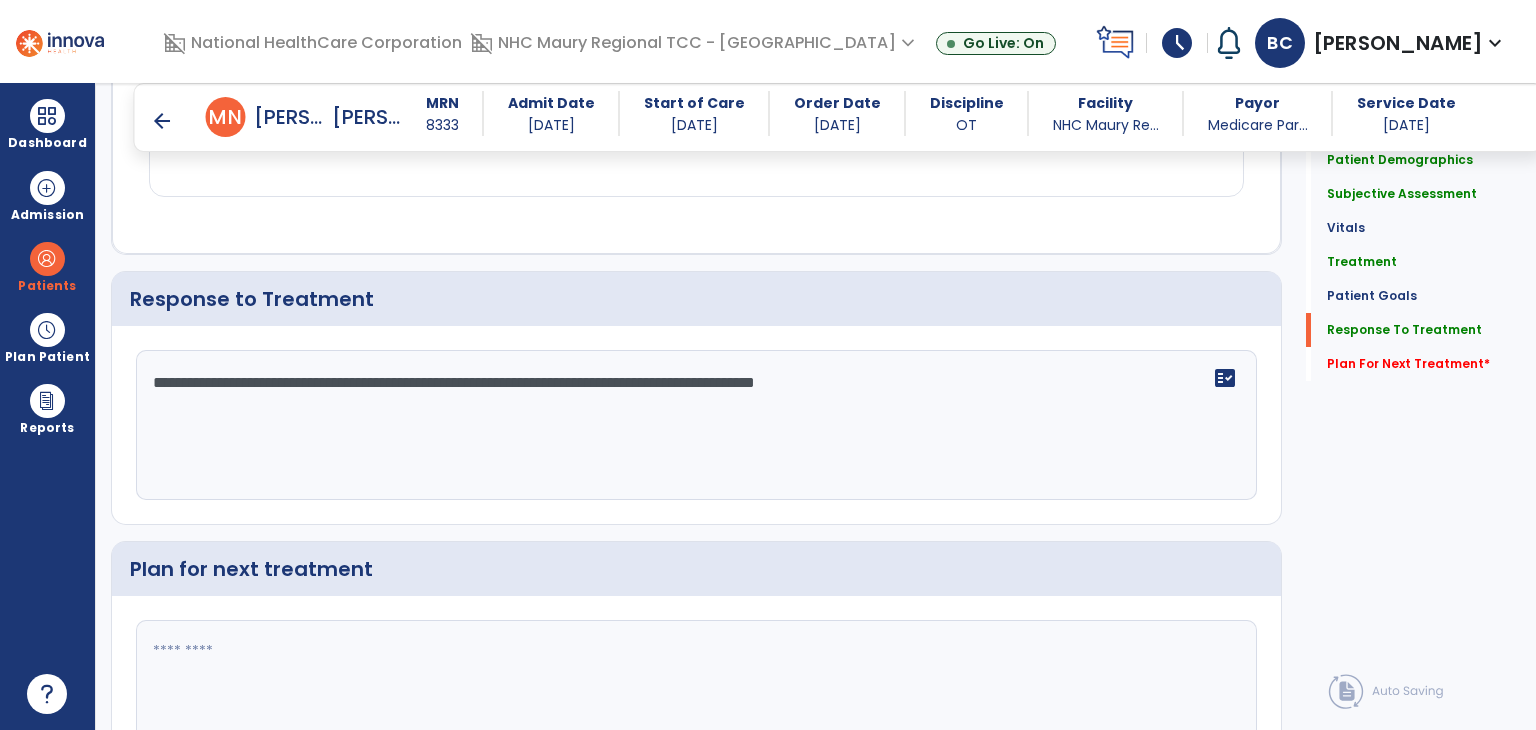 scroll, scrollTop: 2538, scrollLeft: 0, axis: vertical 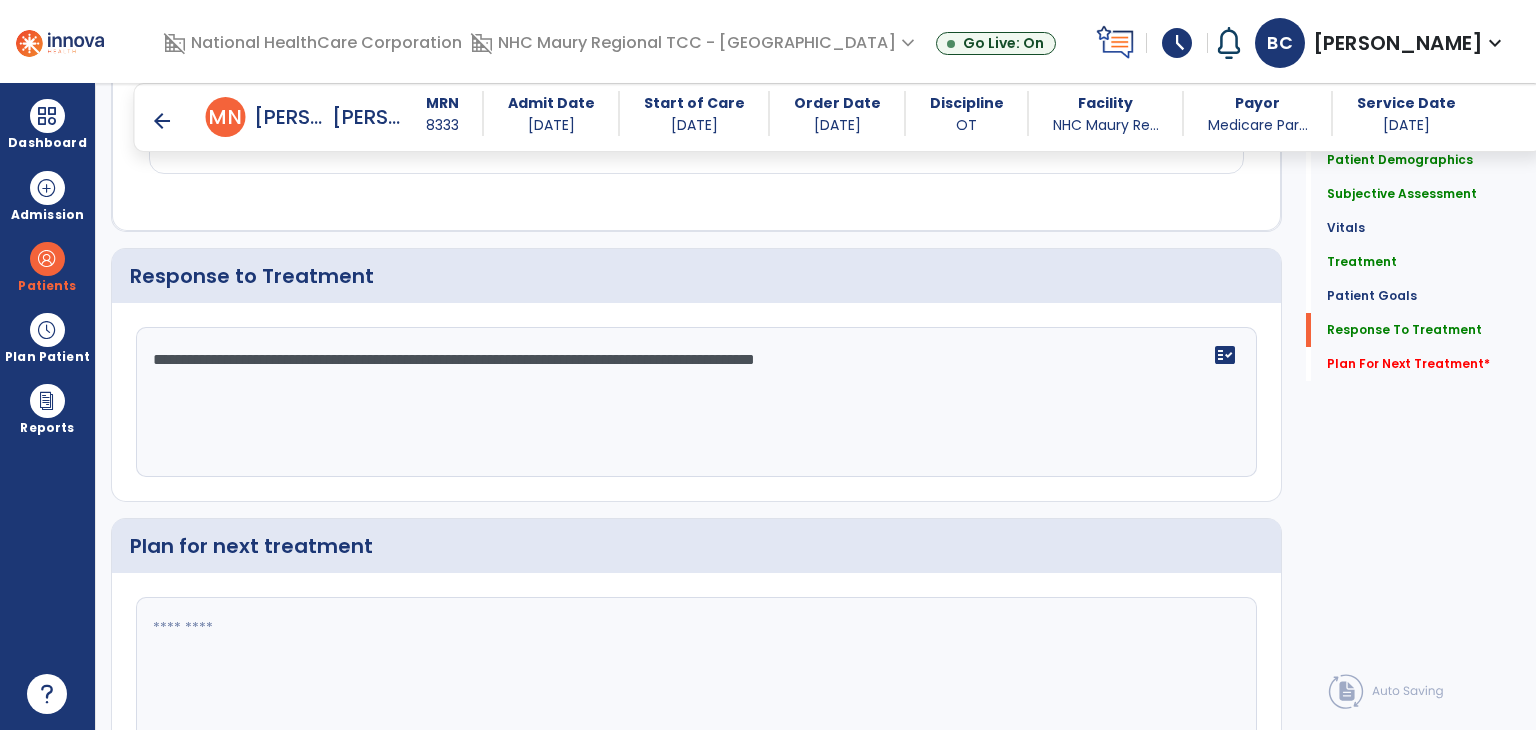 paste on "**********" 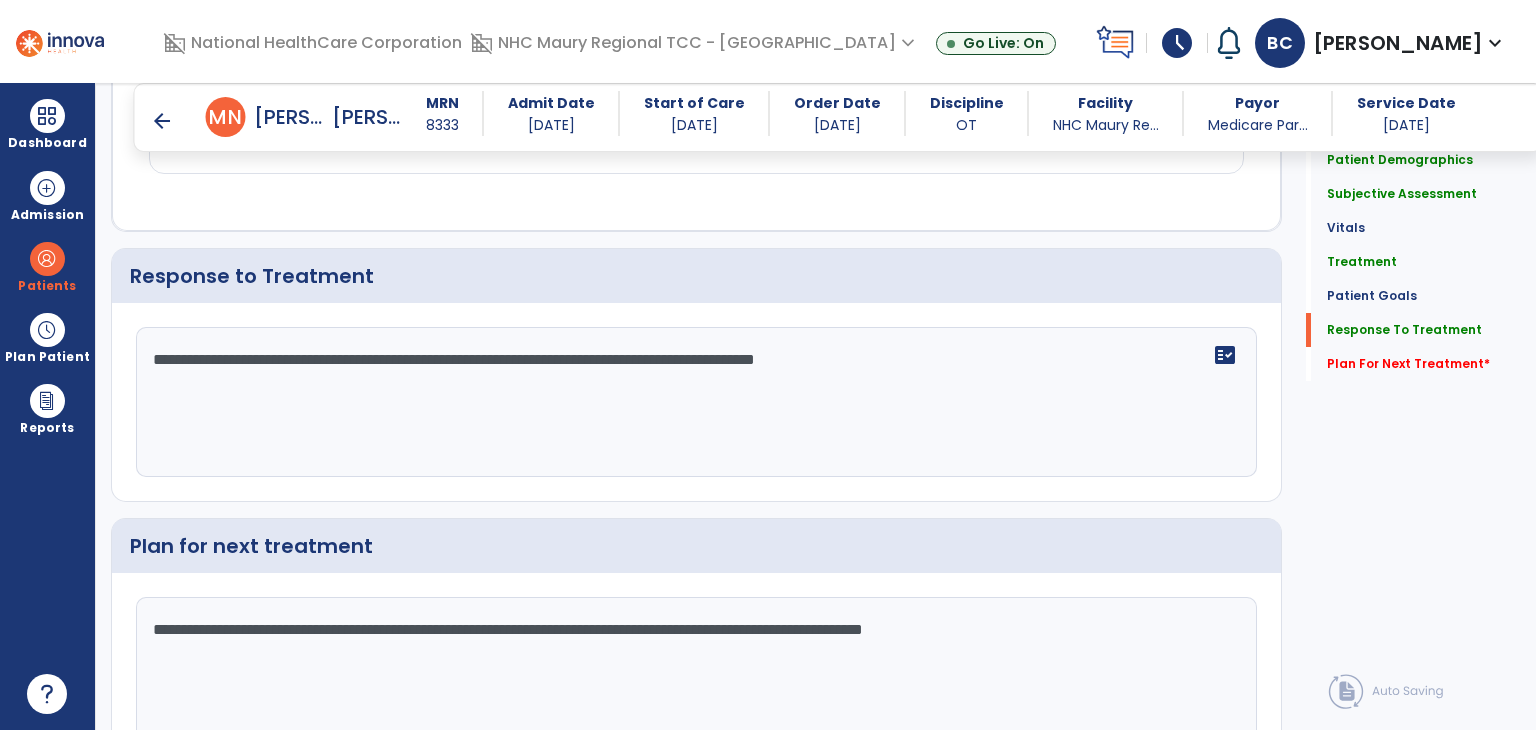 click on "**********" 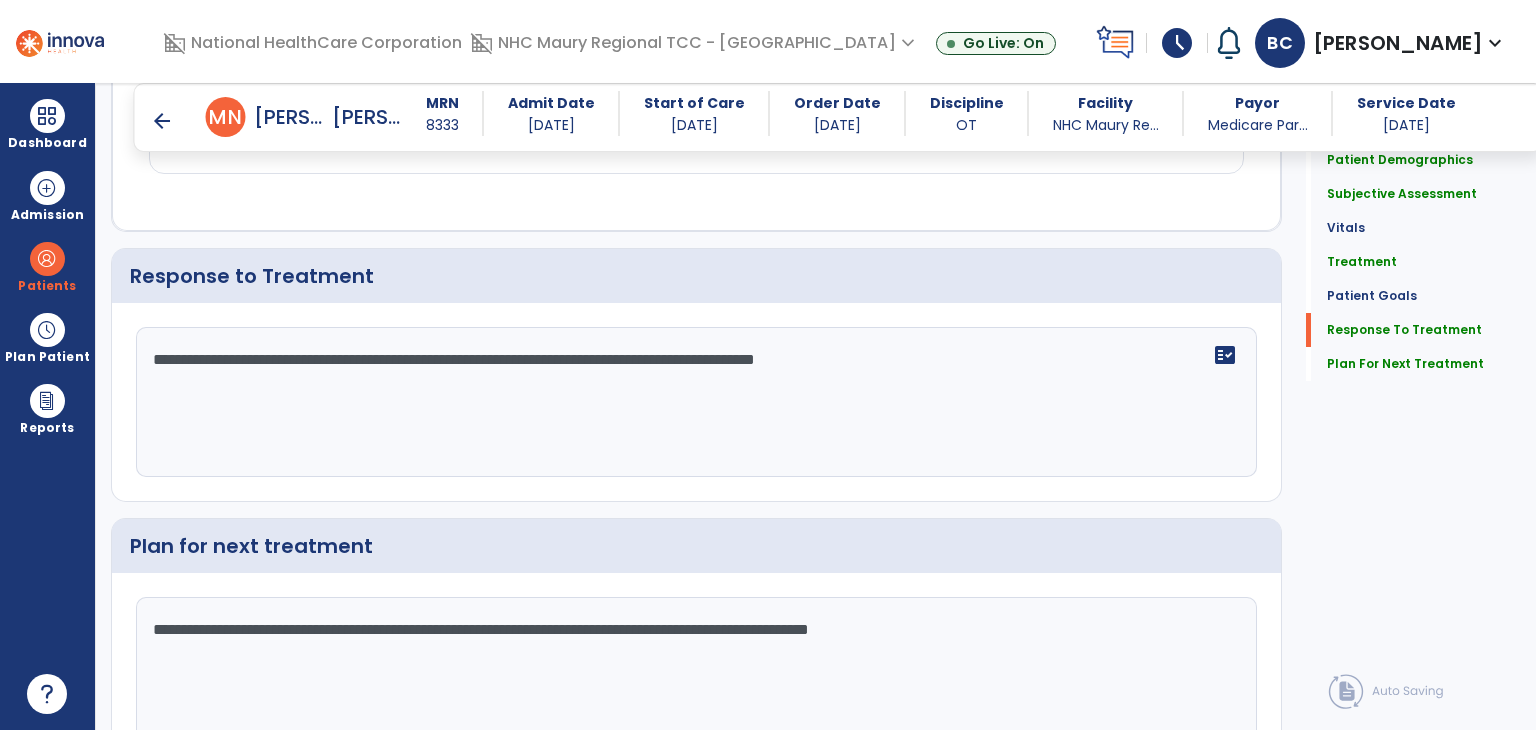 scroll, scrollTop: 2640, scrollLeft: 0, axis: vertical 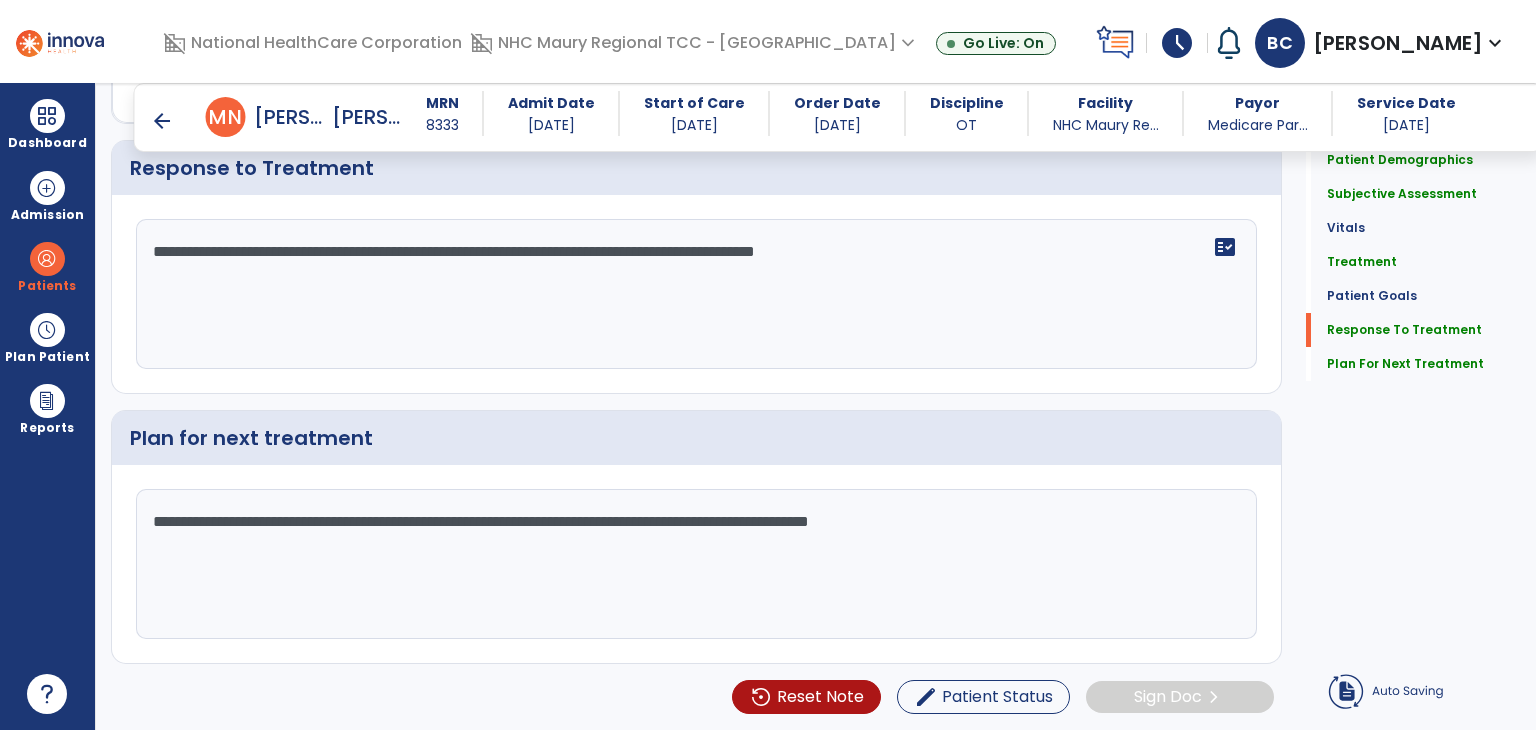 type on "**********" 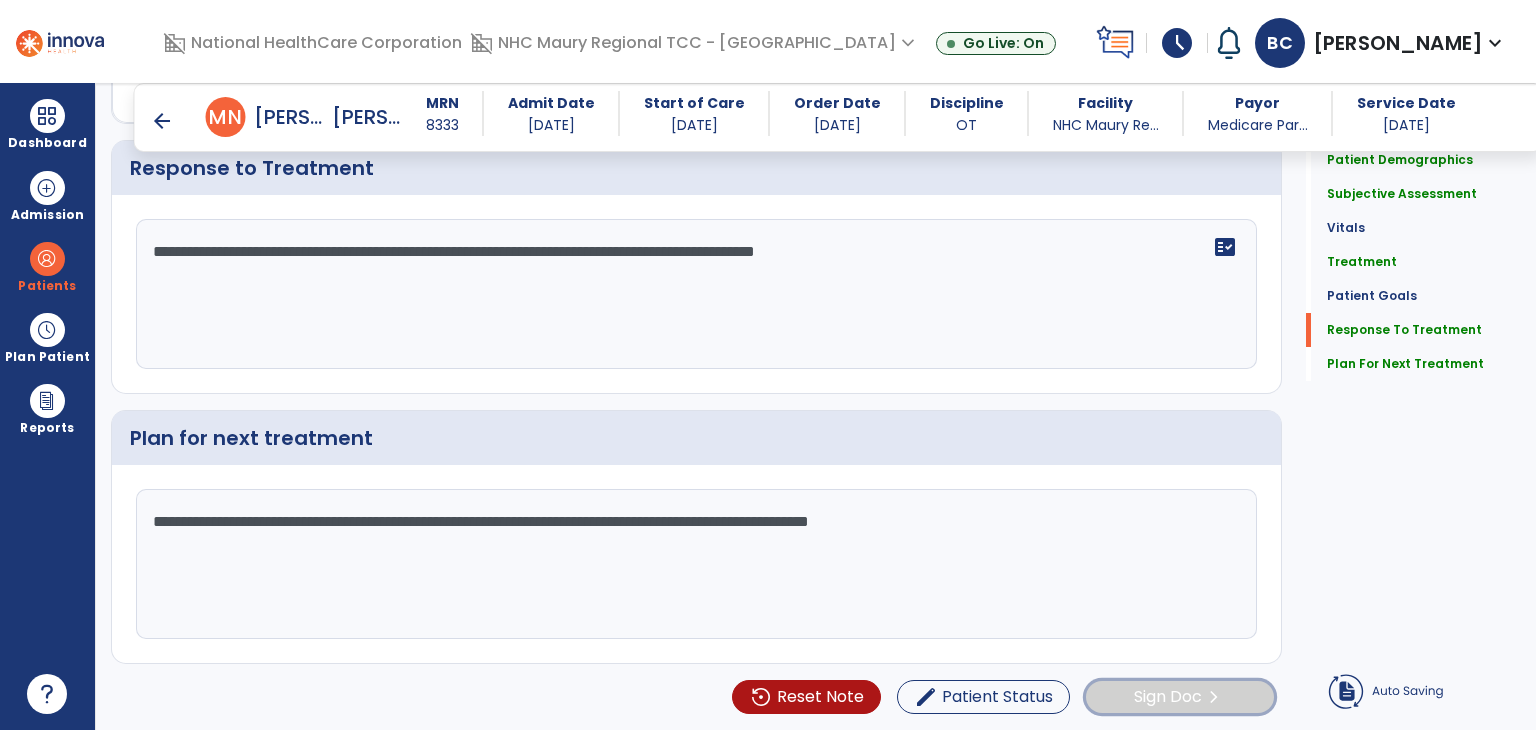 scroll, scrollTop: 2640, scrollLeft: 0, axis: vertical 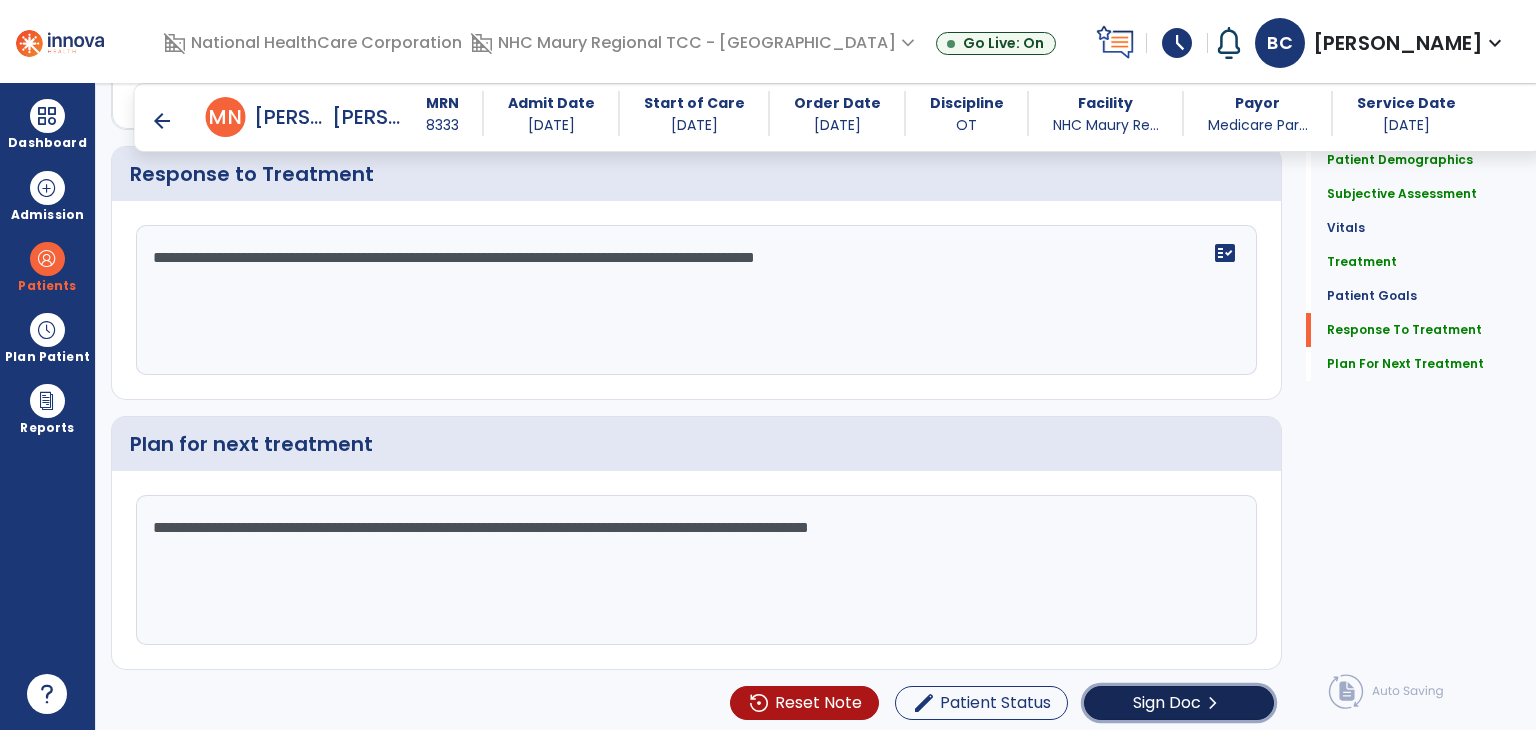 click on "Sign Doc" 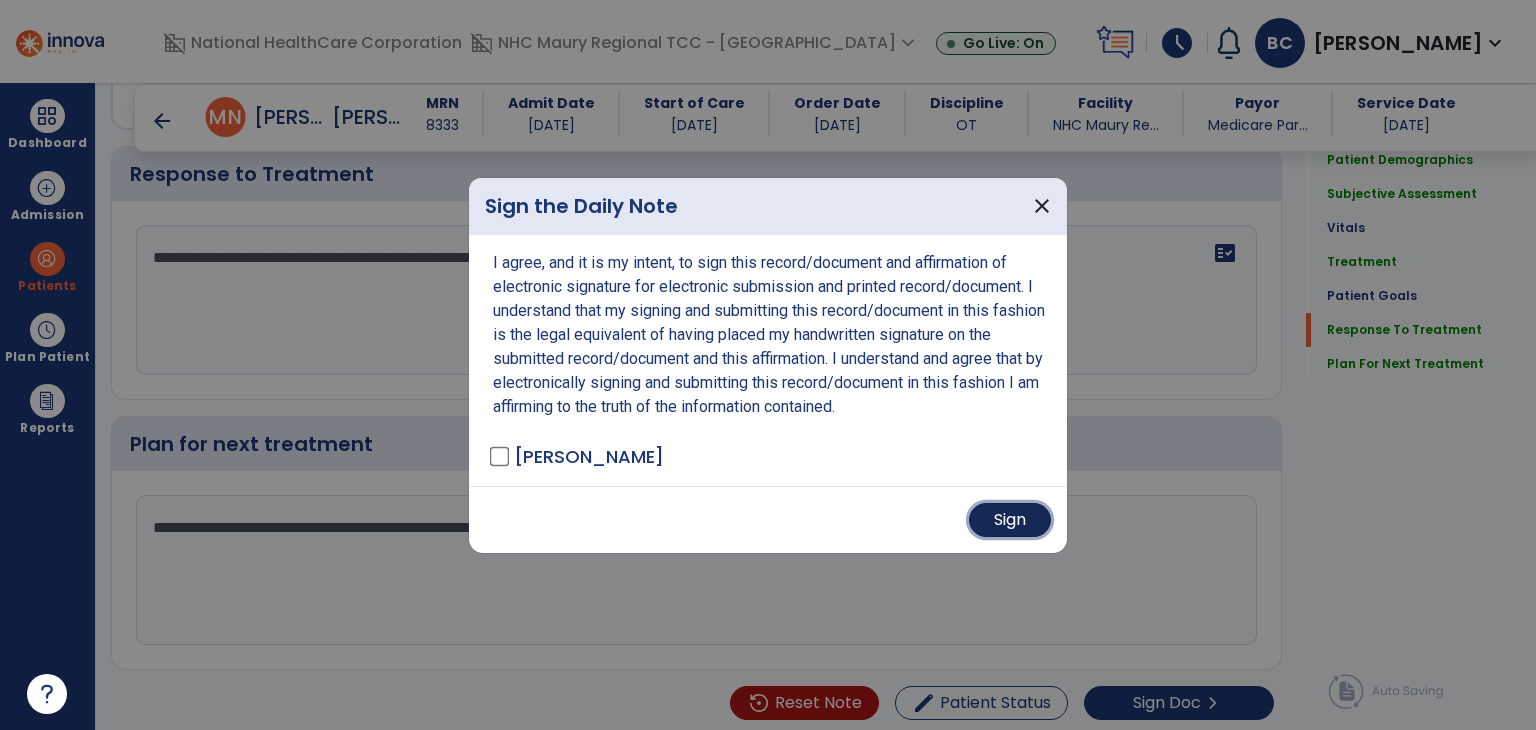 click on "Sign" at bounding box center (1010, 520) 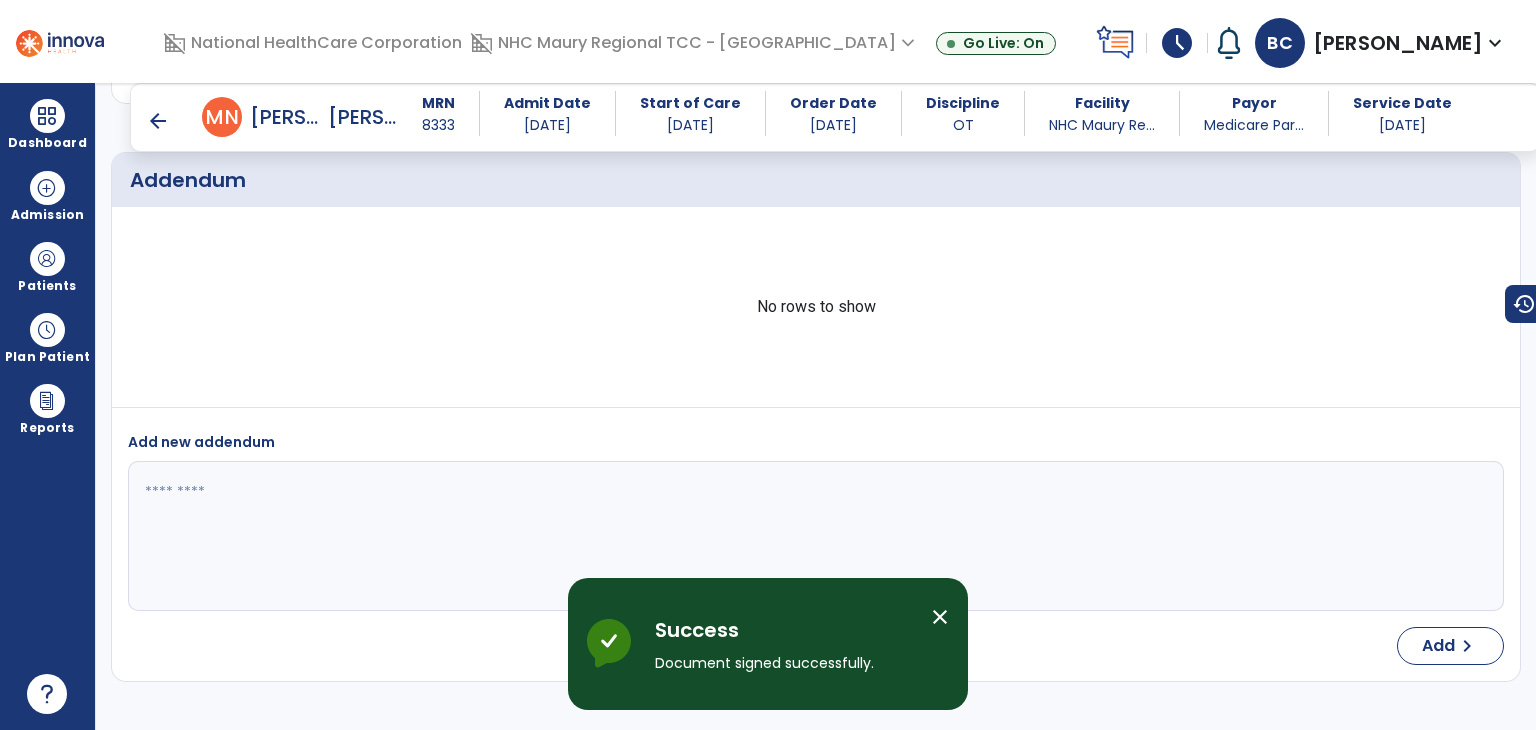 scroll, scrollTop: 4208, scrollLeft: 0, axis: vertical 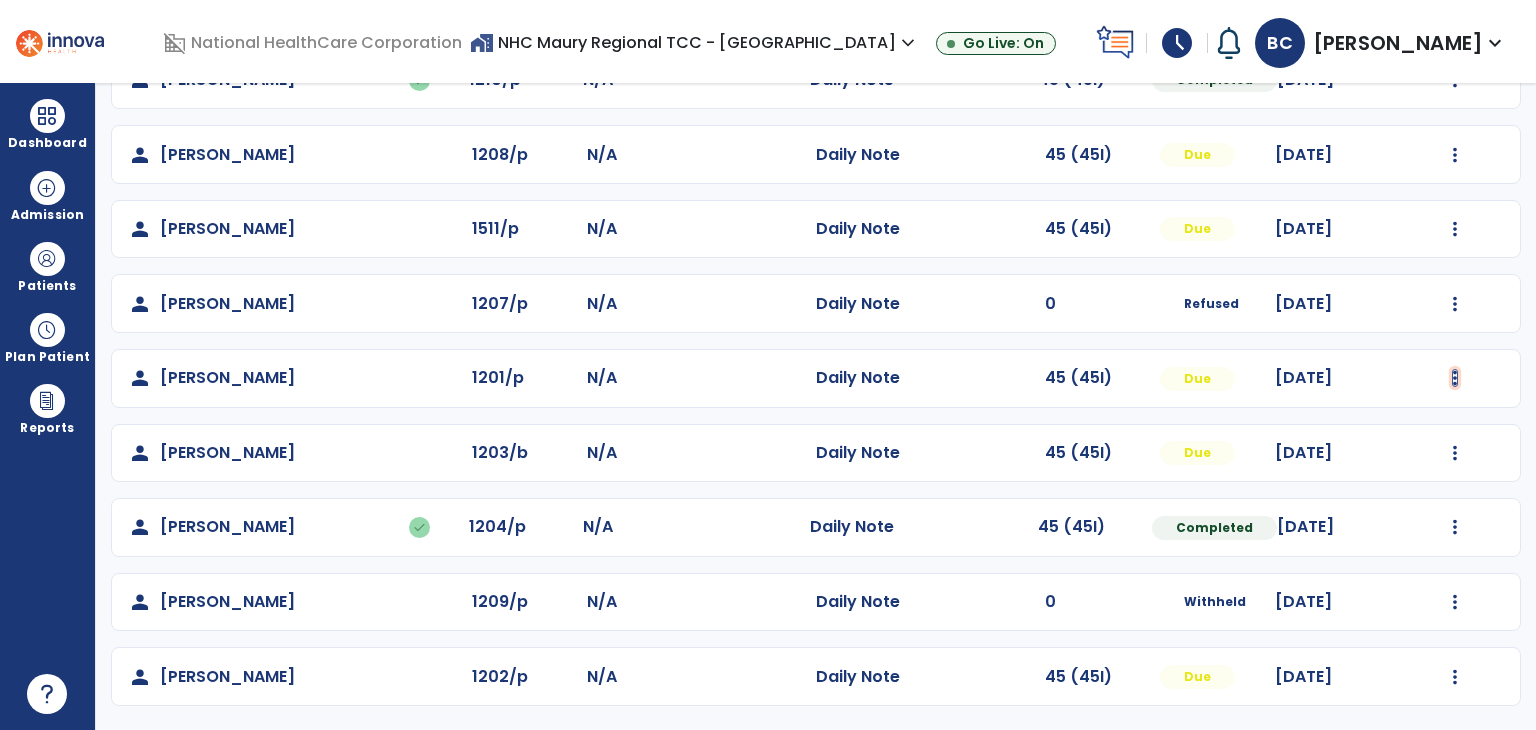 click at bounding box center (1455, 80) 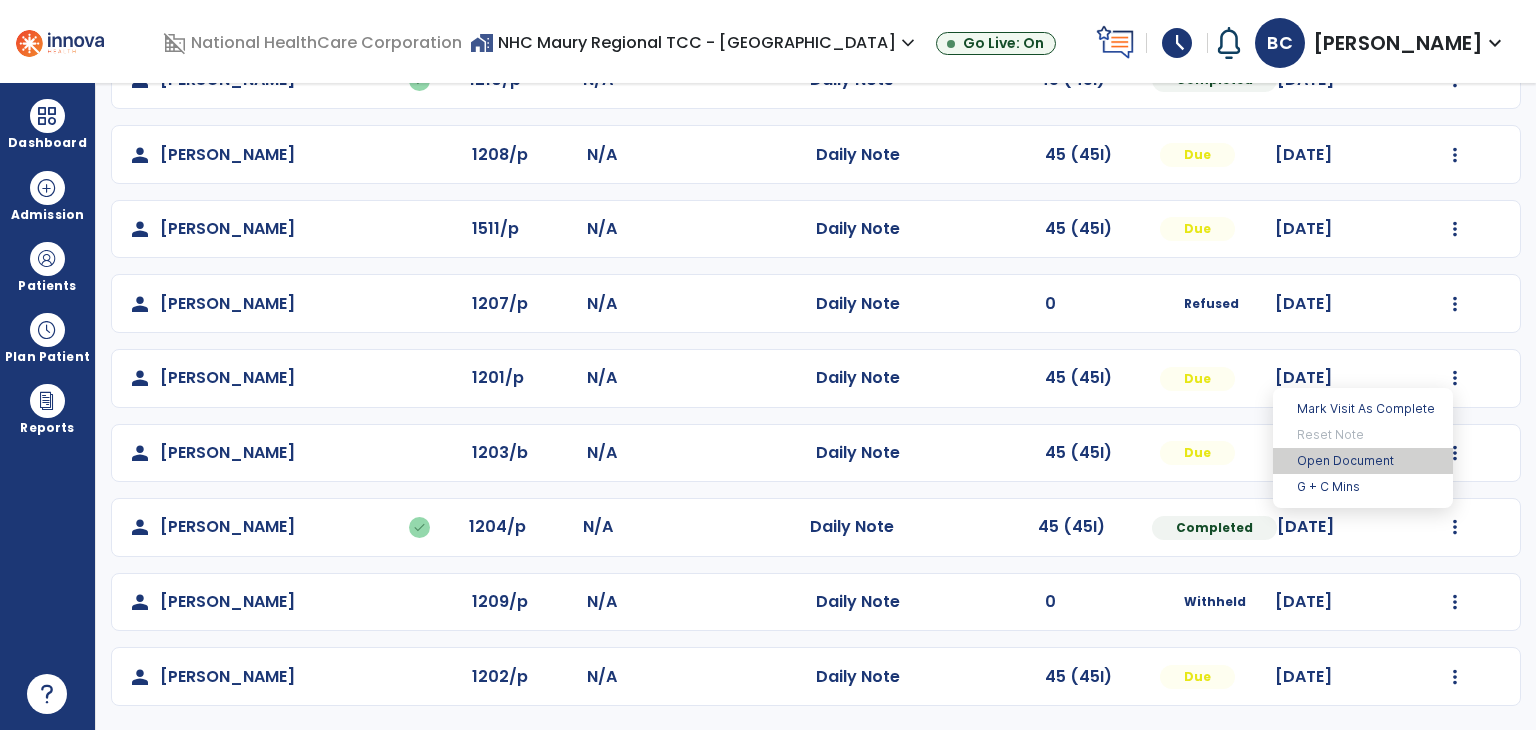 click on "Open Document" at bounding box center [1363, 461] 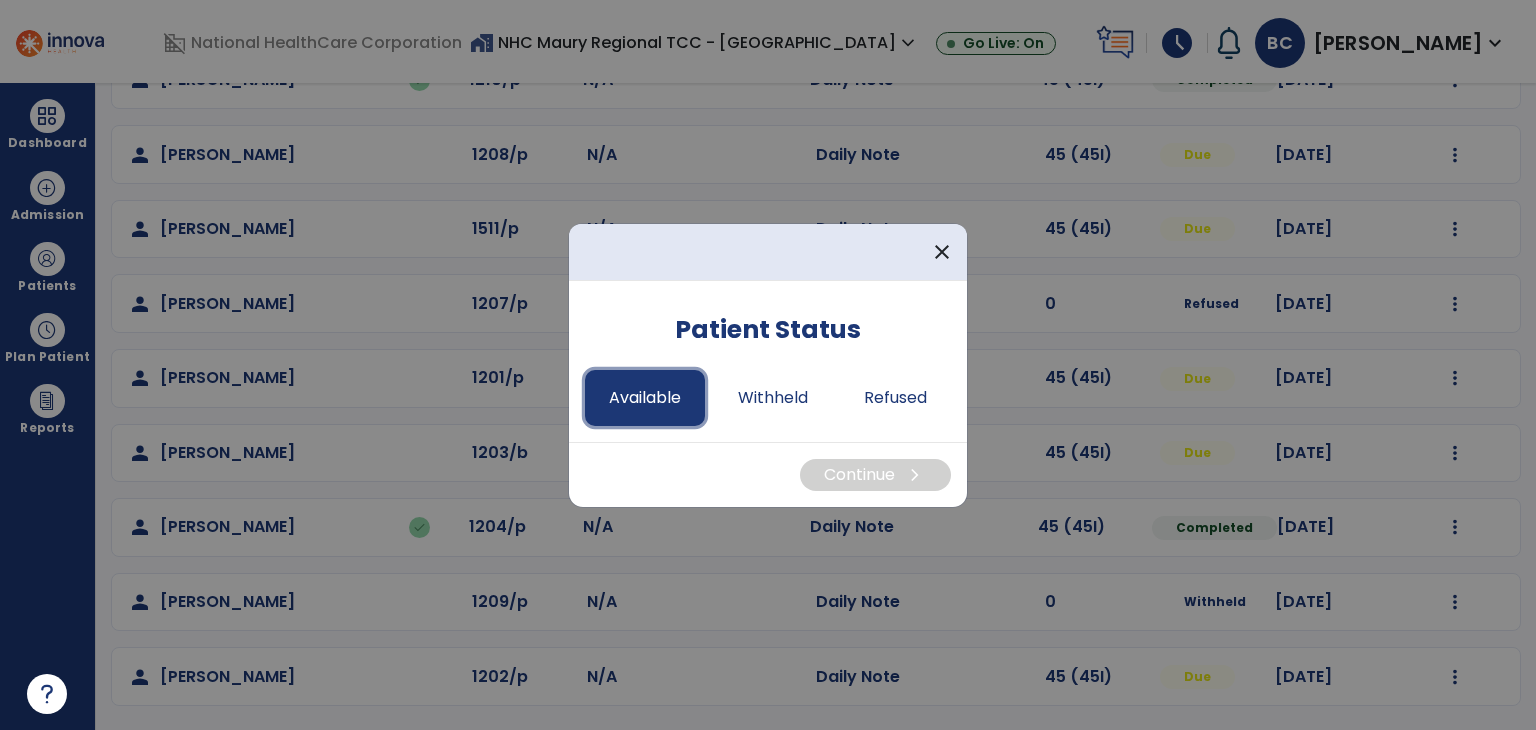 click on "Available" at bounding box center [645, 398] 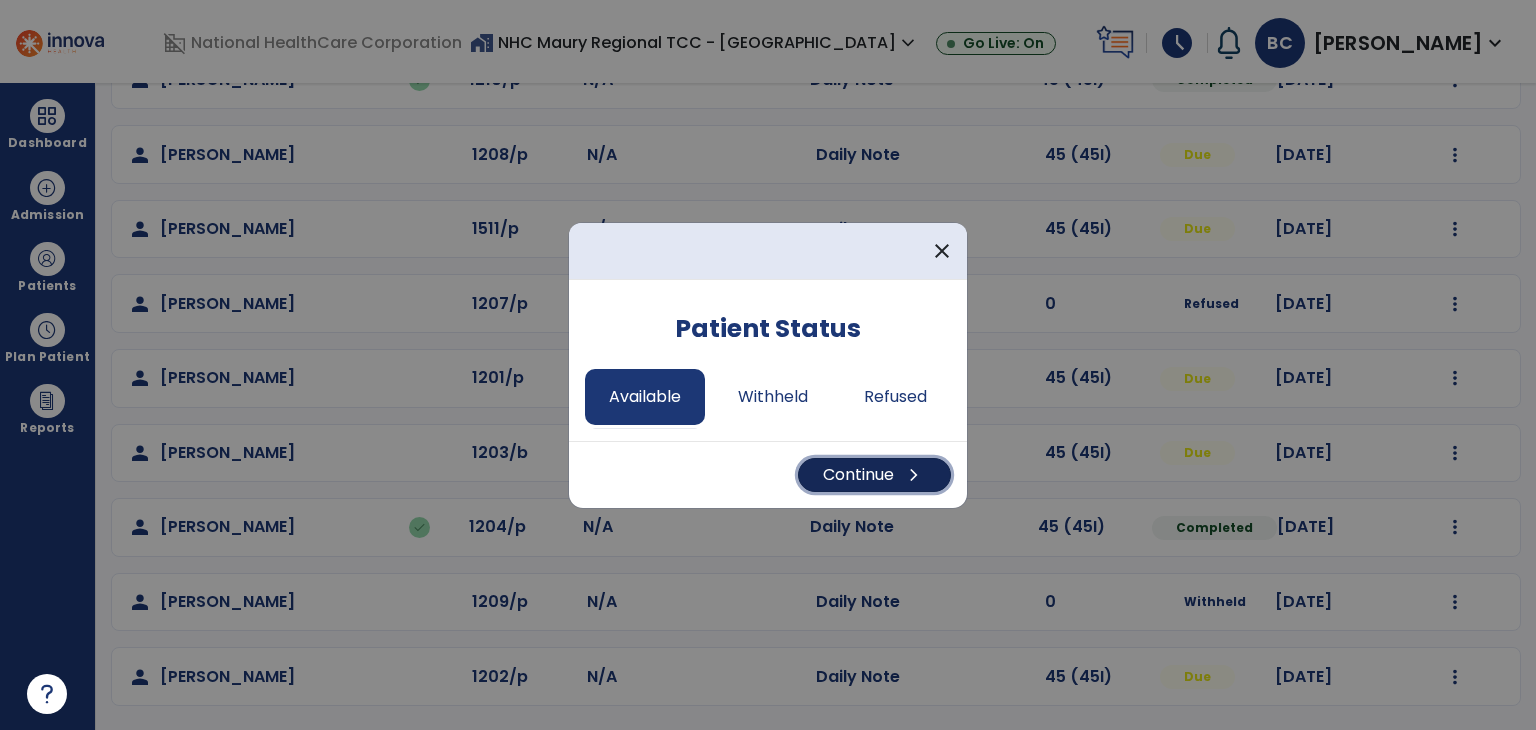 click on "Continue   chevron_right" at bounding box center [874, 475] 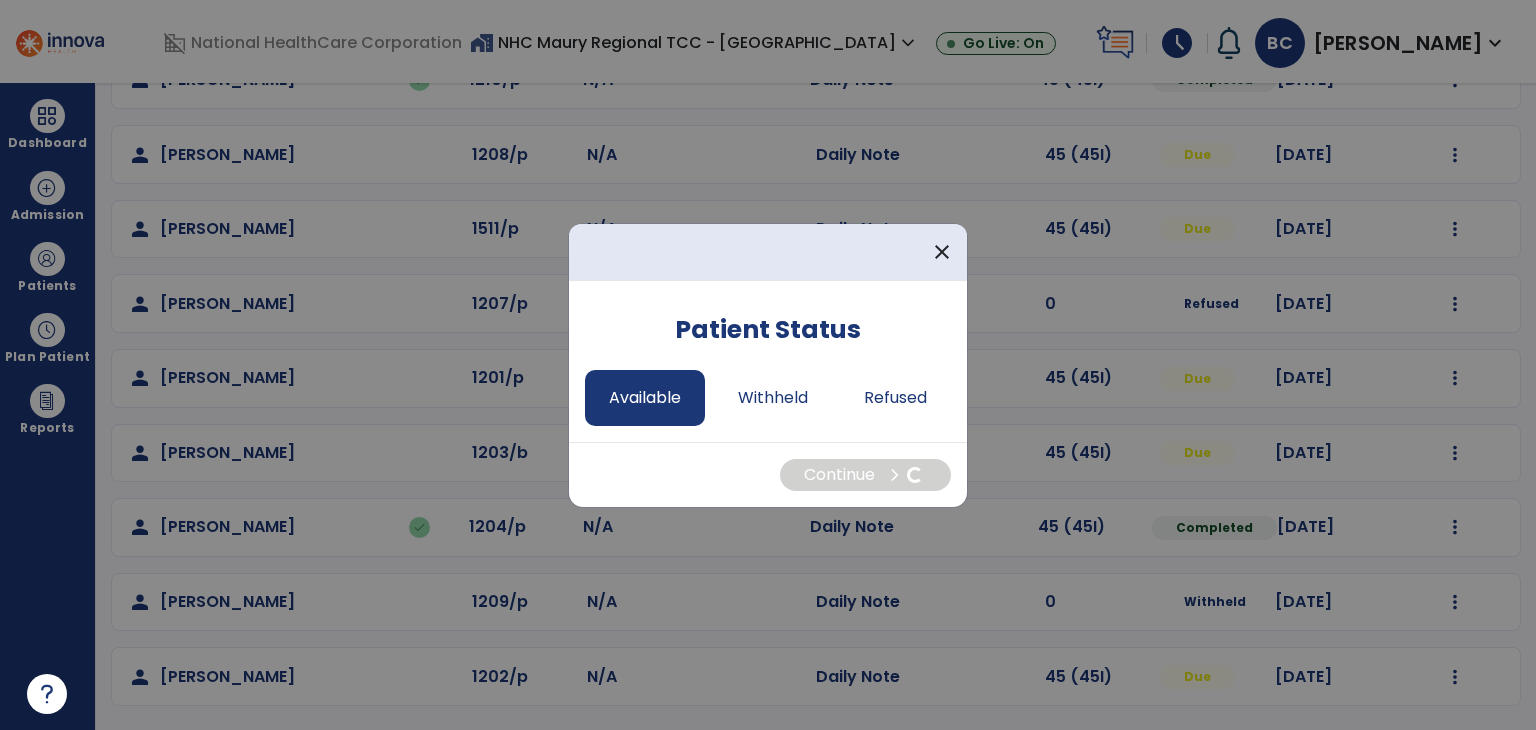 select on "*" 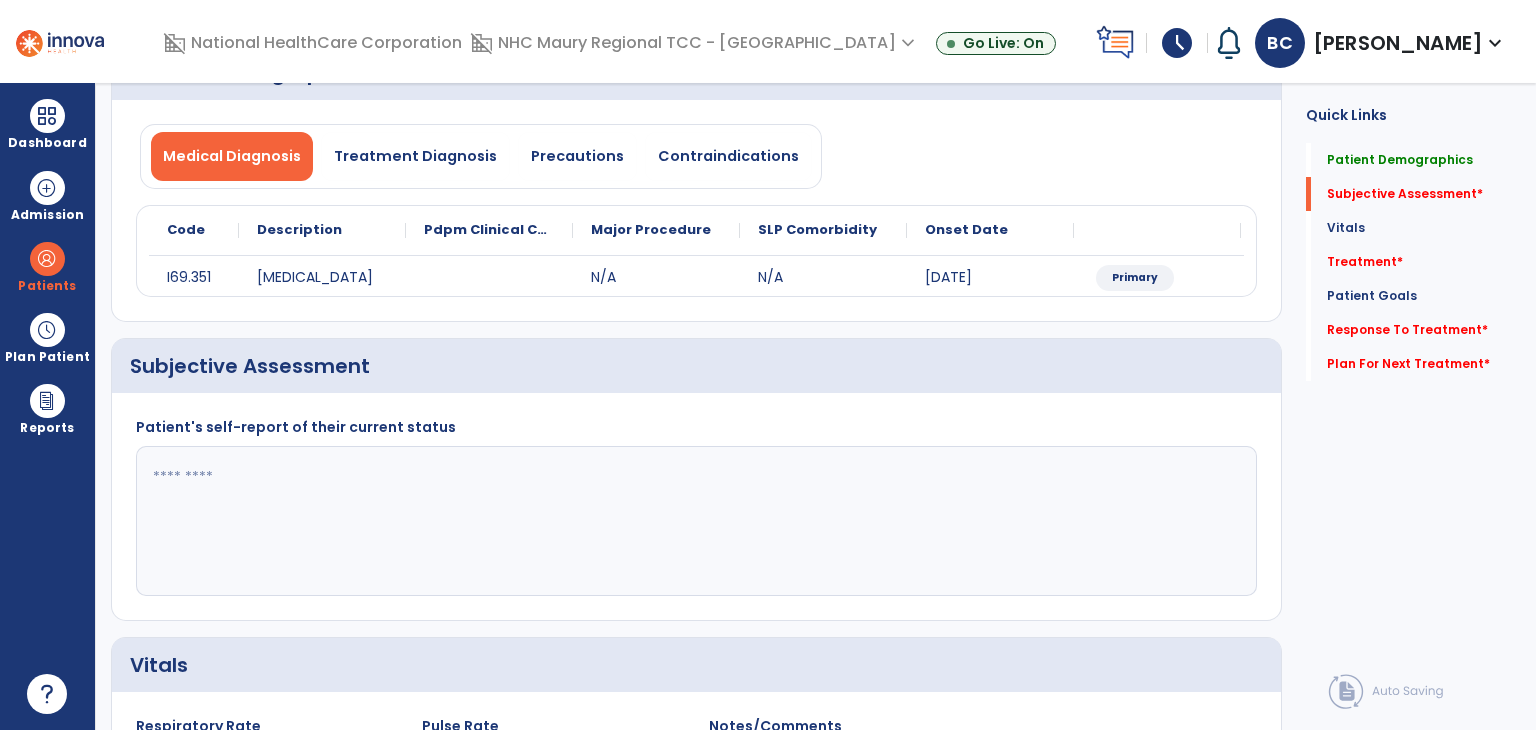 click 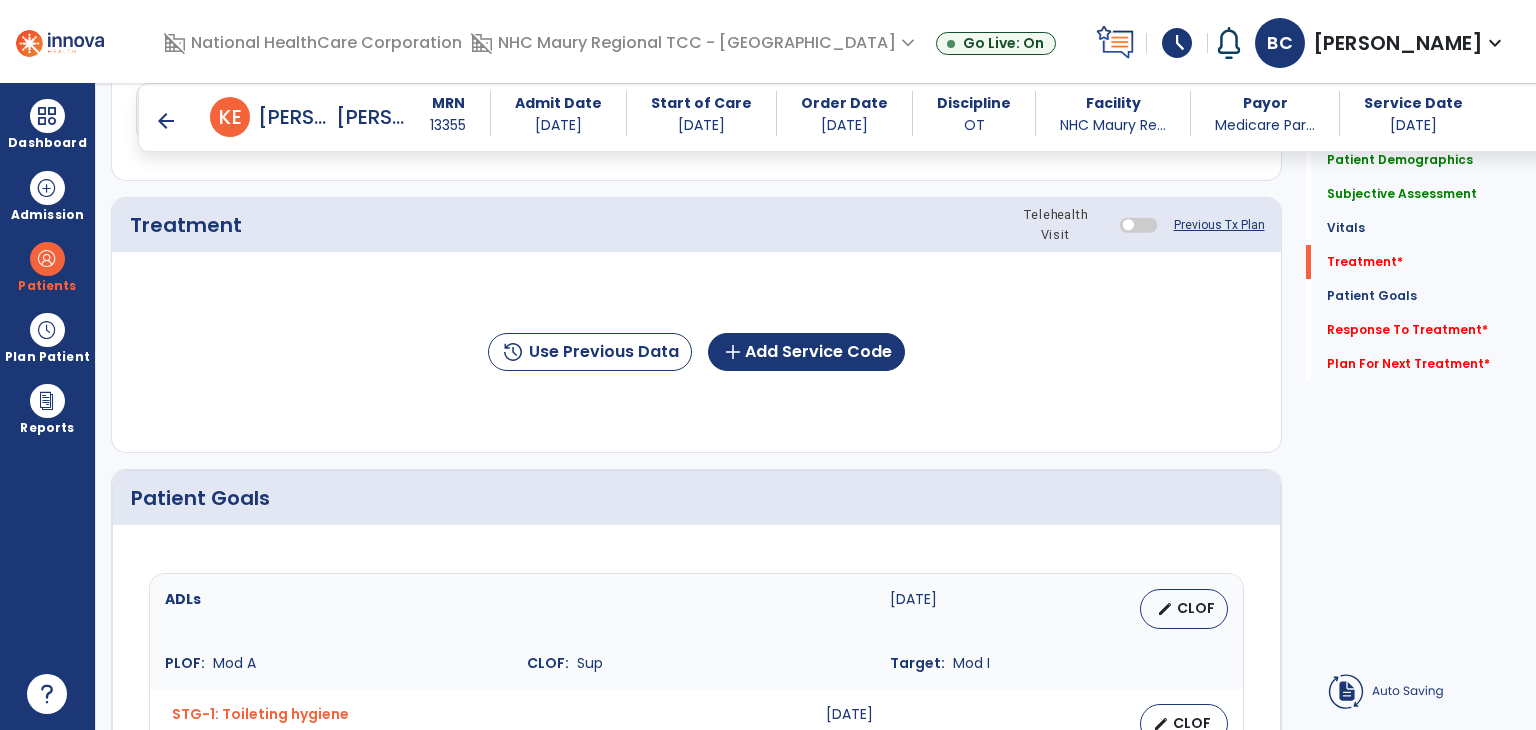 scroll, scrollTop: 1134, scrollLeft: 0, axis: vertical 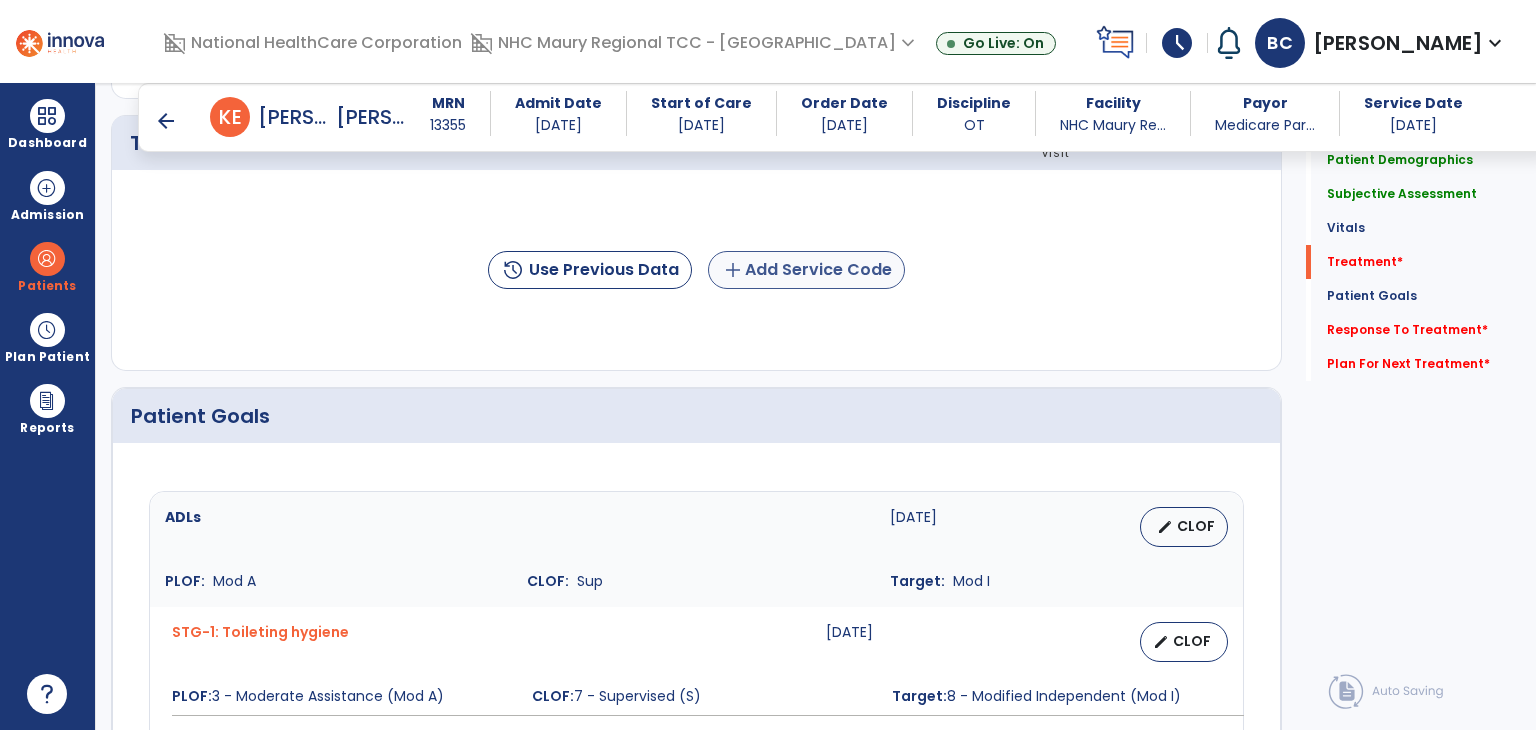 type on "**********" 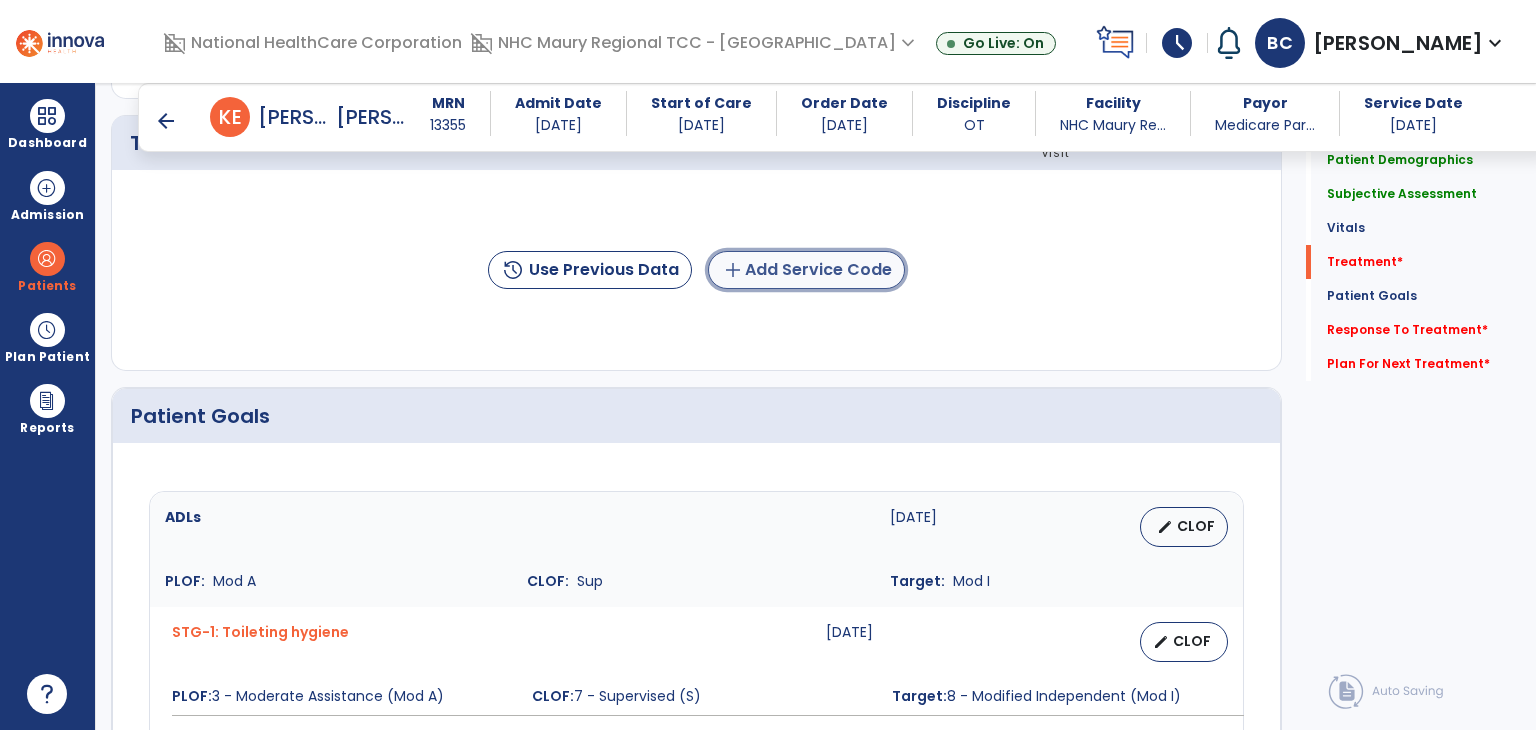 click on "add  Add Service Code" 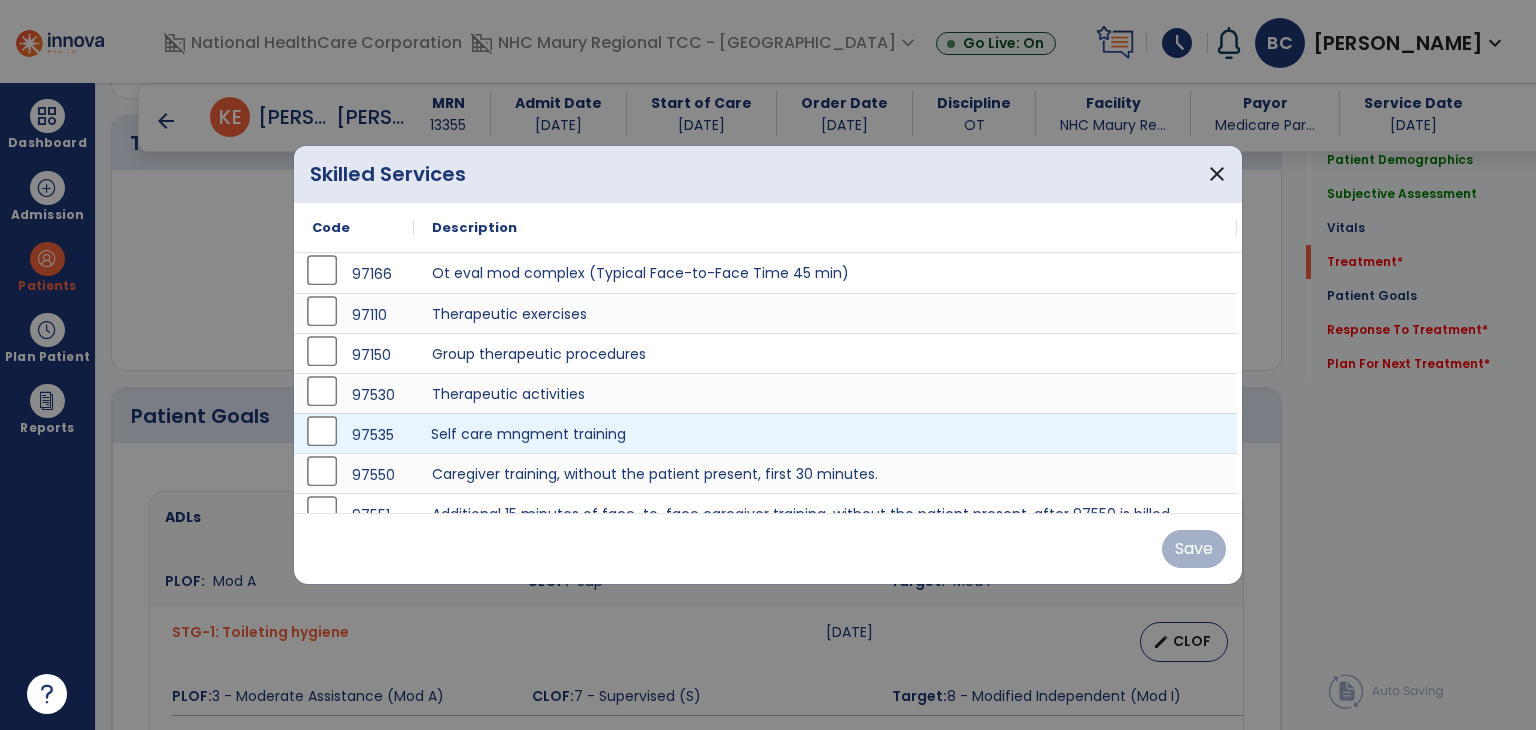 click on "Self care mngment training" at bounding box center [825, 433] 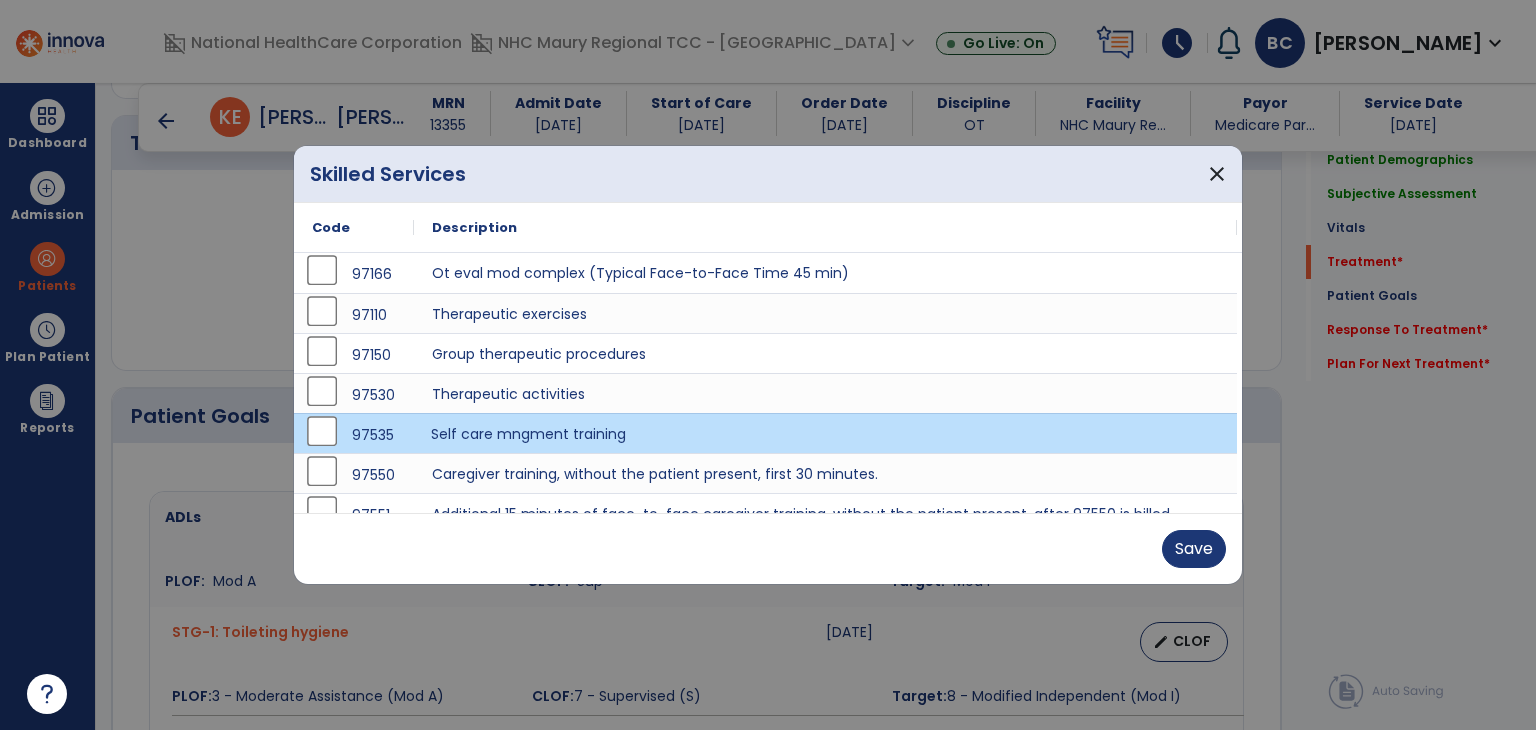 drag, startPoint x: 524, startPoint y: 434, endPoint x: 522, endPoint y: 396, distance: 38.052597 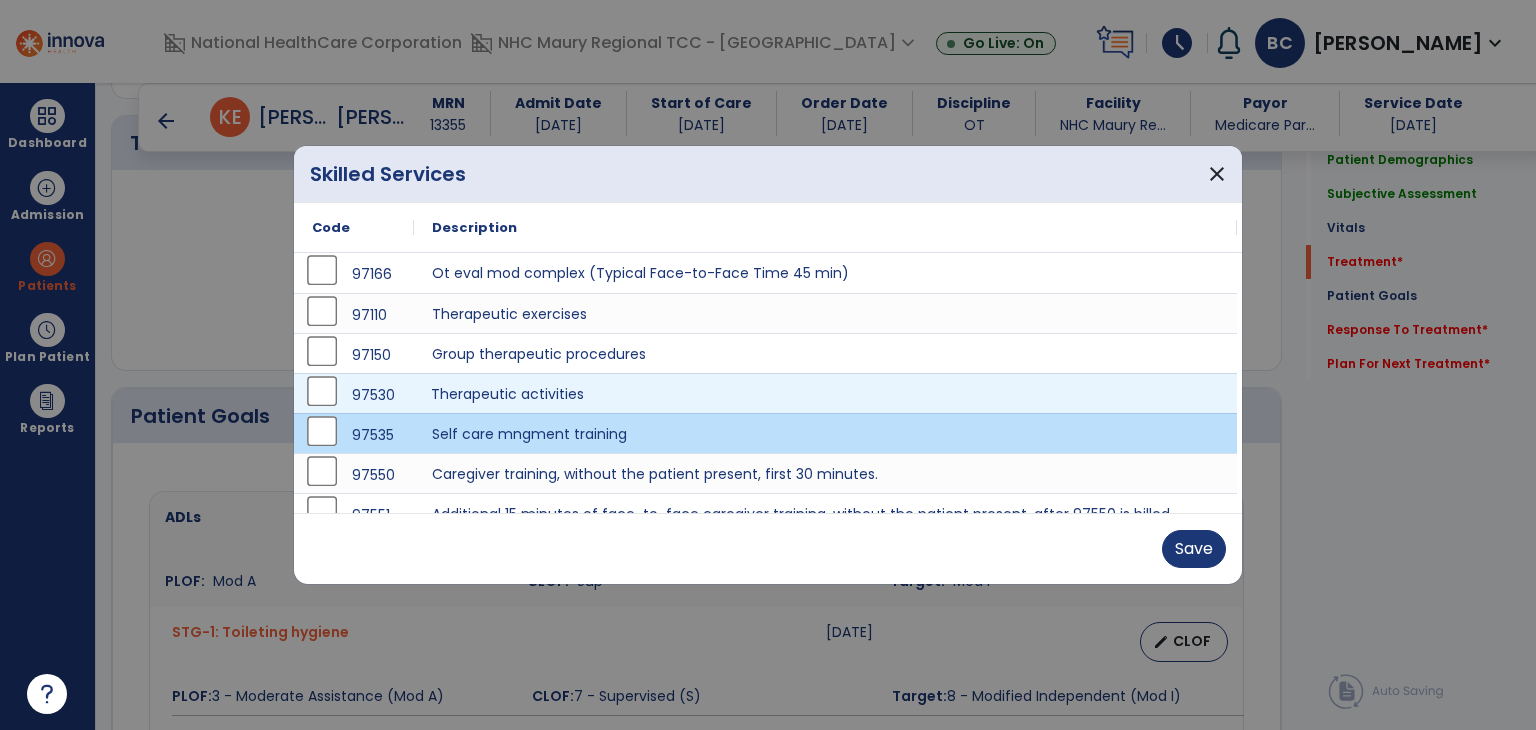 click on "Therapeutic activities" at bounding box center [825, 393] 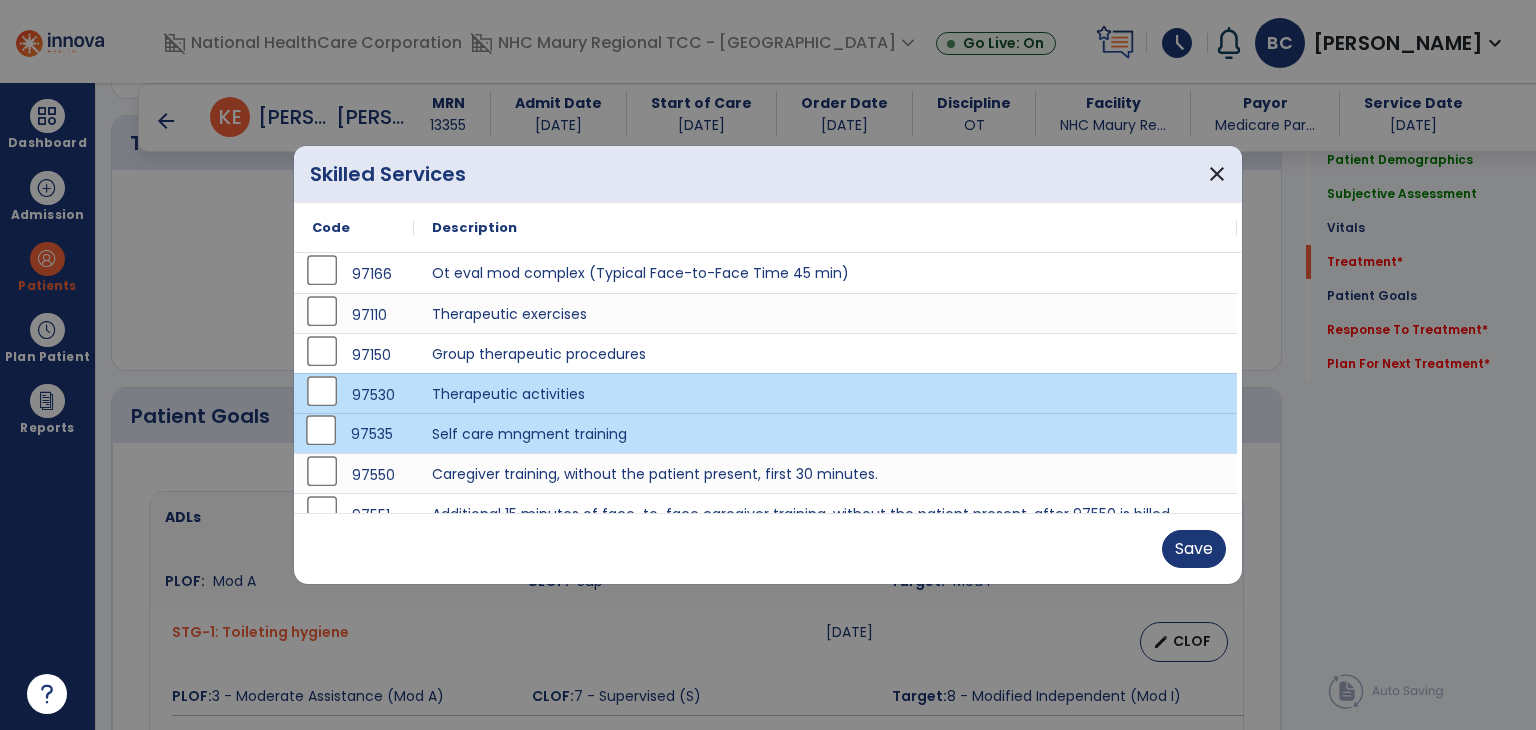 click on "97535" at bounding box center [354, 434] 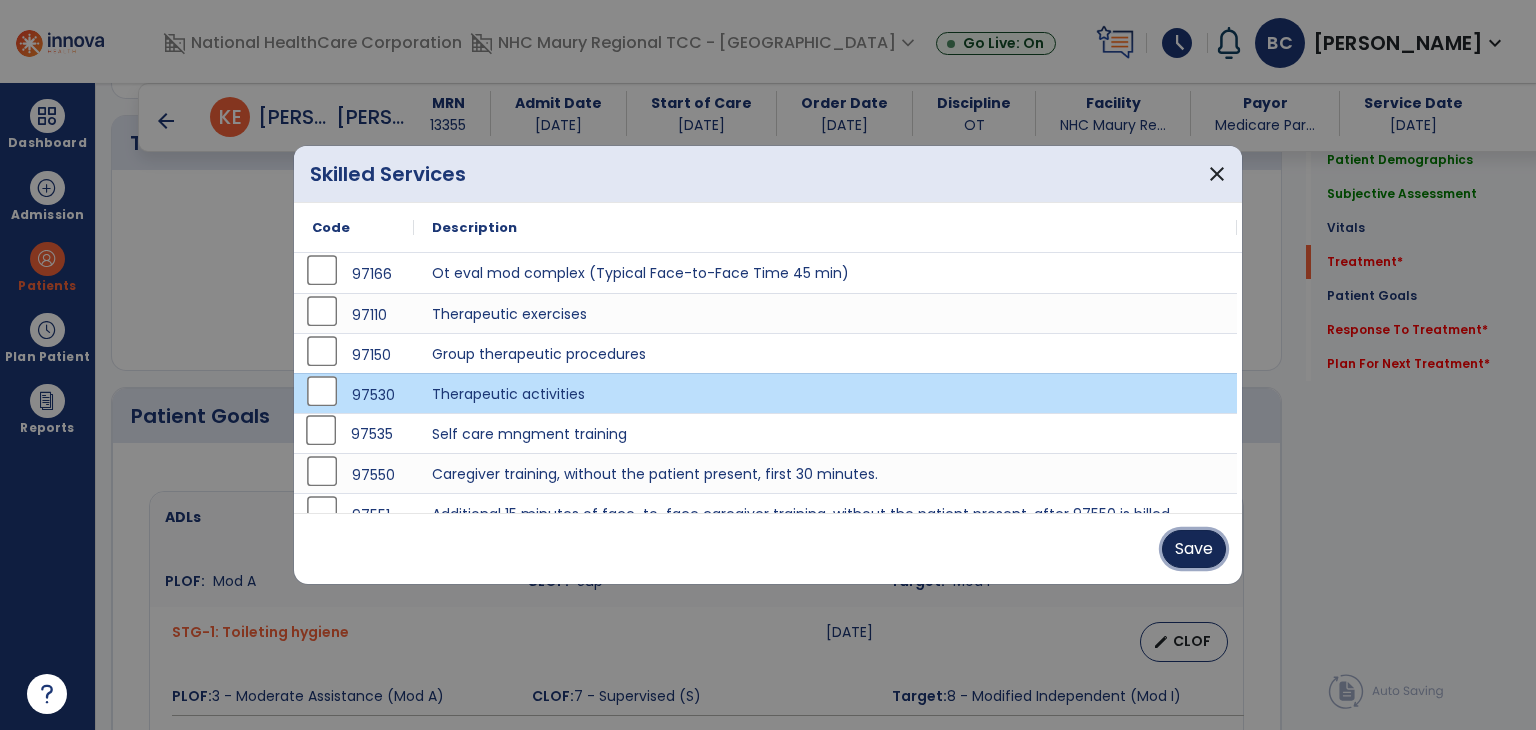 click on "Save" at bounding box center (1194, 549) 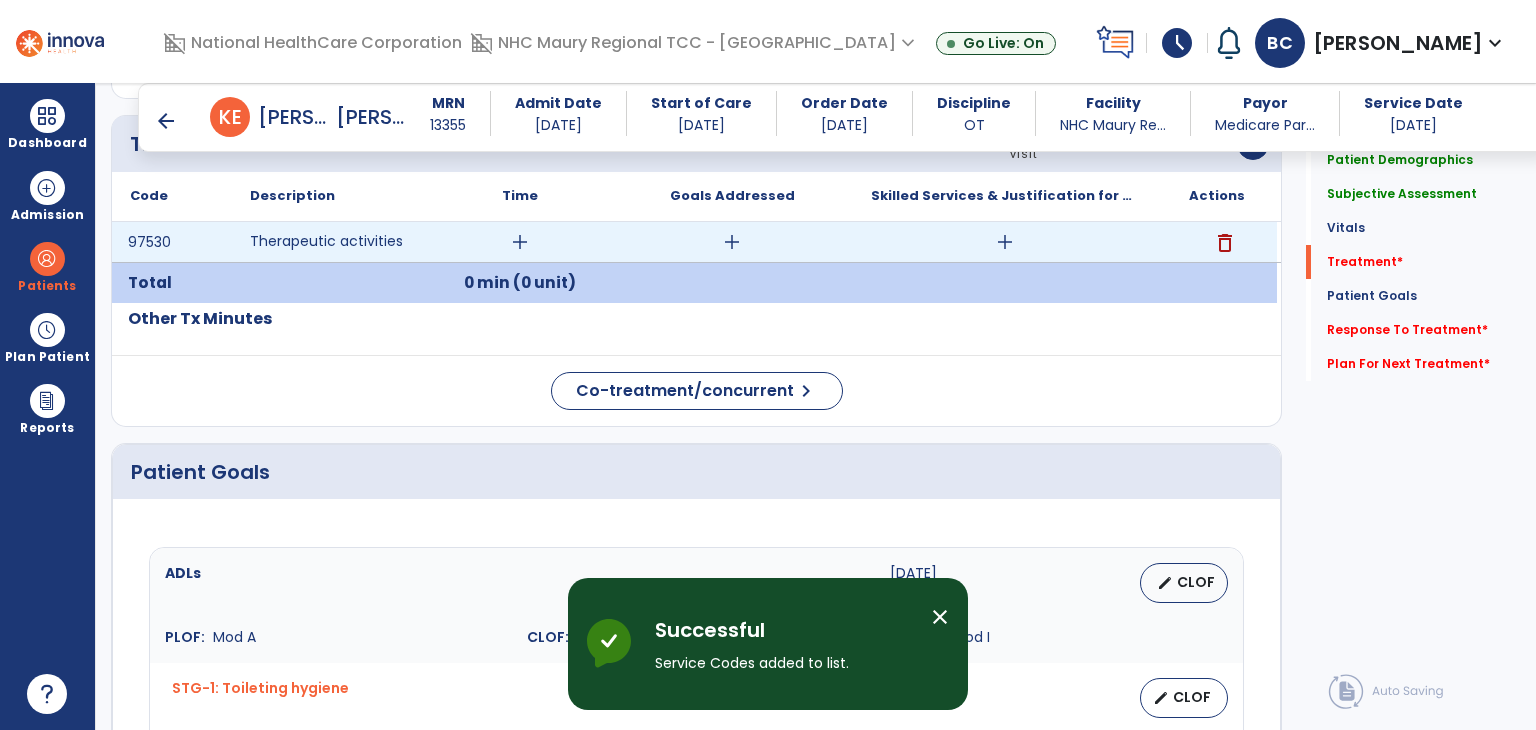 click on "add" at bounding box center (520, 242) 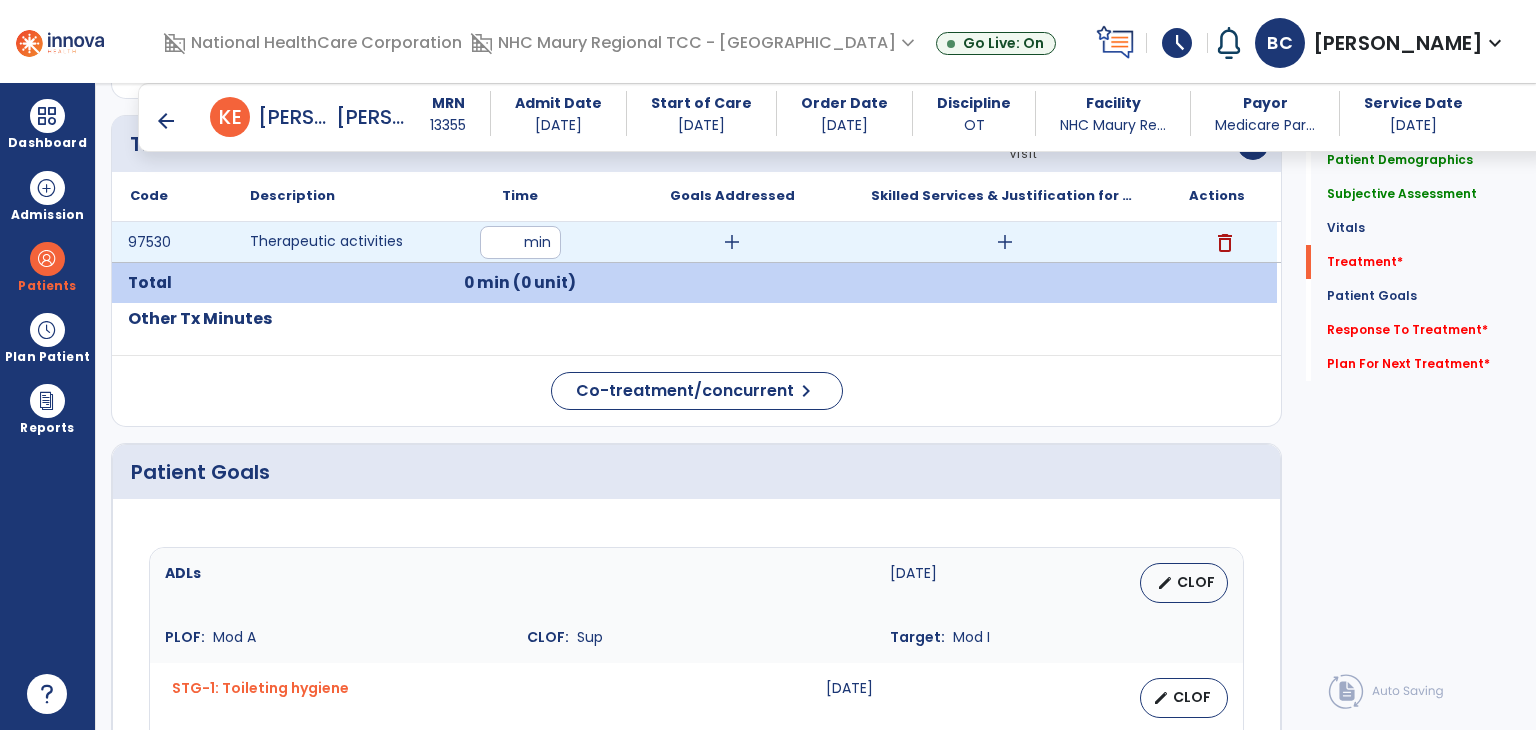type on "**" 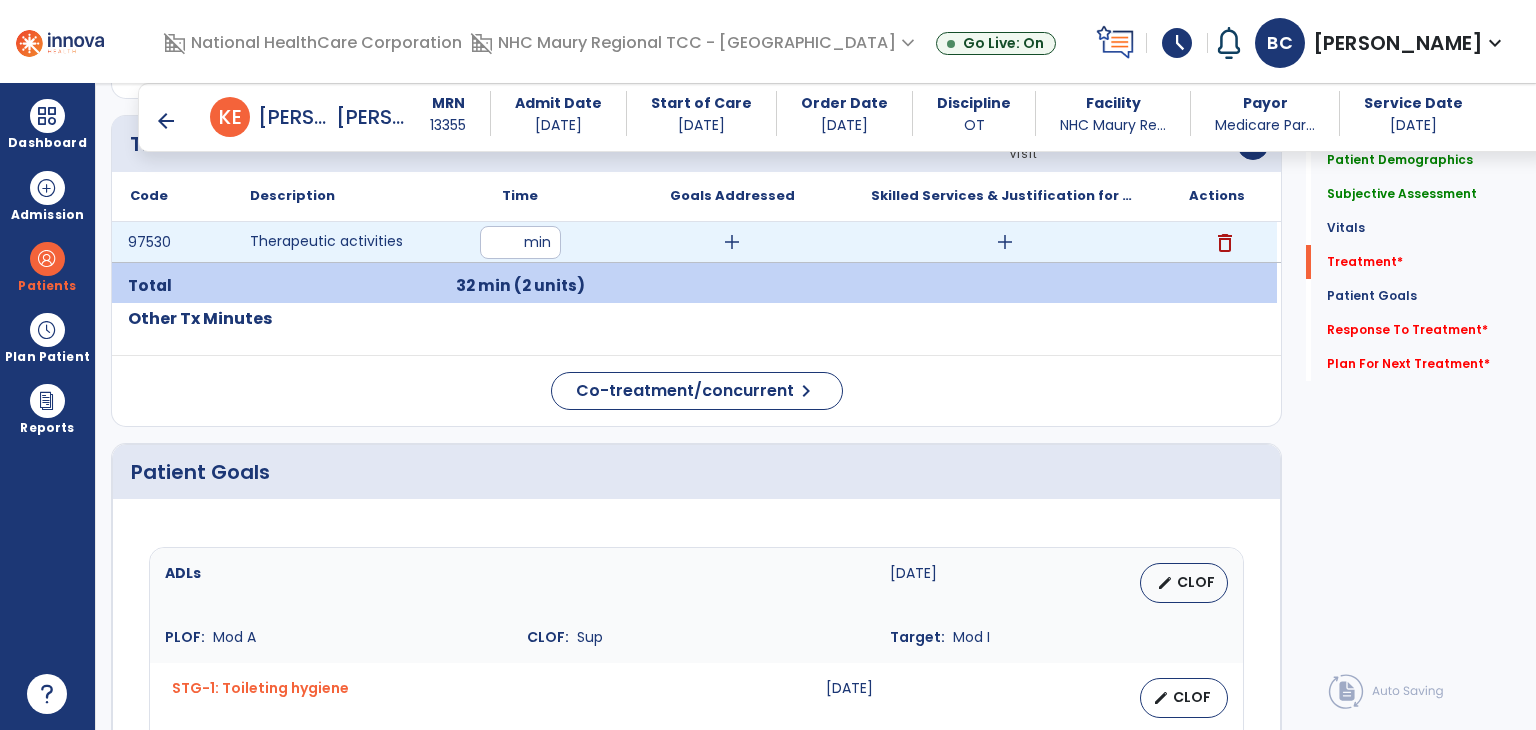 click on "add" at bounding box center [732, 242] 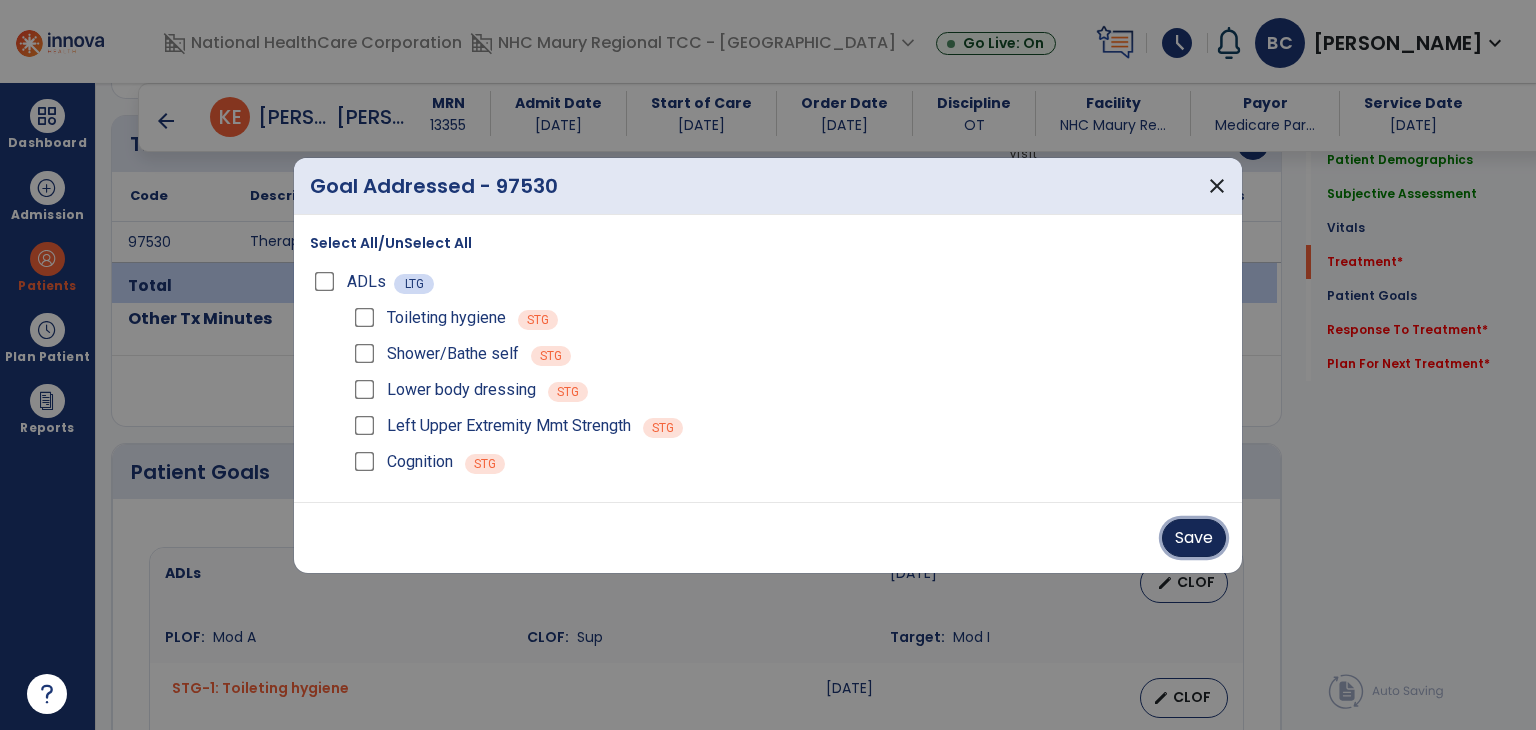 click on "Save" at bounding box center [1194, 538] 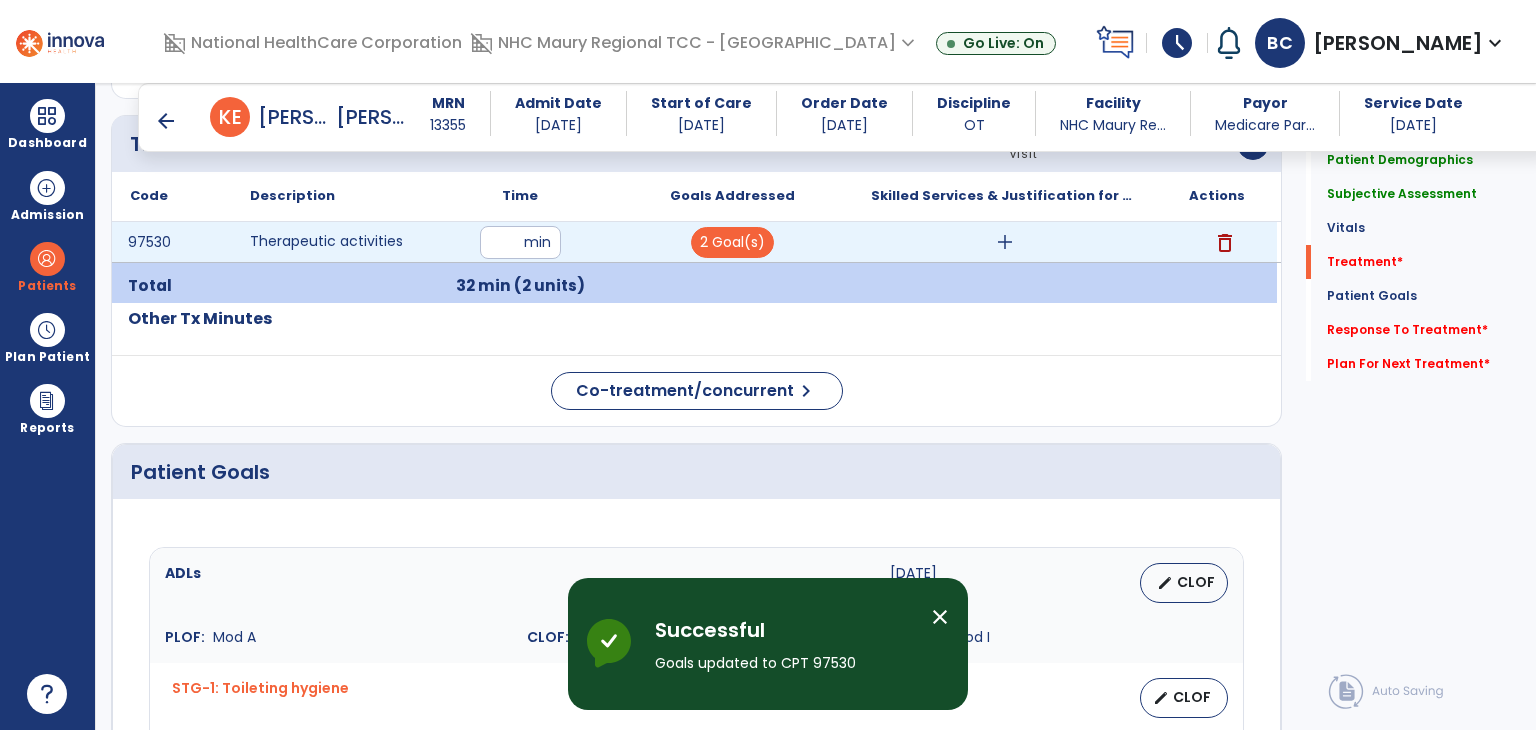 click on "add" at bounding box center [1005, 242] 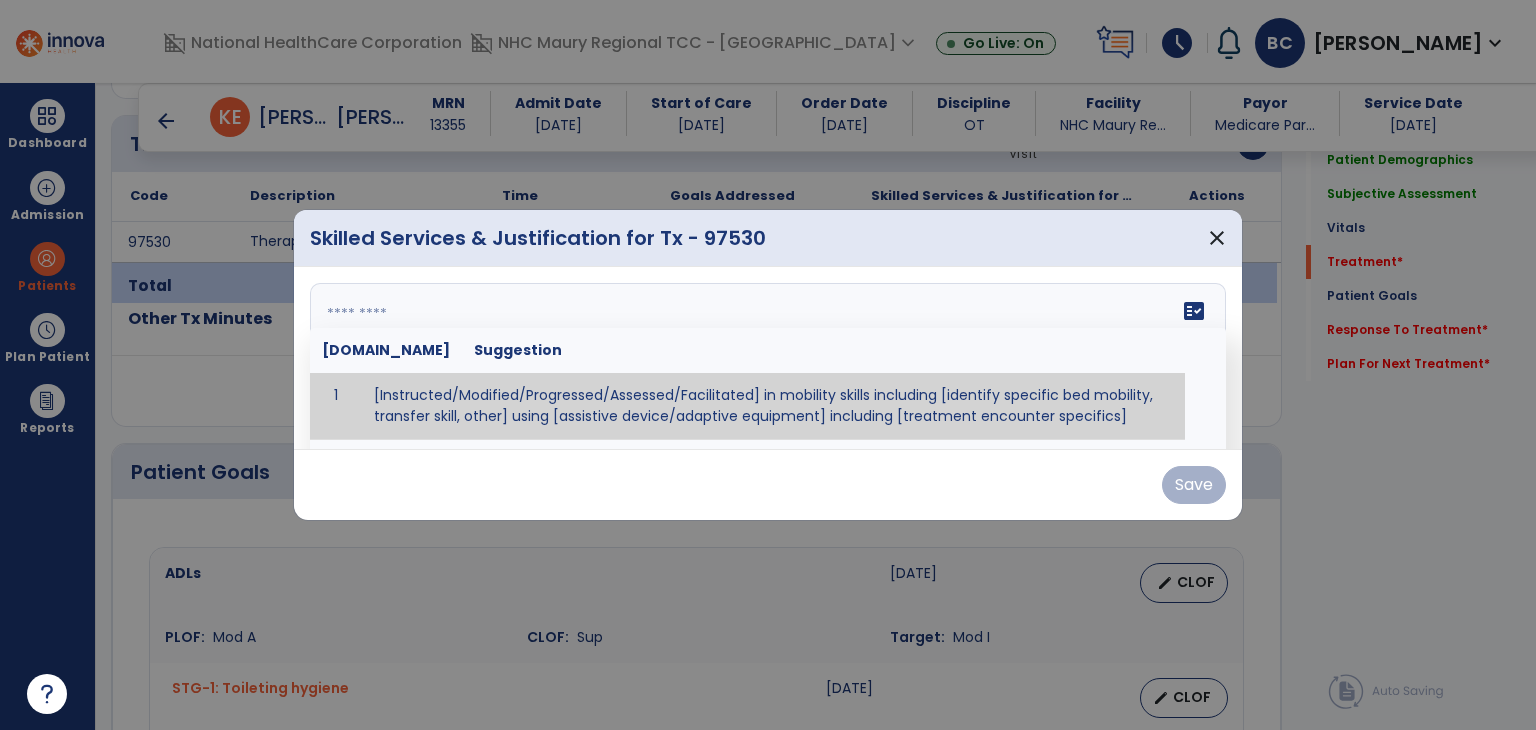 click on "fact_check  [DOMAIN_NAME] Suggestion 1 [Instructed/Modified/Progressed/Assessed/Facilitated] in mobility skills including [identify specific bed mobility, transfer skill, other] using [assistive device/adaptive equipment] including [treatment encounter specifics]" at bounding box center [768, 358] 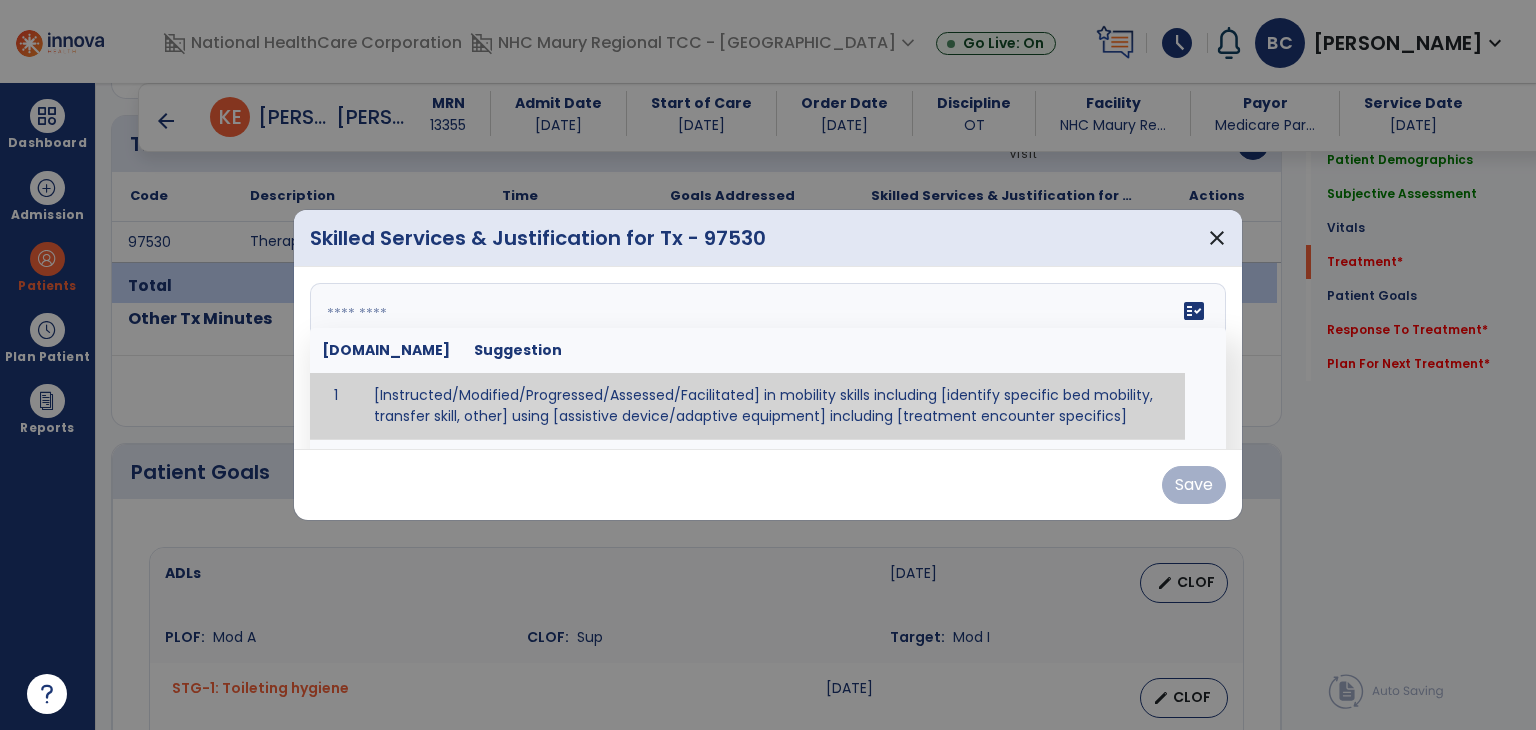 paste on "**********" 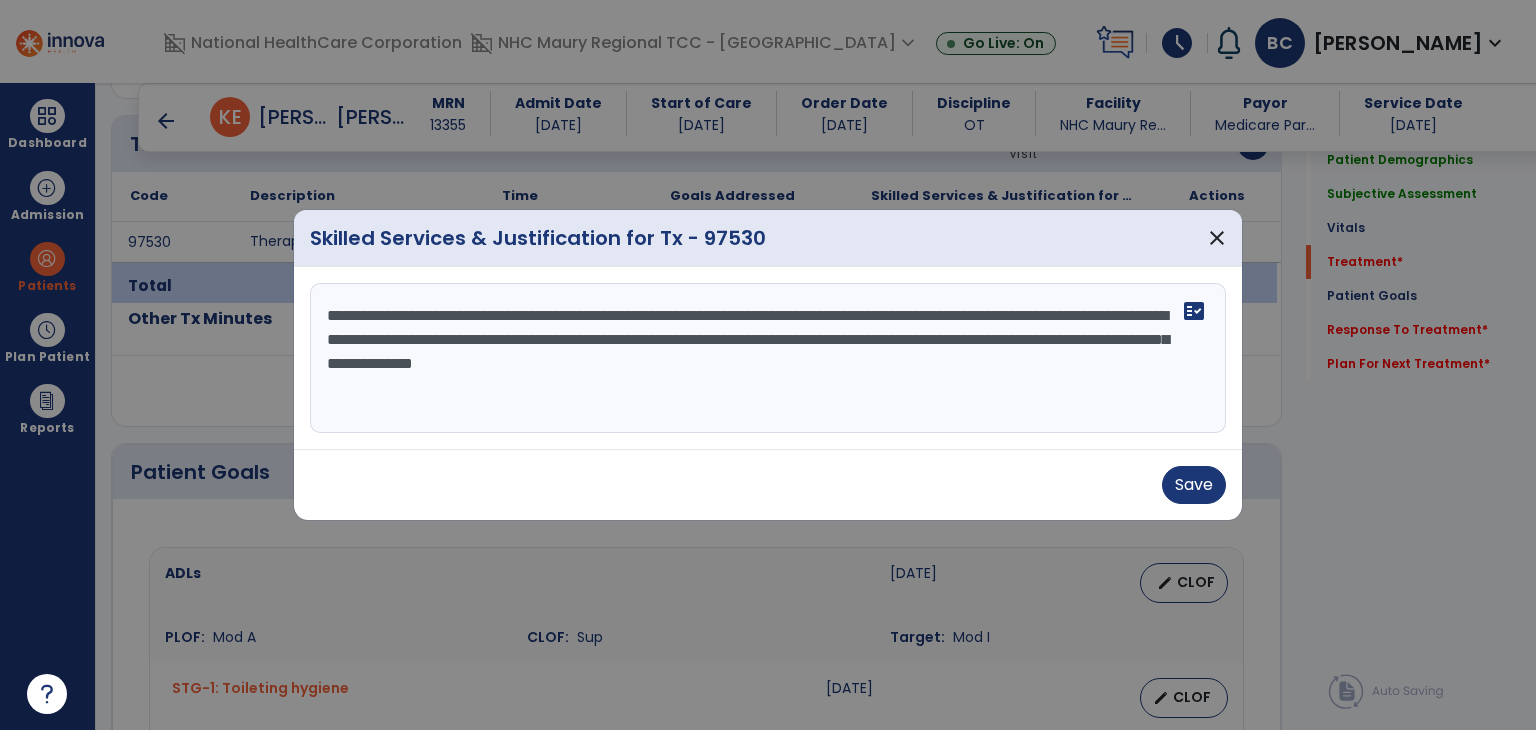 drag, startPoint x: 721, startPoint y: 313, endPoint x: 849, endPoint y: 326, distance: 128.65846 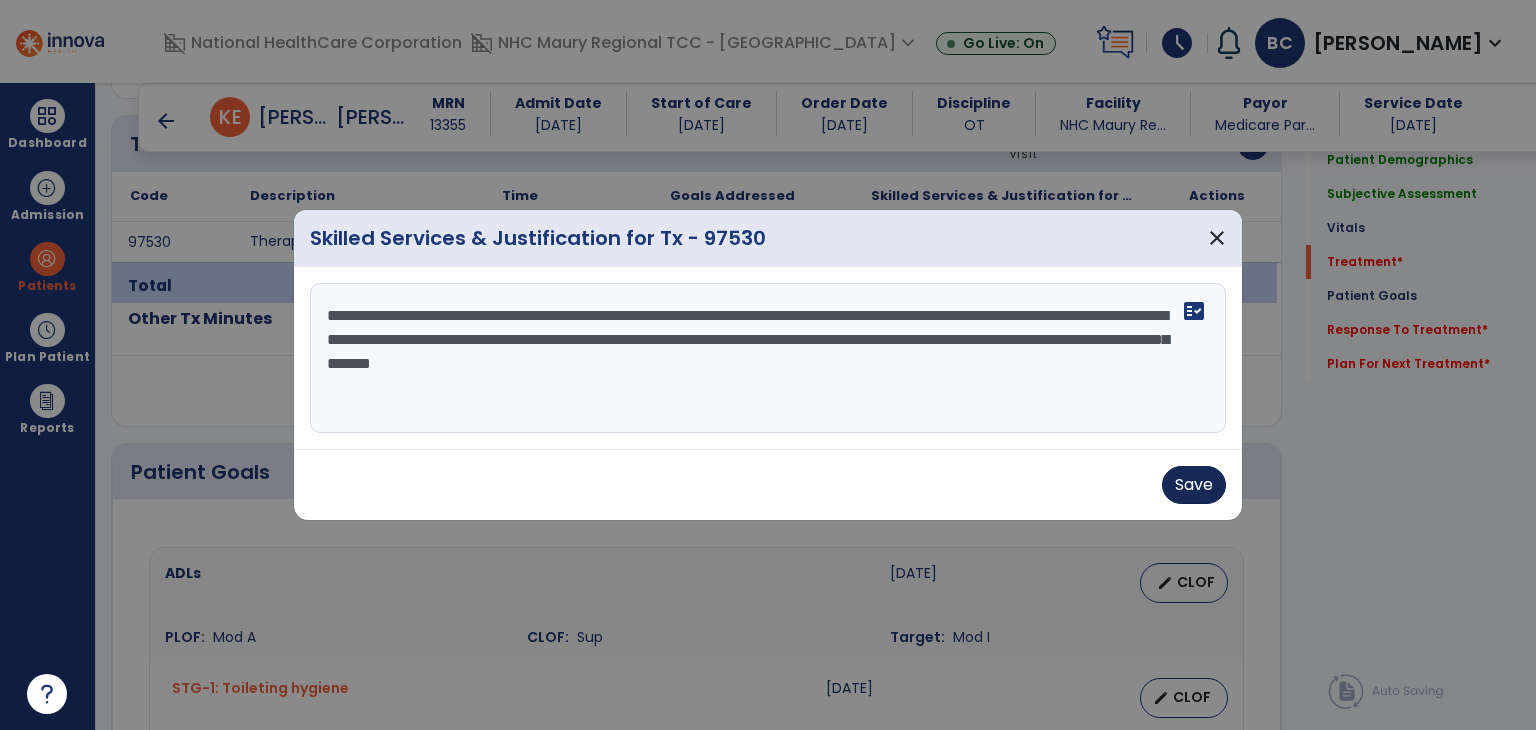 type on "**********" 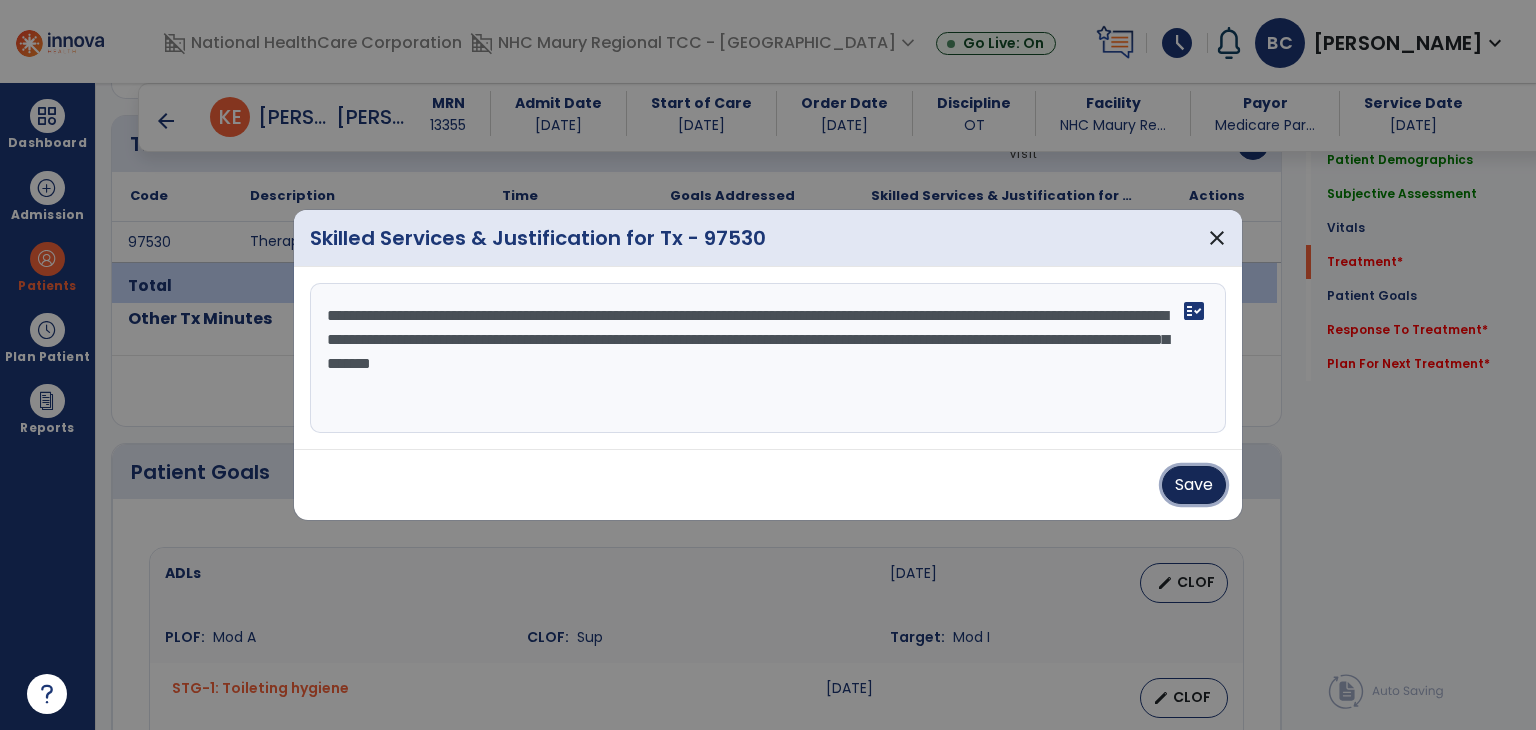 click on "Save" at bounding box center (1194, 485) 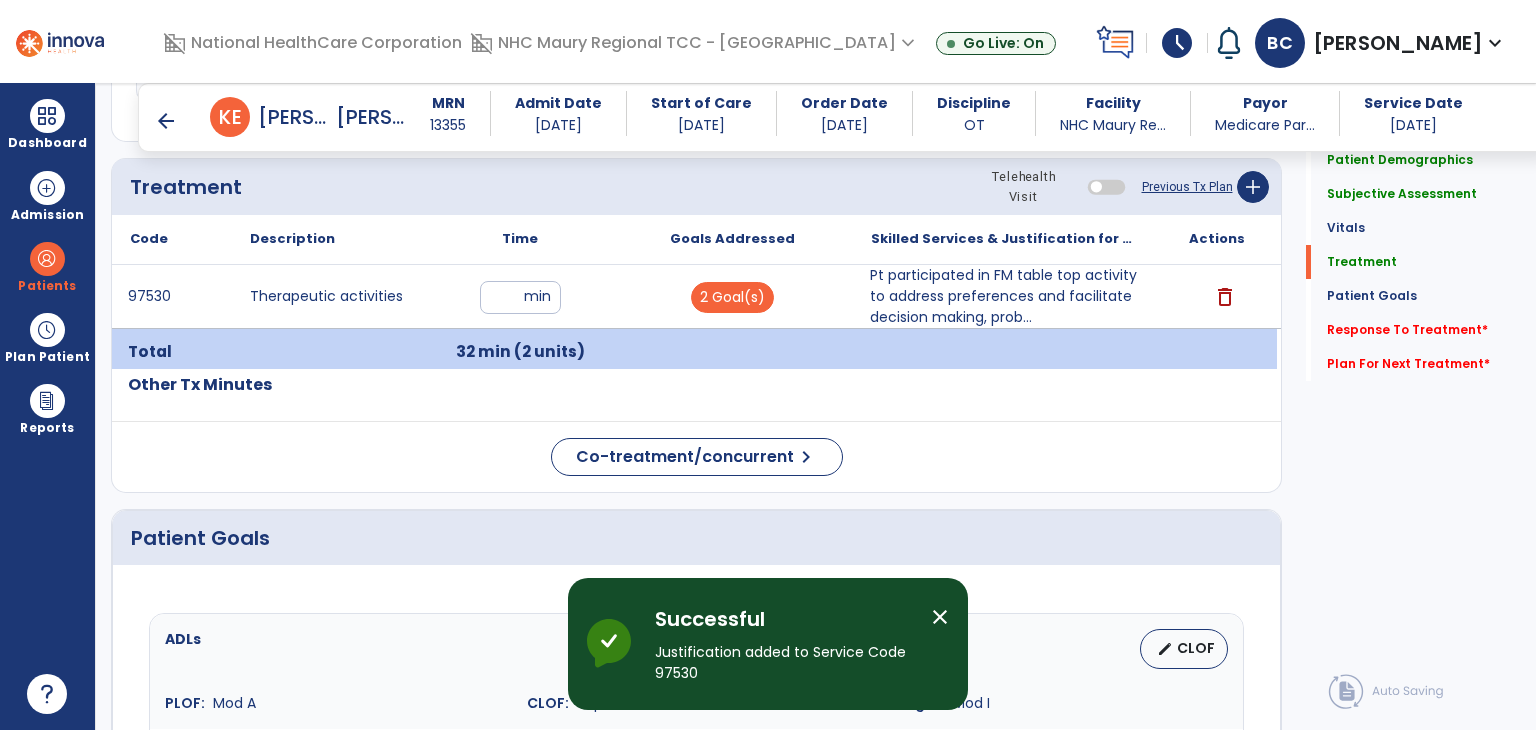 scroll, scrollTop: 1088, scrollLeft: 0, axis: vertical 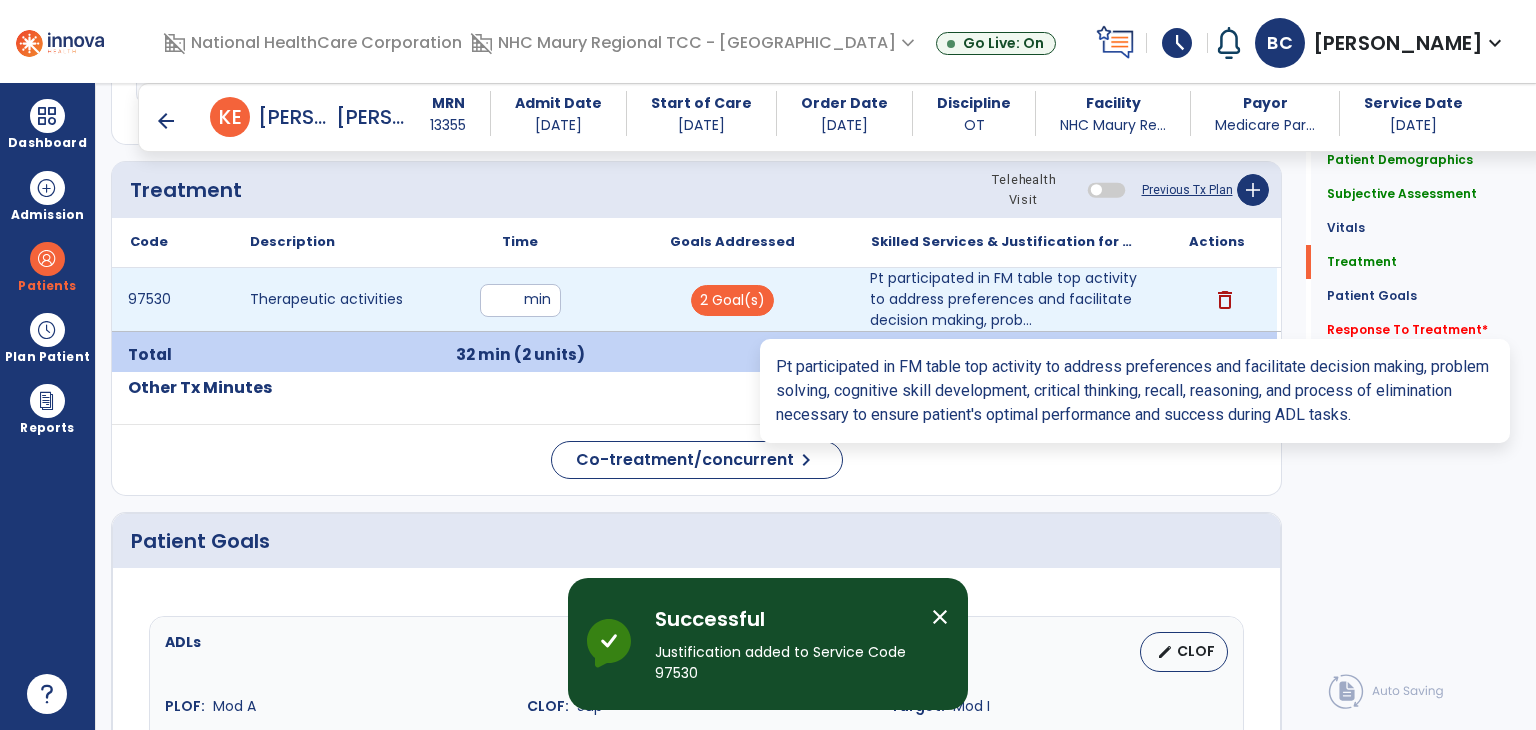 click on "Pt participated in FM table top activity to address preferences and facilitate decision making, prob..." at bounding box center (1004, 299) 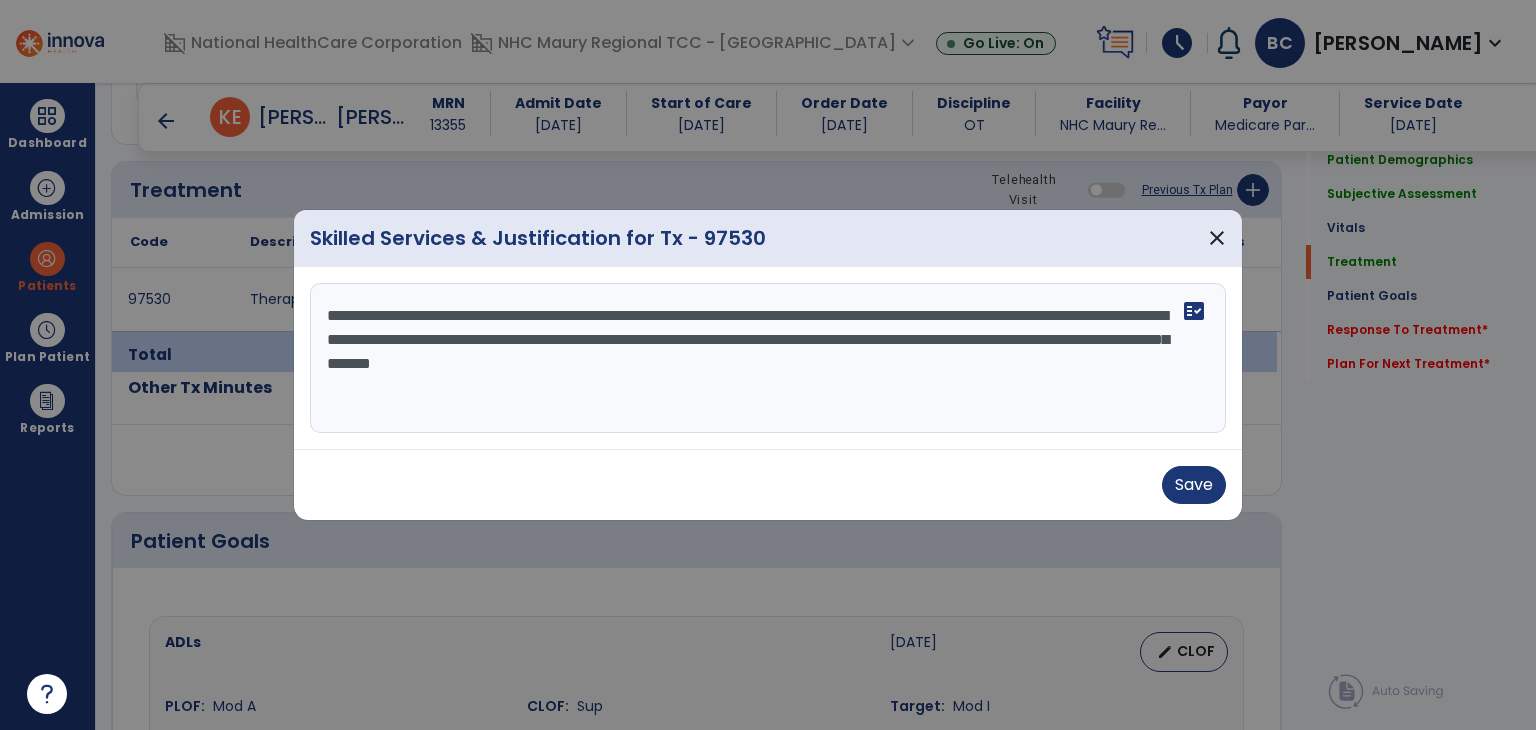 click on "**********" at bounding box center (768, 358) 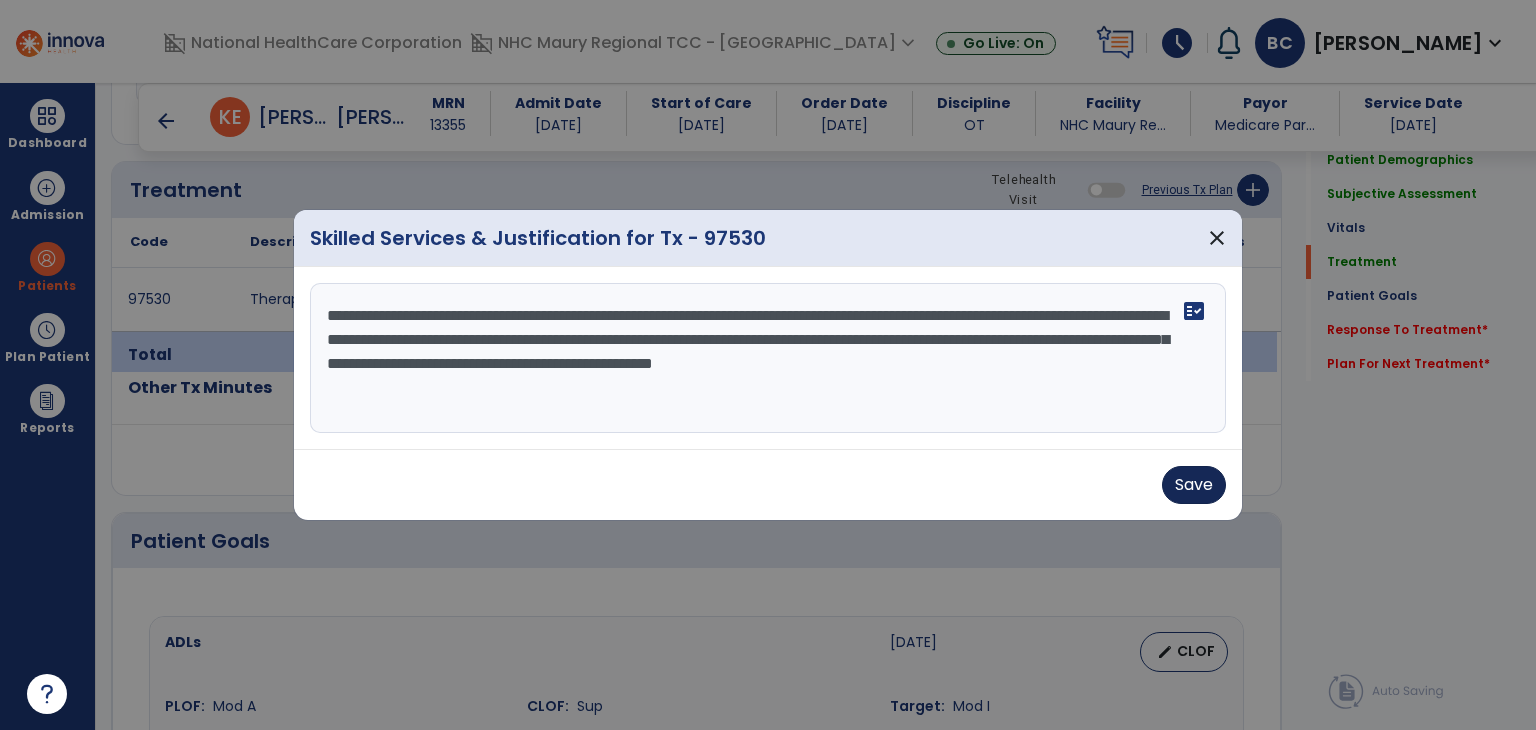 type on "**********" 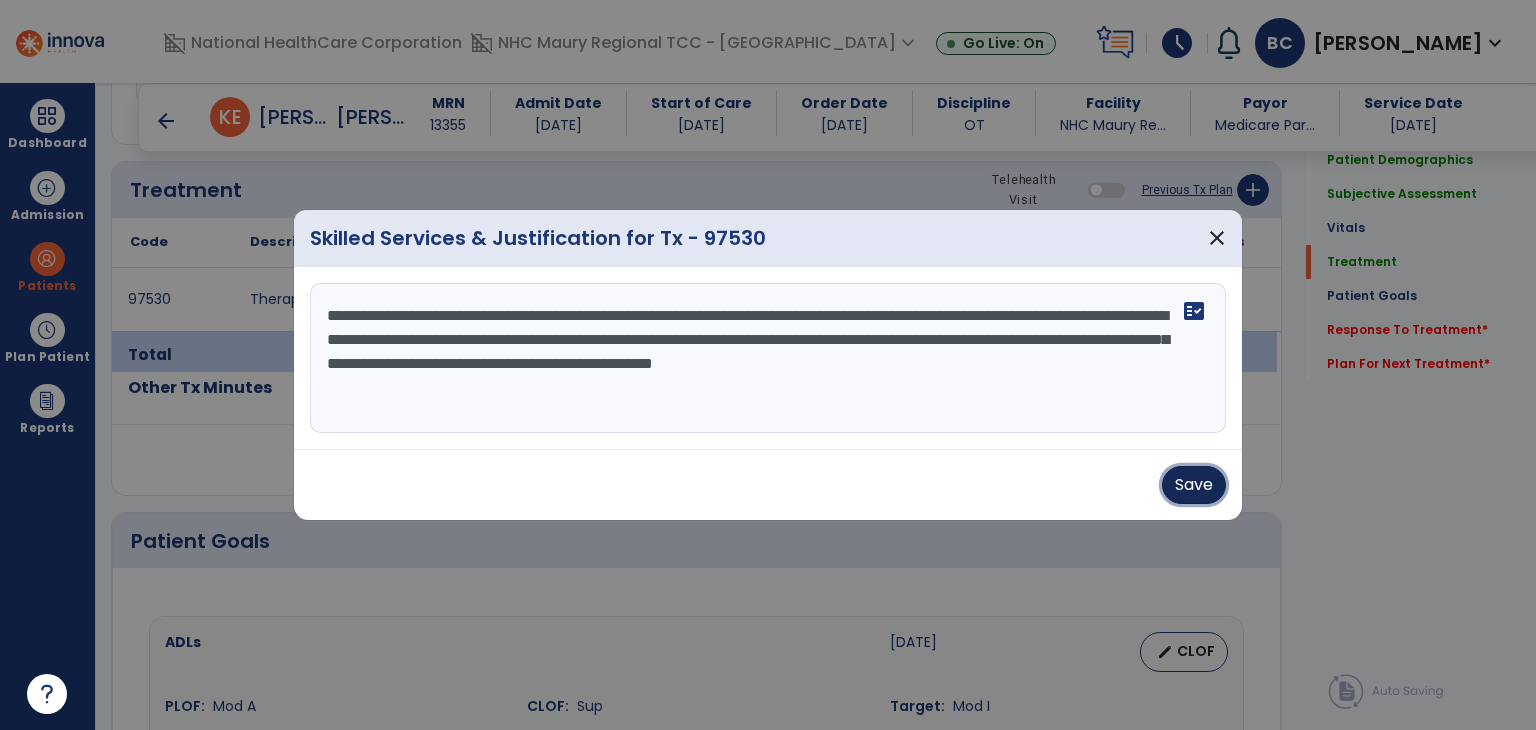 click on "Save" at bounding box center [1194, 485] 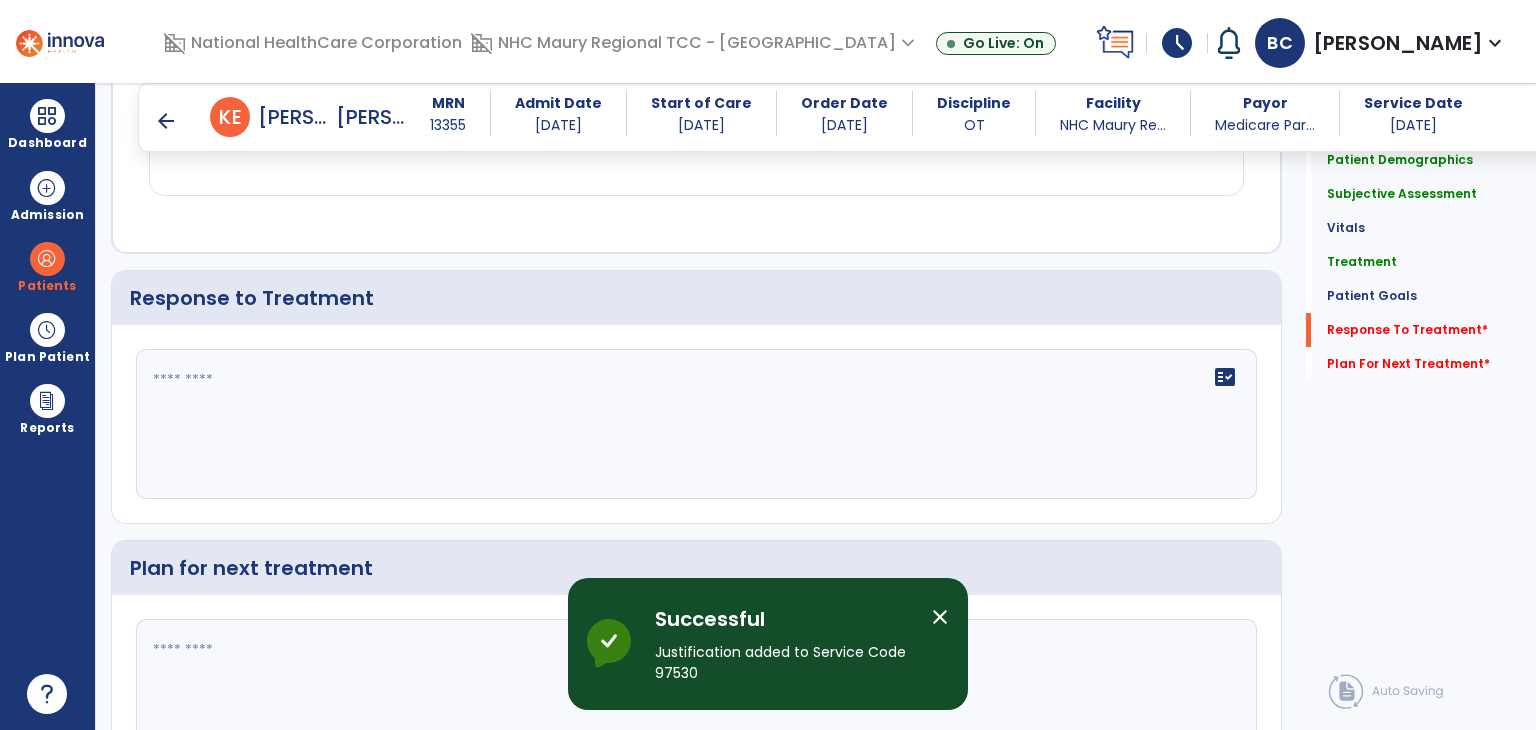 scroll, scrollTop: 2579, scrollLeft: 0, axis: vertical 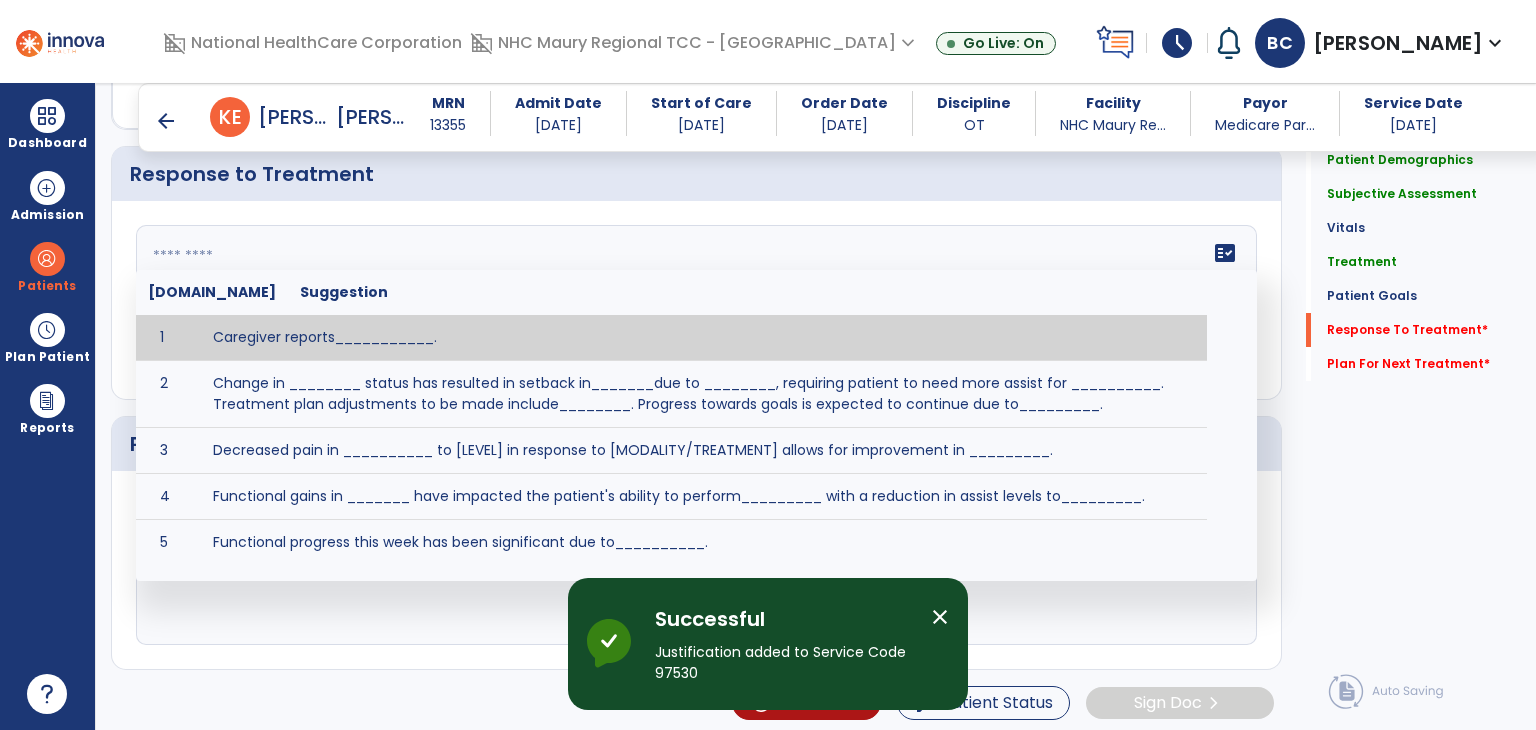 click 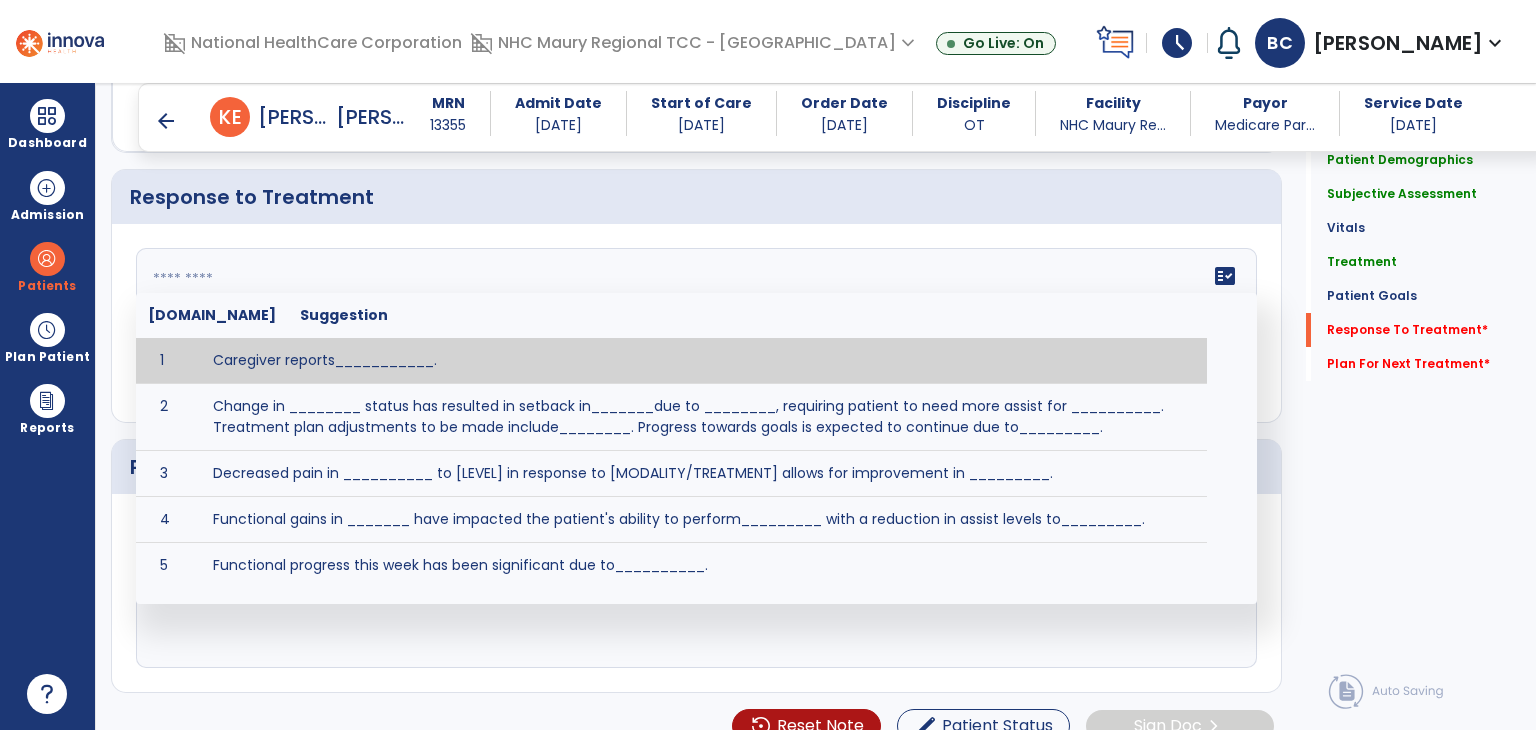 scroll, scrollTop: 2579, scrollLeft: 0, axis: vertical 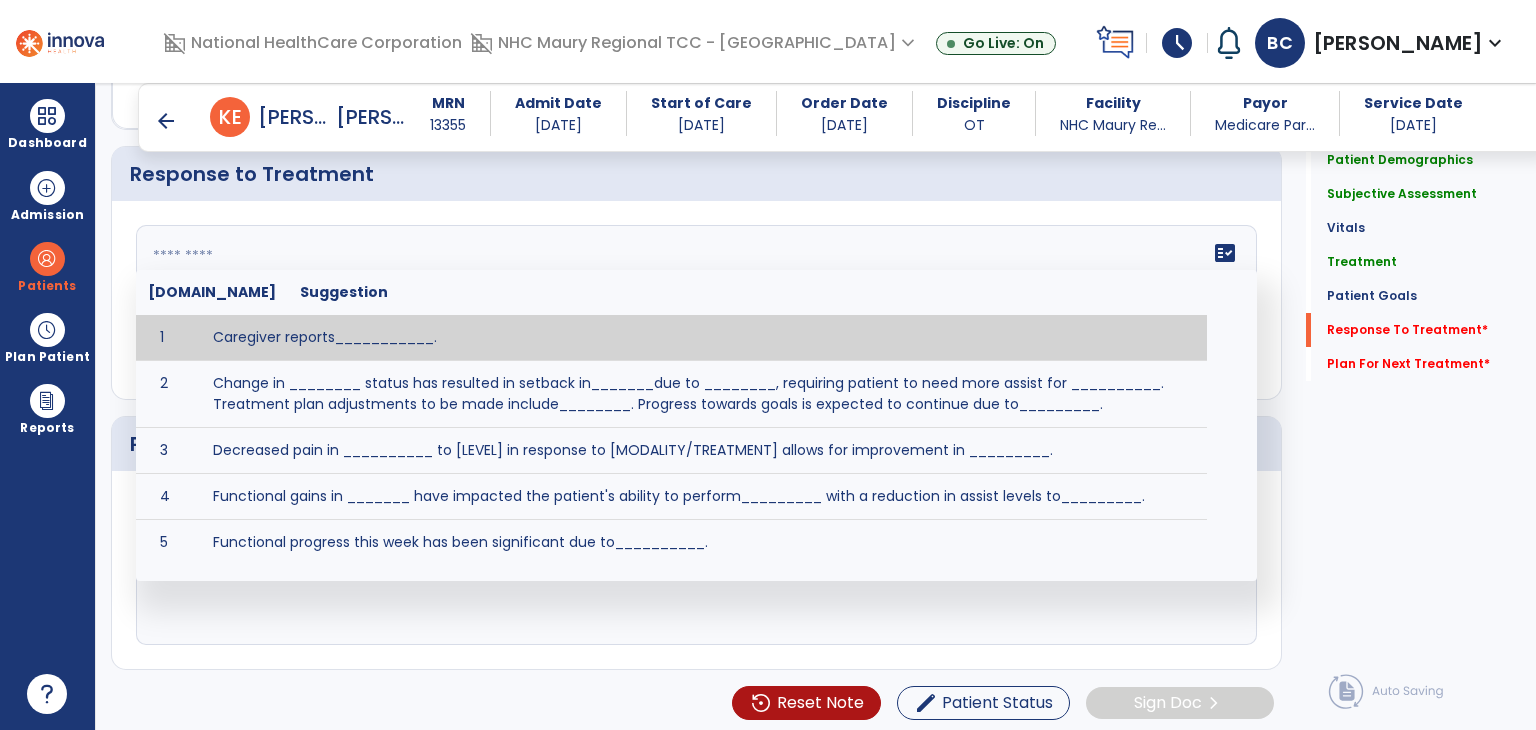 paste on "**********" 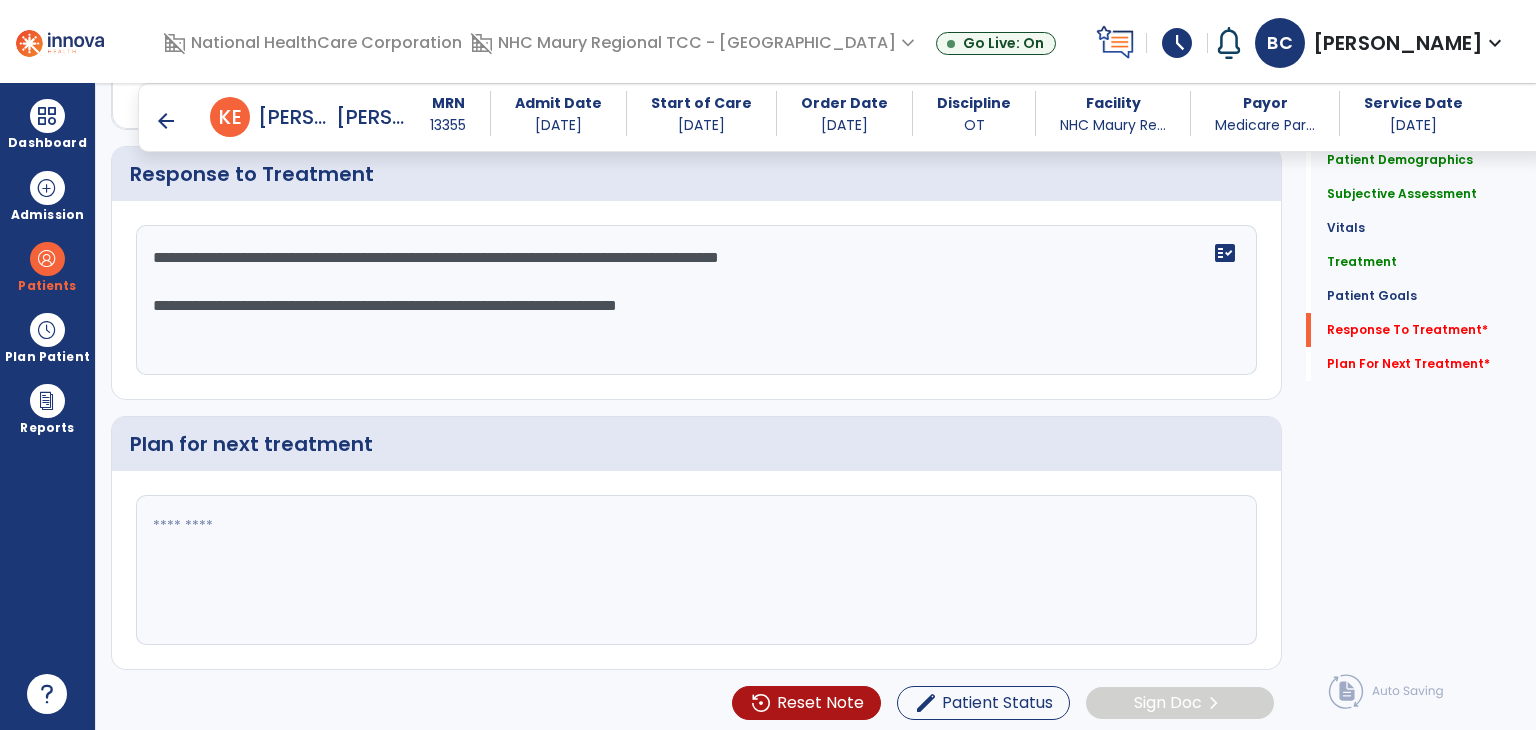 type on "**********" 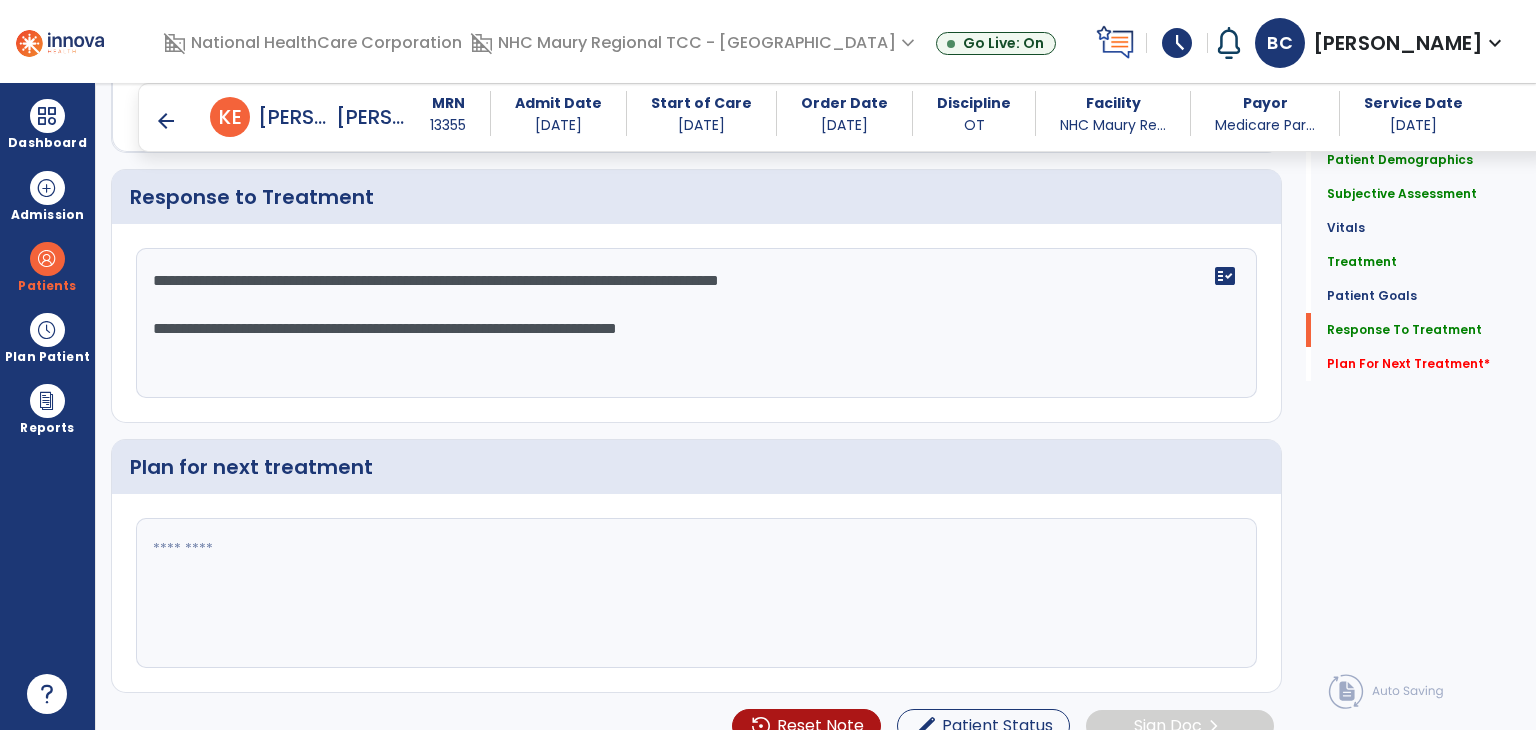 scroll, scrollTop: 2579, scrollLeft: 0, axis: vertical 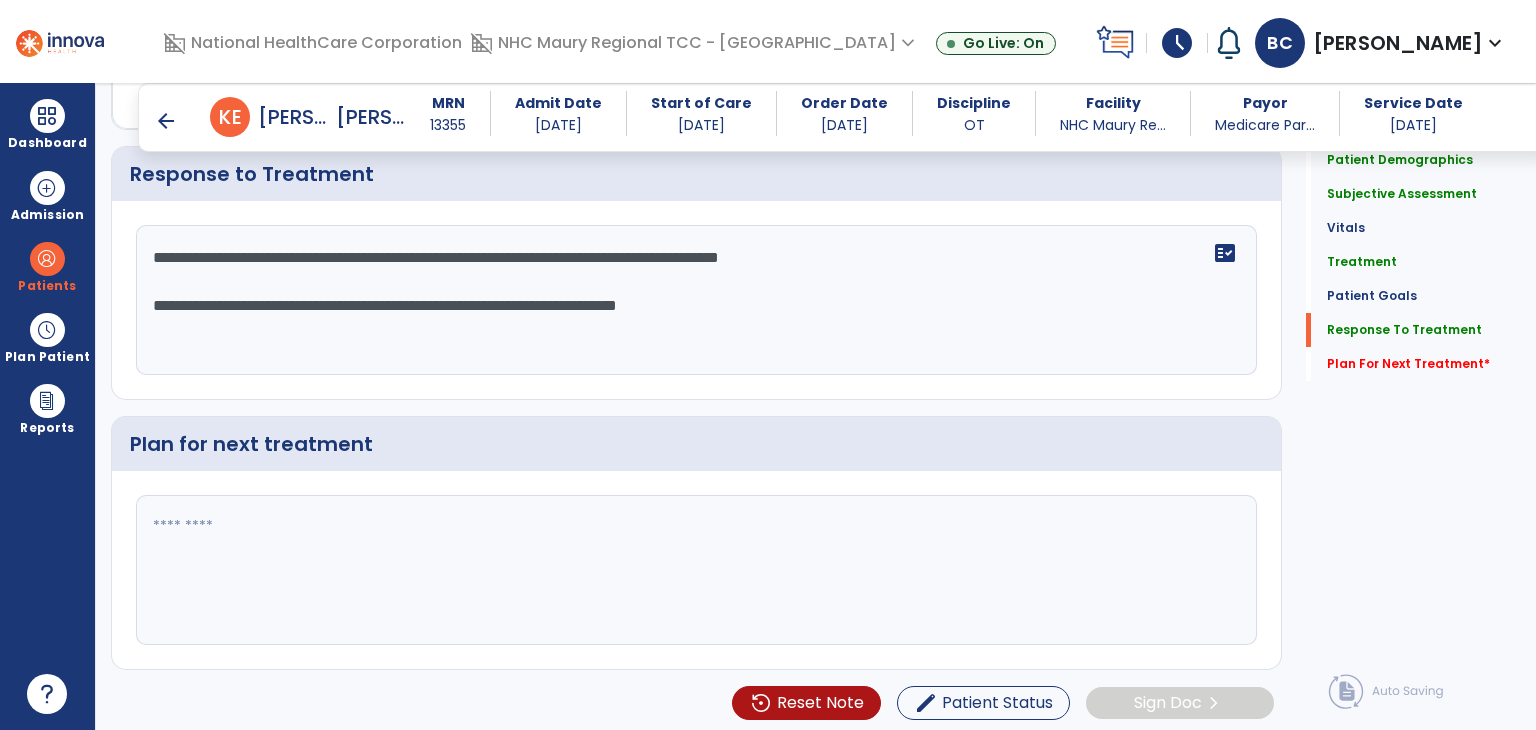 paste on "**********" 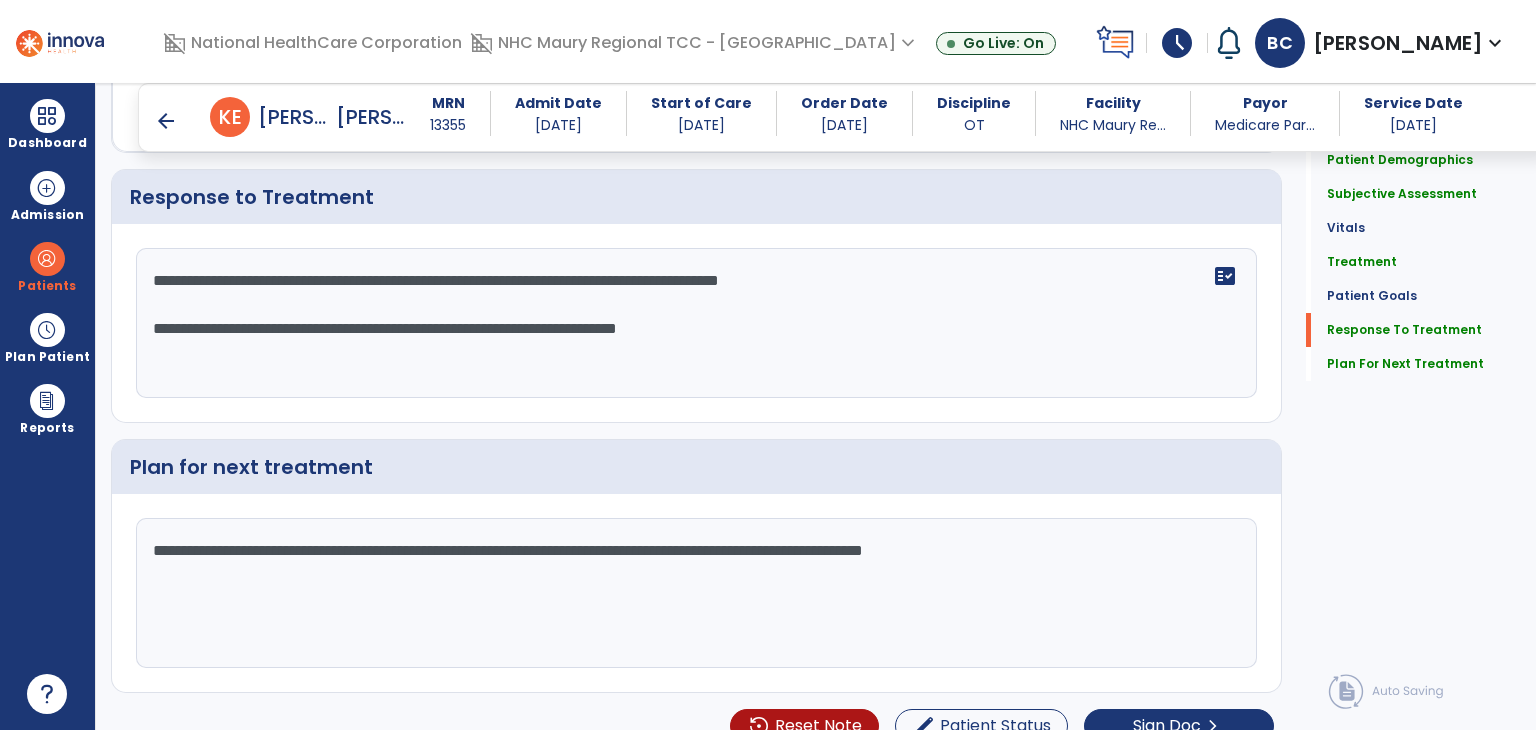 scroll, scrollTop: 2579, scrollLeft: 0, axis: vertical 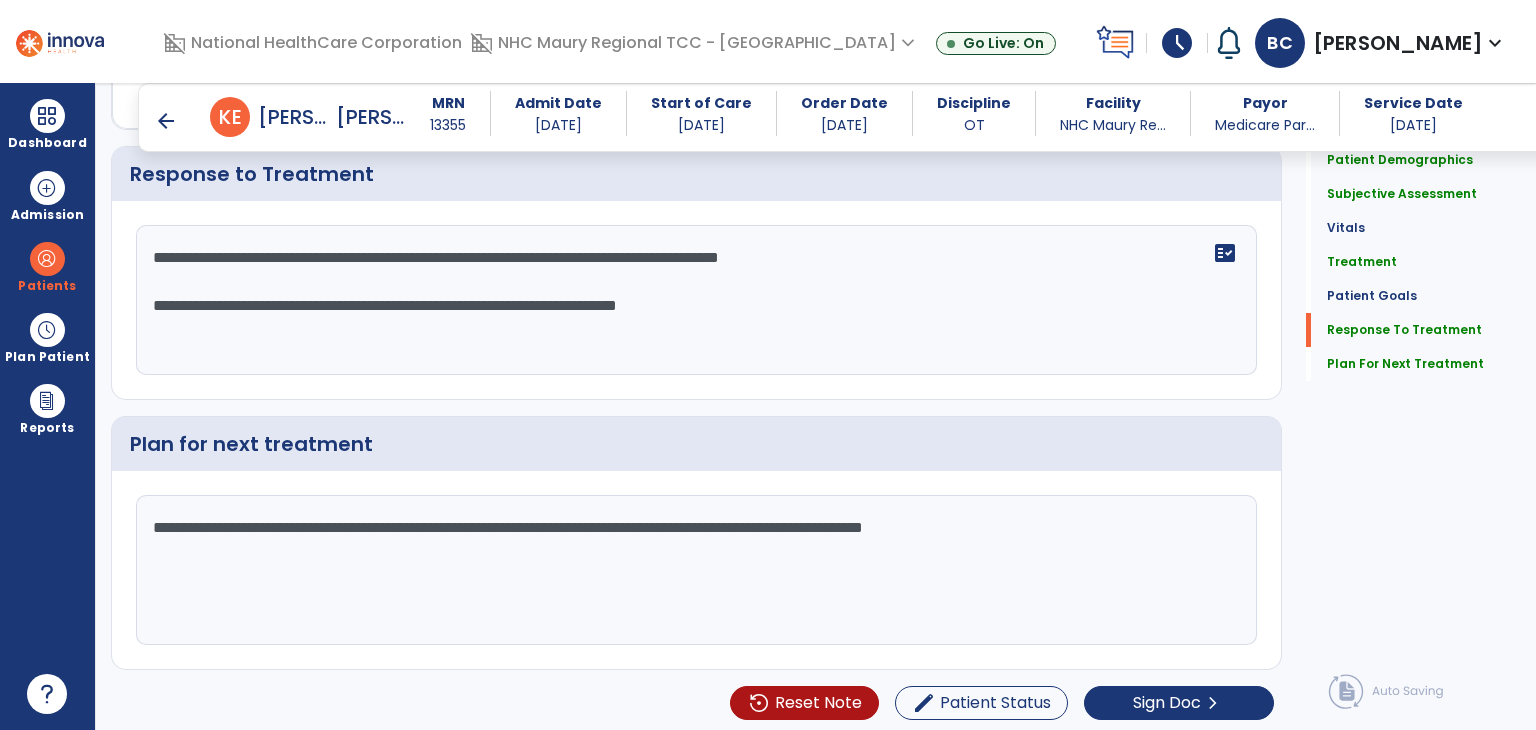 click on "**********" 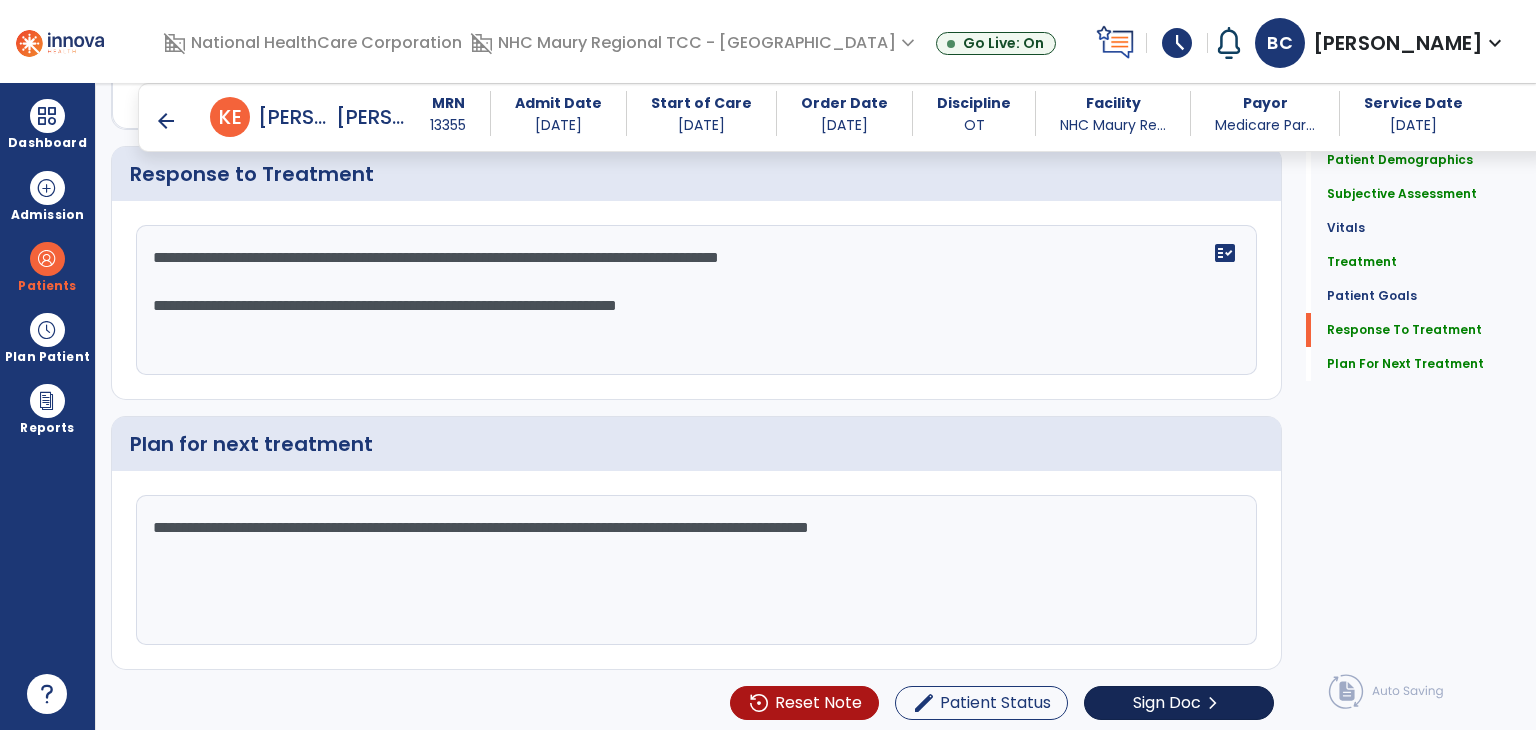 type on "**********" 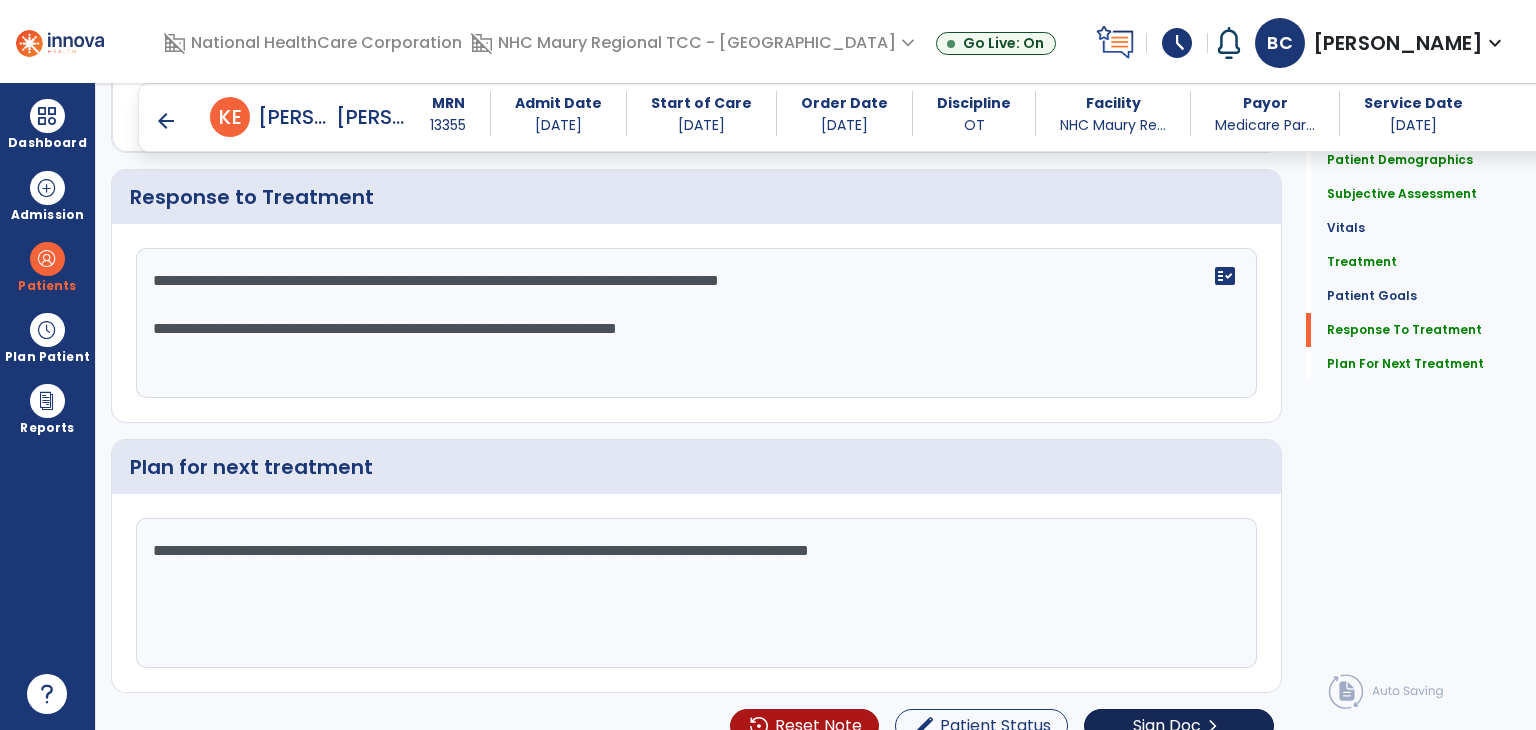 scroll, scrollTop: 2579, scrollLeft: 0, axis: vertical 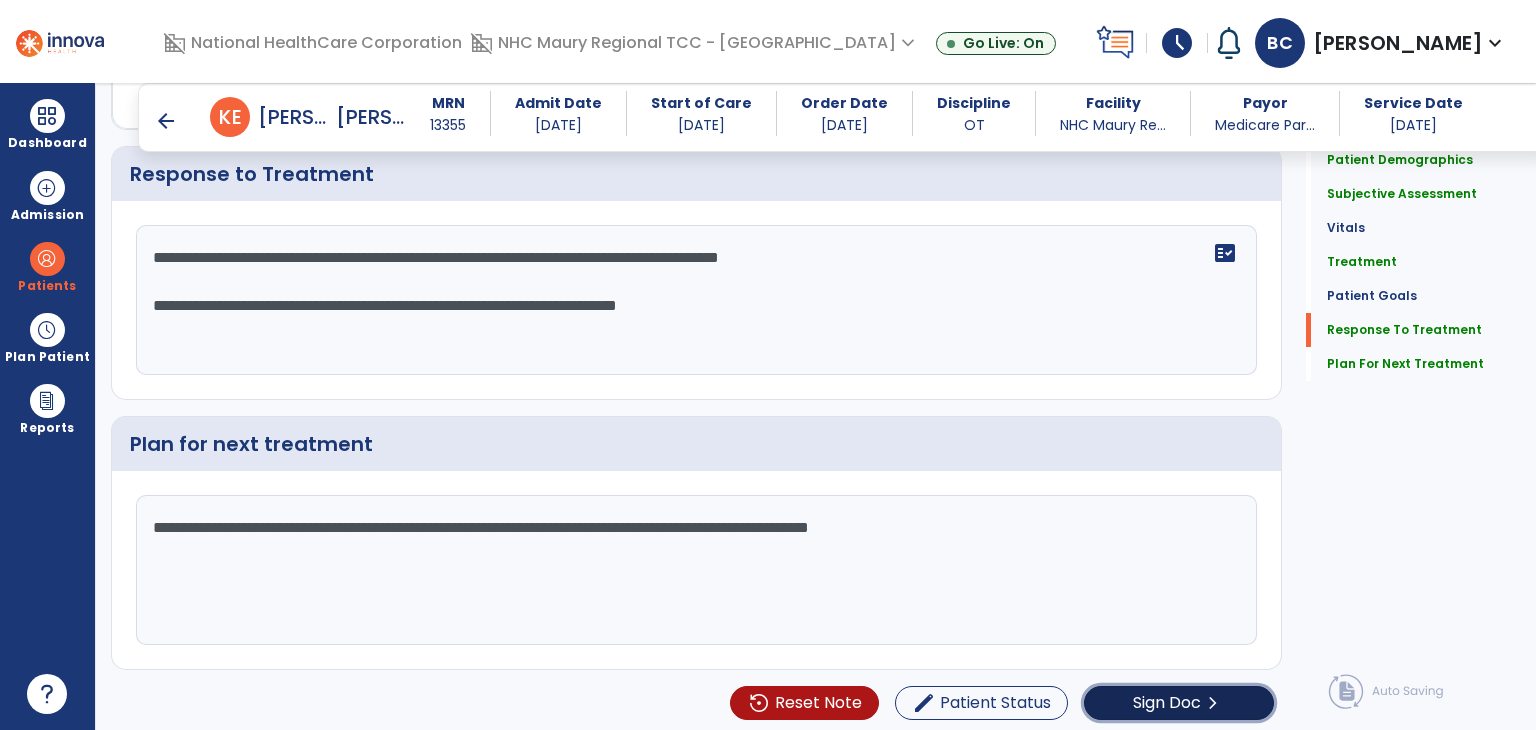 click on "Sign Doc" 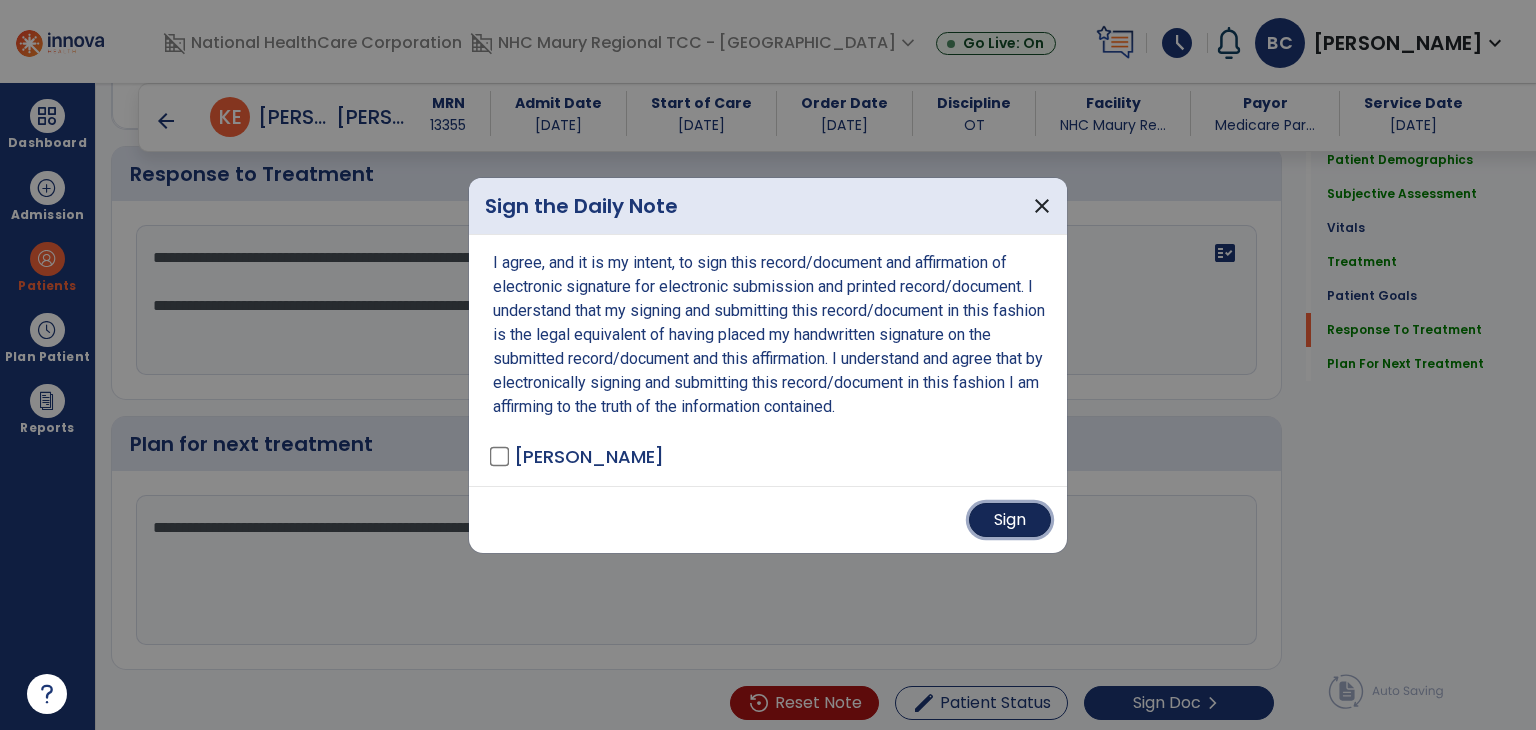 click on "Sign" at bounding box center [1010, 520] 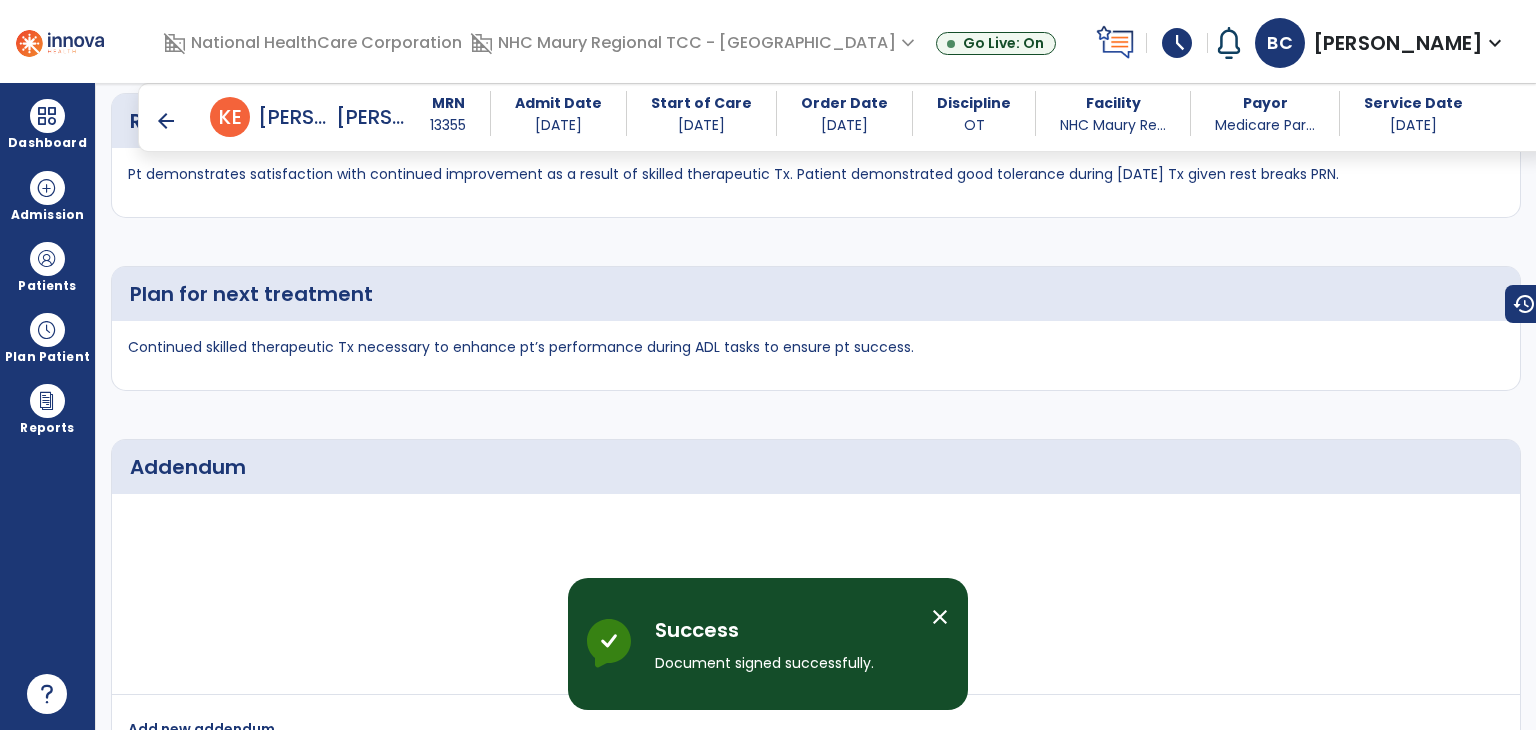scroll, scrollTop: 3893, scrollLeft: 0, axis: vertical 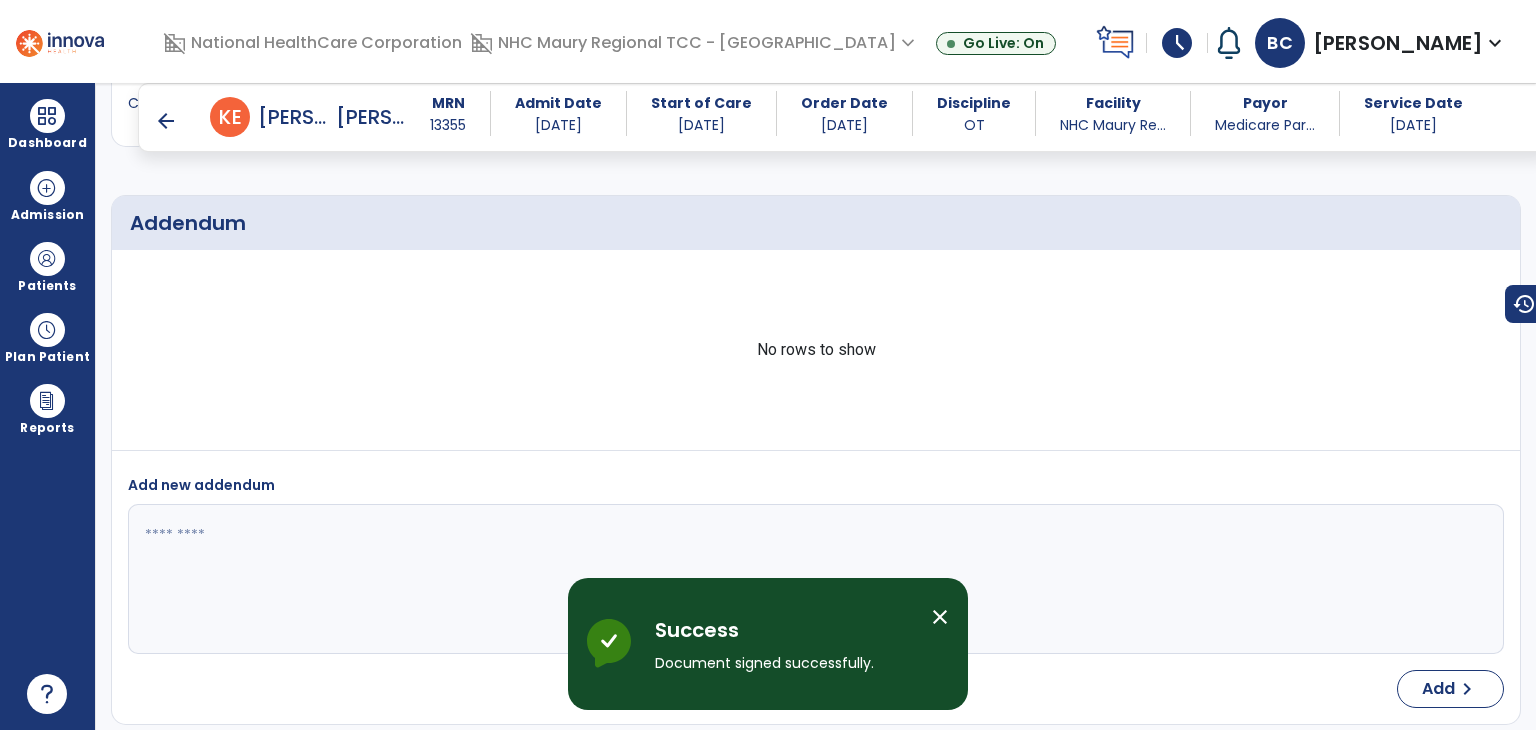 click on "arrow_back" at bounding box center (166, 121) 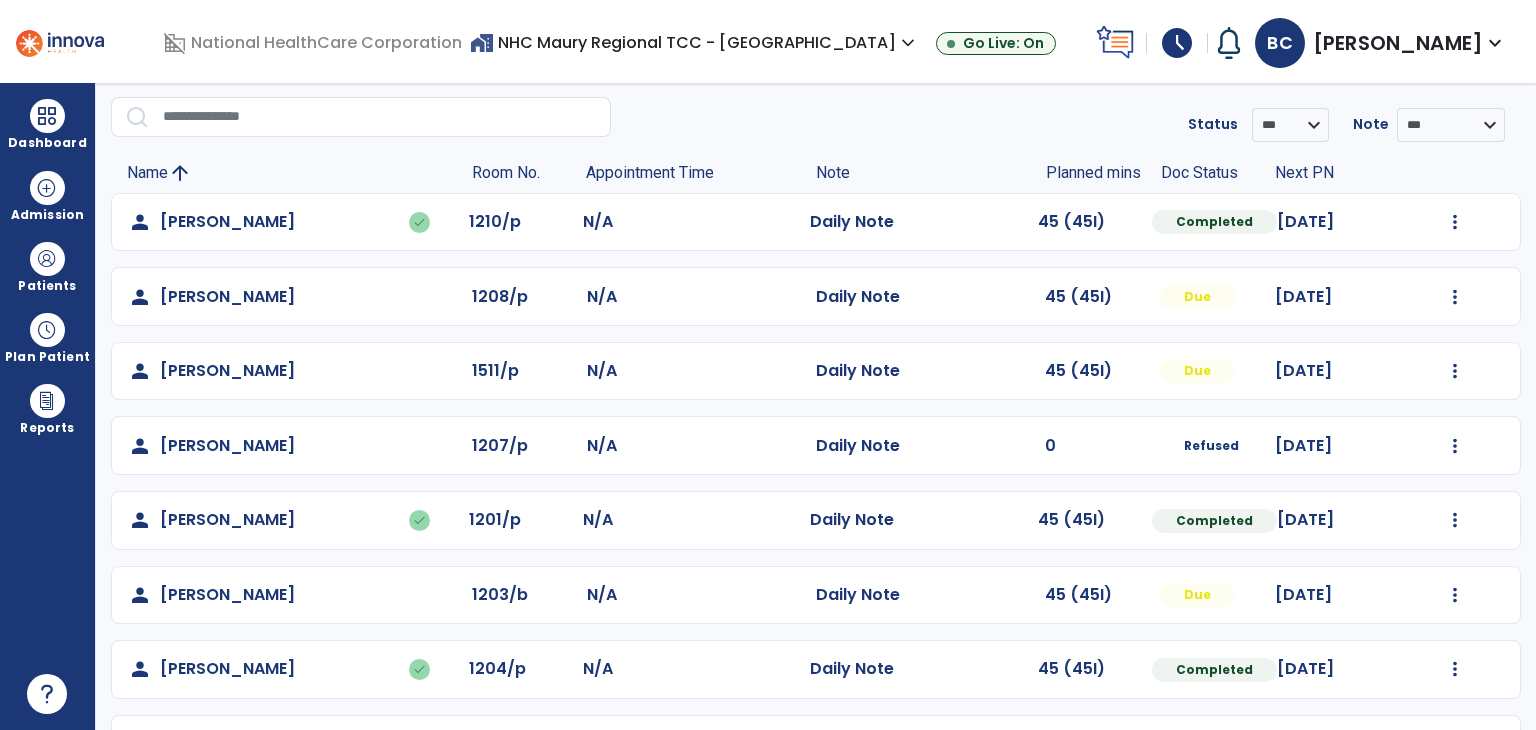scroll, scrollTop: 62, scrollLeft: 0, axis: vertical 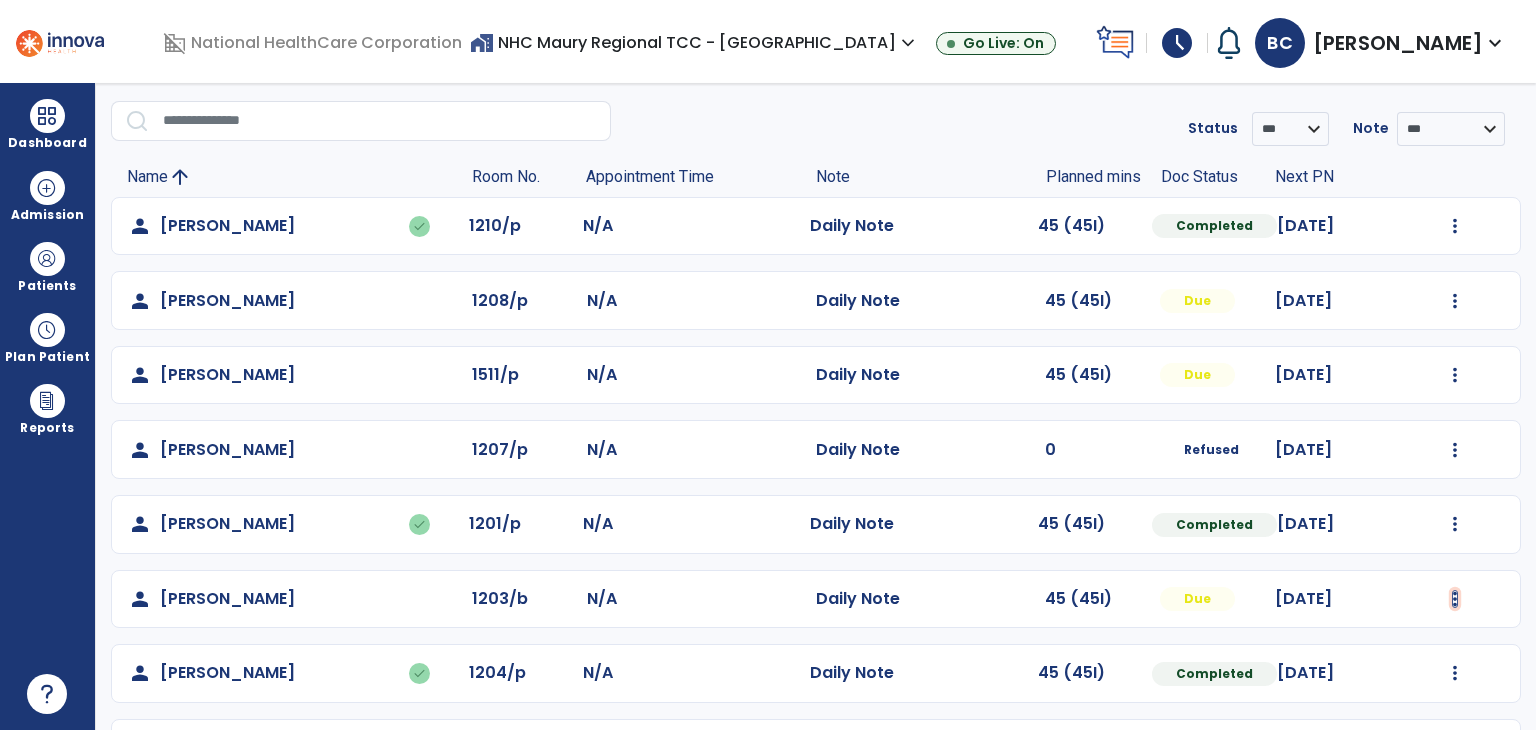 click at bounding box center [1455, 226] 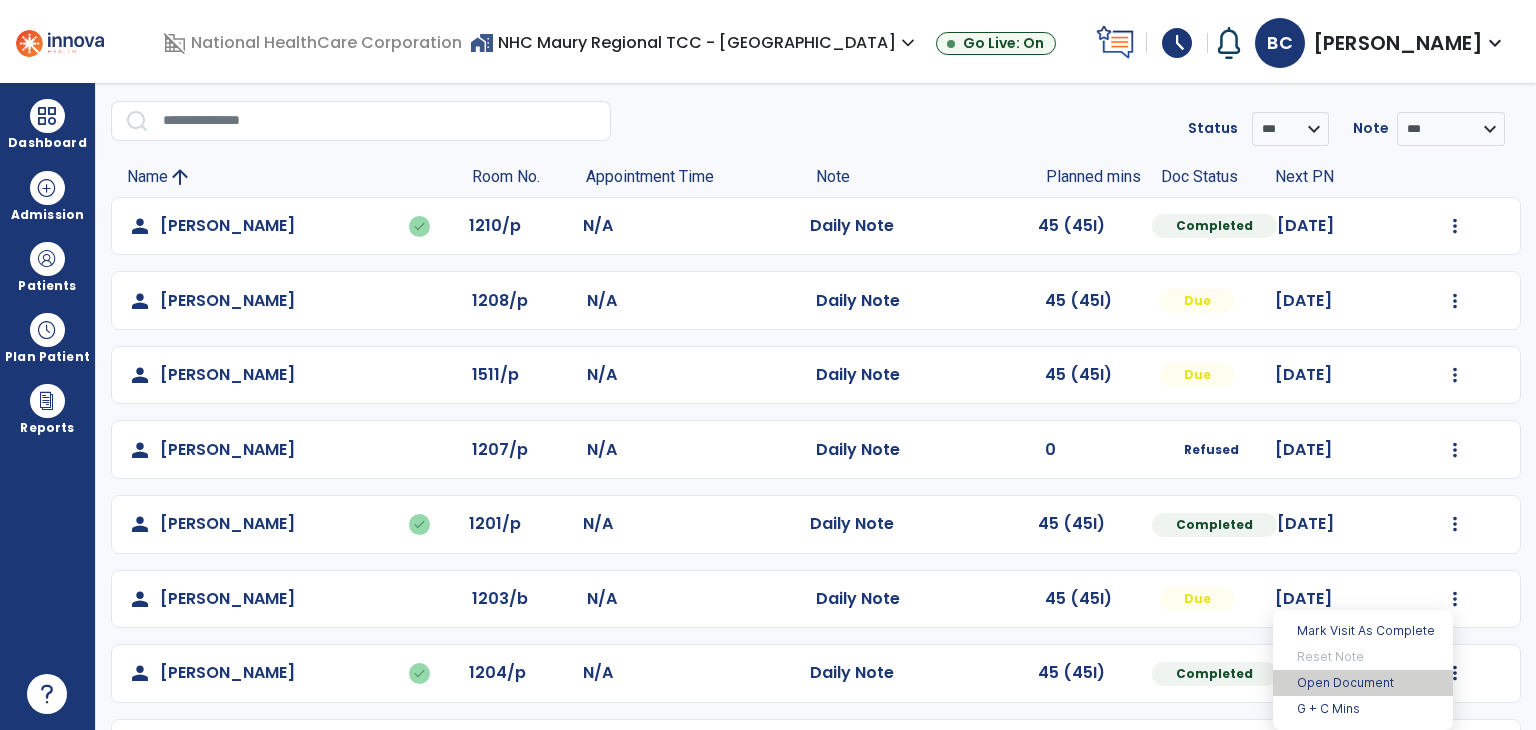click on "Open Document" at bounding box center [1363, 683] 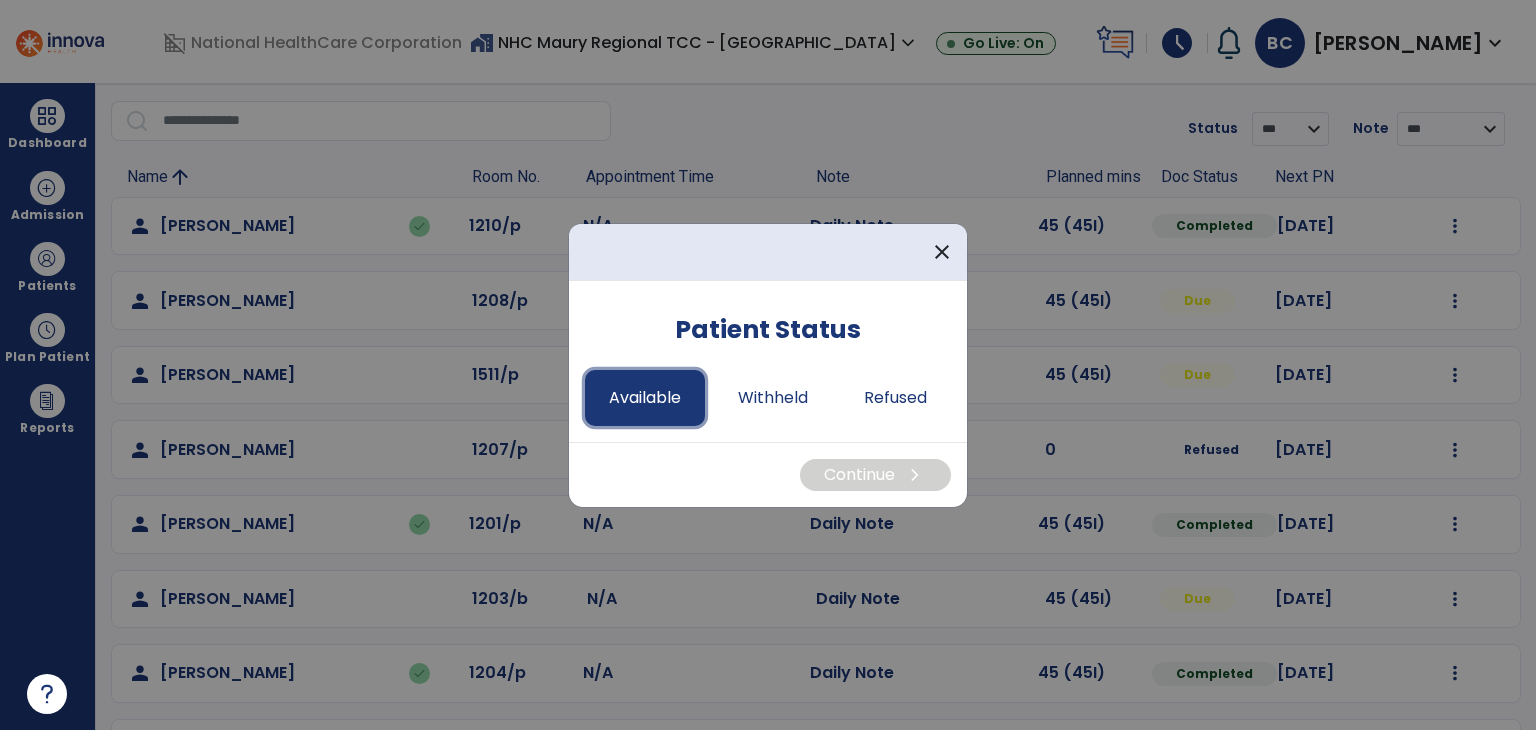 click on "Available" at bounding box center (645, 398) 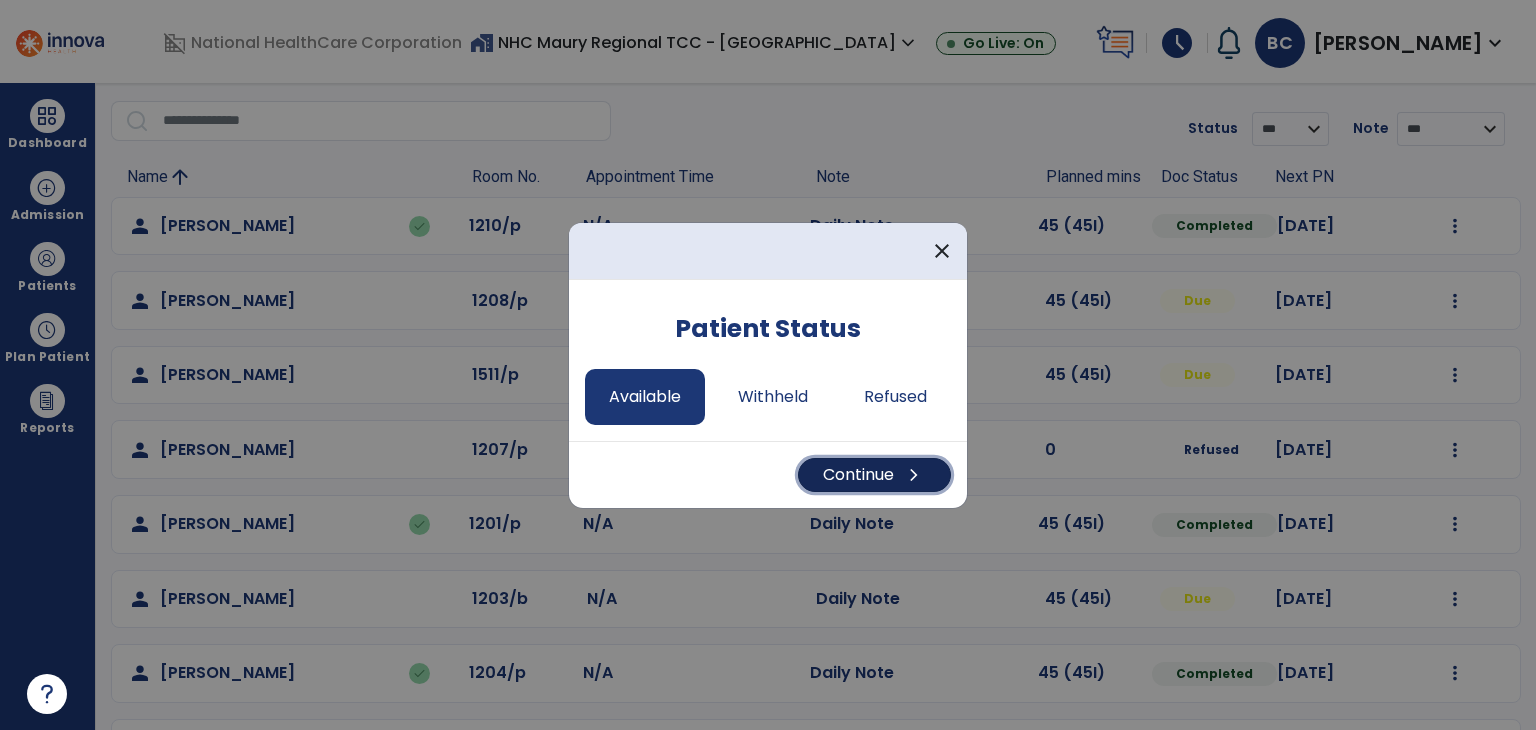 click on "Continue   chevron_right" at bounding box center [874, 475] 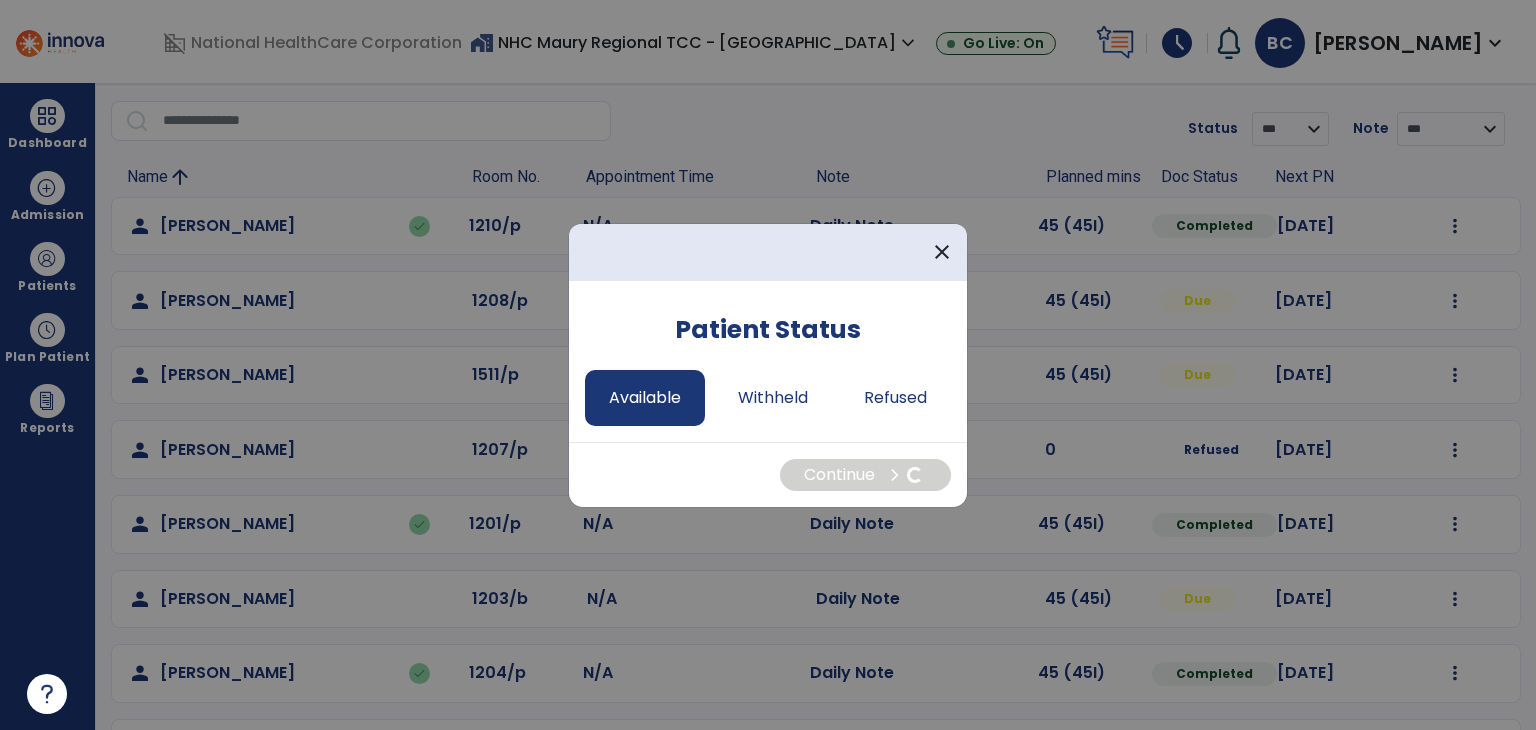 select on "*" 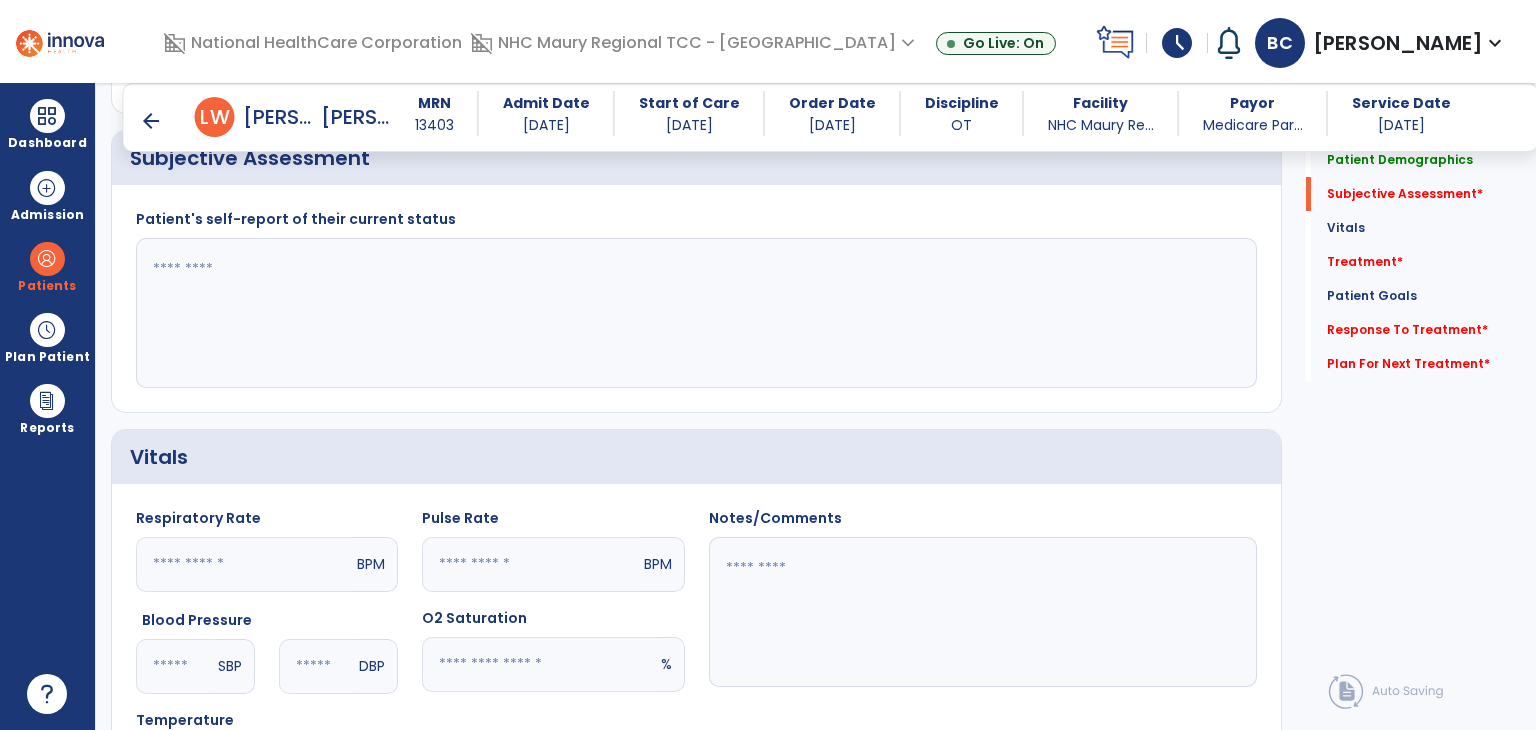 scroll, scrollTop: 427, scrollLeft: 0, axis: vertical 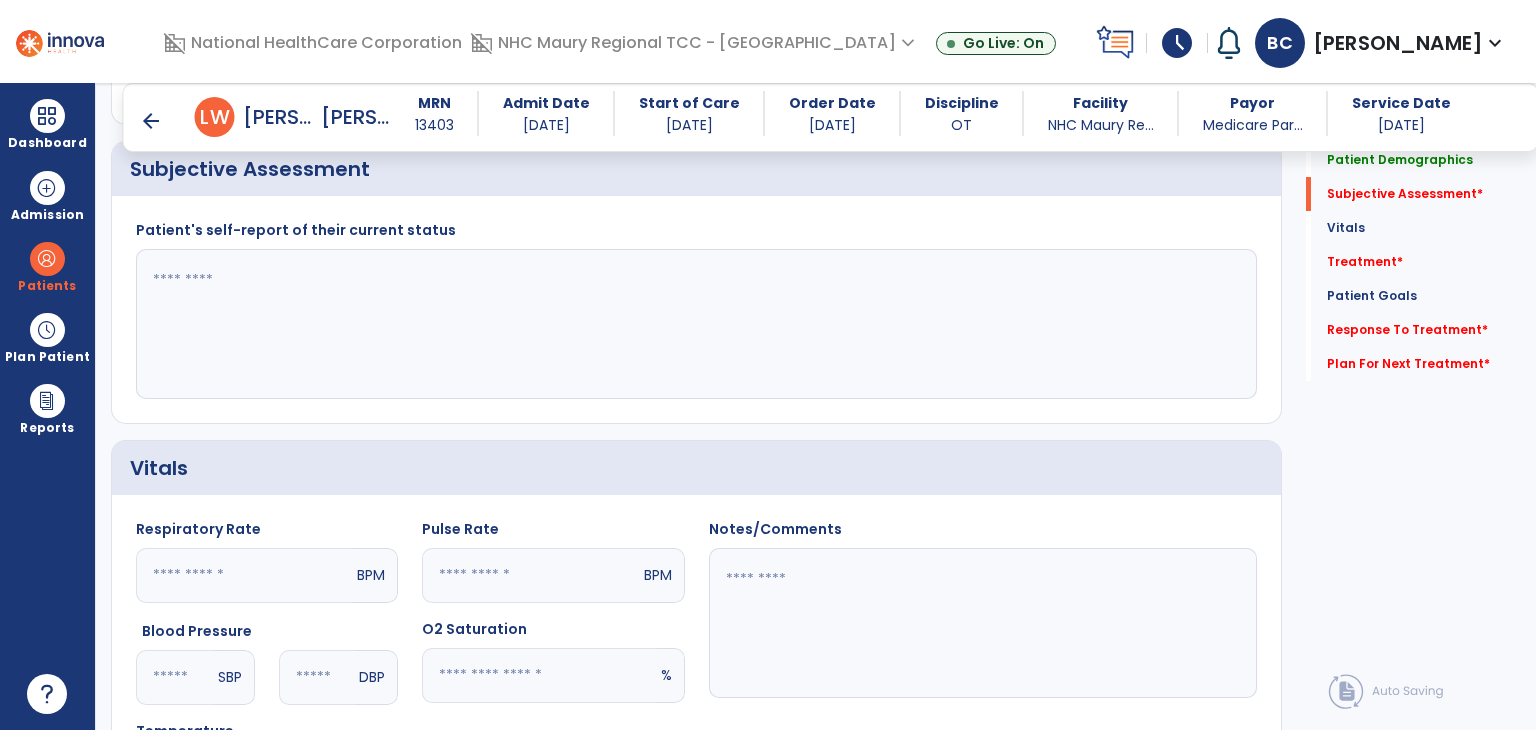 click 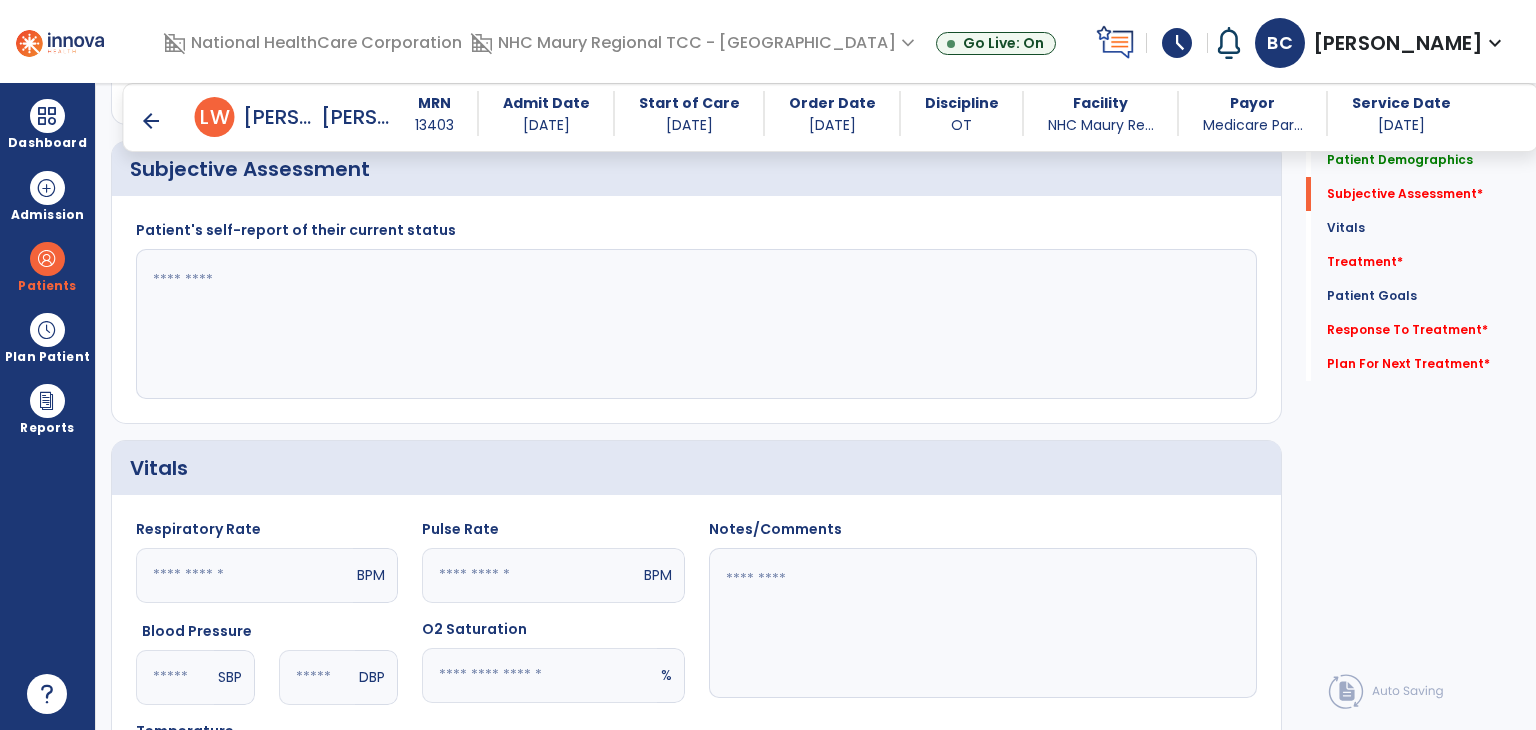 paste on "**********" 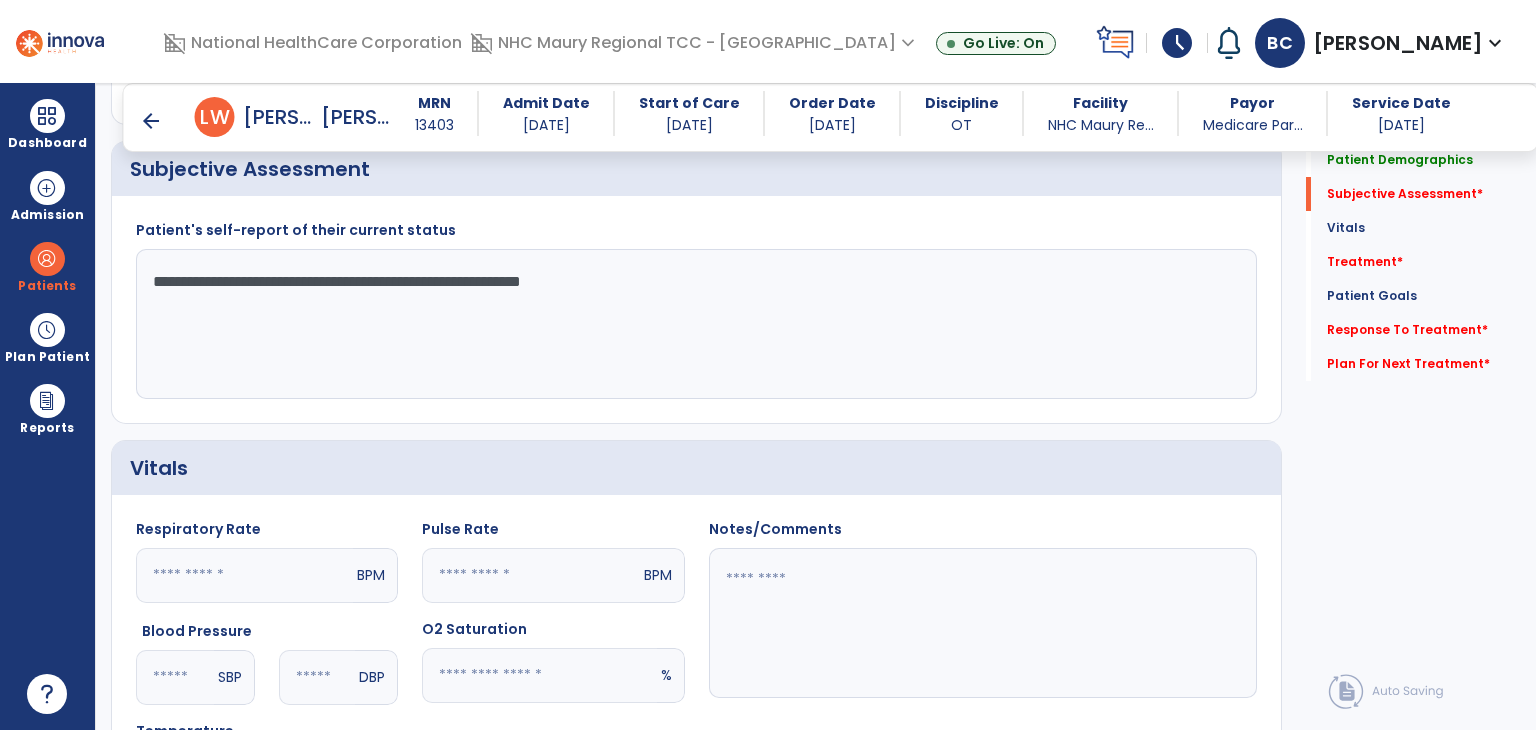 click on "**********" 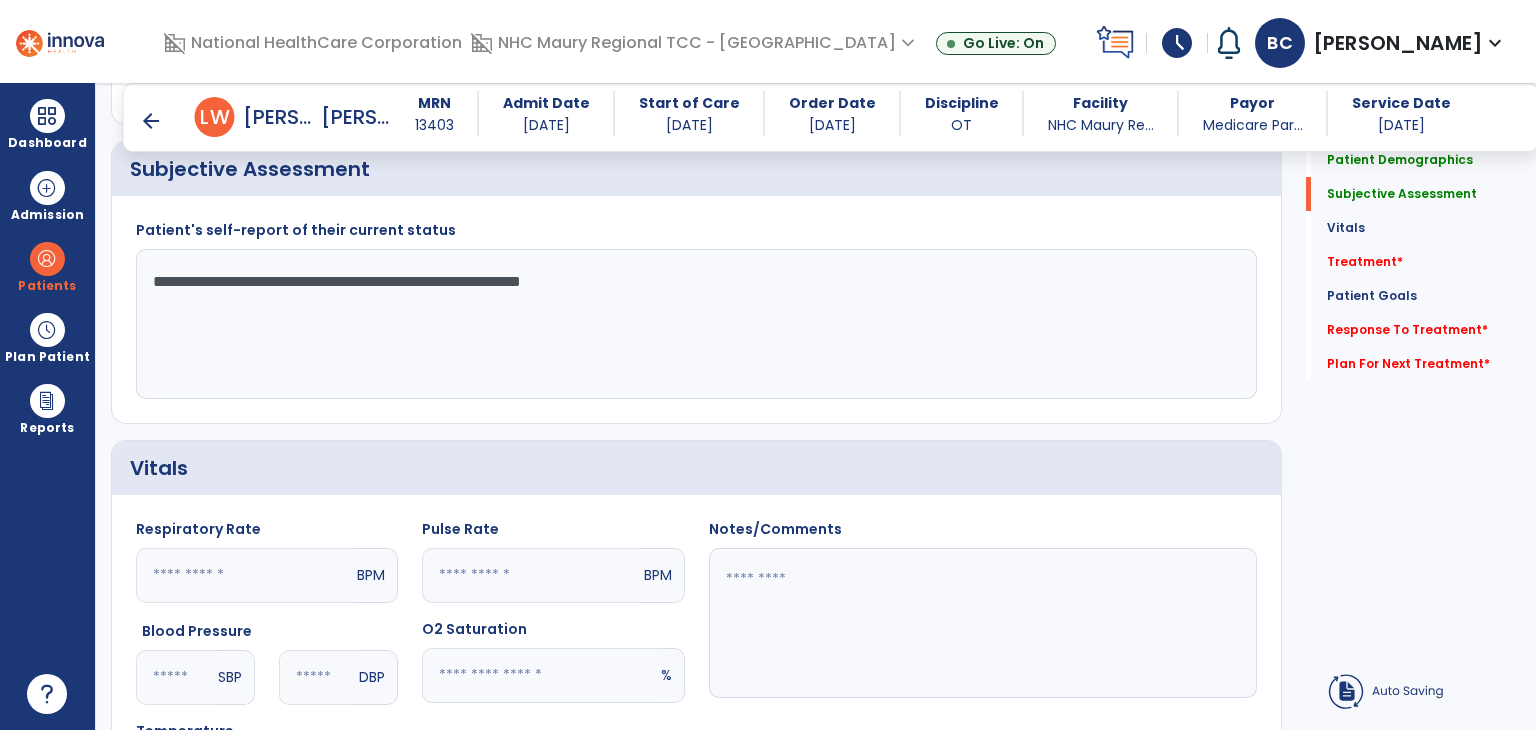 click on "**********" 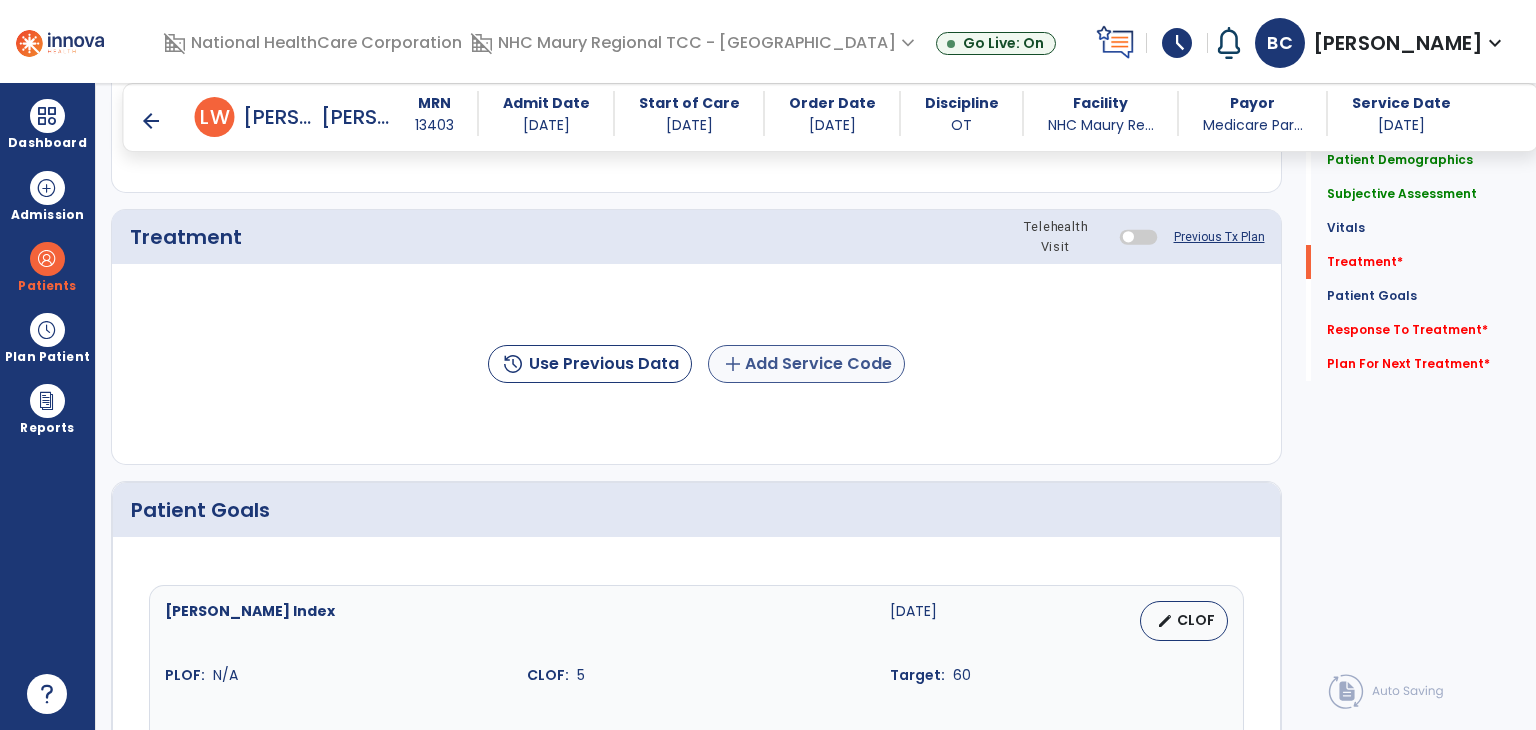scroll, scrollTop: 1083, scrollLeft: 0, axis: vertical 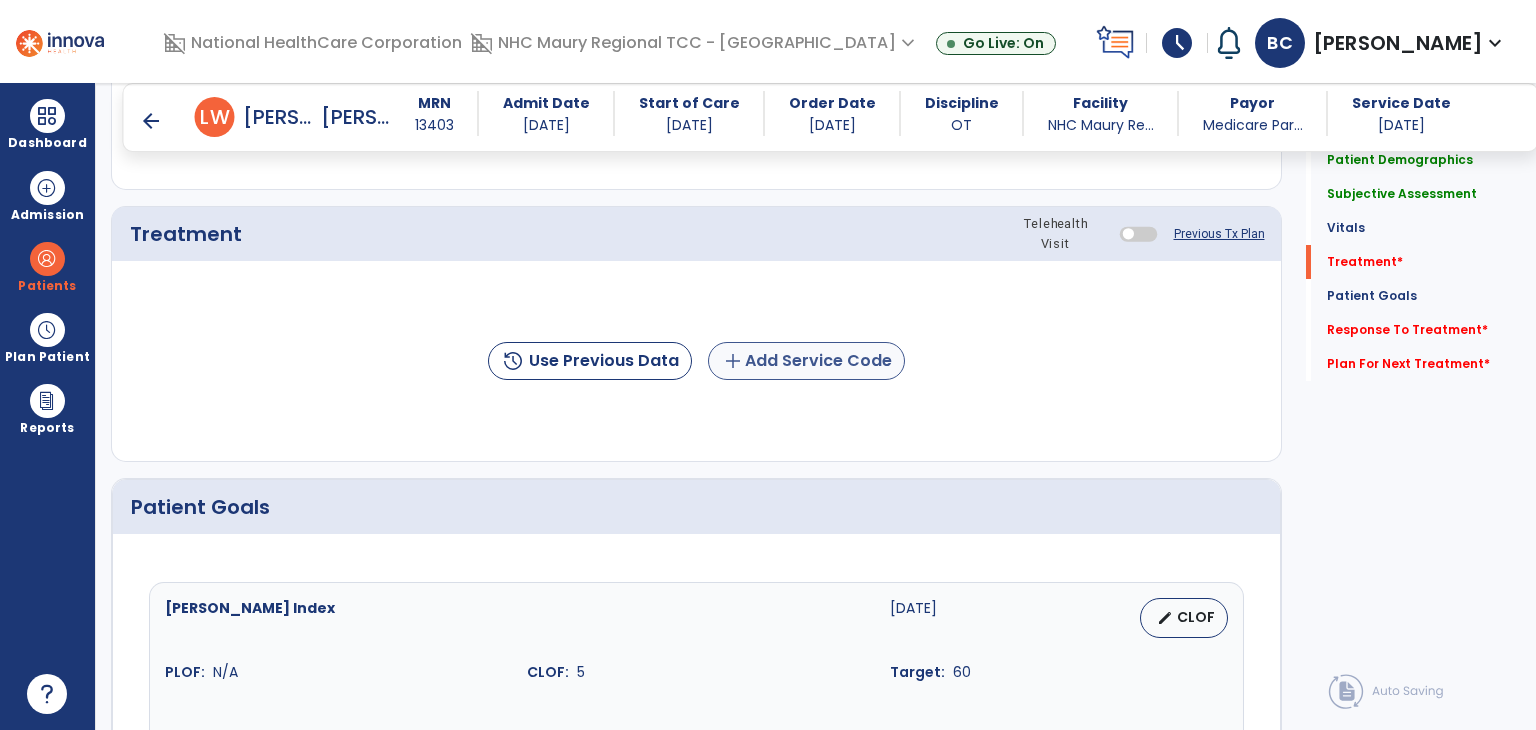 type on "**********" 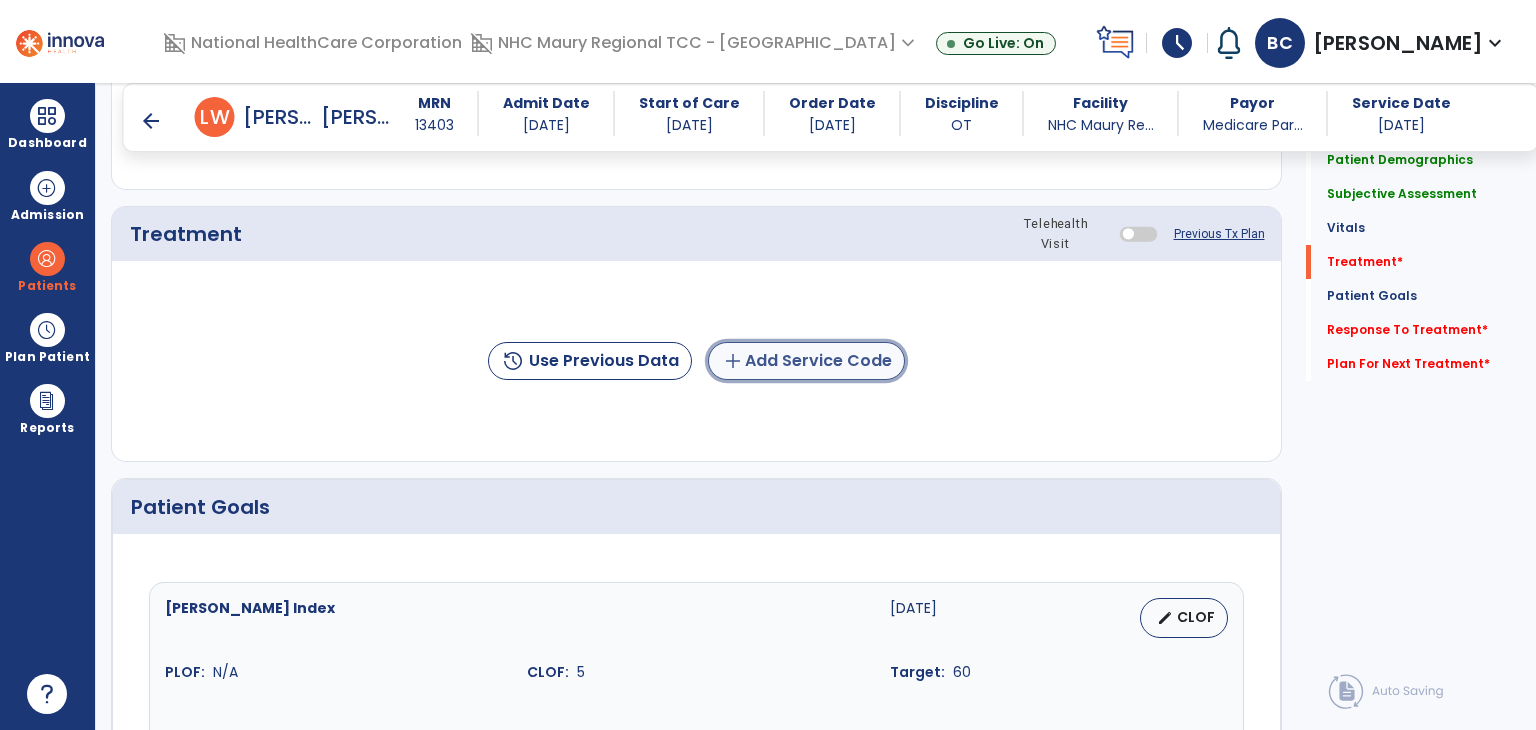 click on "add  Add Service Code" 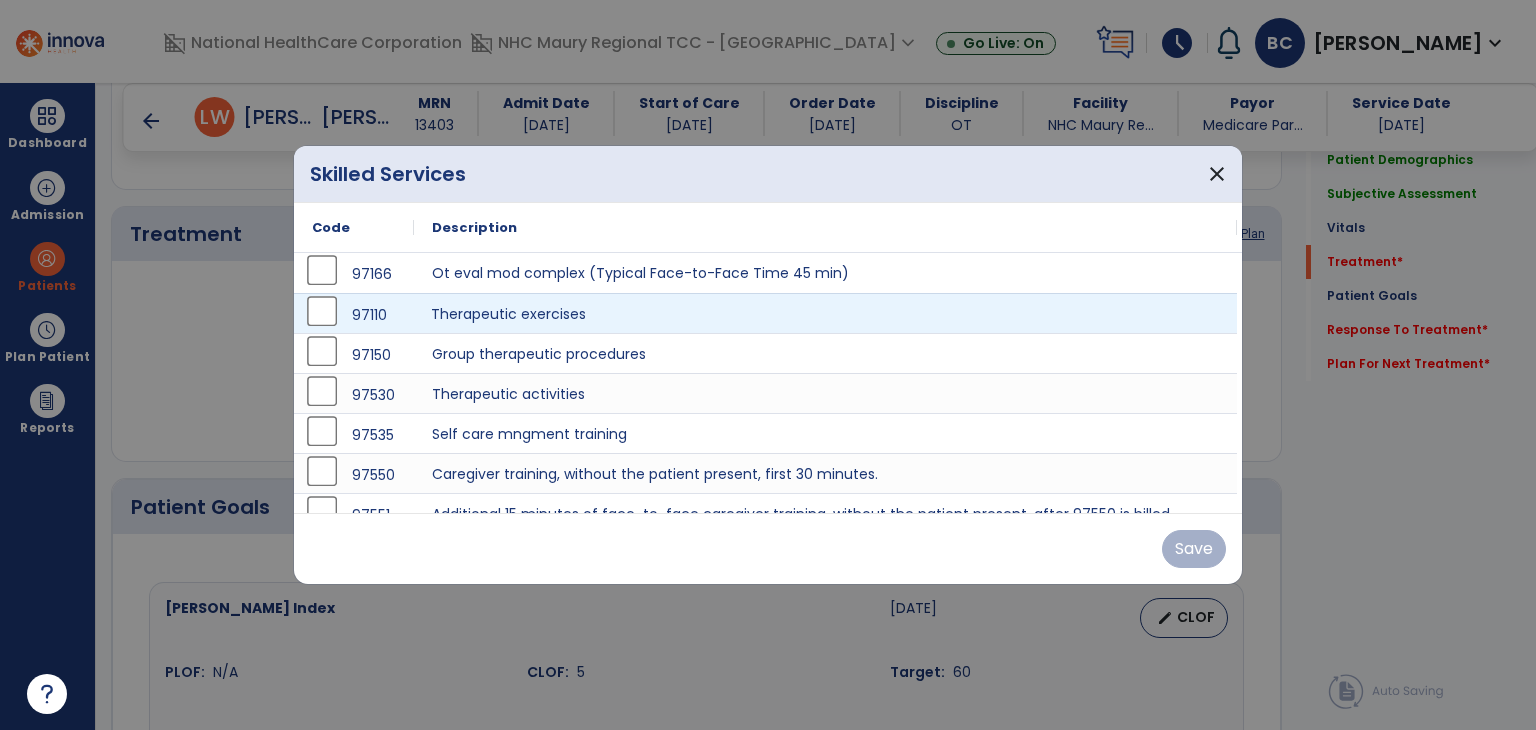 click on "Therapeutic exercises" at bounding box center [825, 313] 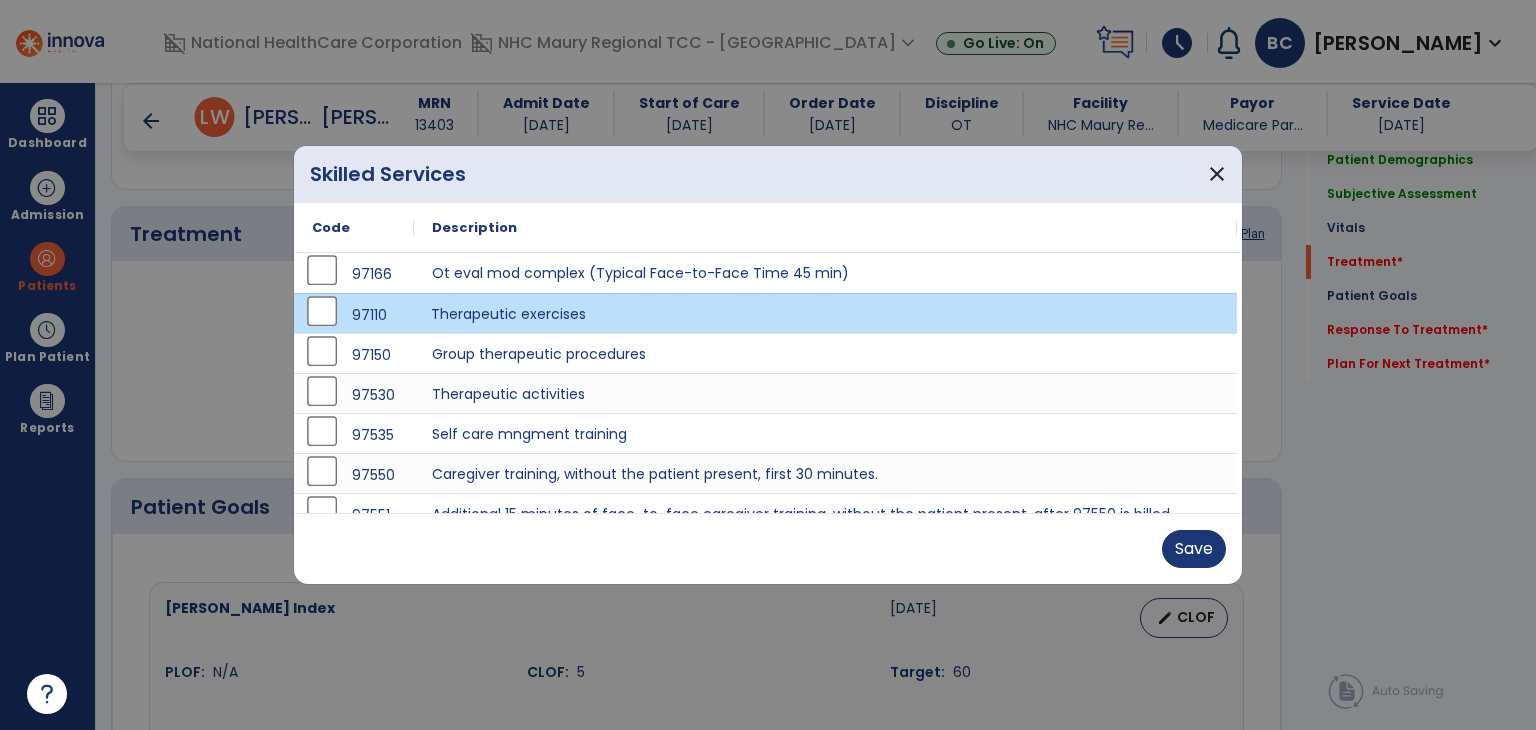 click on "Save" at bounding box center (768, 548) 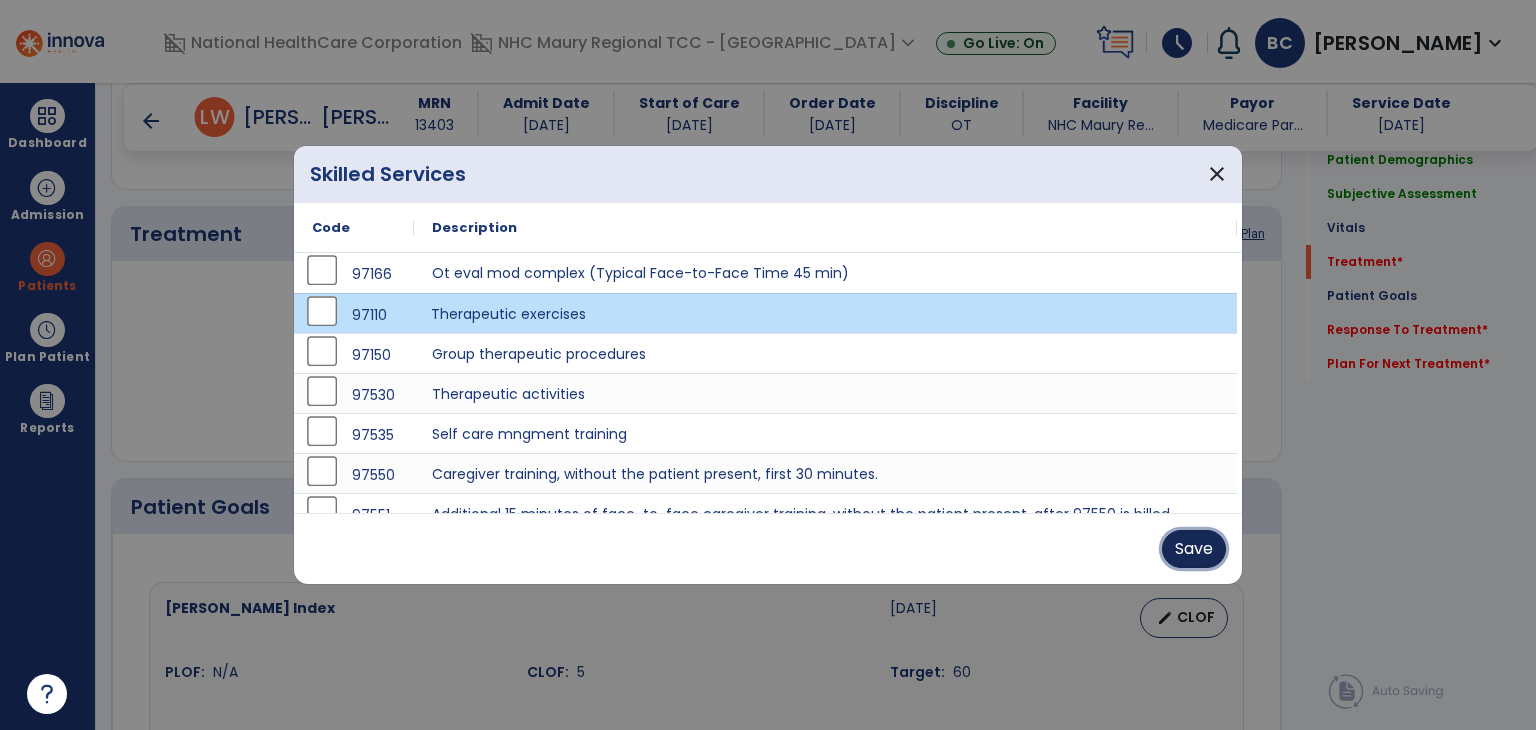 click on "Save" at bounding box center [1194, 549] 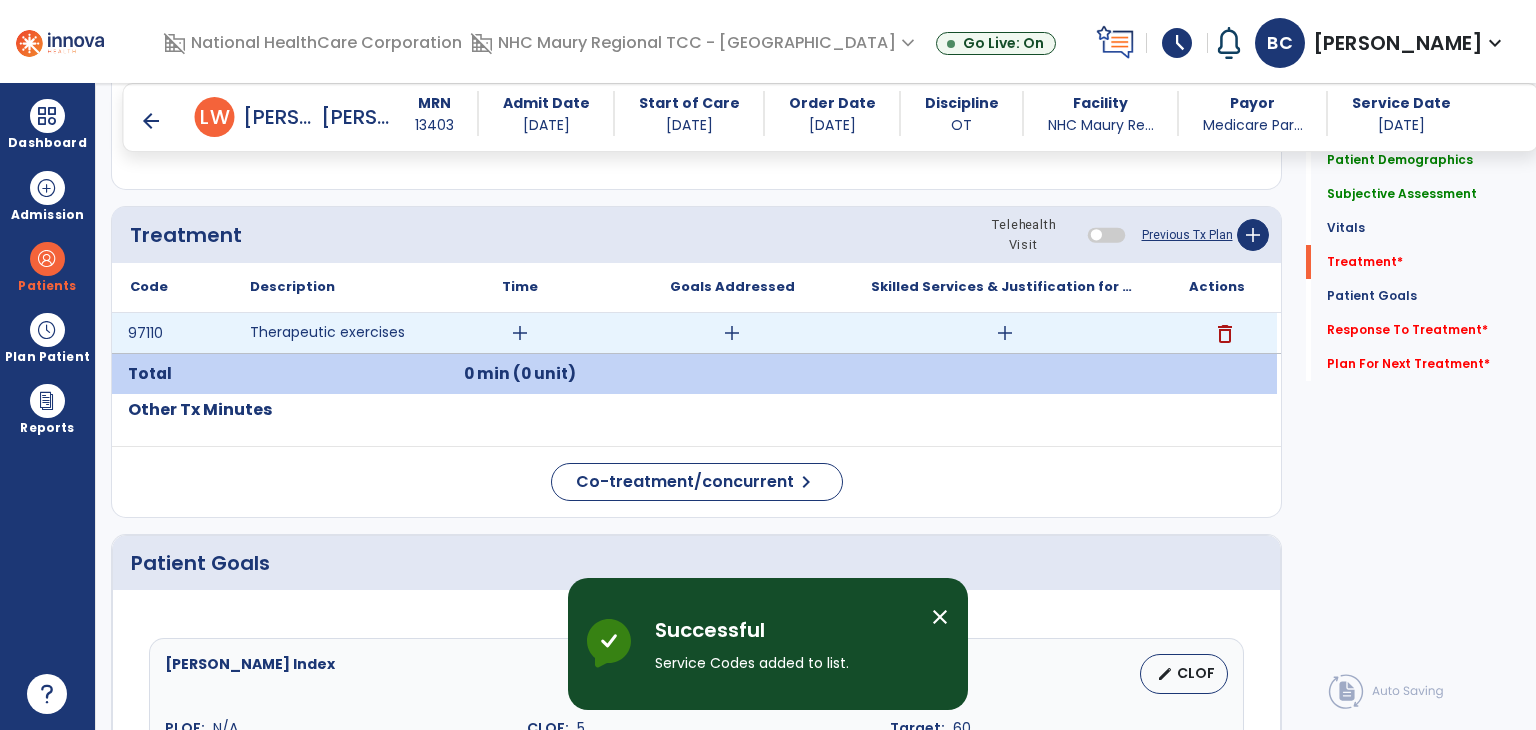 click on "add" at bounding box center [520, 333] 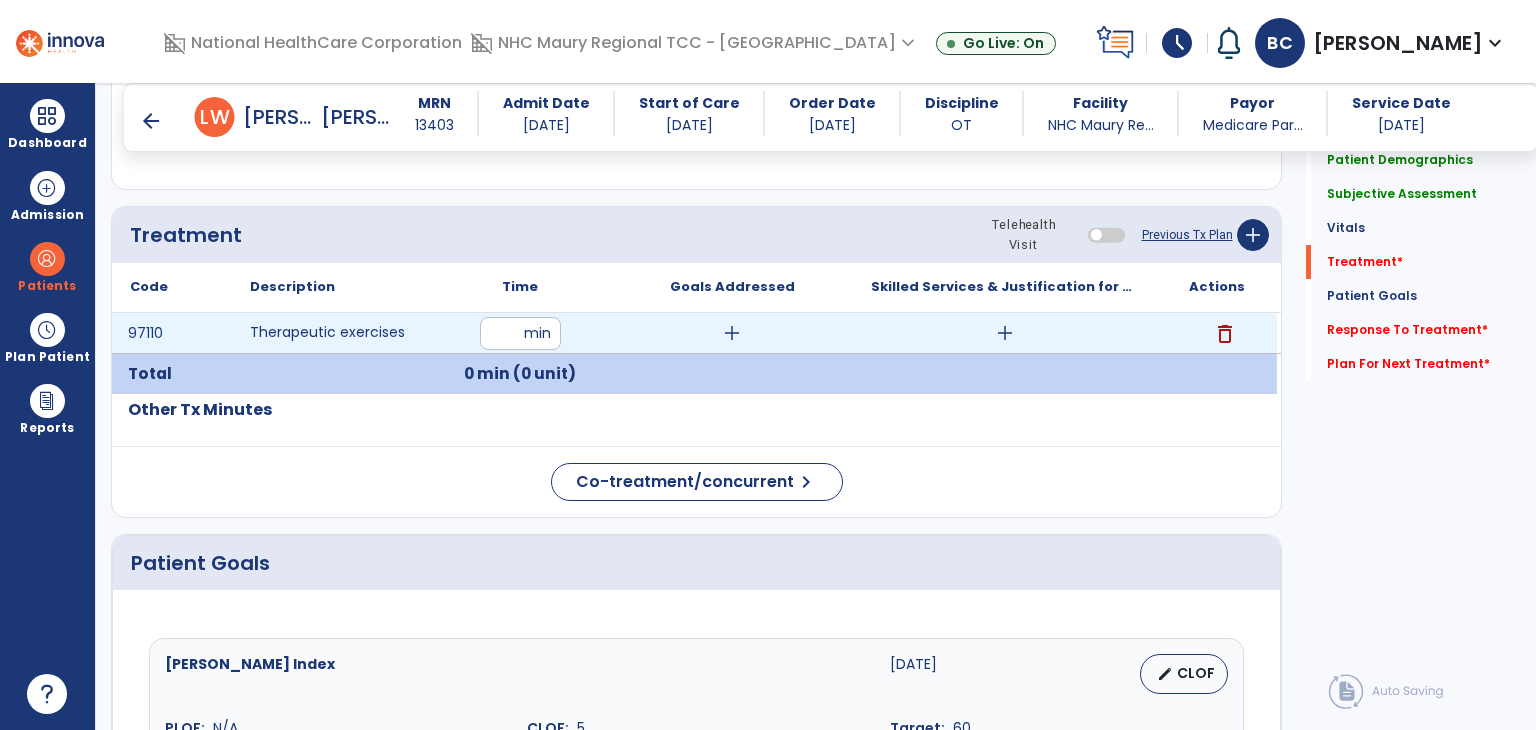 type on "**" 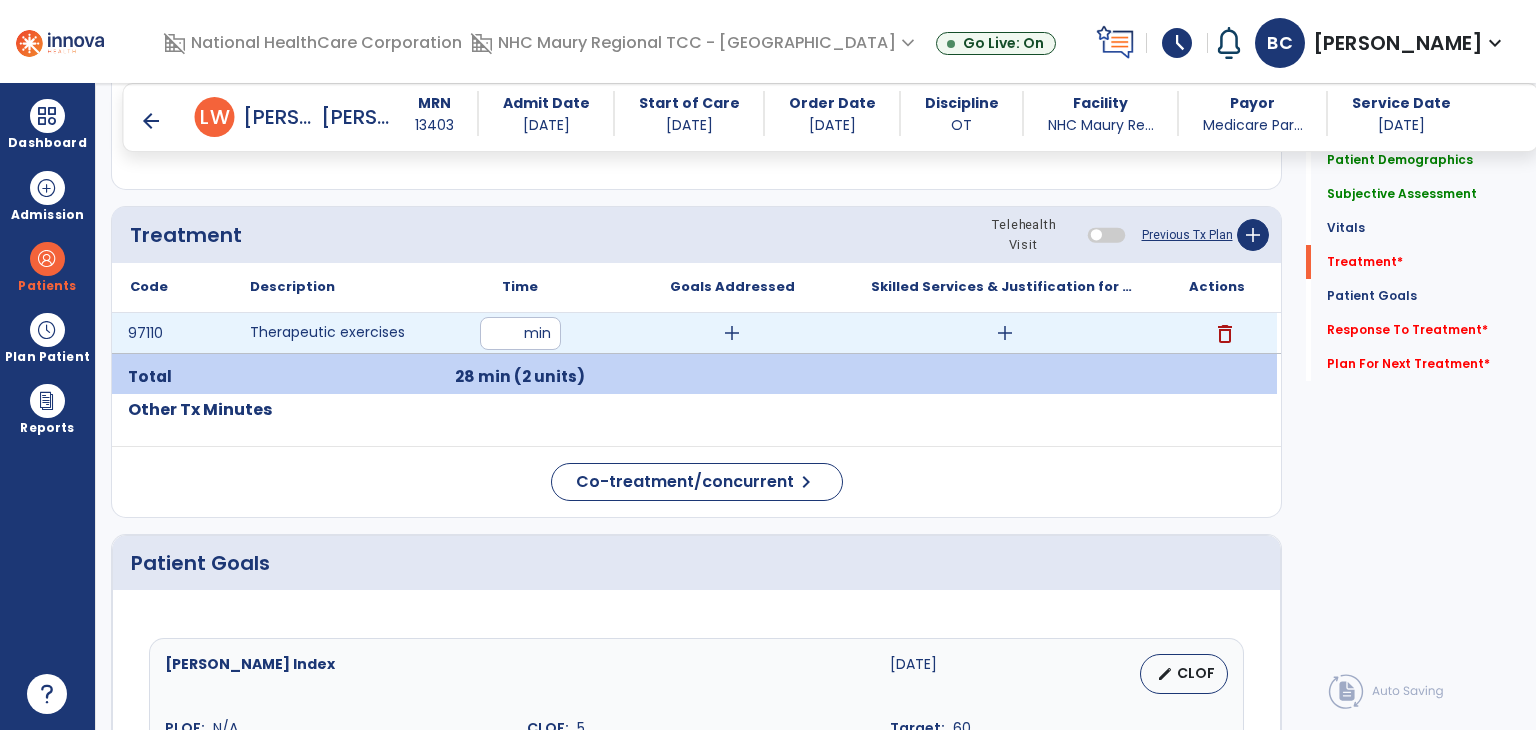 click on "add" at bounding box center (732, 333) 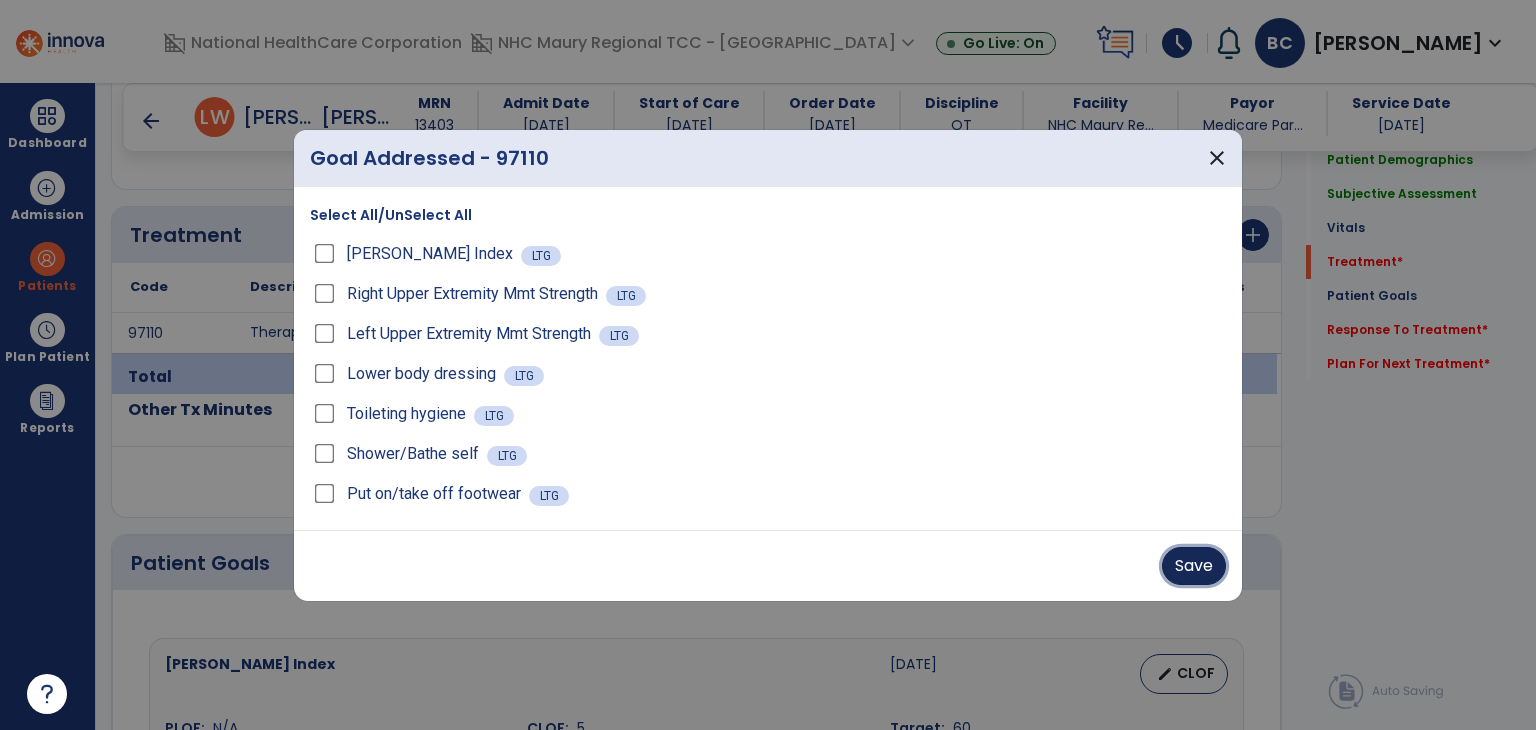 click on "Save" at bounding box center (1194, 566) 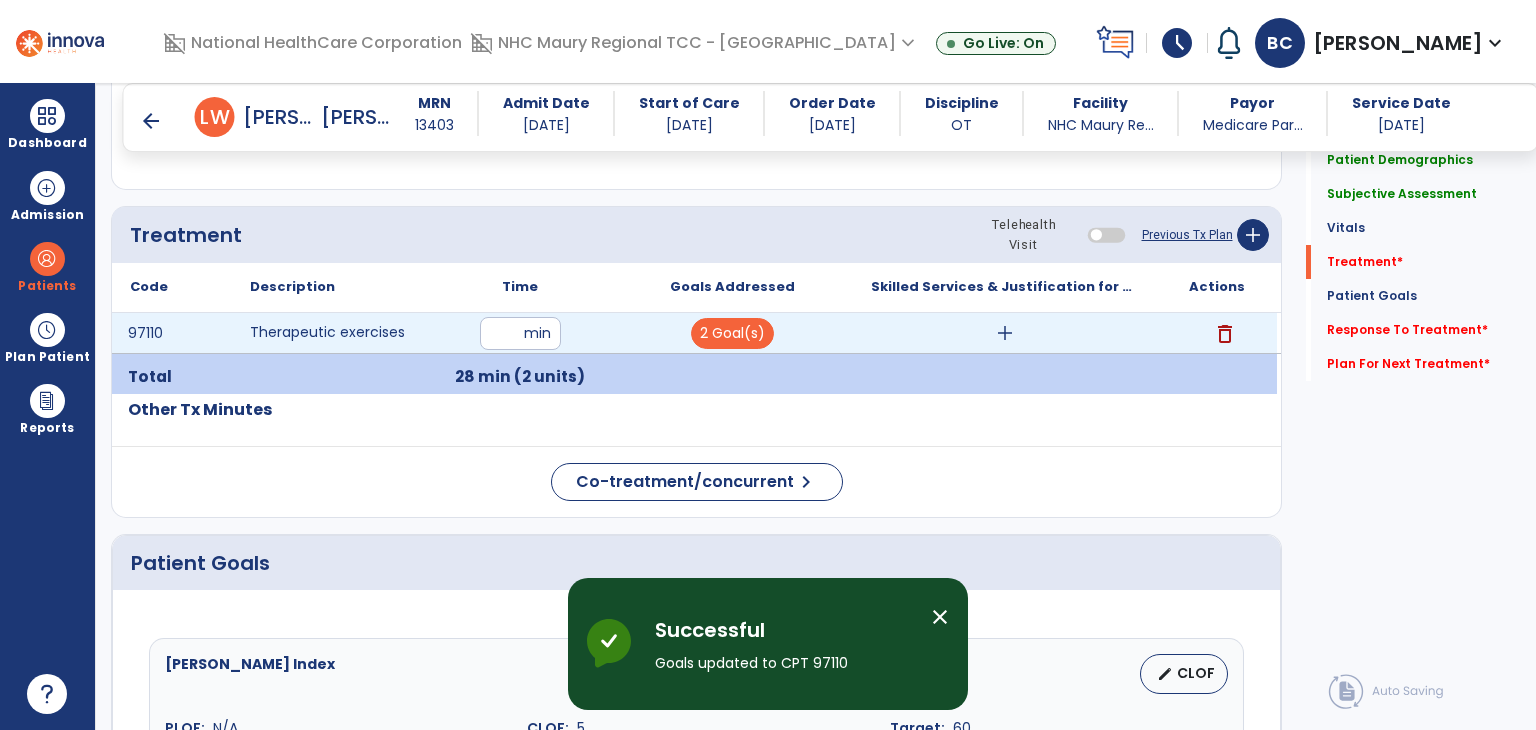 click on "add" at bounding box center [1005, 333] 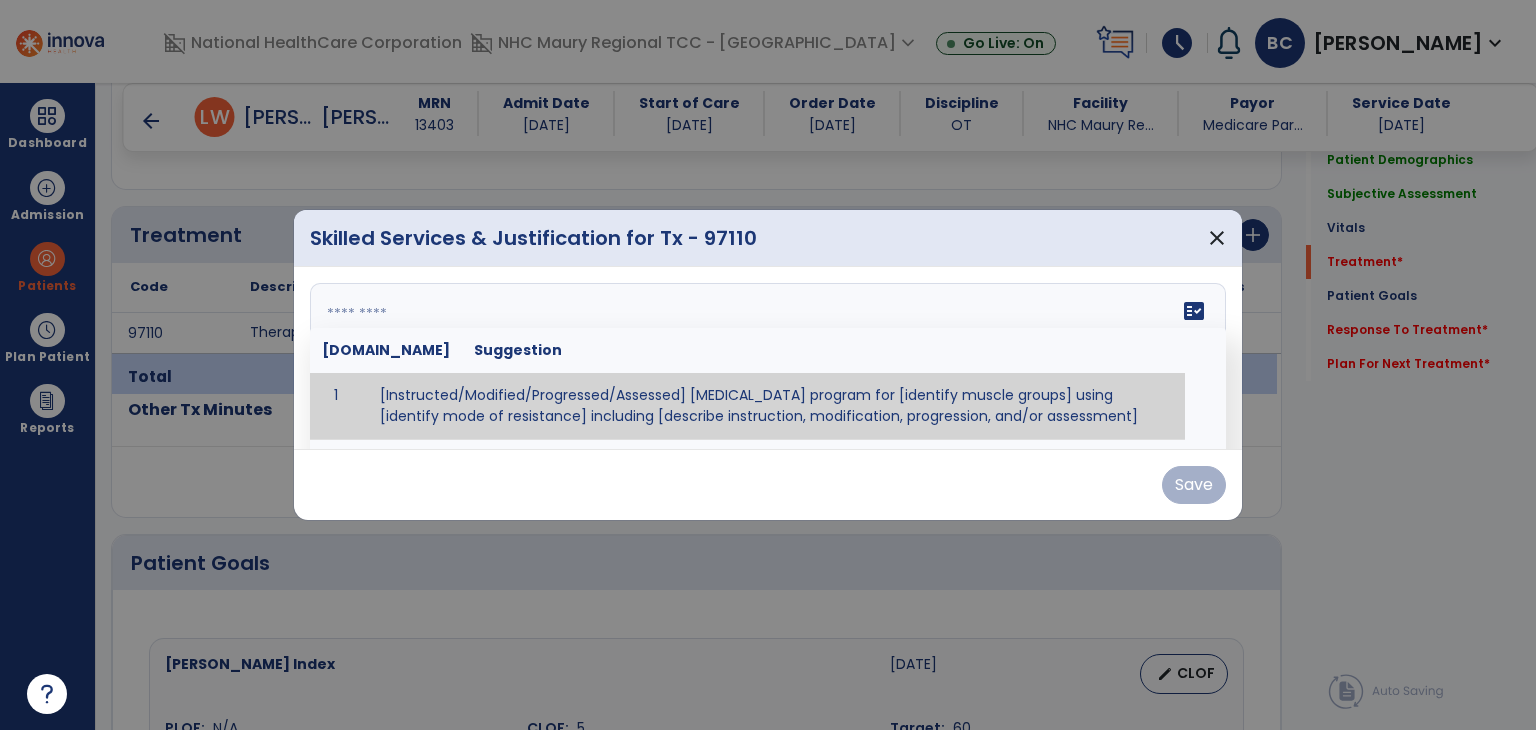 click at bounding box center (766, 358) 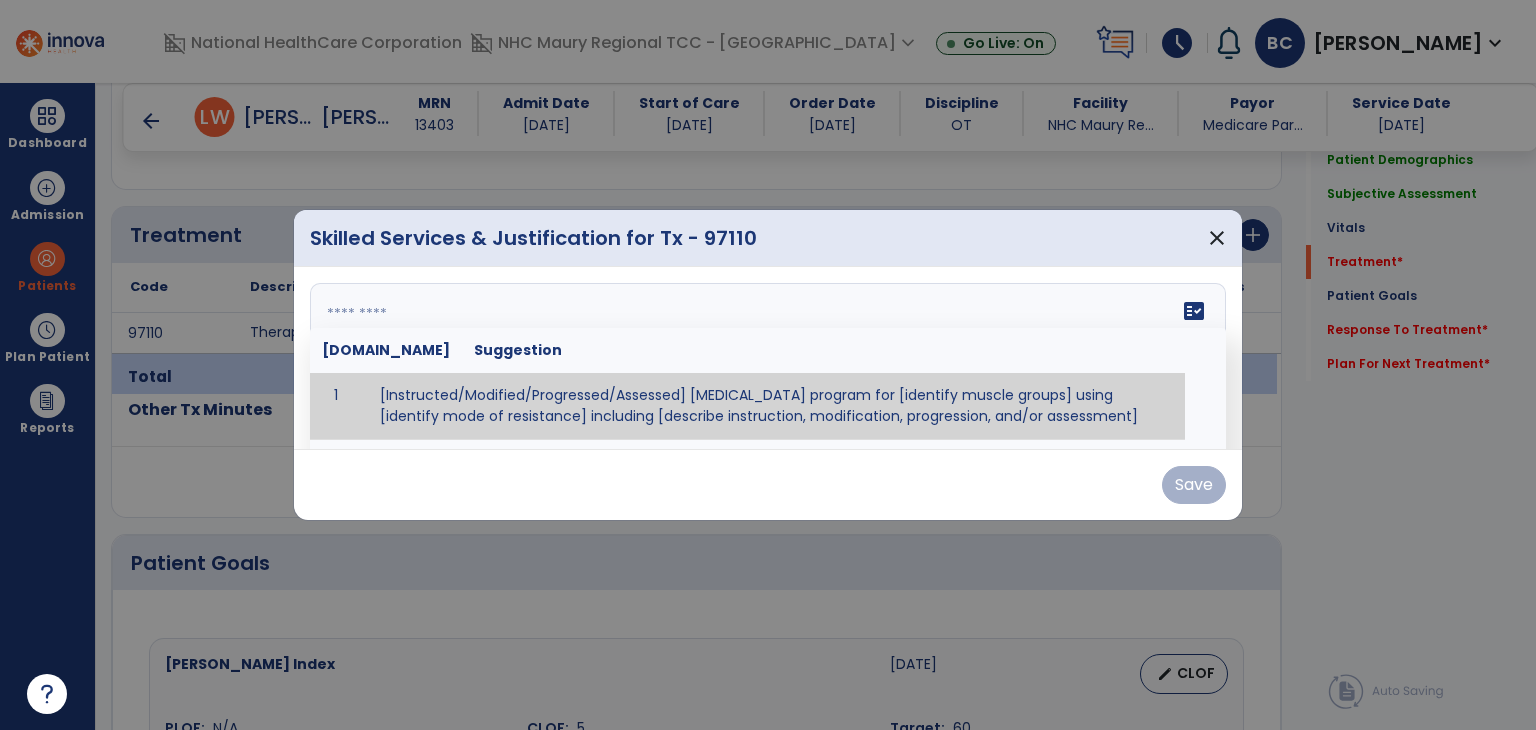 paste on "**********" 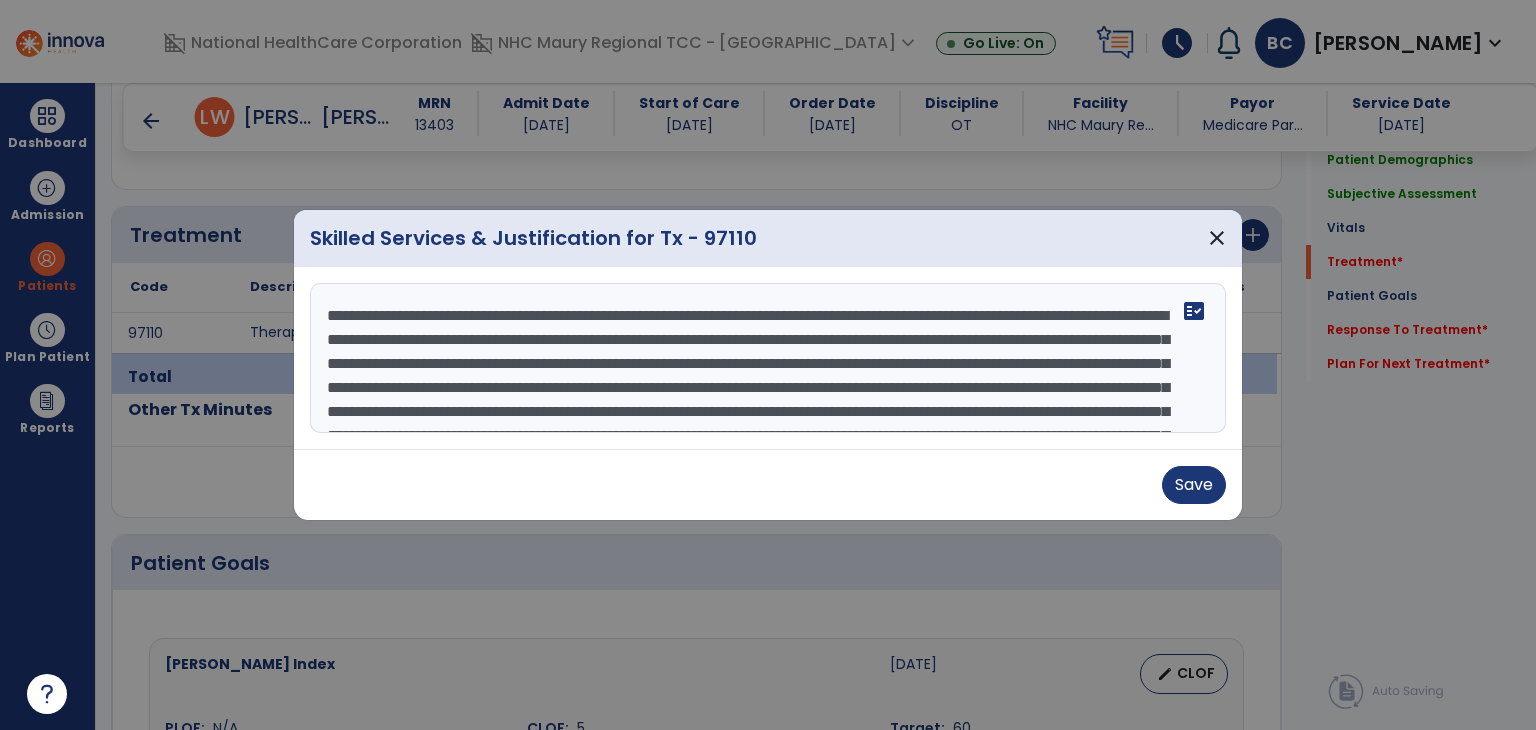 scroll, scrollTop: 88, scrollLeft: 0, axis: vertical 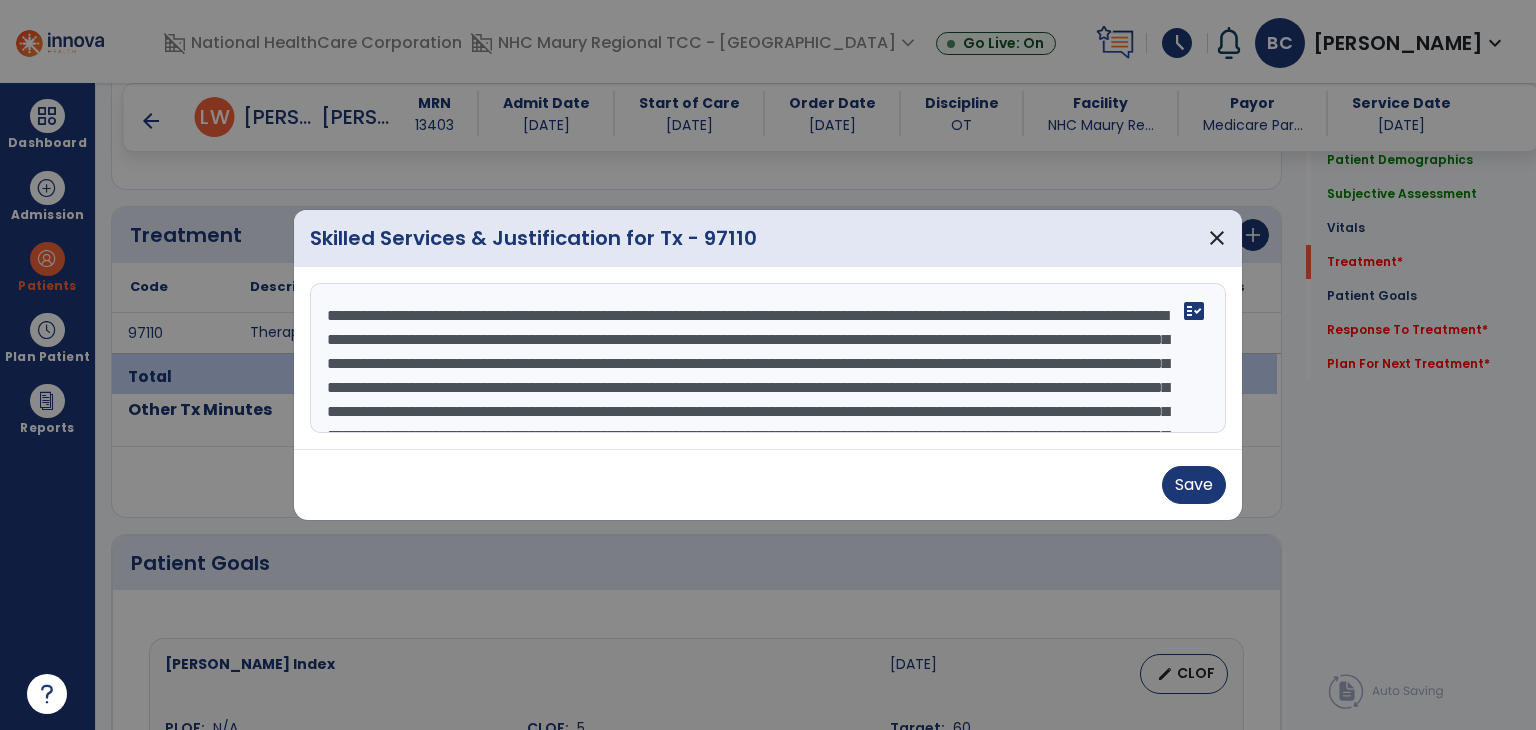 click on "**********" at bounding box center (766, 358) 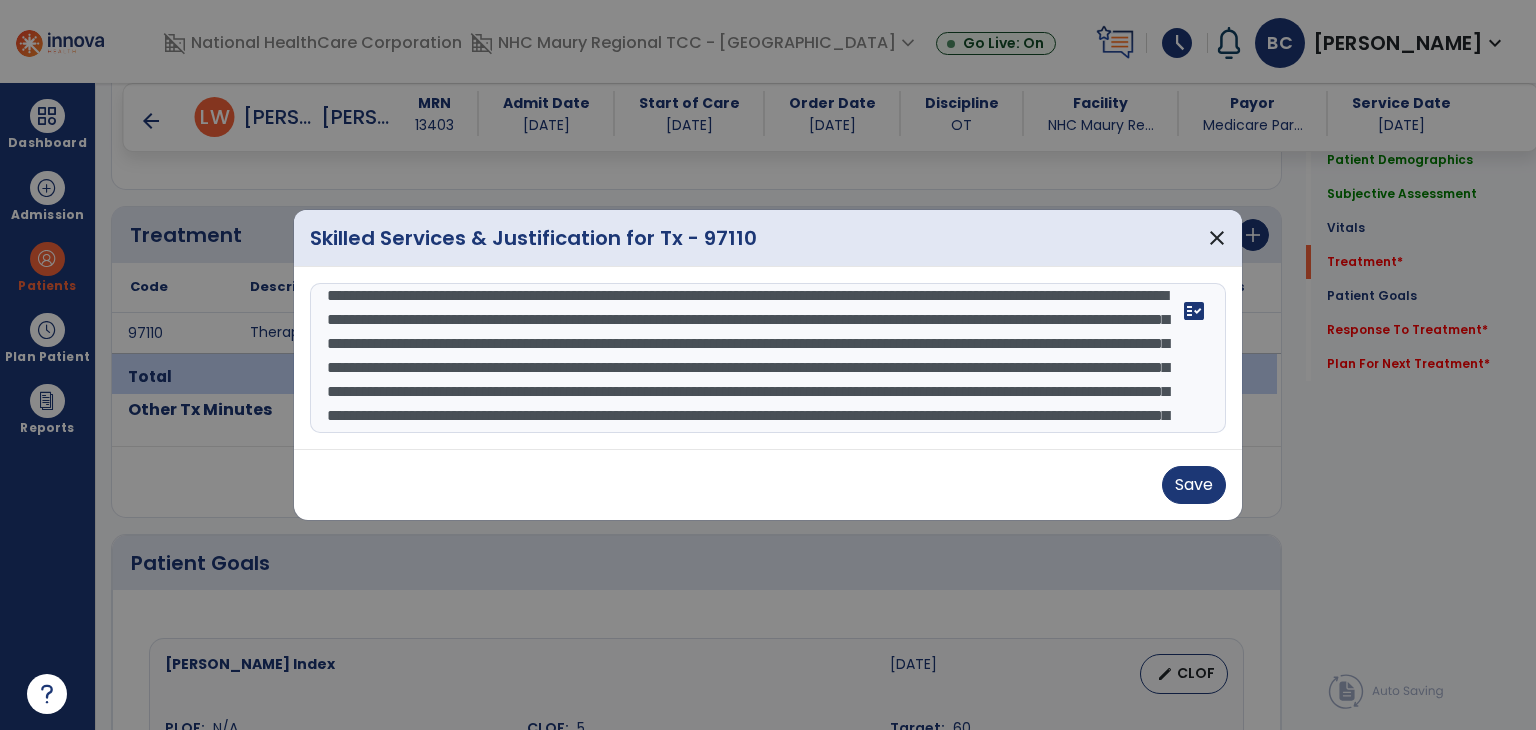 scroll, scrollTop: 31, scrollLeft: 0, axis: vertical 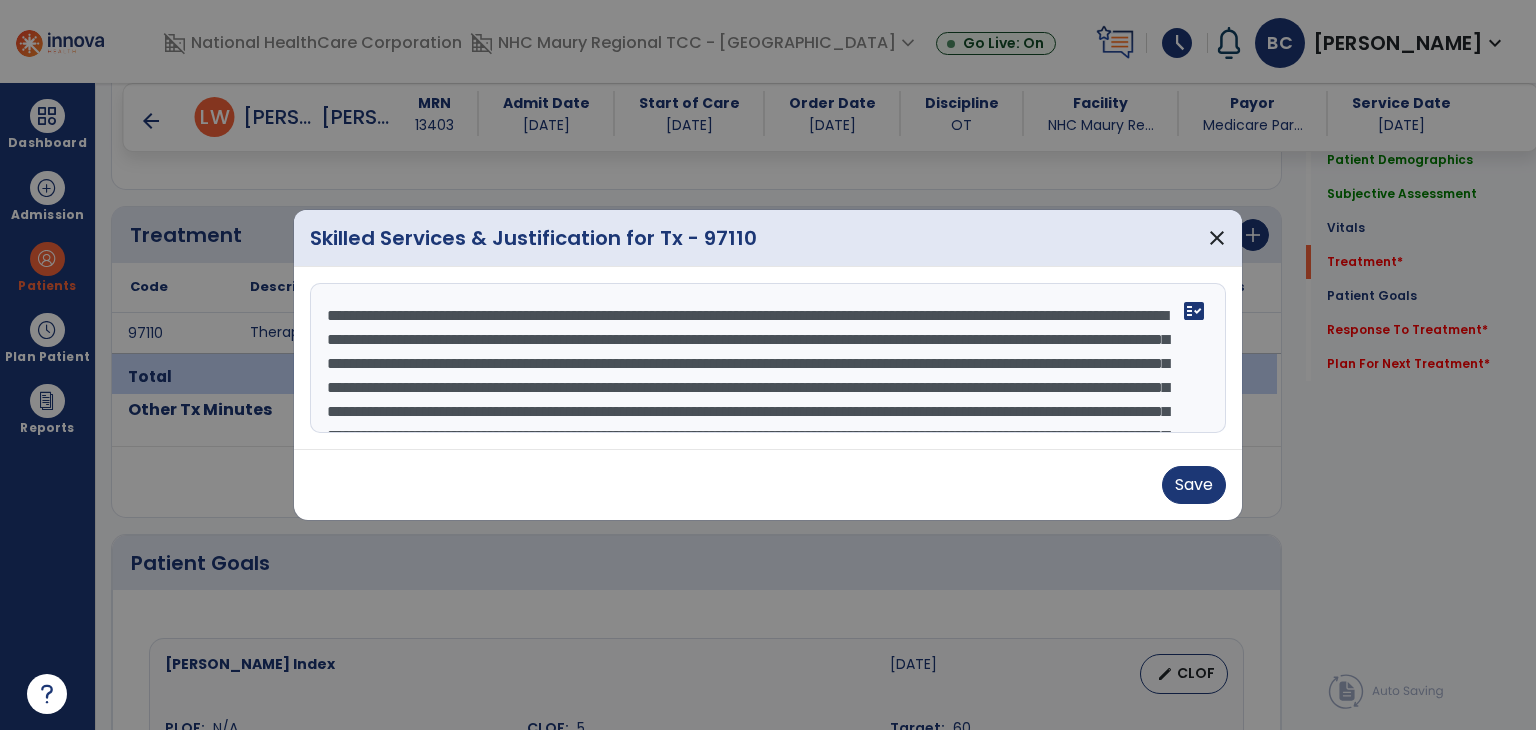click on "**********" at bounding box center [766, 358] 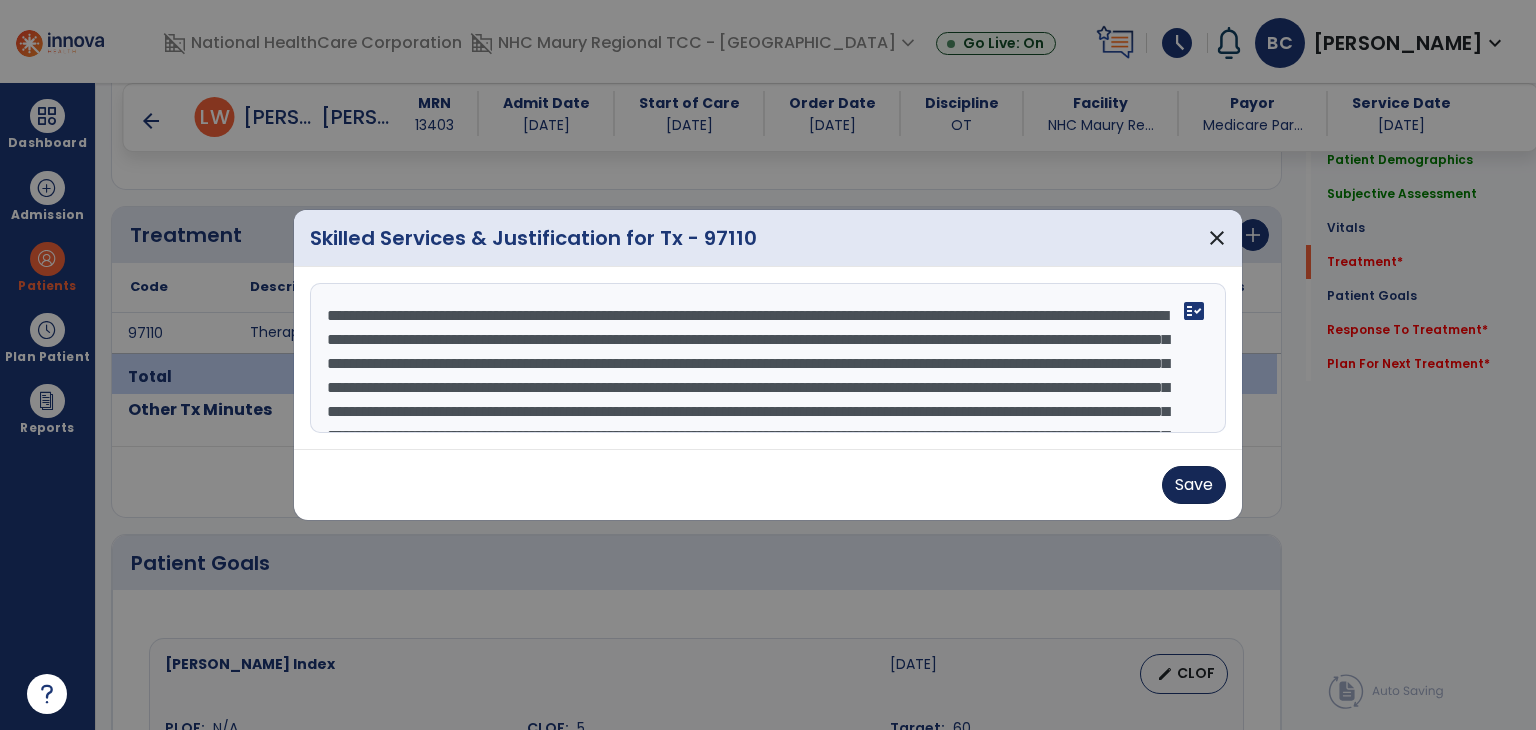 type on "**********" 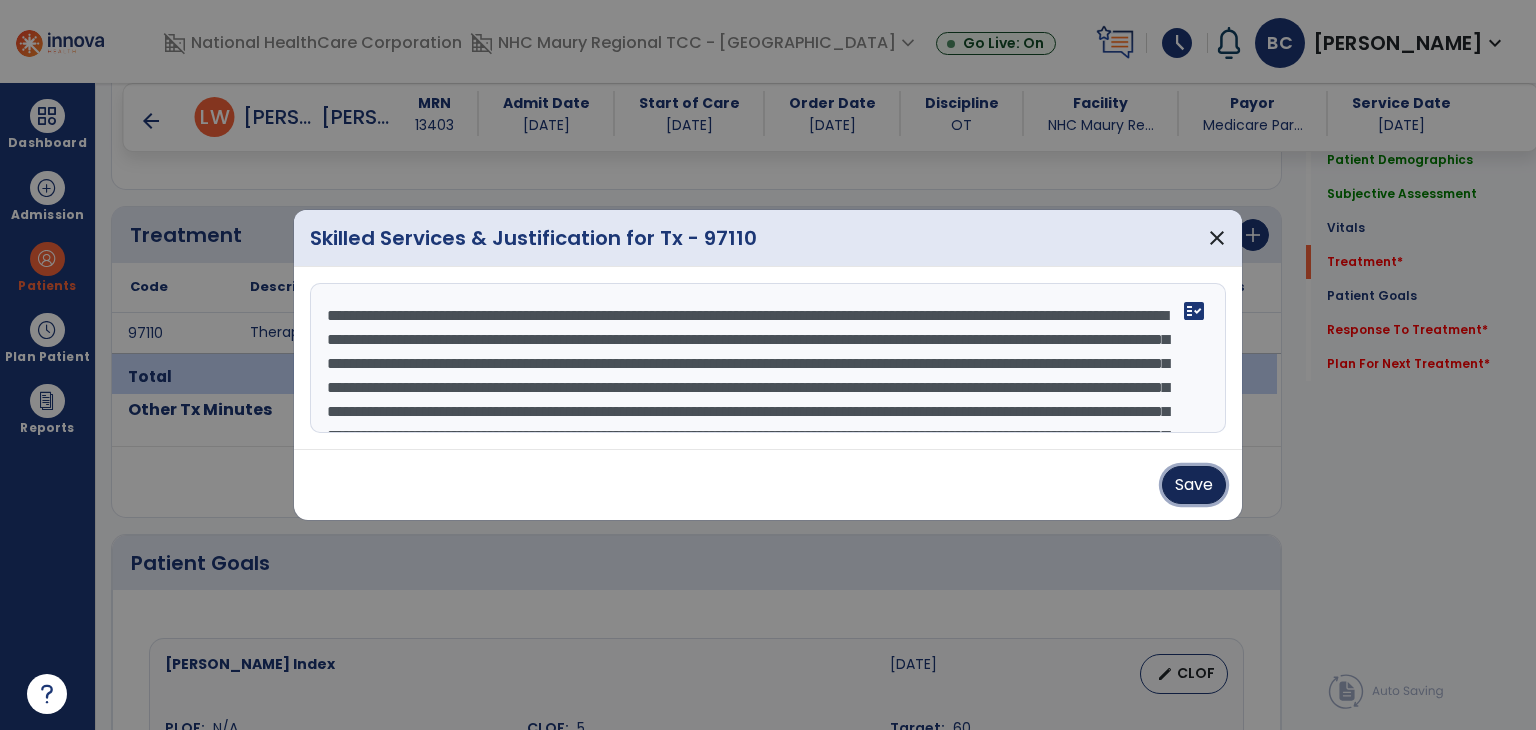 click on "Save" at bounding box center (1194, 485) 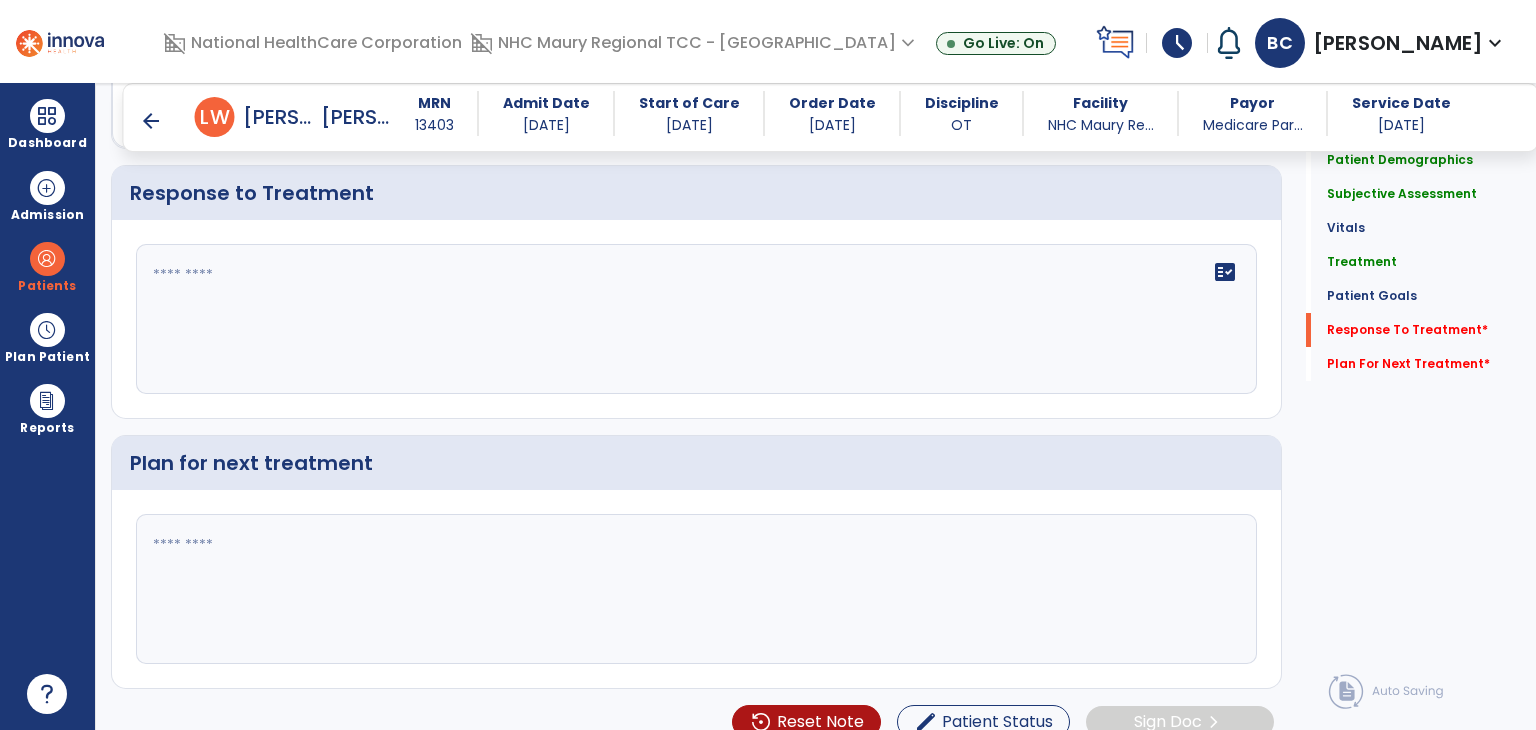 scroll, scrollTop: 2926, scrollLeft: 0, axis: vertical 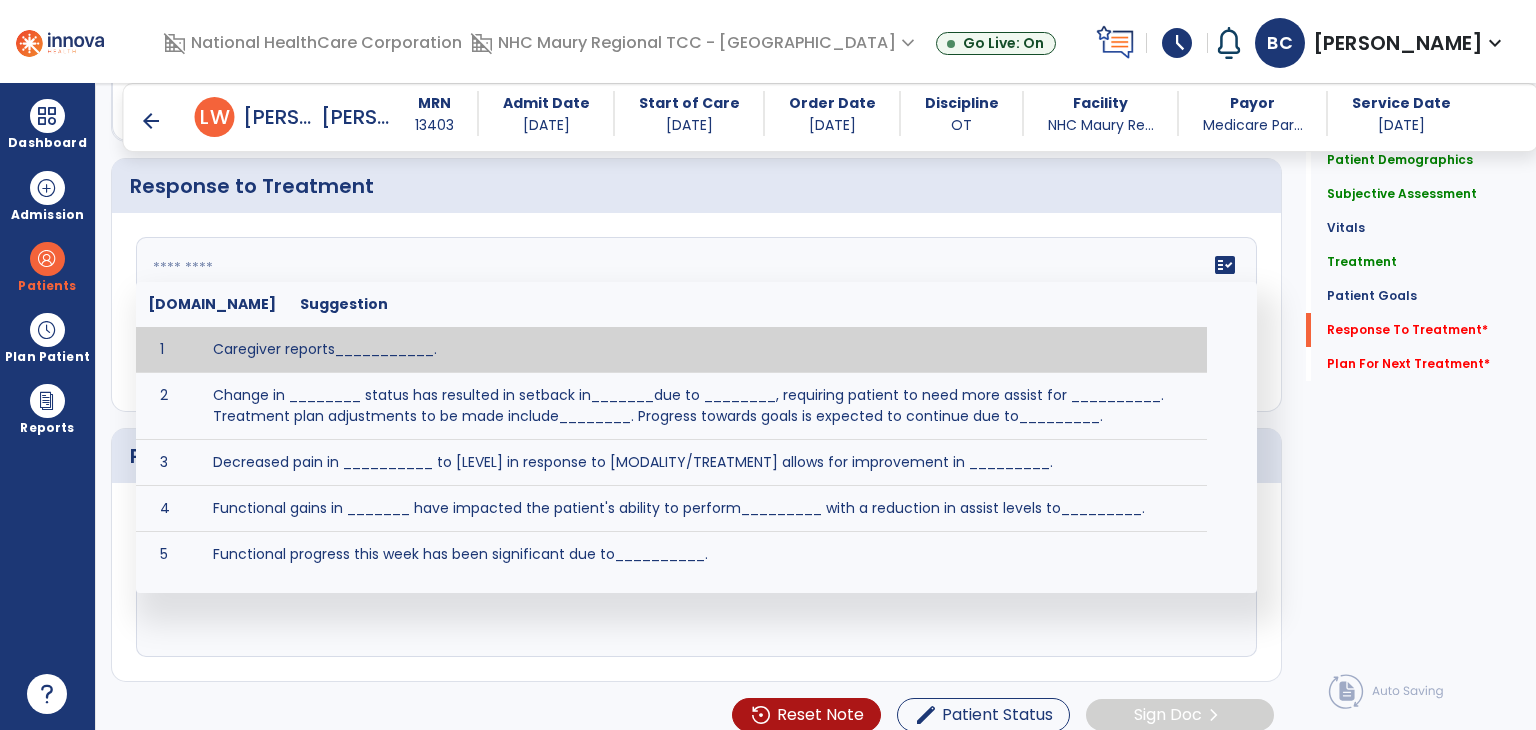 click on "fact_check  [DOMAIN_NAME] Suggestion 1 Caregiver reports___________. 2 Change in ________ status has resulted in setback in_______due to ________, requiring patient to need more assist for __________.   Treatment plan adjustments to be made include________.  Progress towards goals is expected to continue due to_________. 3 Decreased pain in __________ to [LEVEL] in response to [MODALITY/TREATMENT] allows for improvement in _________. 4 Functional gains in _______ have impacted the patient's ability to perform_________ with a reduction in assist levels to_________. 5 Functional progress this week has been significant due to__________. 6 Gains in ________ have improved the patient's ability to perform ______with decreased levels of assist to___________. 7 Improvement in ________allows patient to tolerate higher levels of challenges in_________. 8 Pain in [AREA] has decreased to [LEVEL] in response to [TREATMENT/MODALITY], allowing fore ease in completing__________. 9 10 11 12 13 14 15 16 17 18 19 20 21" 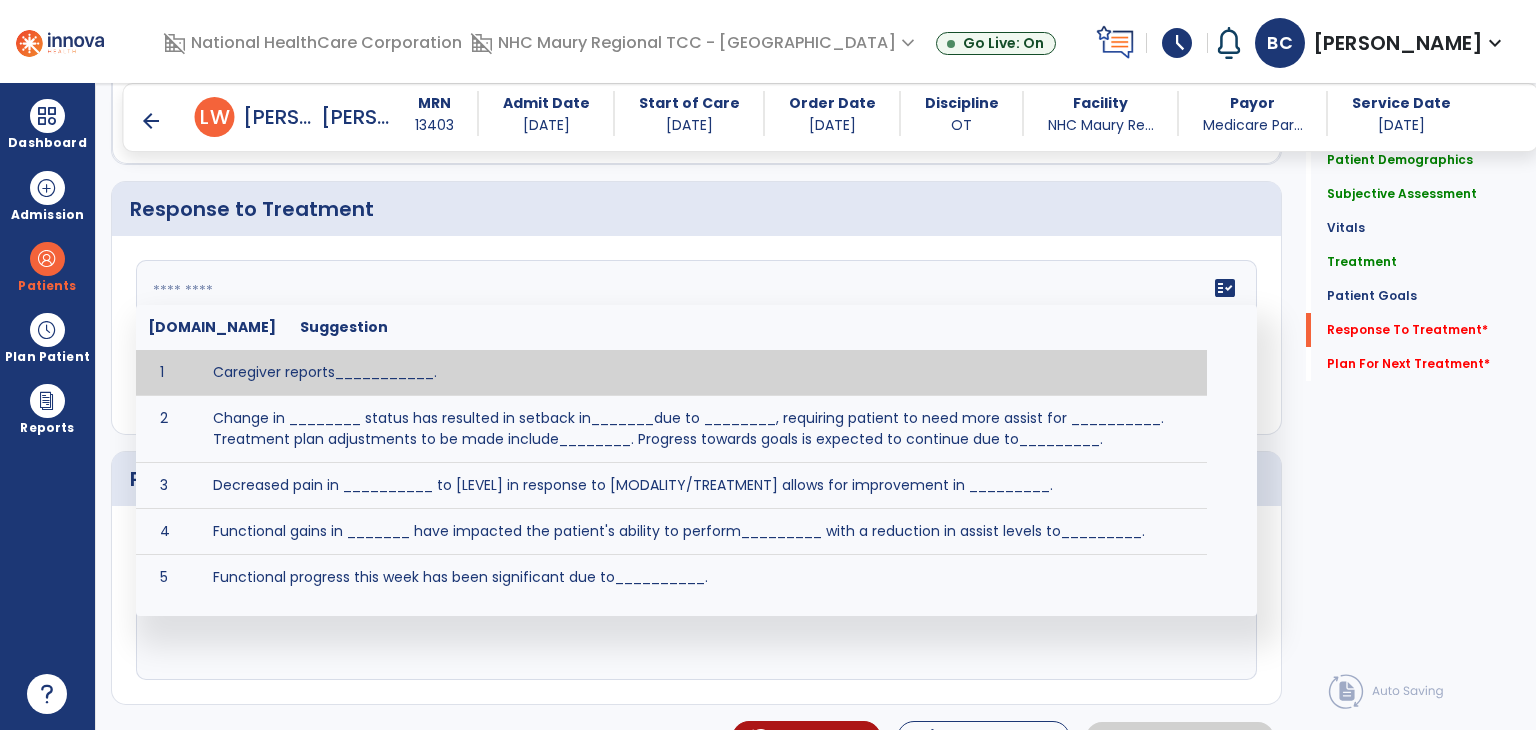 scroll, scrollTop: 2926, scrollLeft: 0, axis: vertical 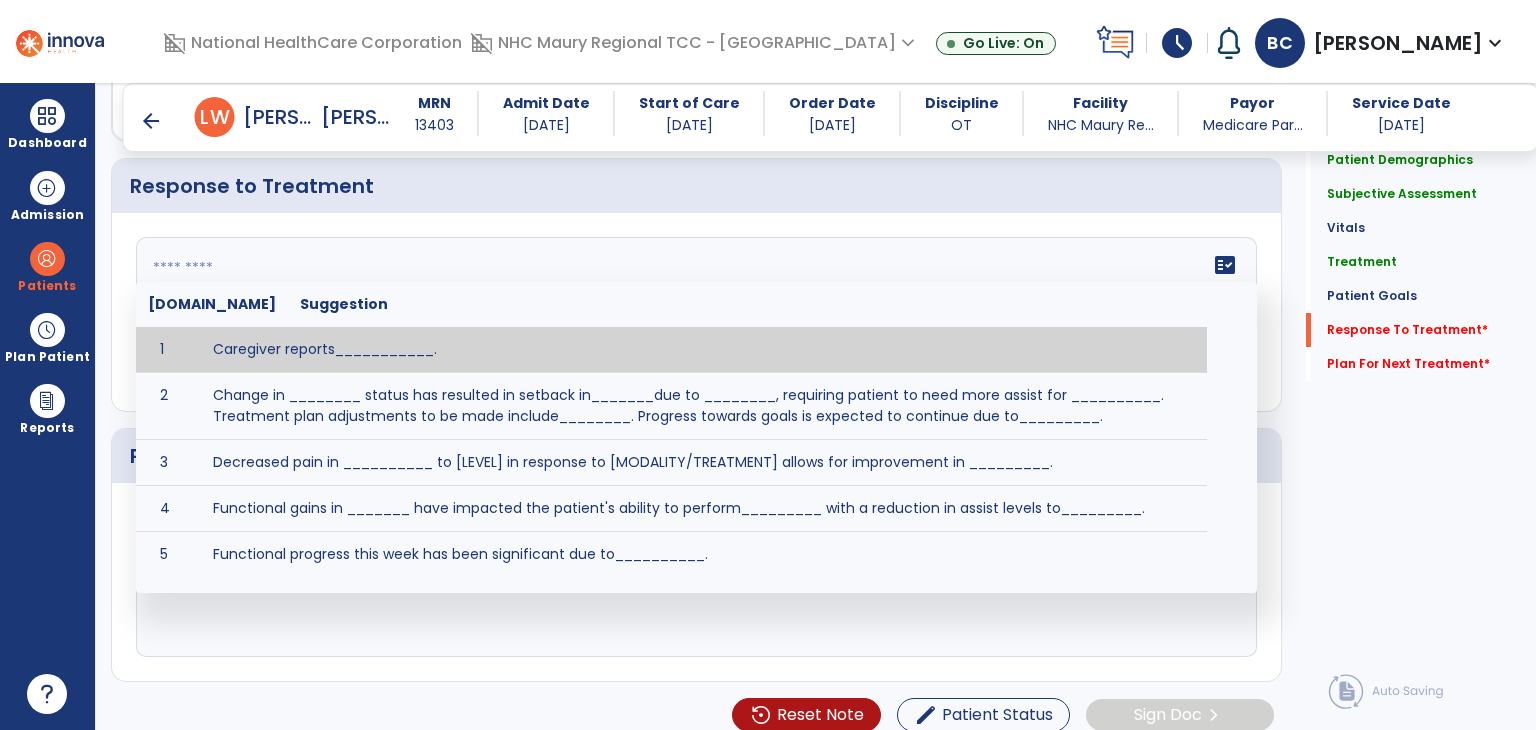 paste on "**********" 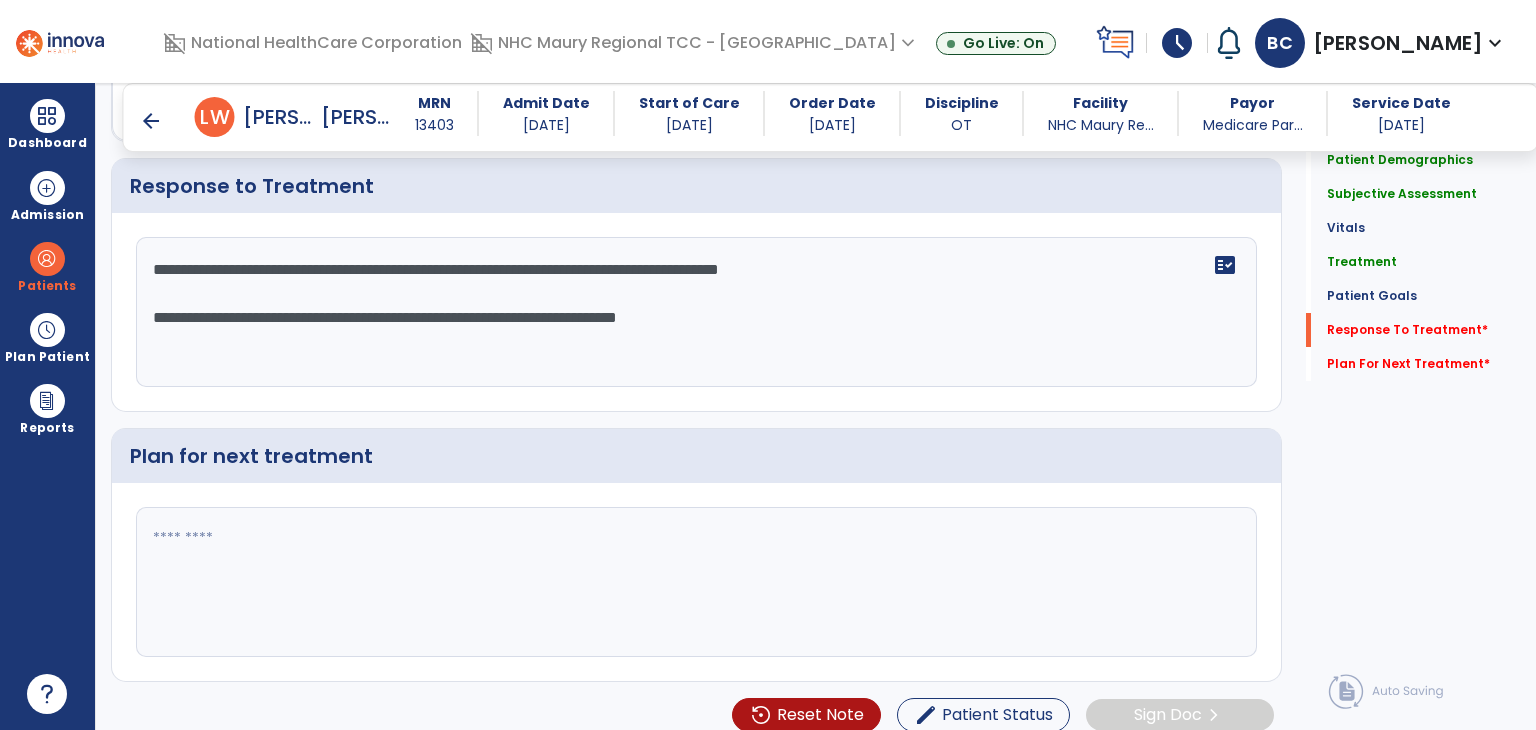 type on "**********" 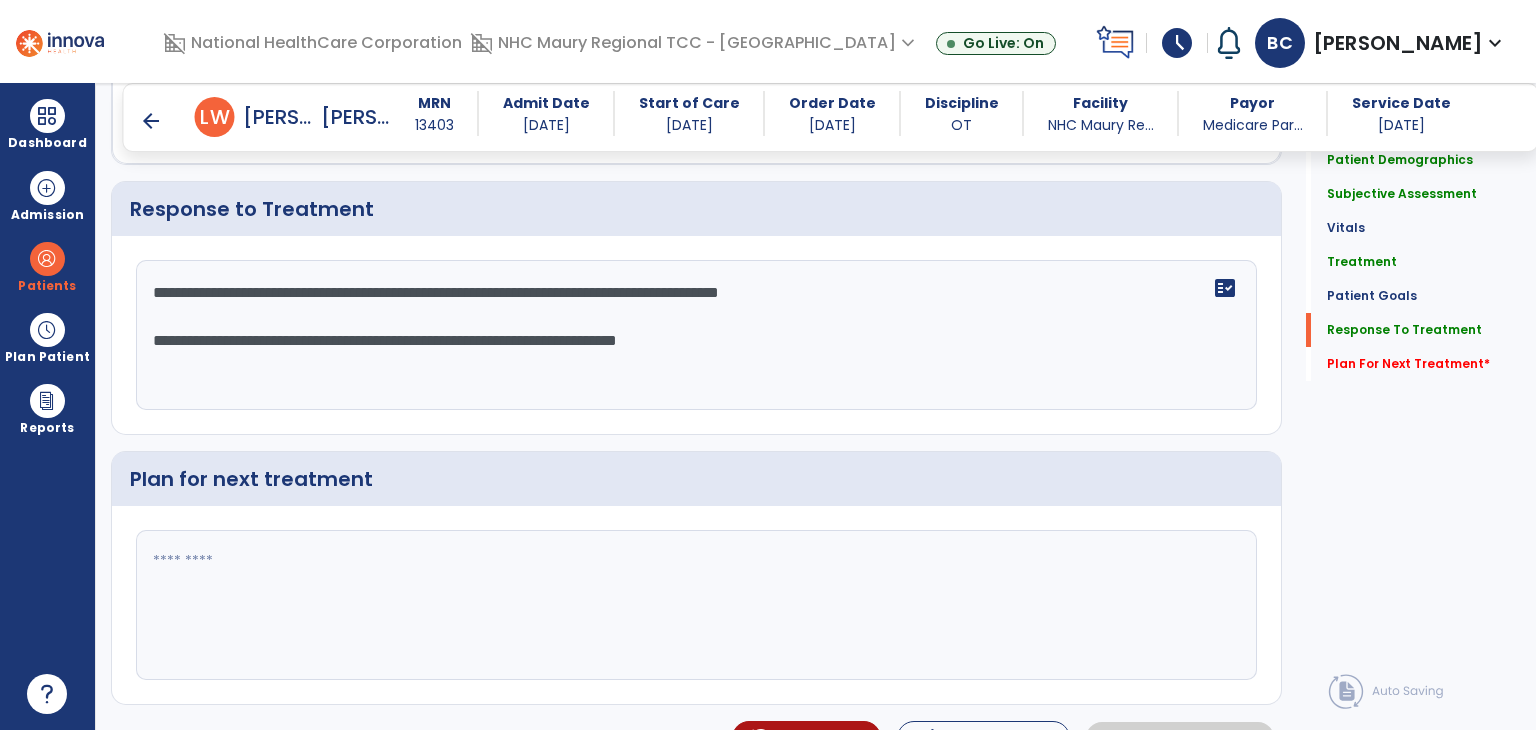 scroll, scrollTop: 2926, scrollLeft: 0, axis: vertical 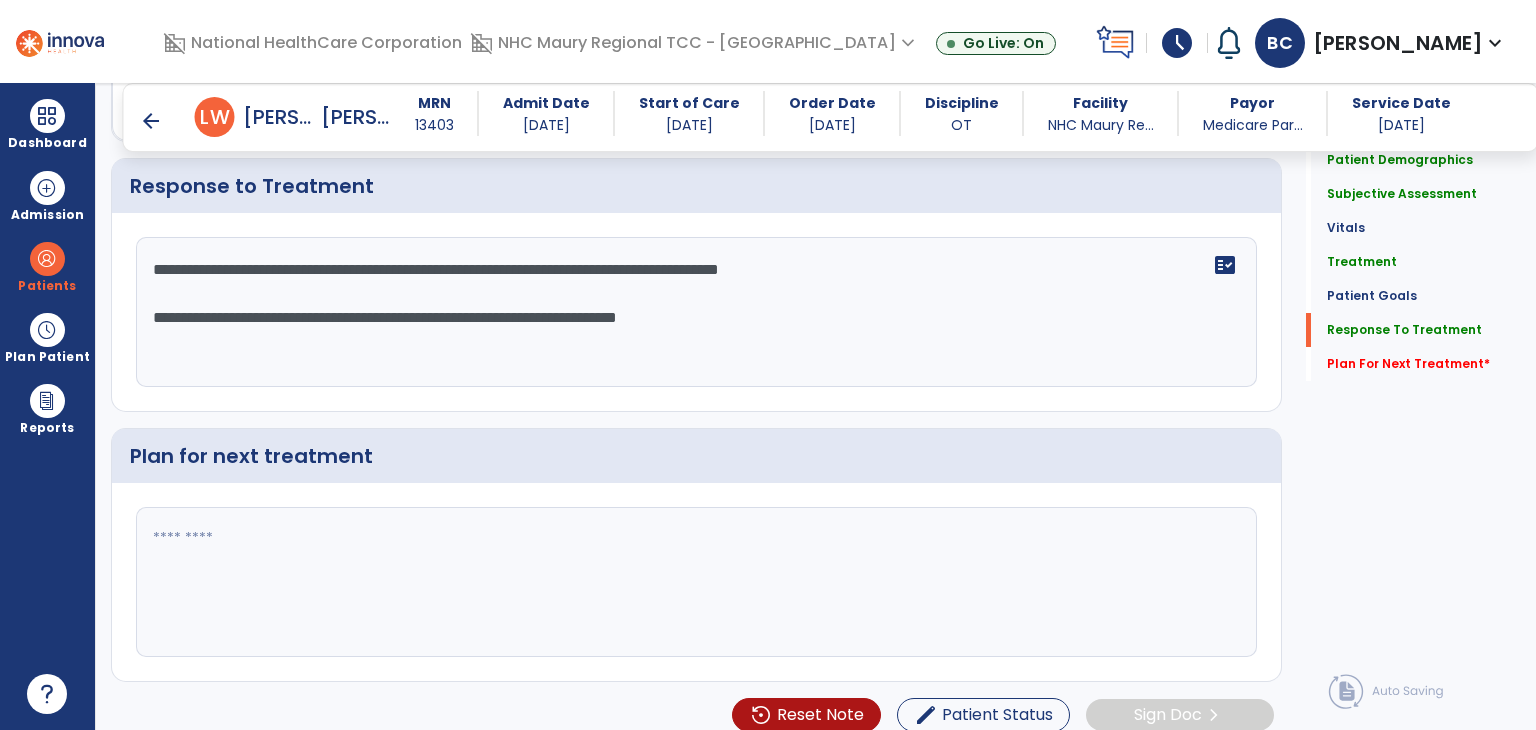 paste on "**********" 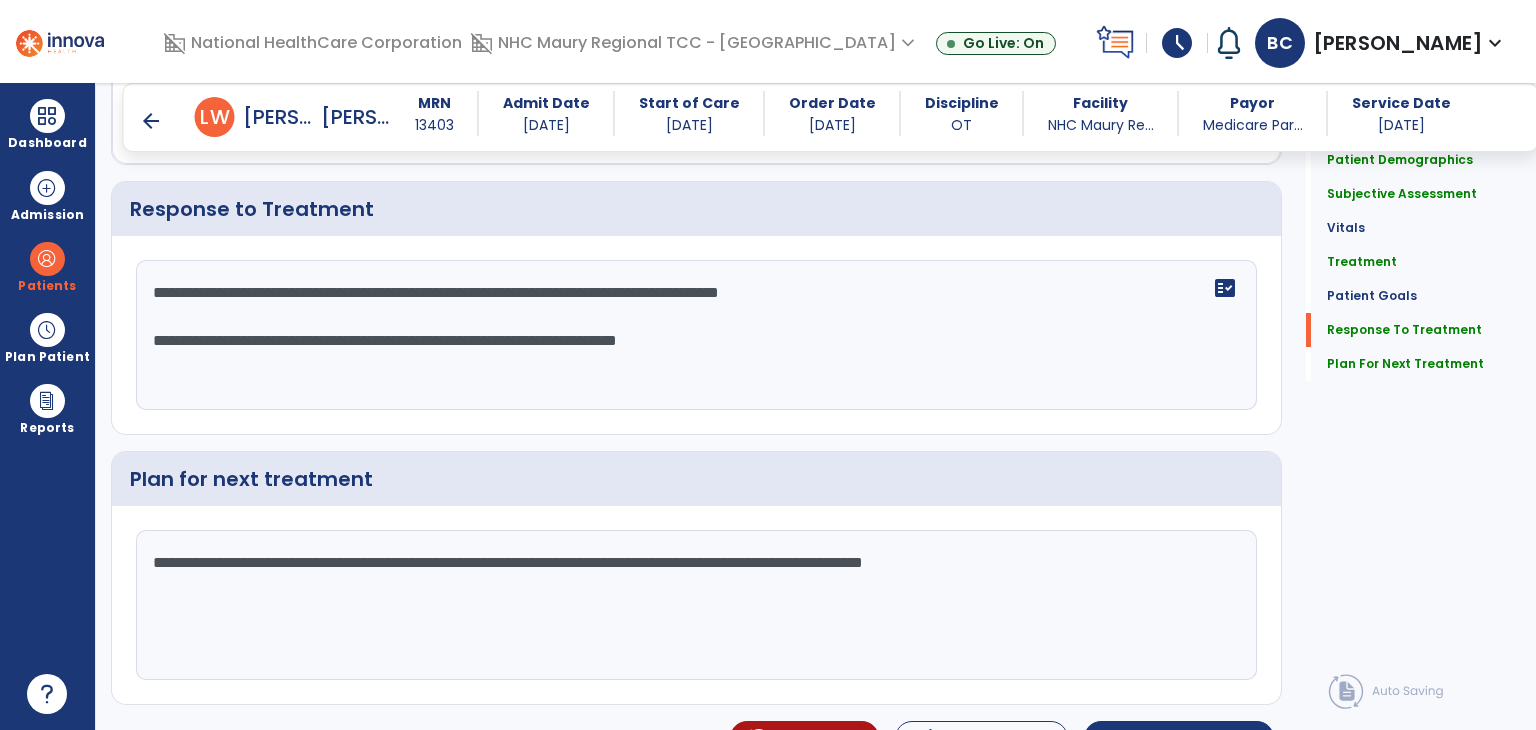 scroll, scrollTop: 2926, scrollLeft: 0, axis: vertical 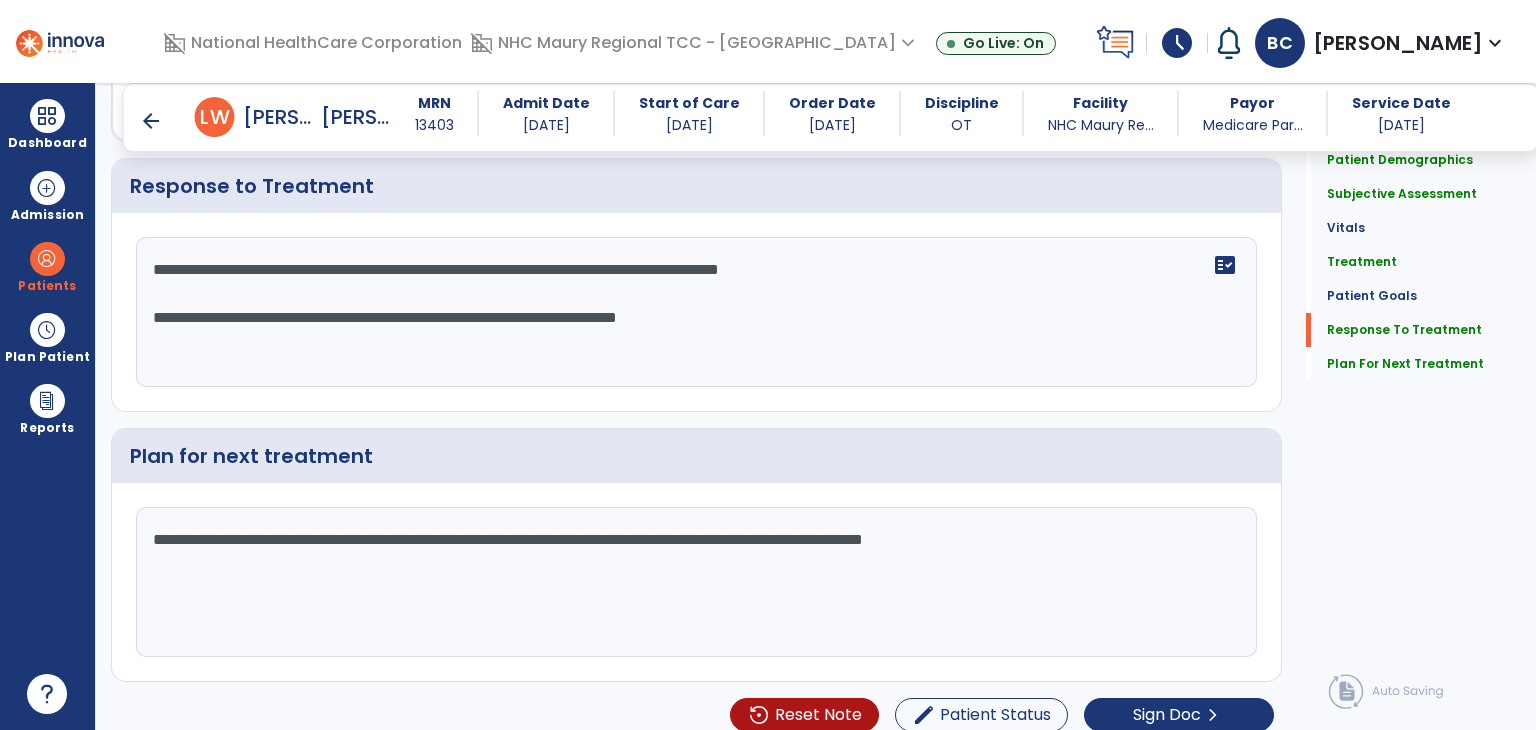 click on "**********" 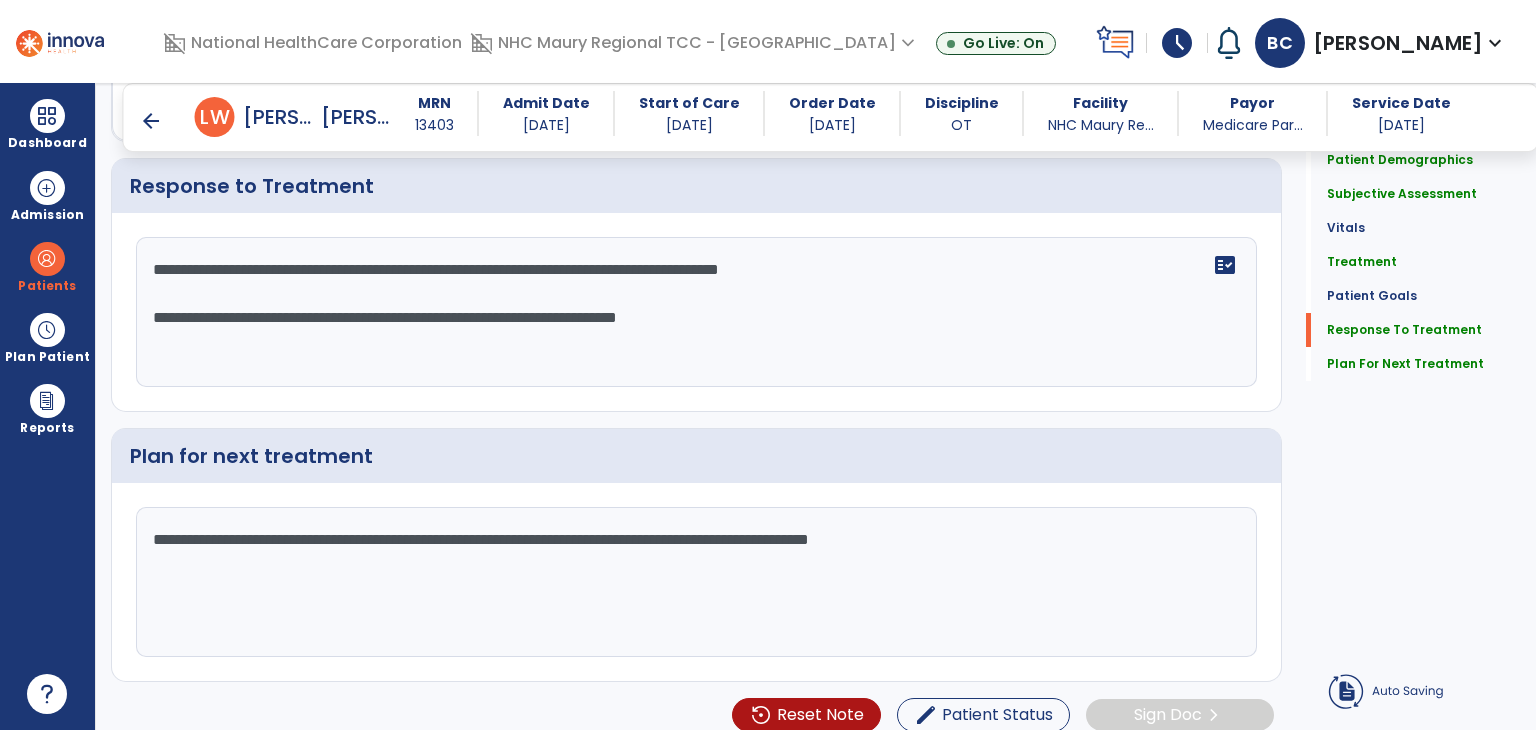 type on "**********" 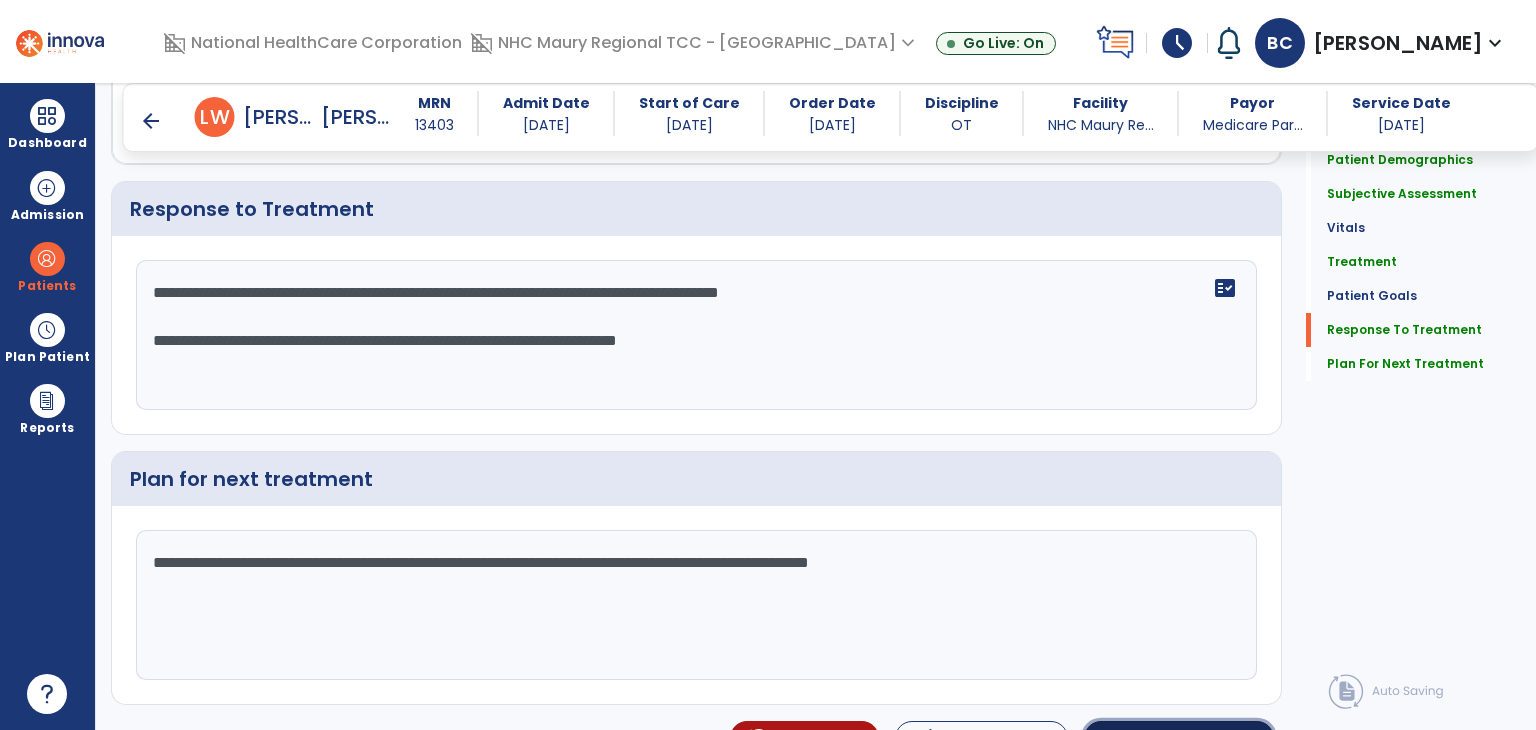 scroll, scrollTop: 2926, scrollLeft: 0, axis: vertical 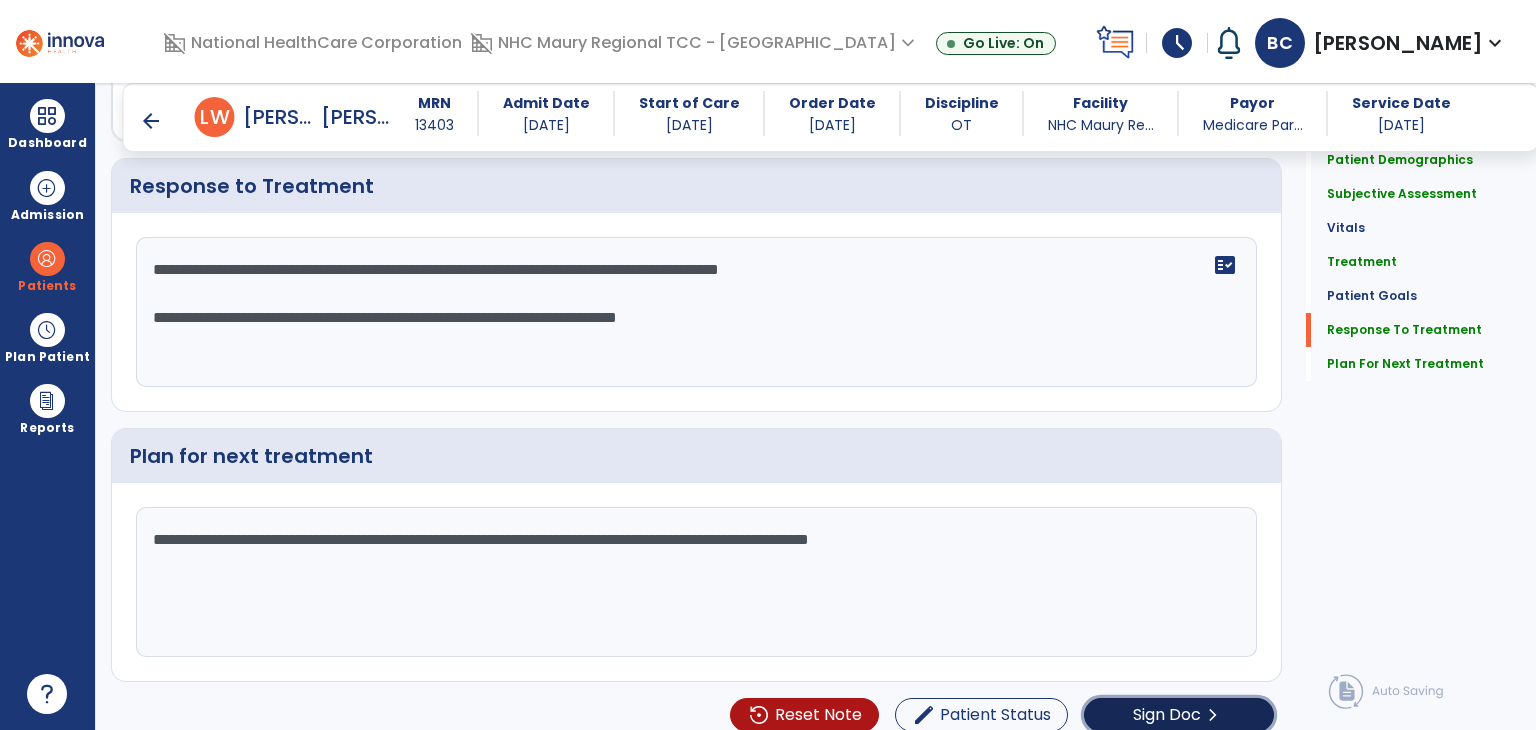 click on "Sign Doc" 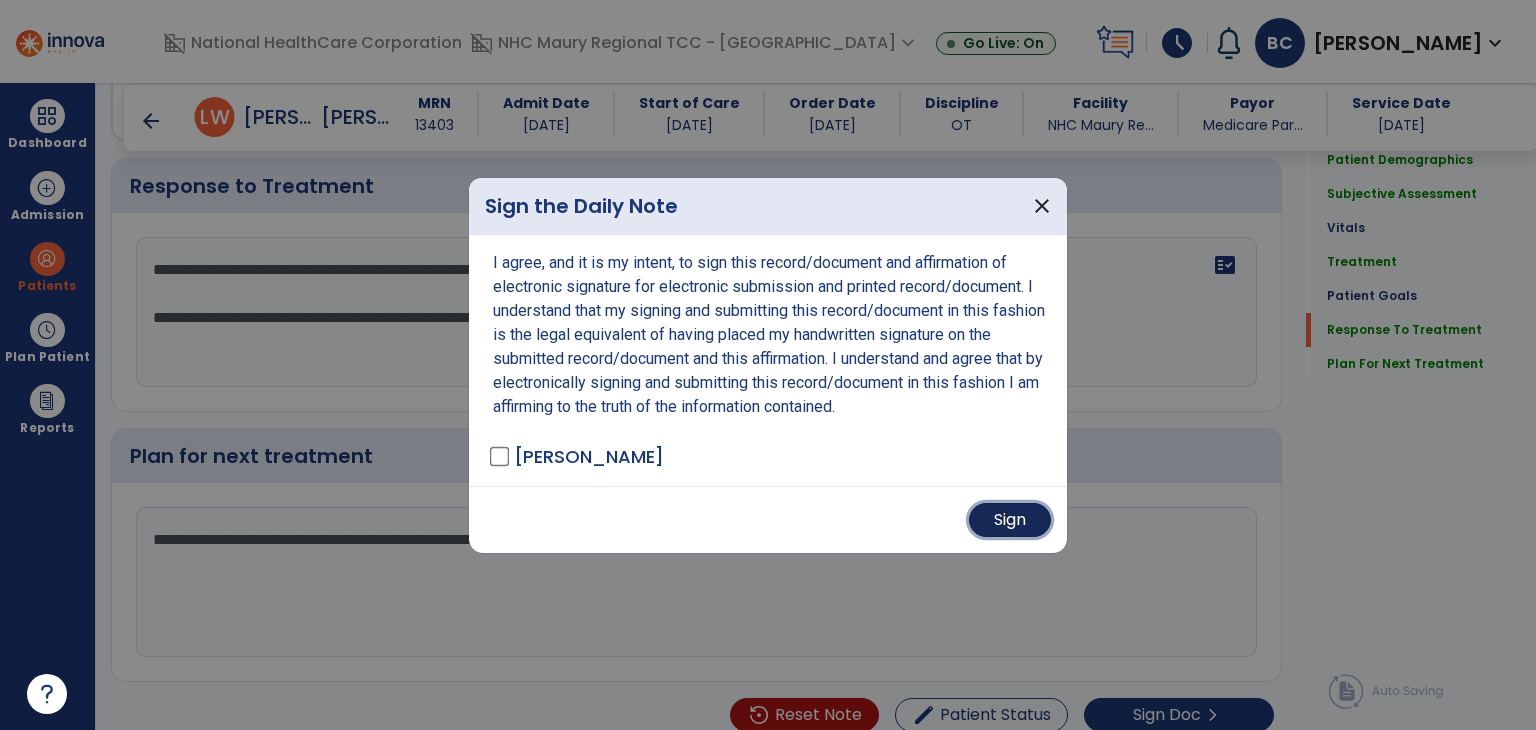 click on "Sign" at bounding box center [1010, 520] 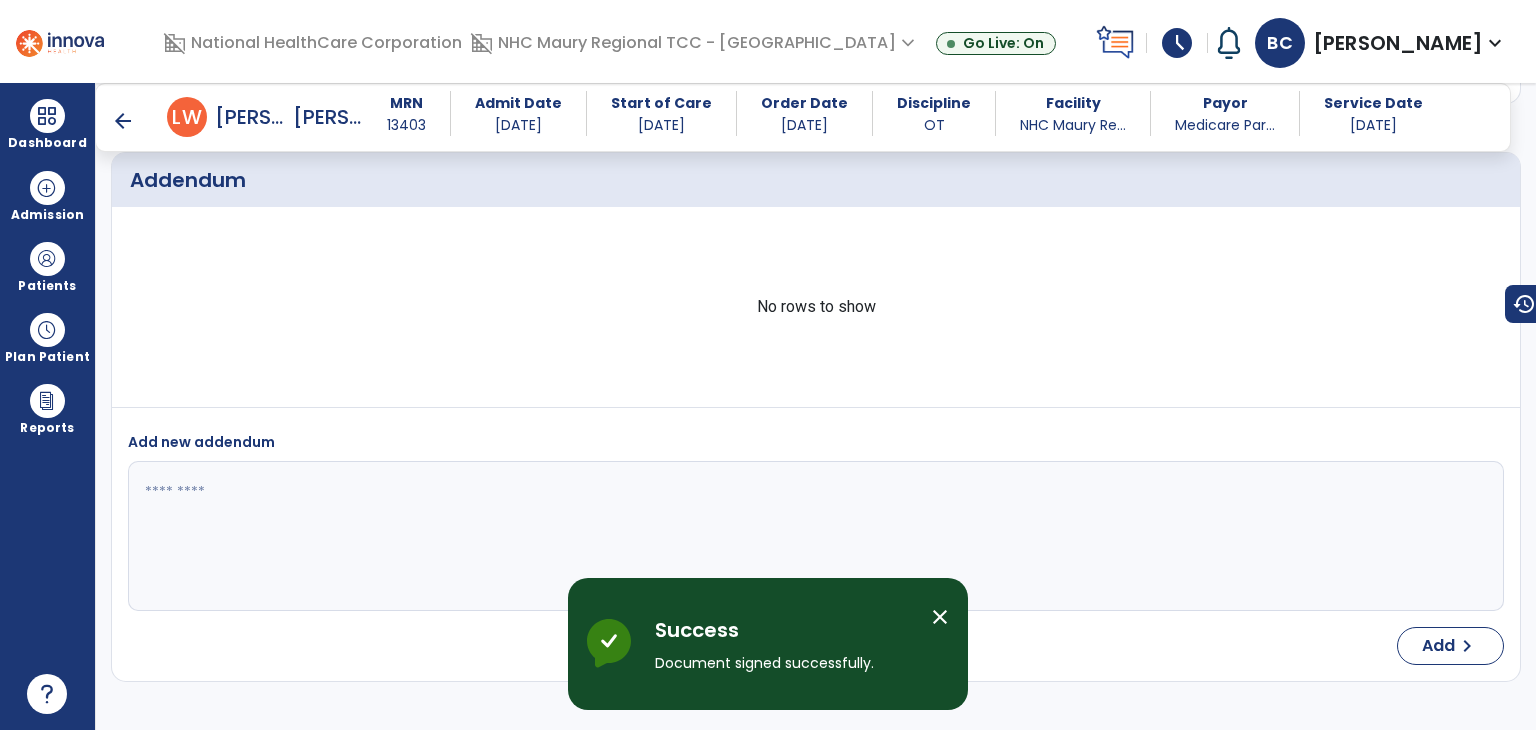scroll, scrollTop: 4031, scrollLeft: 0, axis: vertical 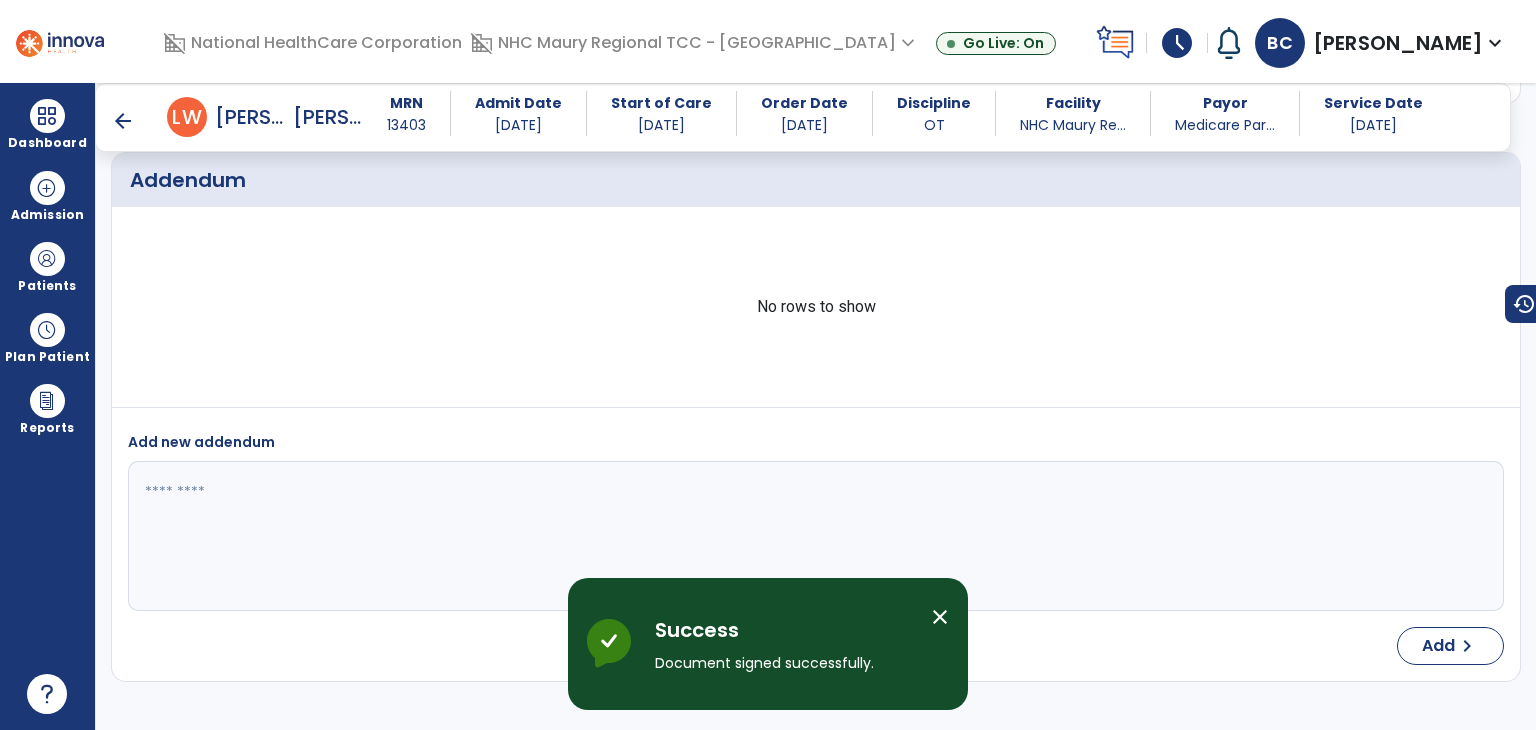 click on "arrow_back" at bounding box center (123, 121) 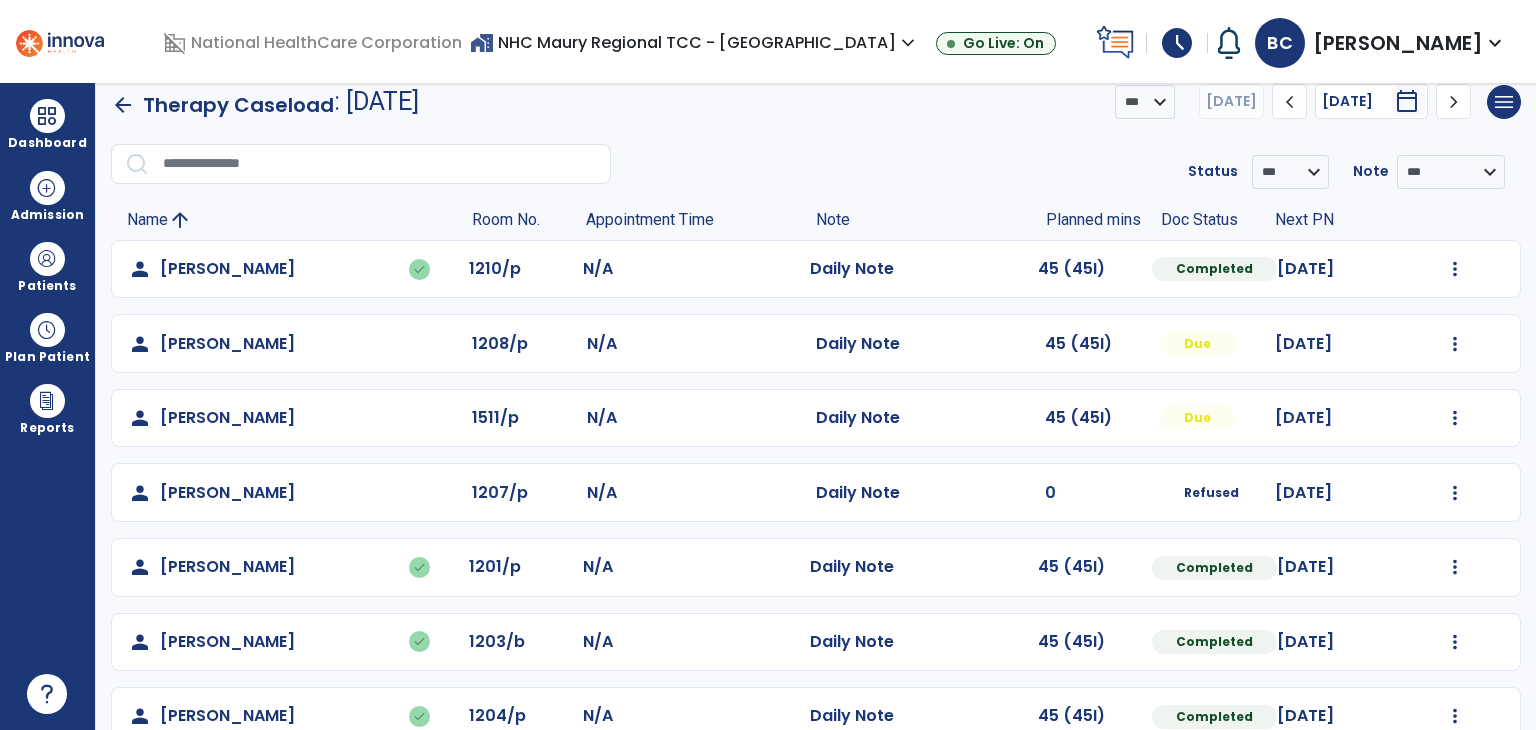 scroll, scrollTop: 12, scrollLeft: 0, axis: vertical 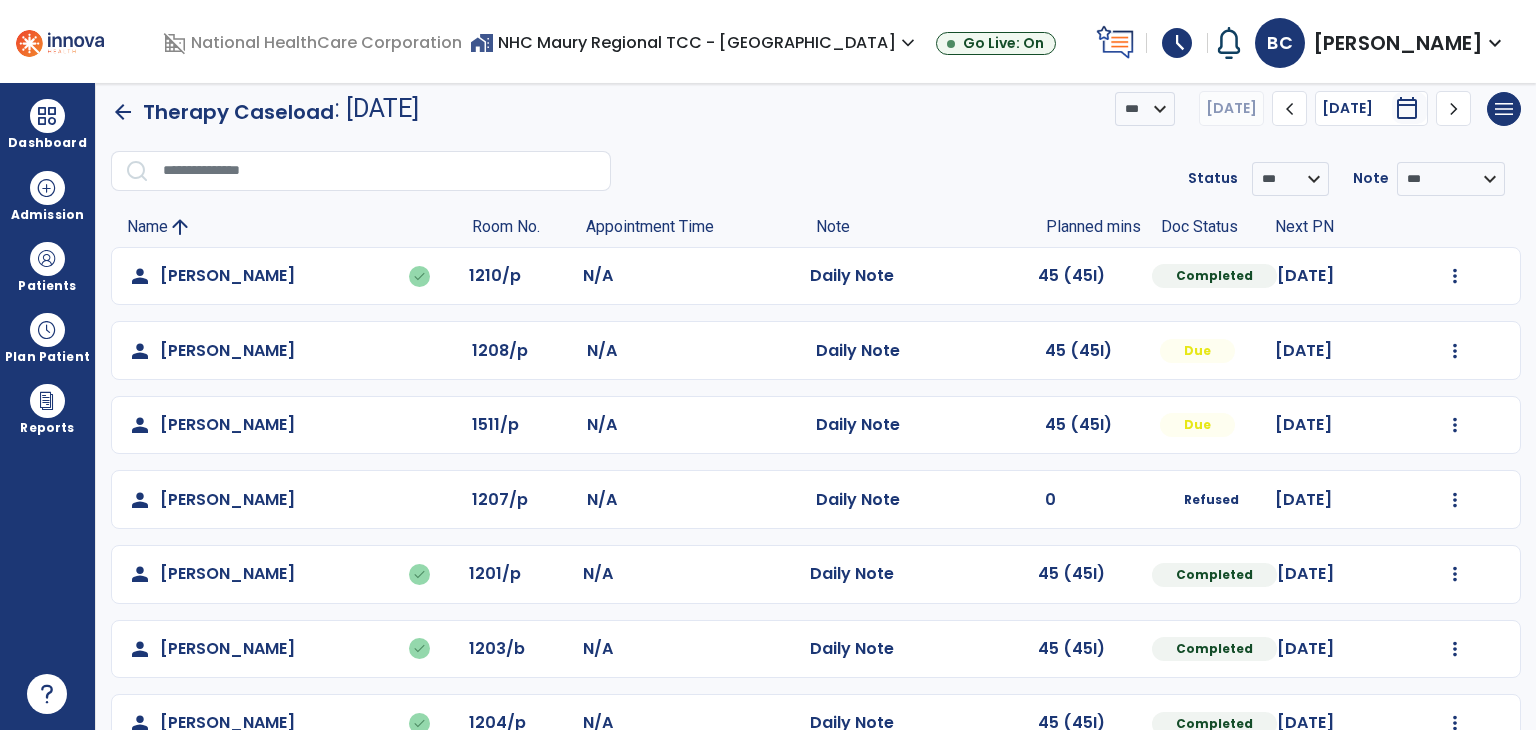 click on "schedule" at bounding box center [1177, 43] 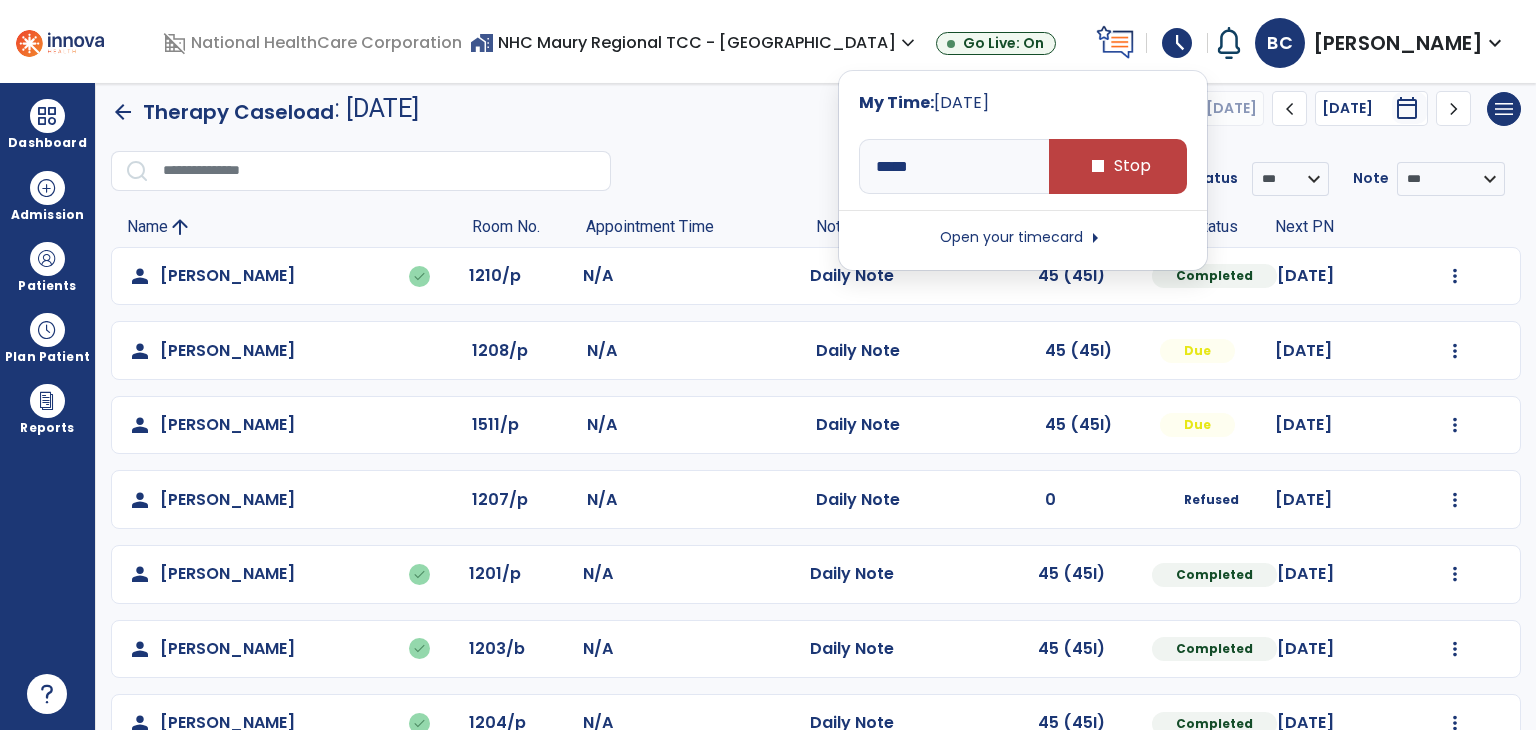 click on "arrow_back   Therapy Caseload  : [DATE] *** ****  [DATE]  chevron_left [DATE]  *********  calendar_today  chevron_right  menu   Export List   Print List" 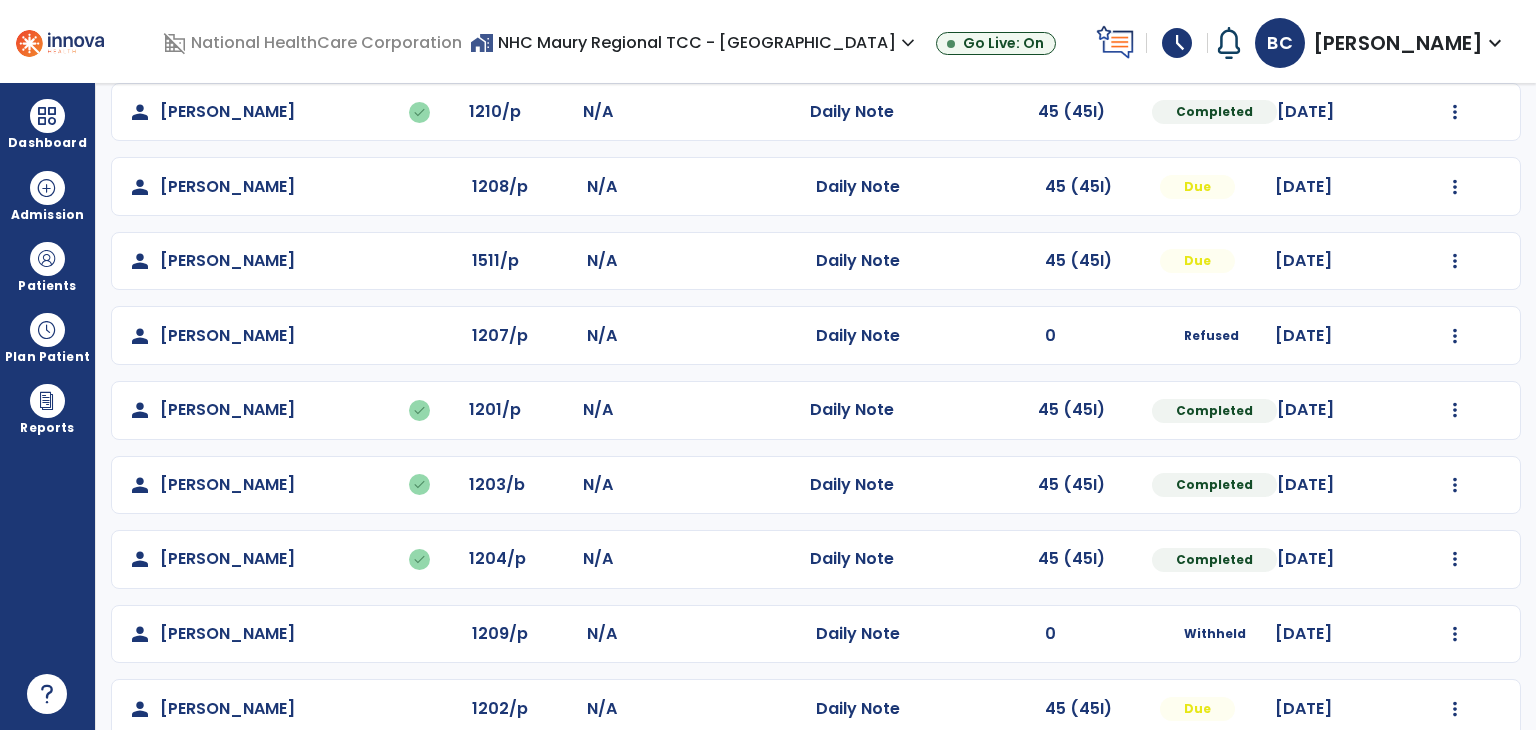 scroll, scrollTop: 209, scrollLeft: 0, axis: vertical 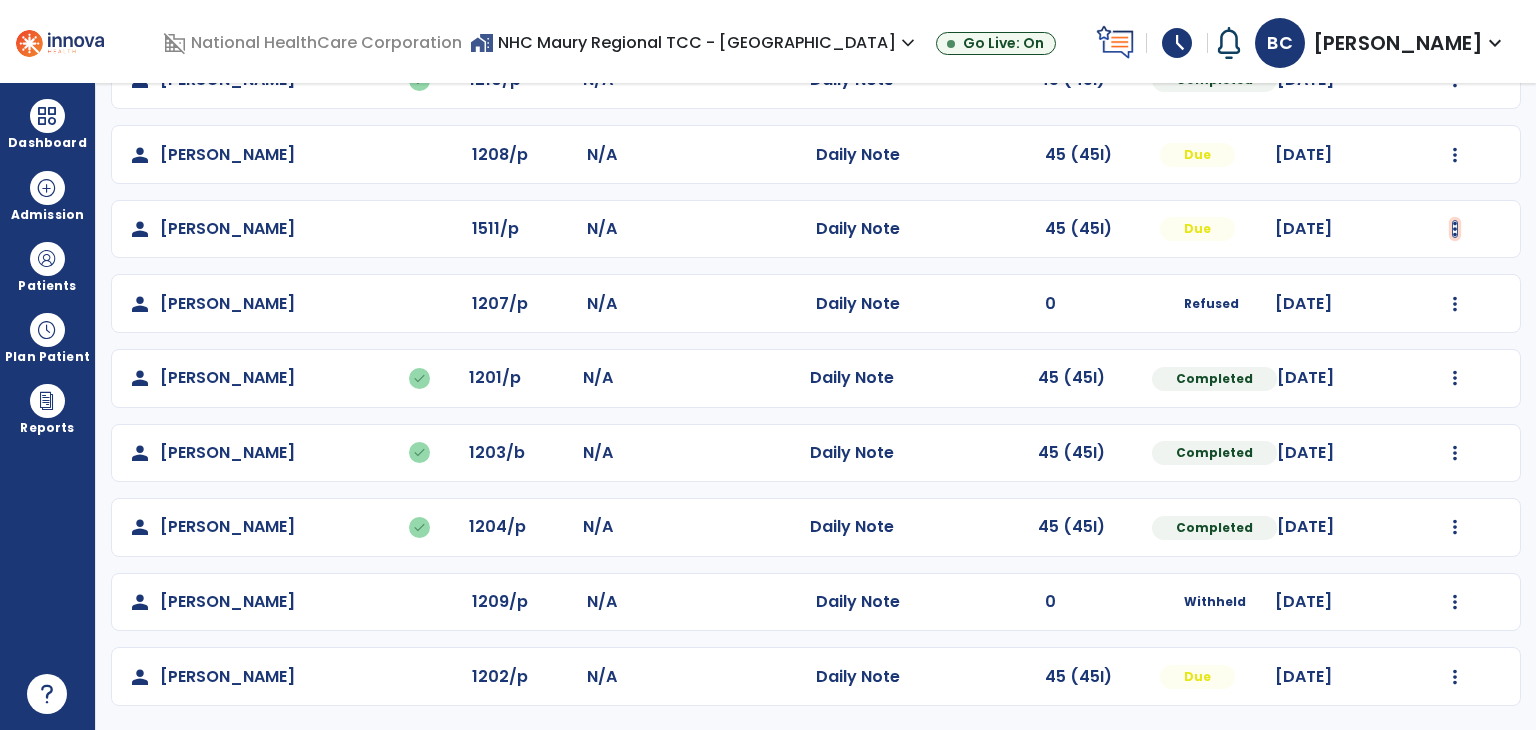 click at bounding box center (1455, 80) 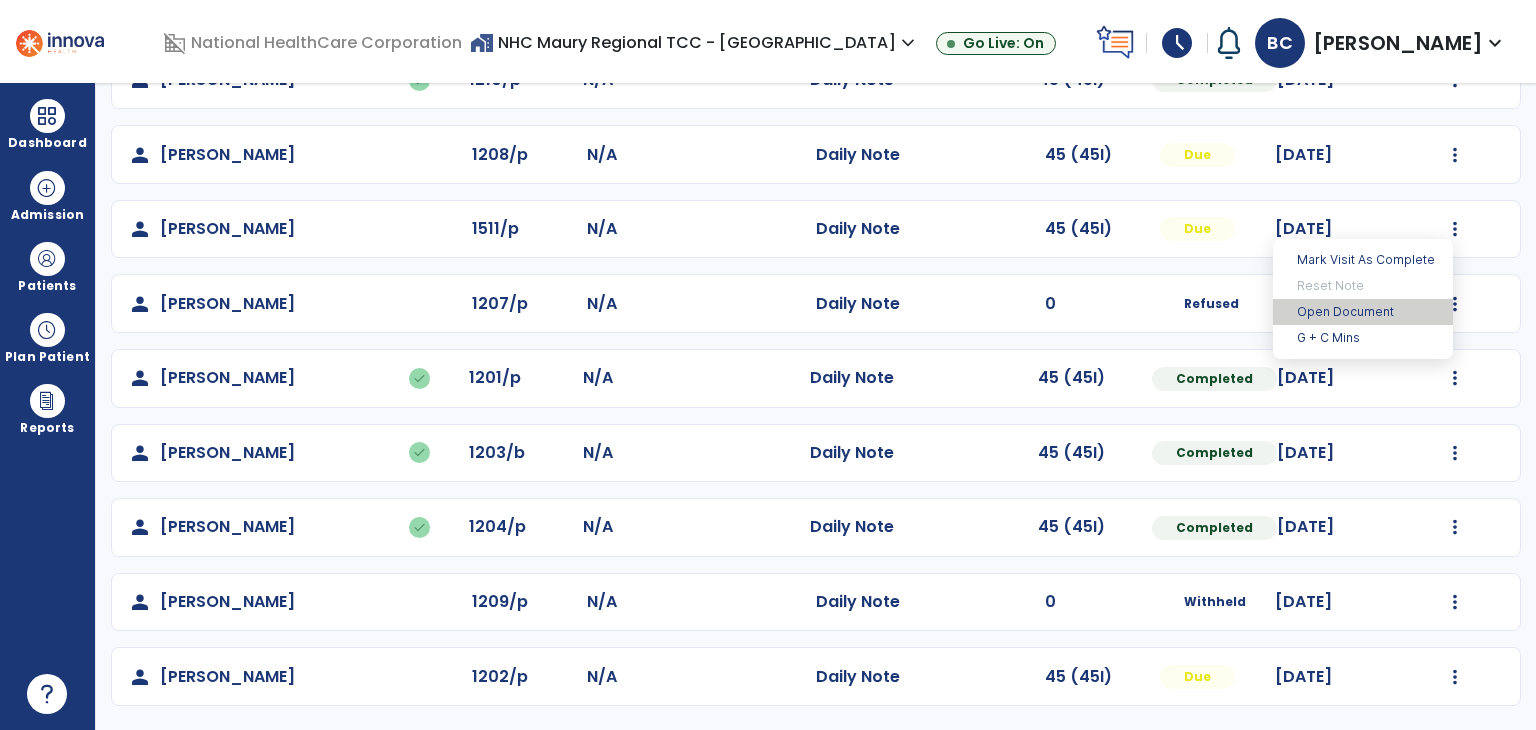 click on "Open Document" at bounding box center (1363, 312) 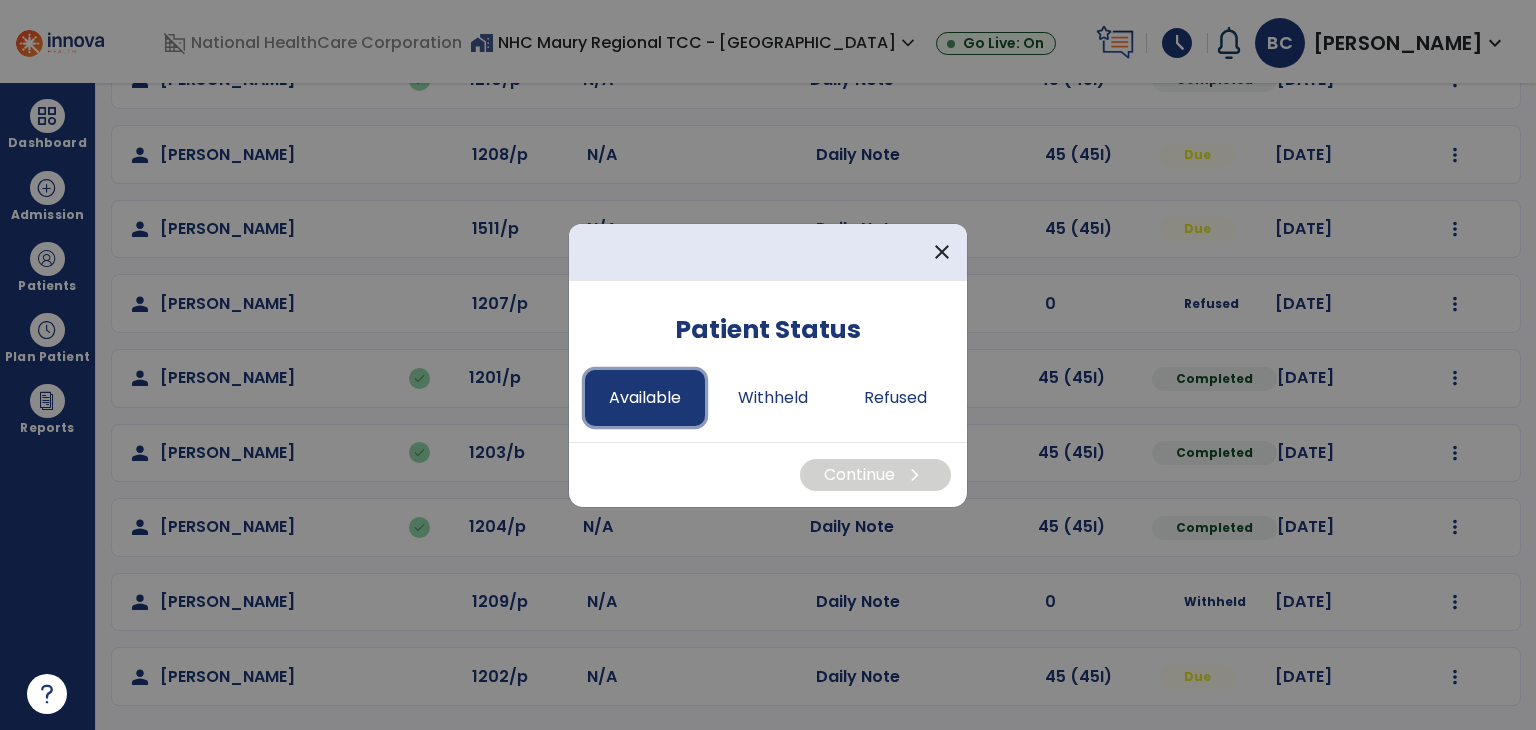 click on "Available" at bounding box center (645, 398) 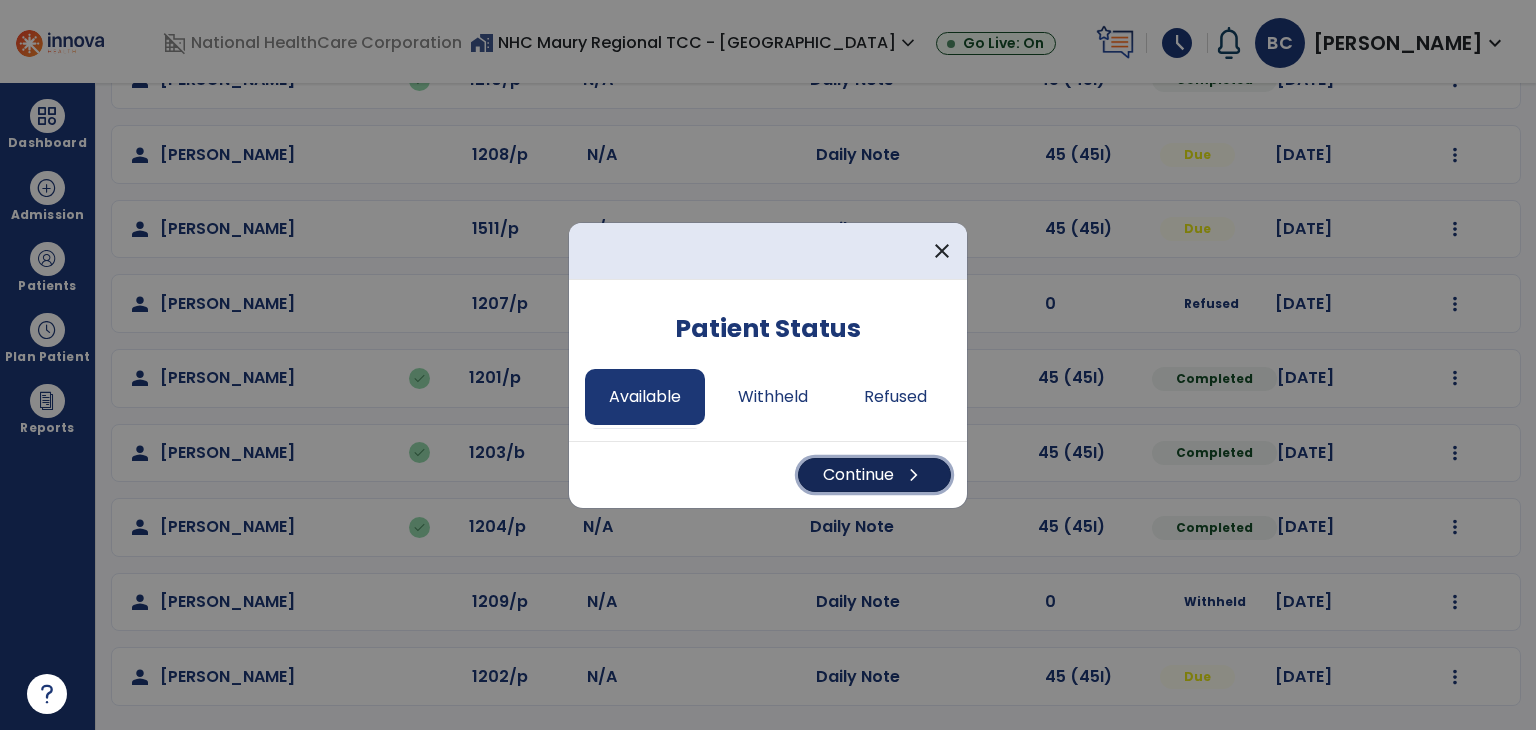 click on "Continue   chevron_right" at bounding box center (874, 475) 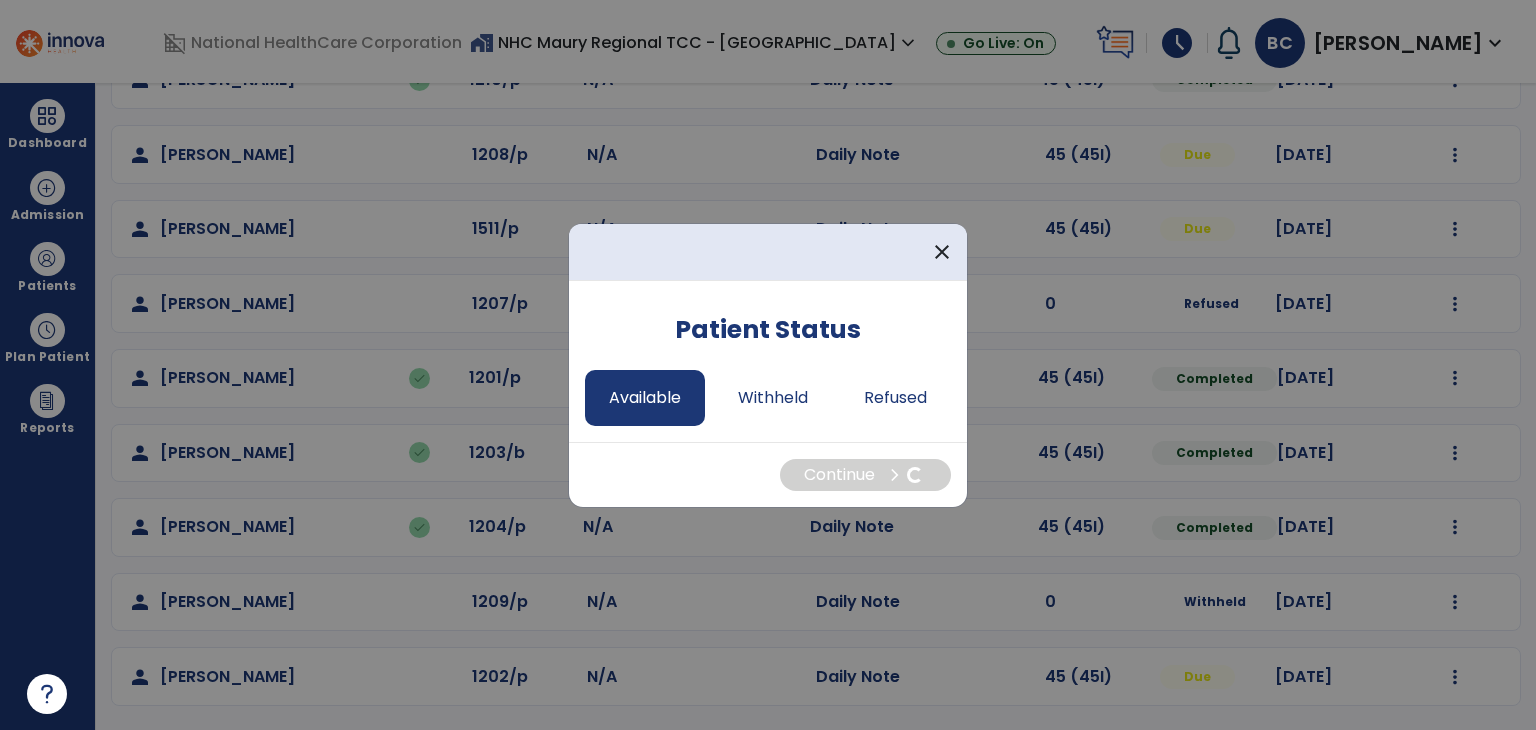select on "*" 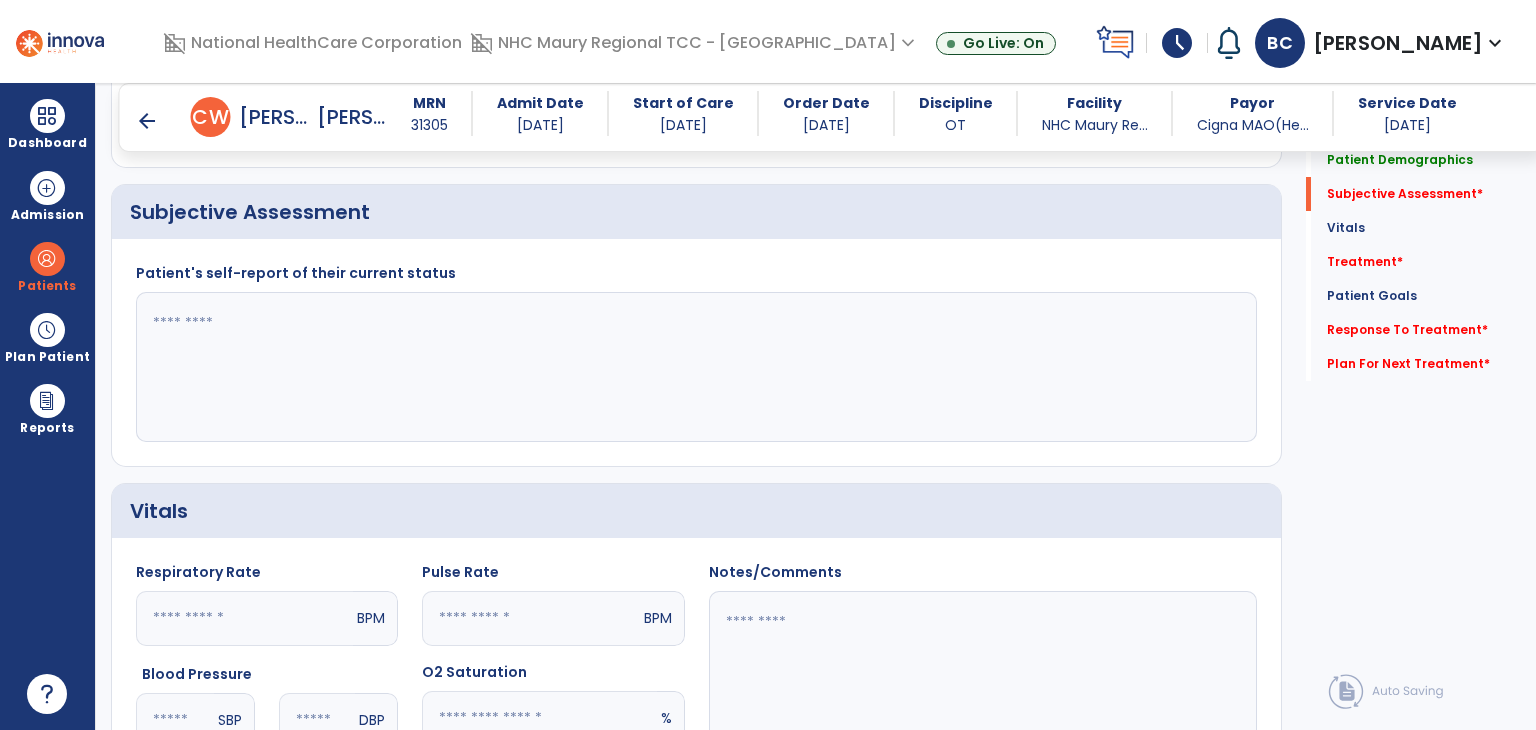 scroll, scrollTop: 252, scrollLeft: 0, axis: vertical 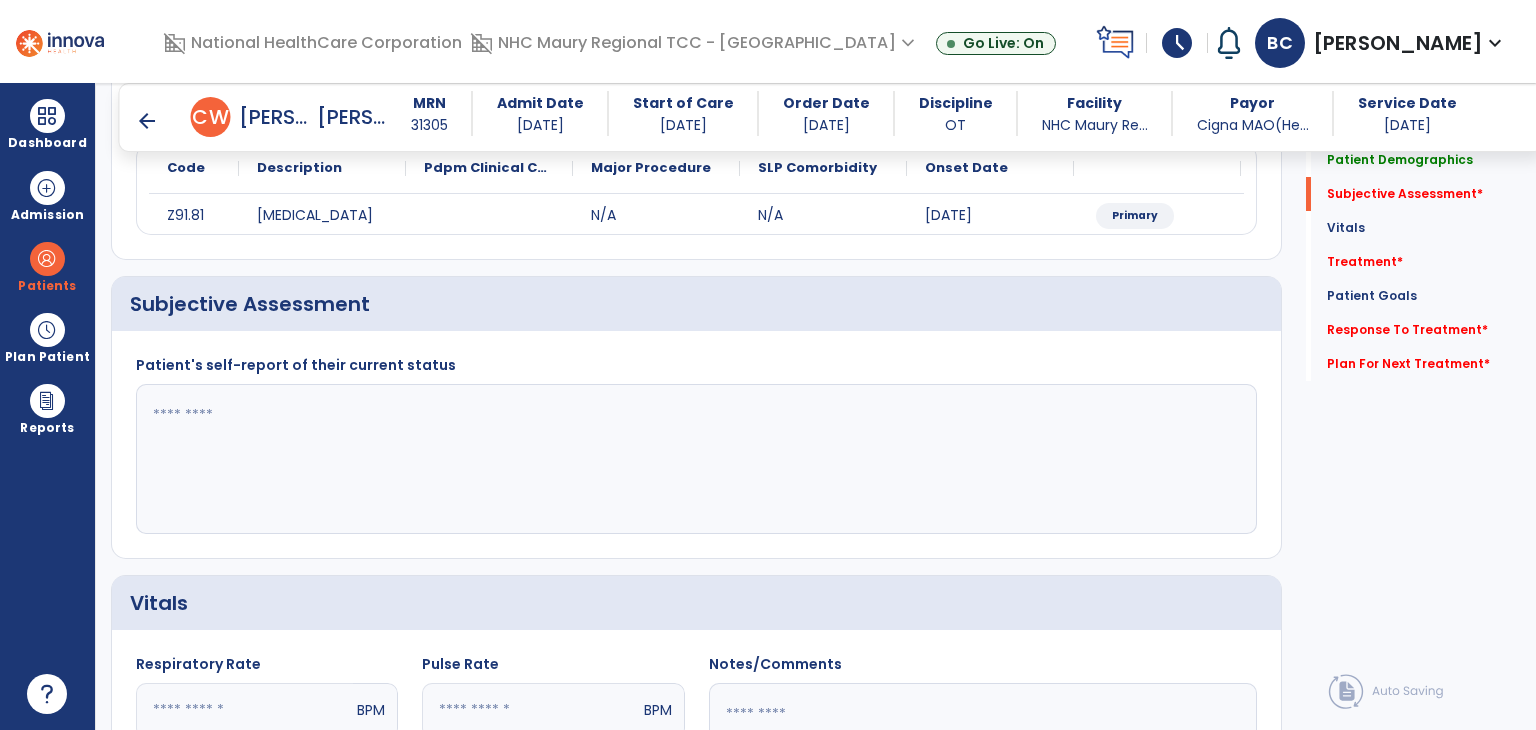 click 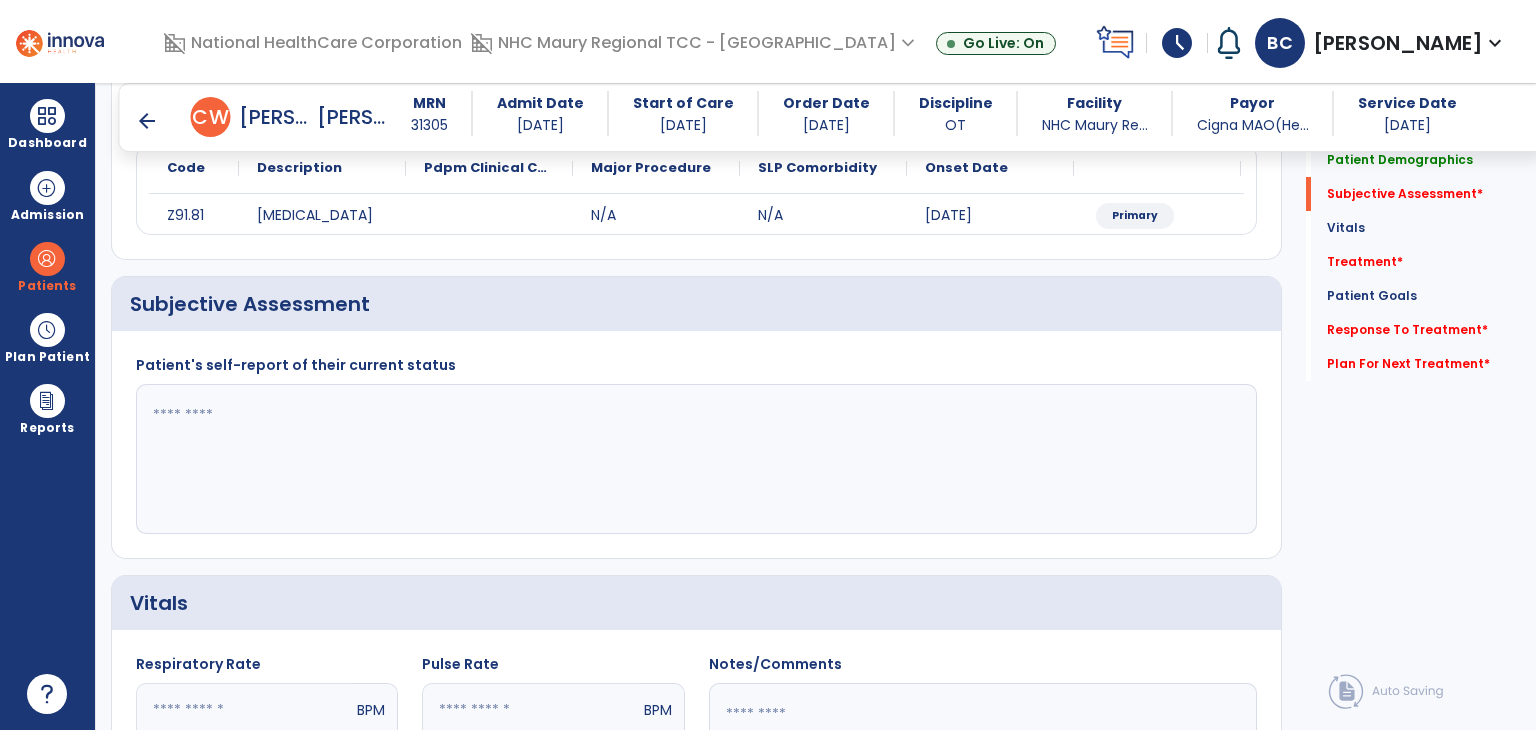 paste on "**********" 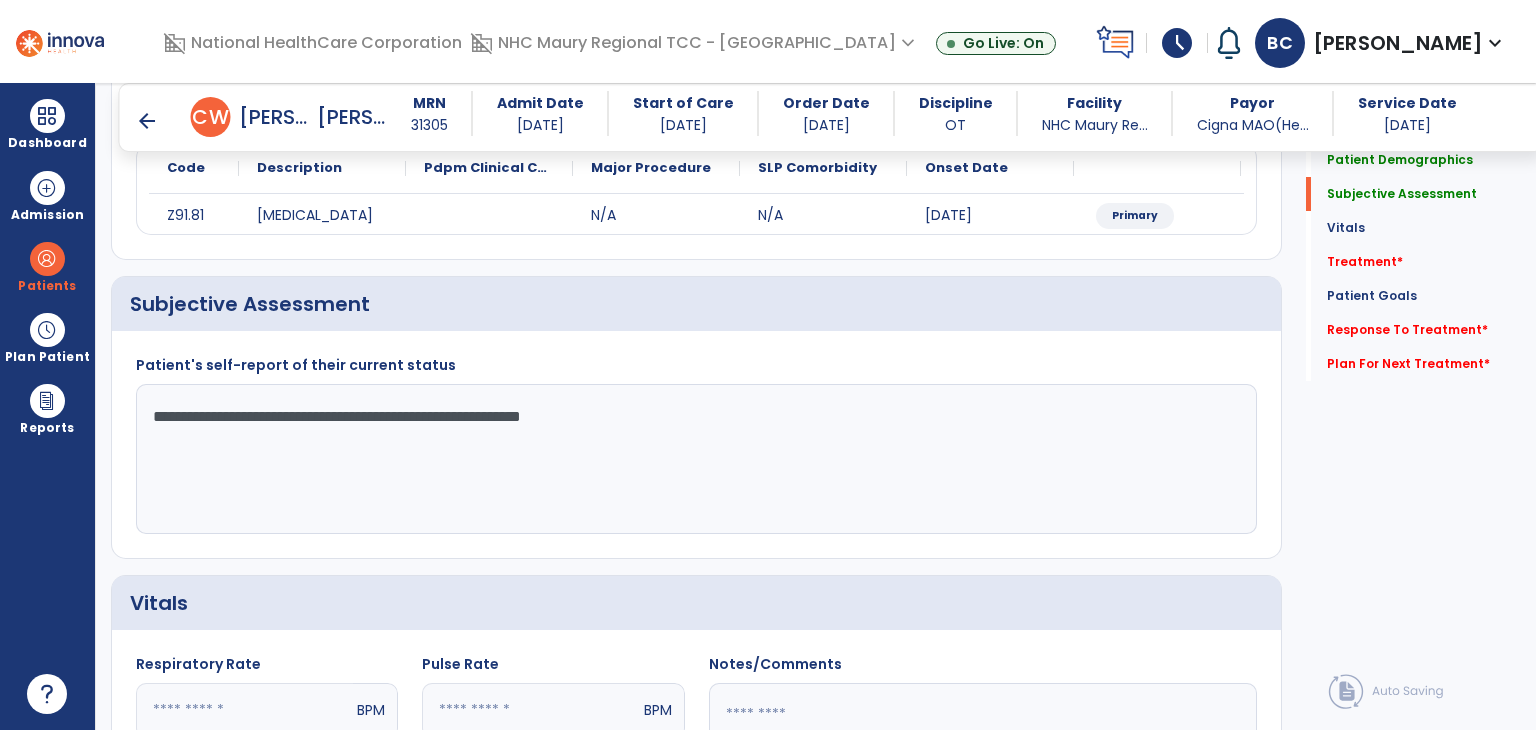 click on "**********" 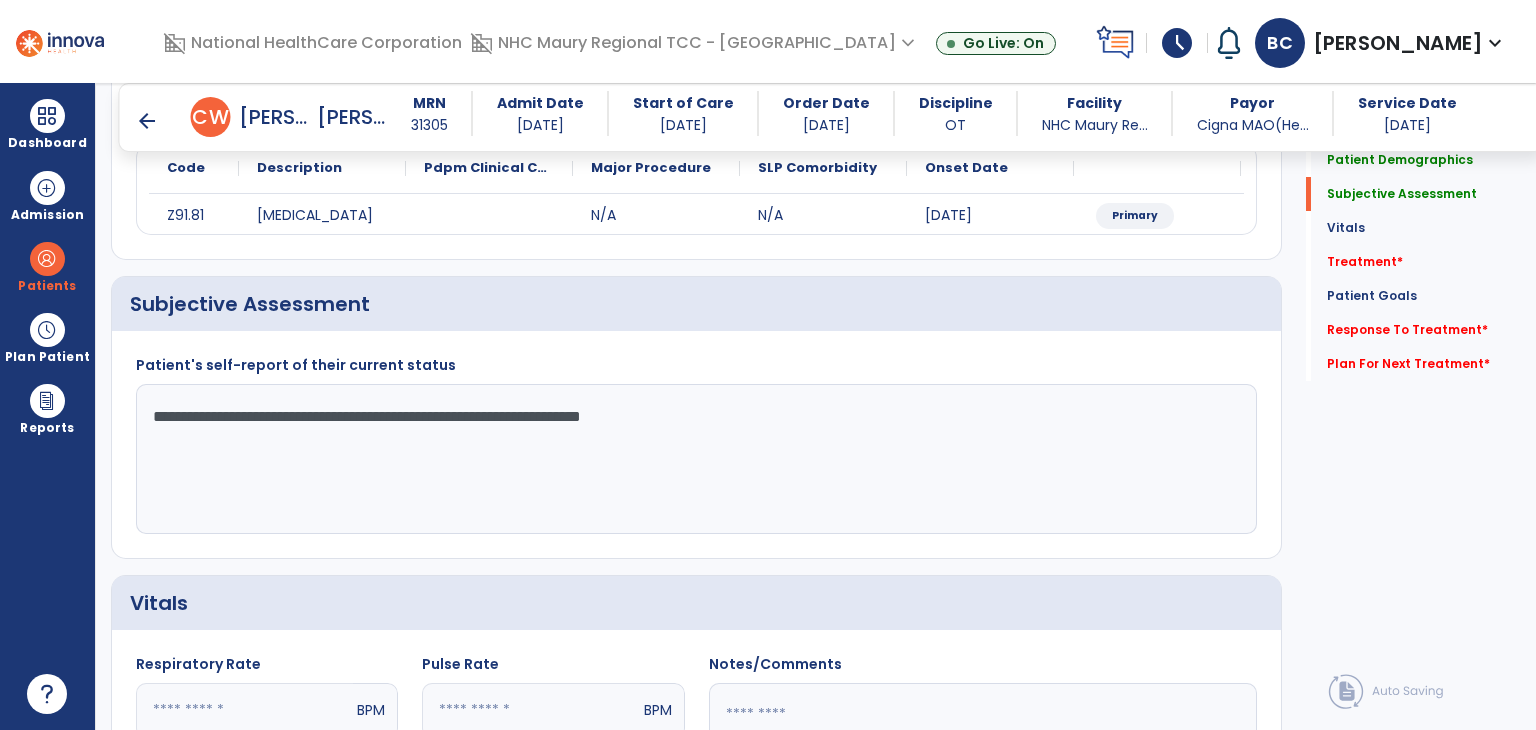 click on "**********" 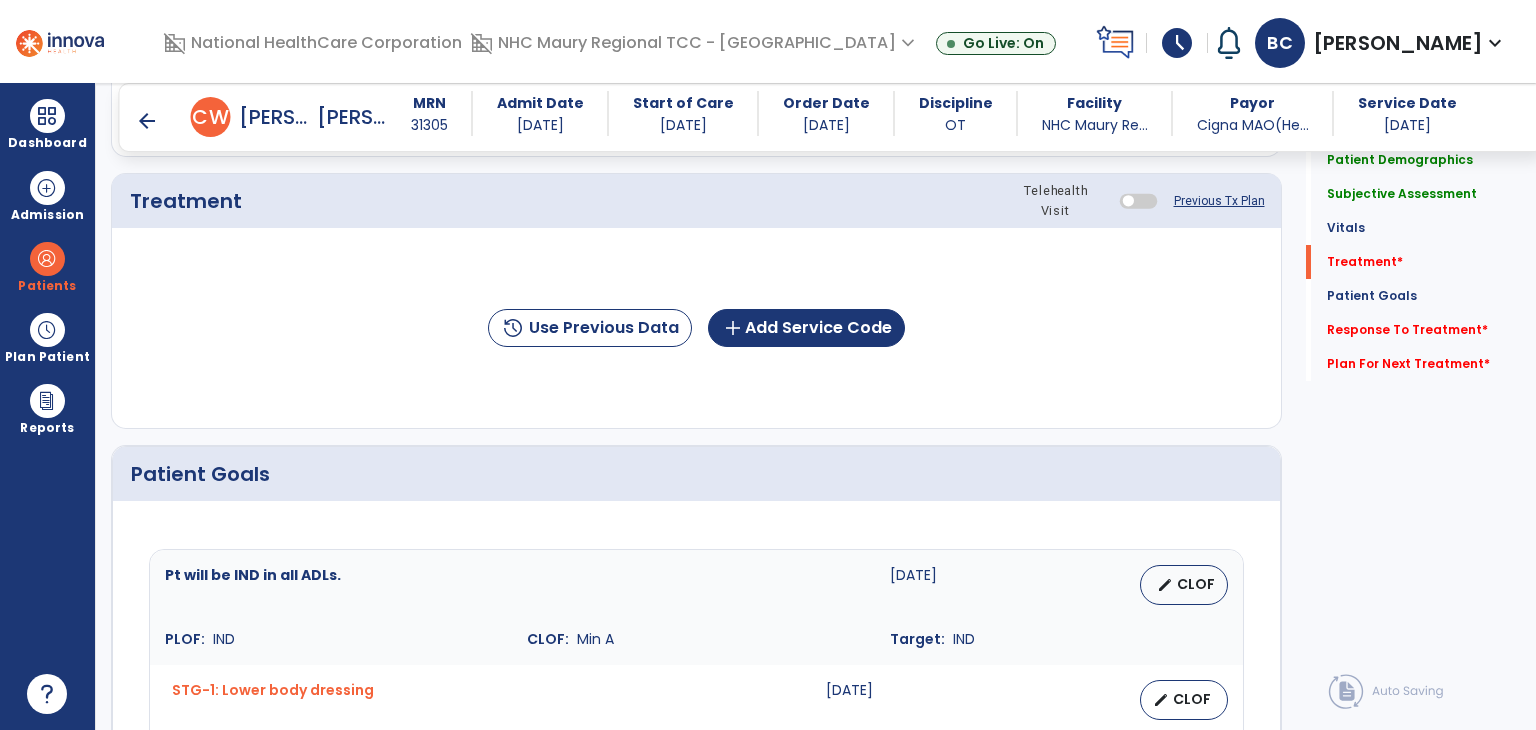 scroll, scrollTop: 1083, scrollLeft: 0, axis: vertical 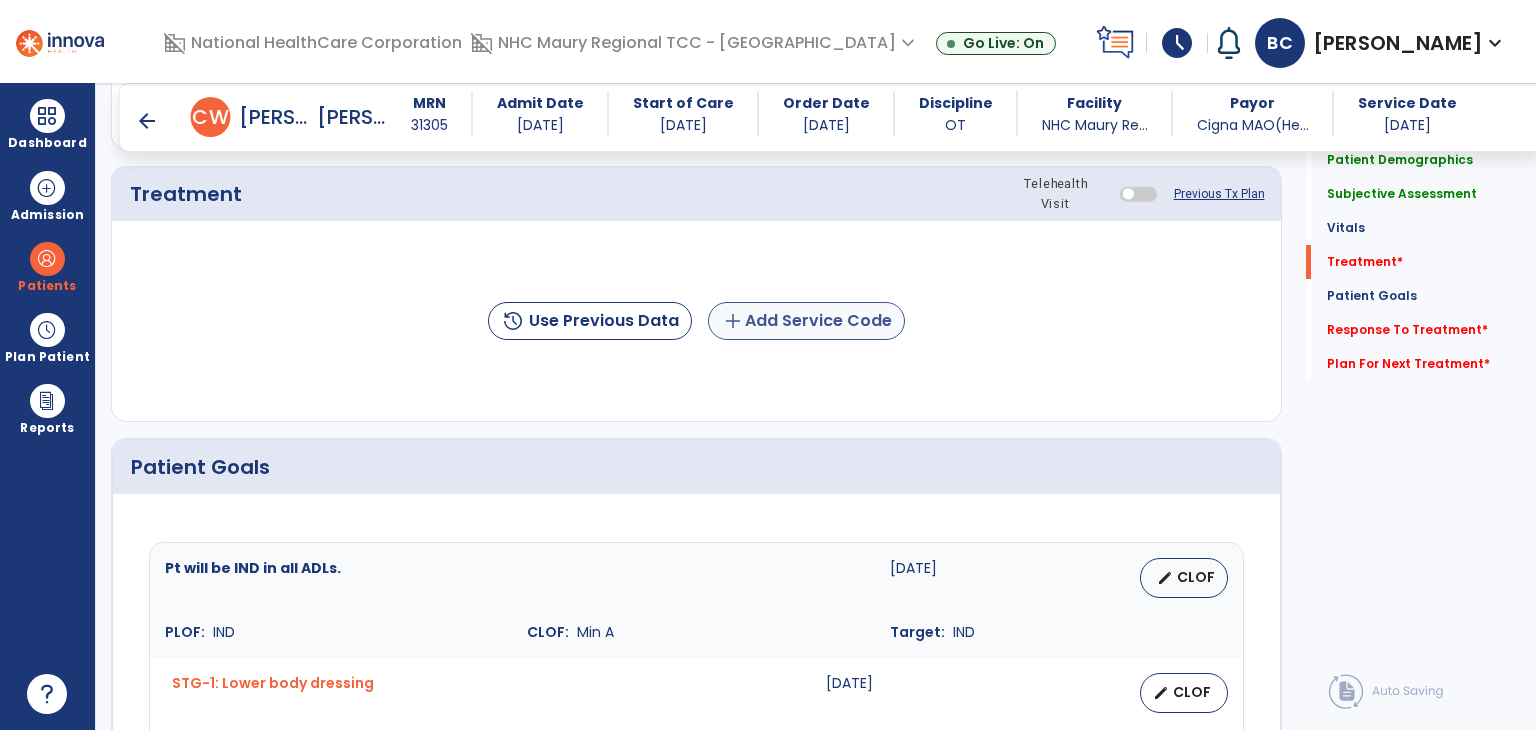 type on "**********" 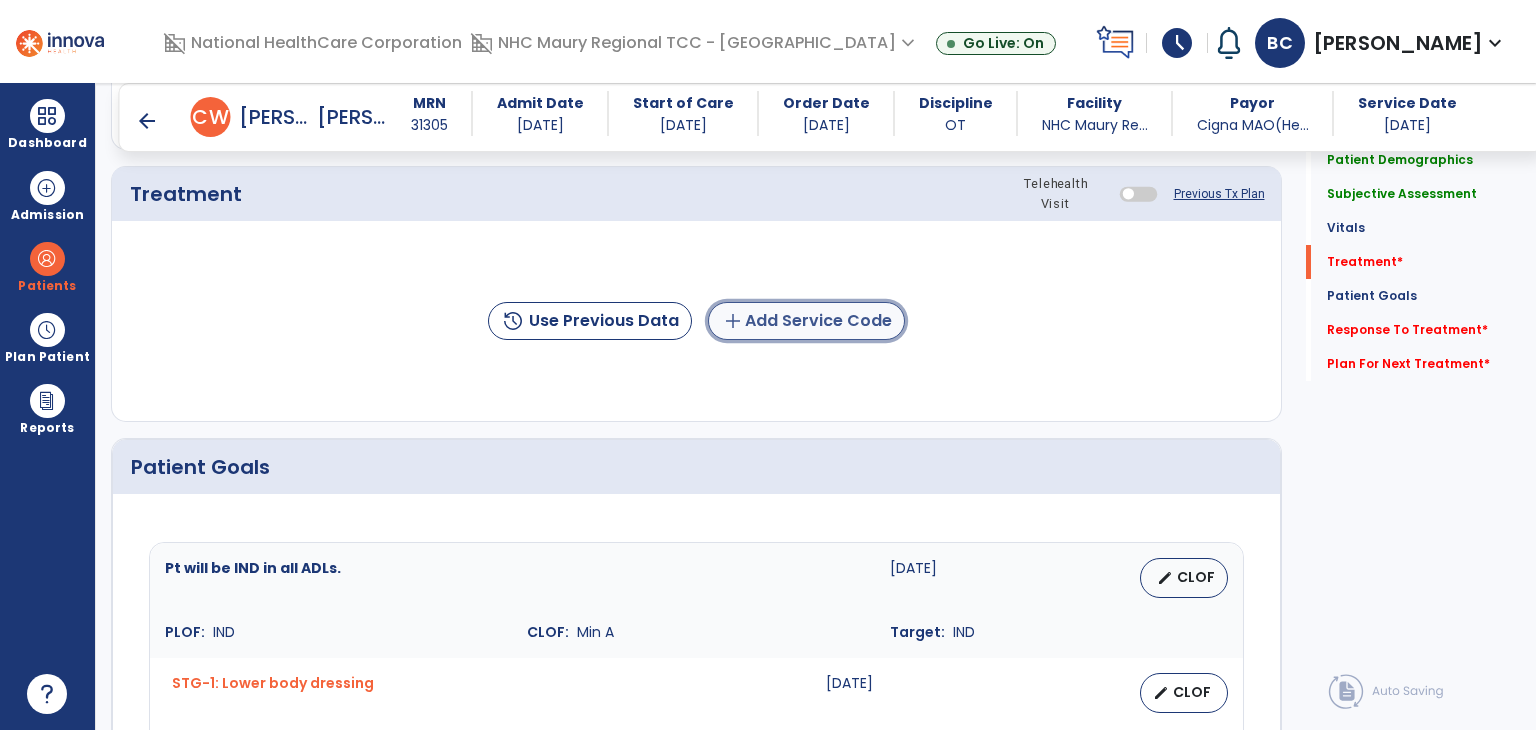 click on "add  Add Service Code" 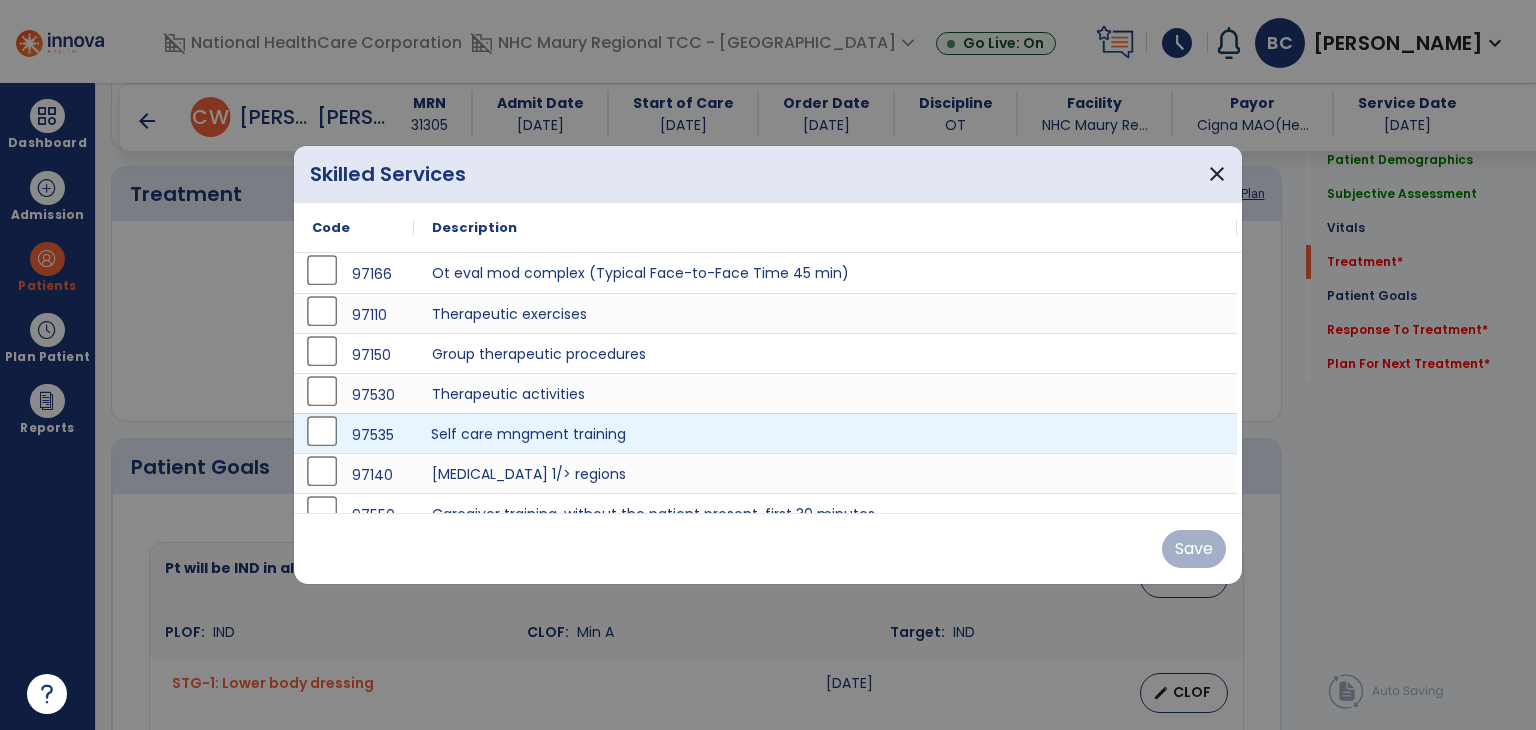 click on "Self care mngment training" at bounding box center [825, 433] 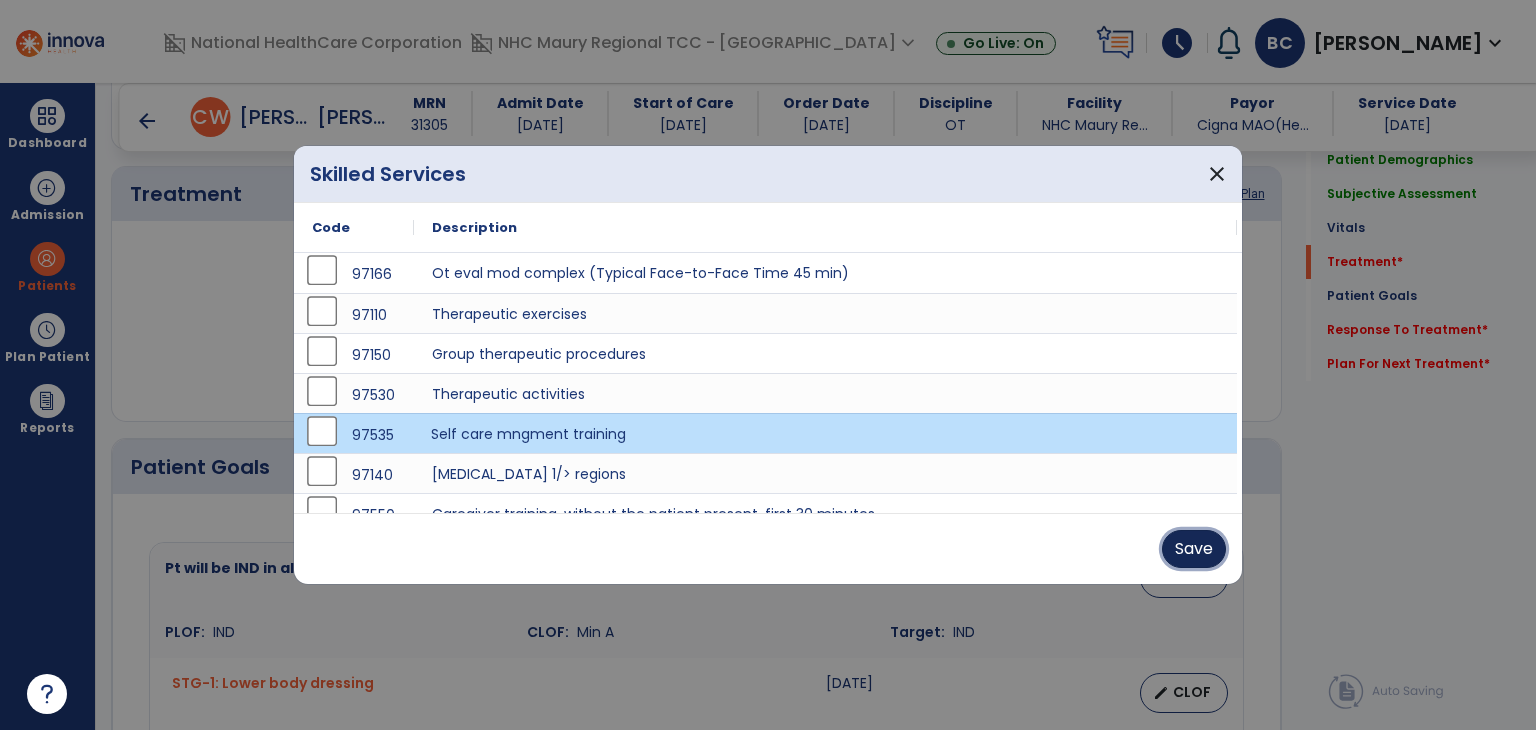 click on "Save" at bounding box center (1194, 549) 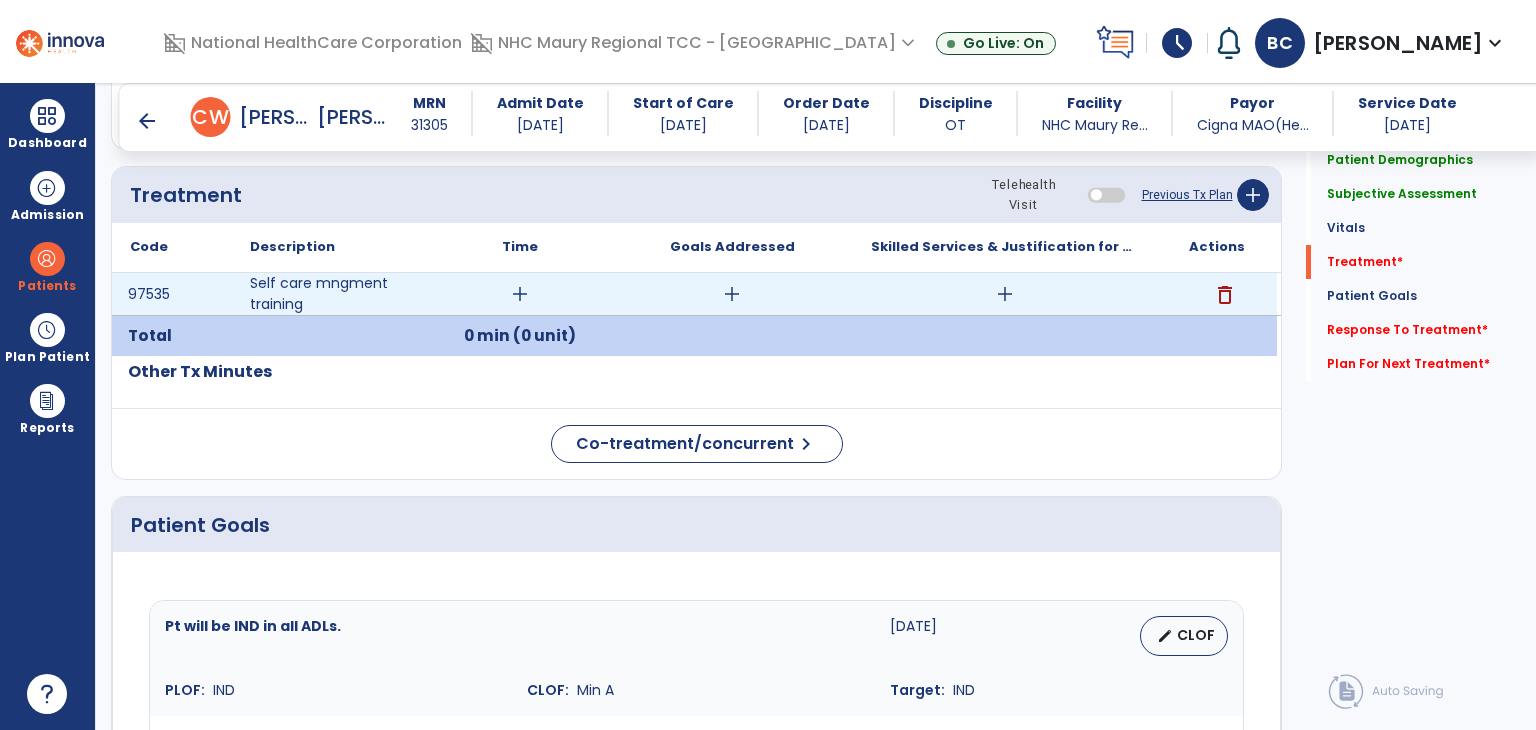 click on "add" at bounding box center [520, 294] 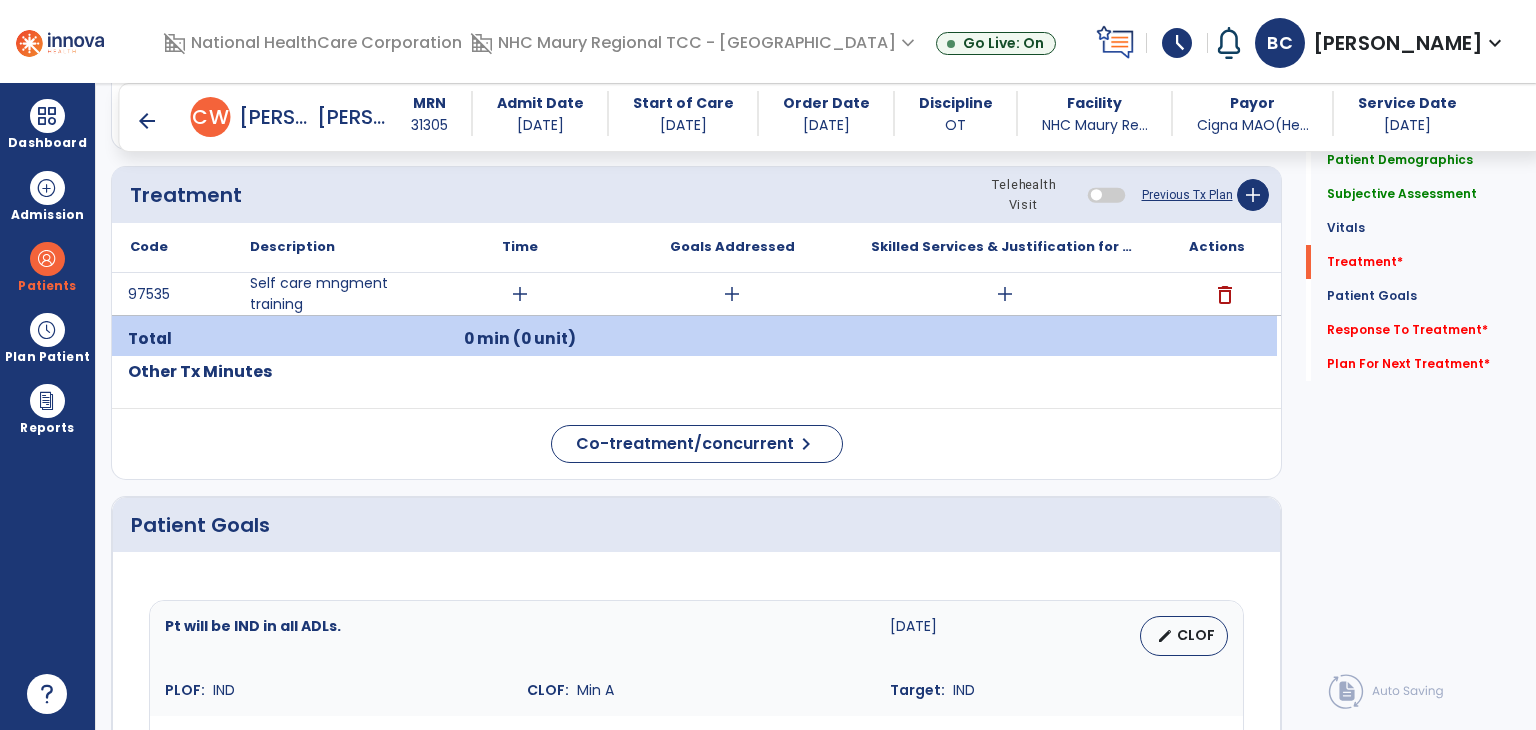 drag, startPoint x: 391, startPoint y: 476, endPoint x: 918, endPoint y: 410, distance: 531.11676 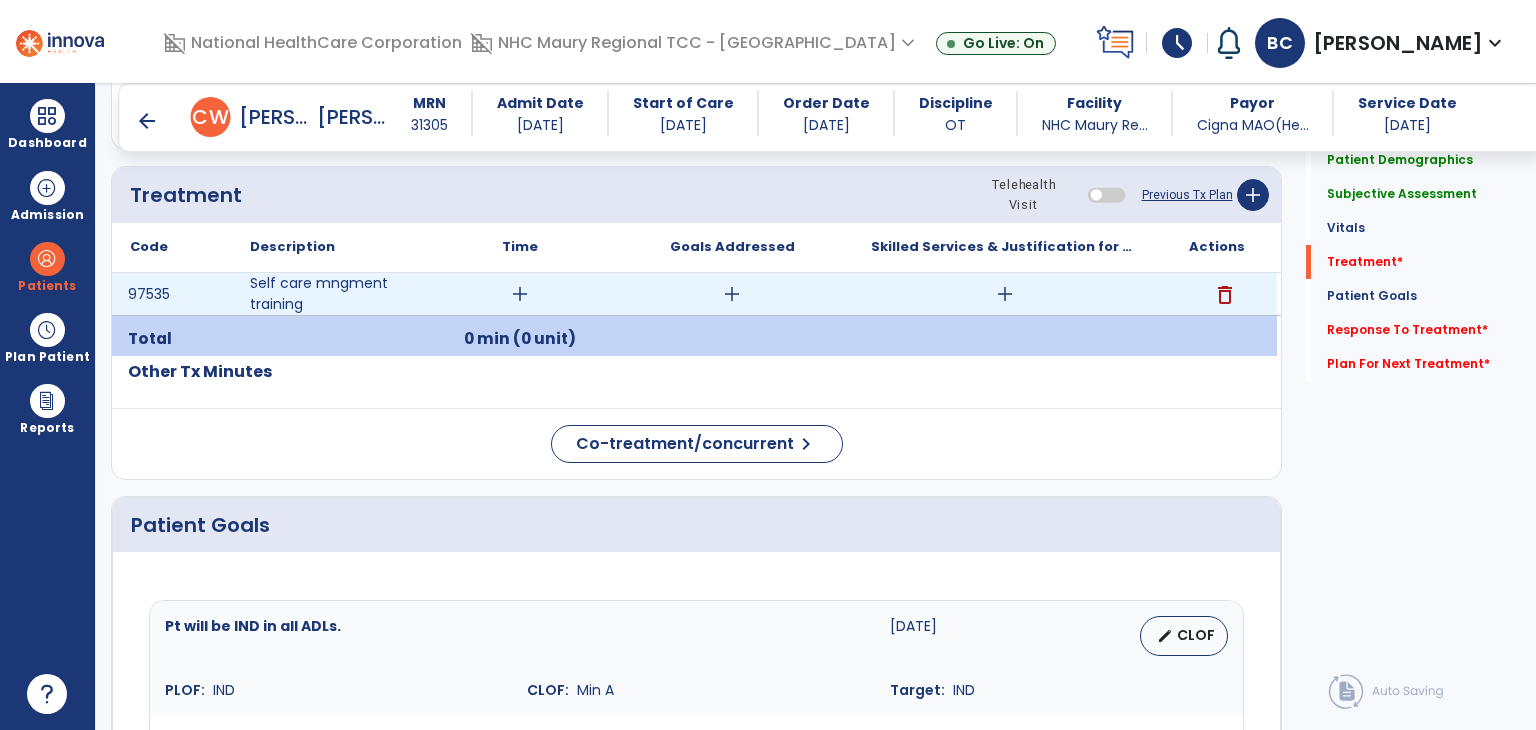 click on "add" at bounding box center [520, 294] 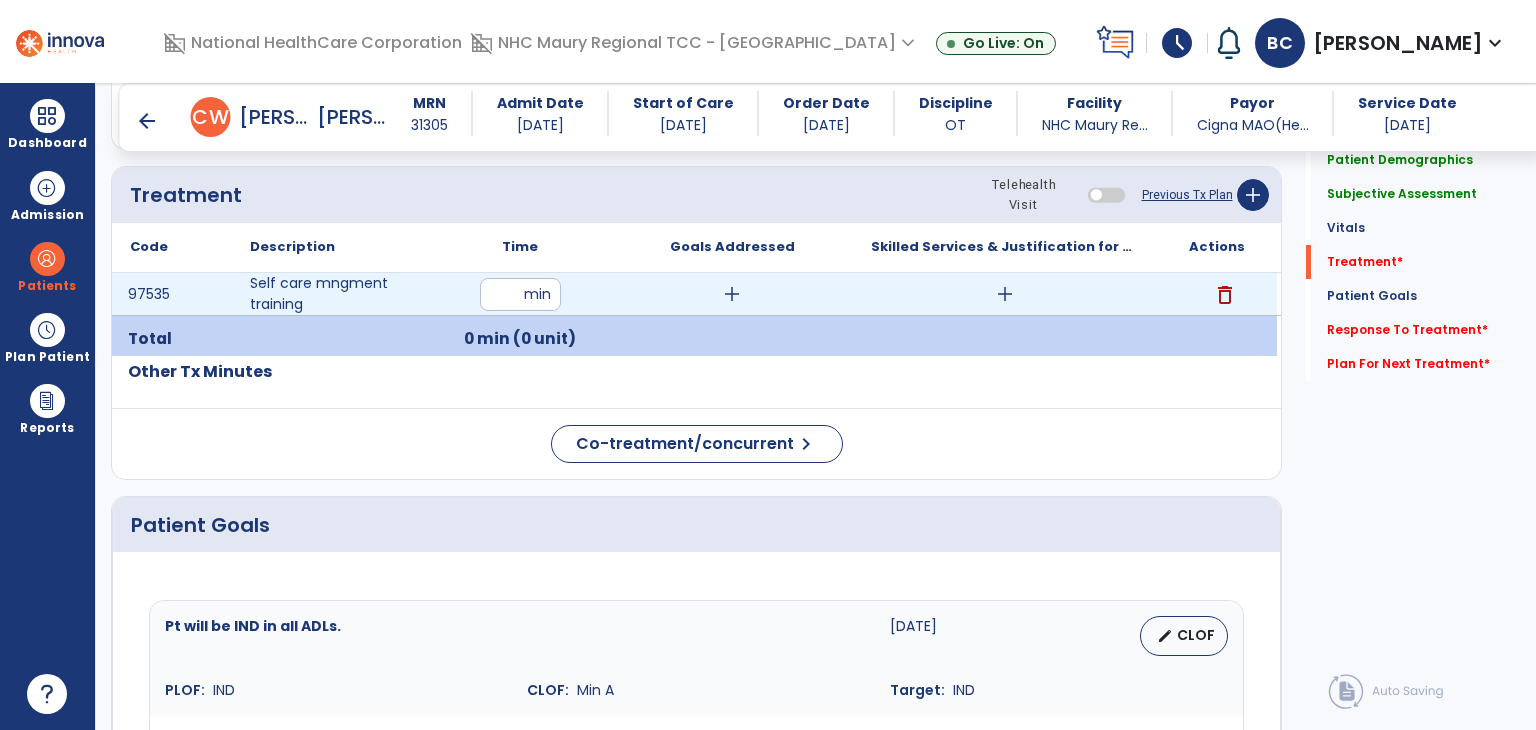 type on "**" 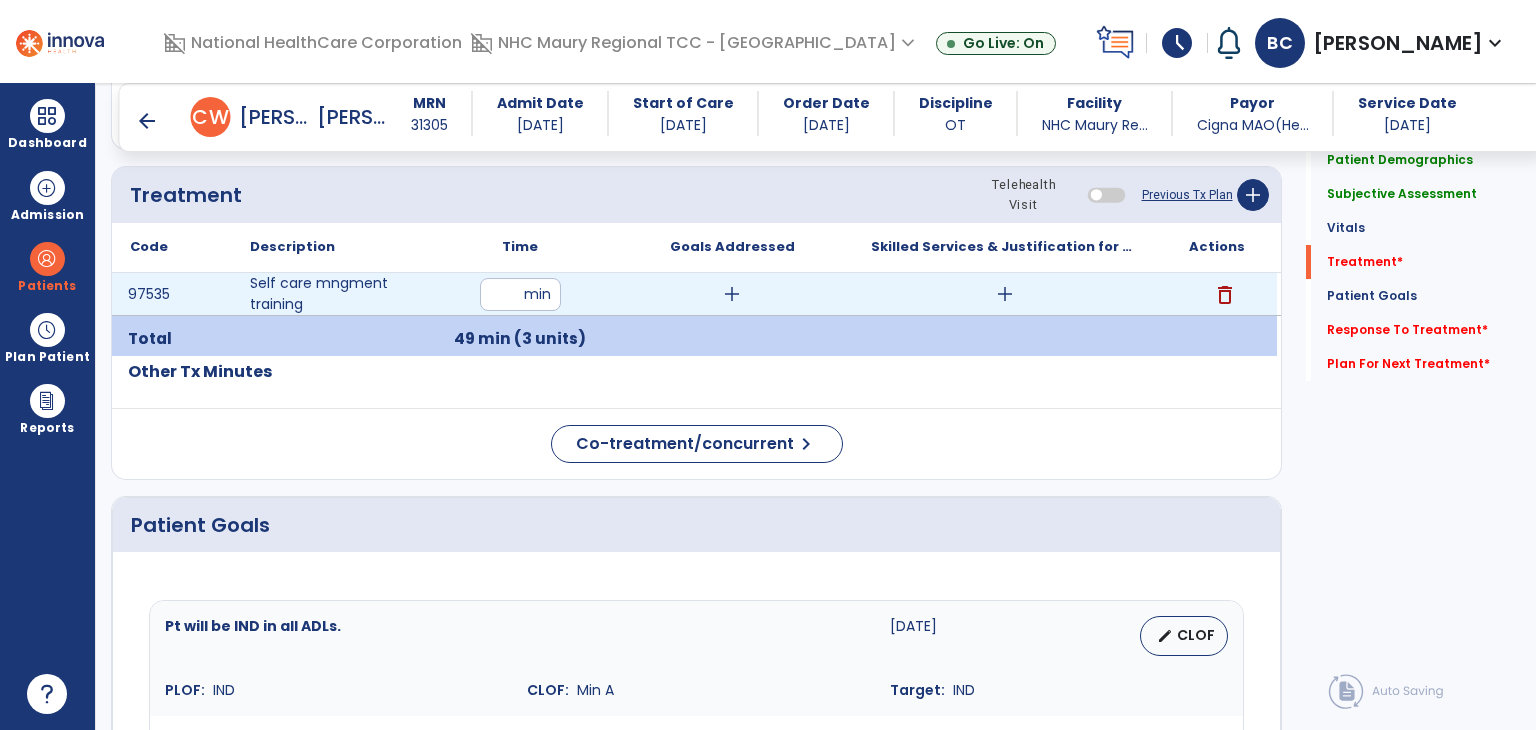 click on "add" at bounding box center (732, 294) 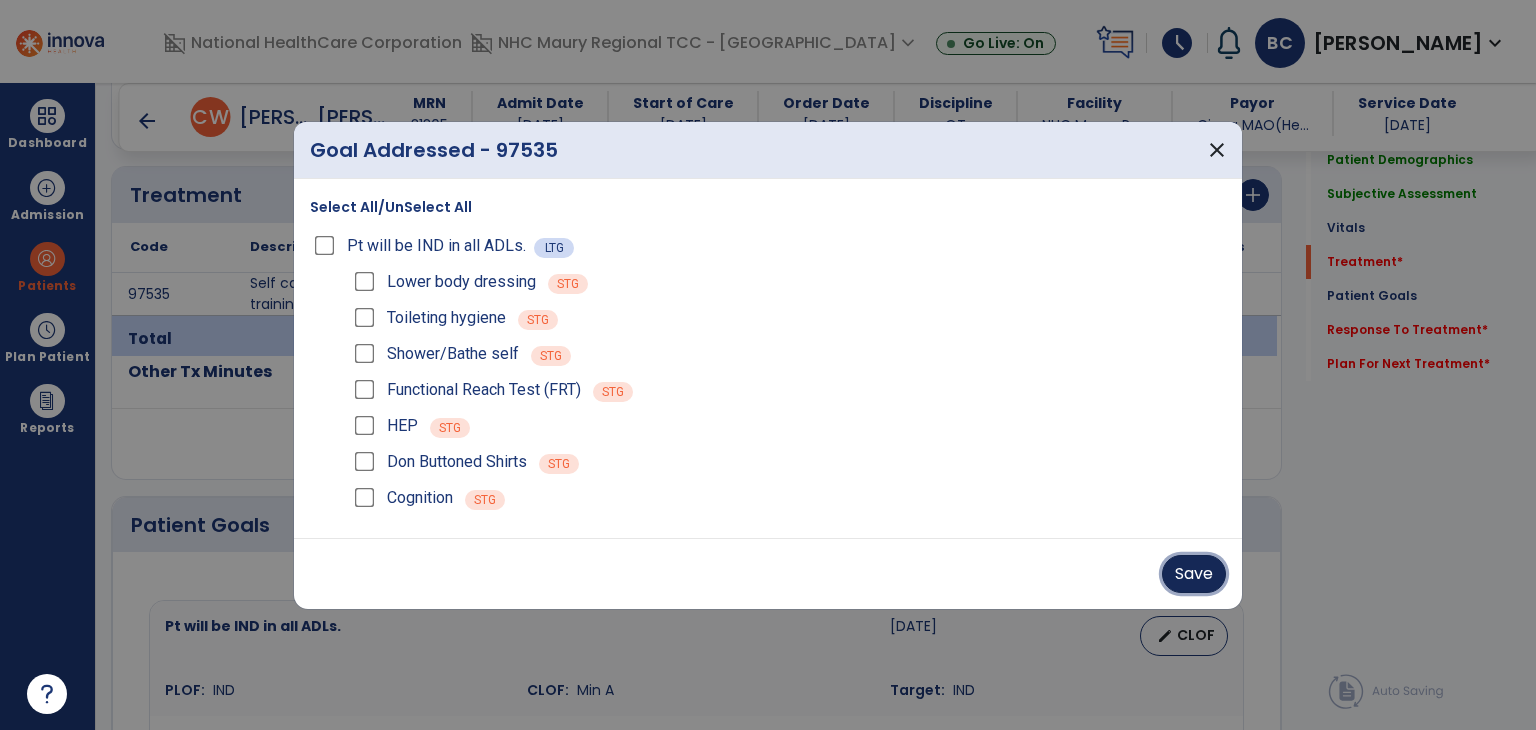 click on "Save" at bounding box center [1194, 574] 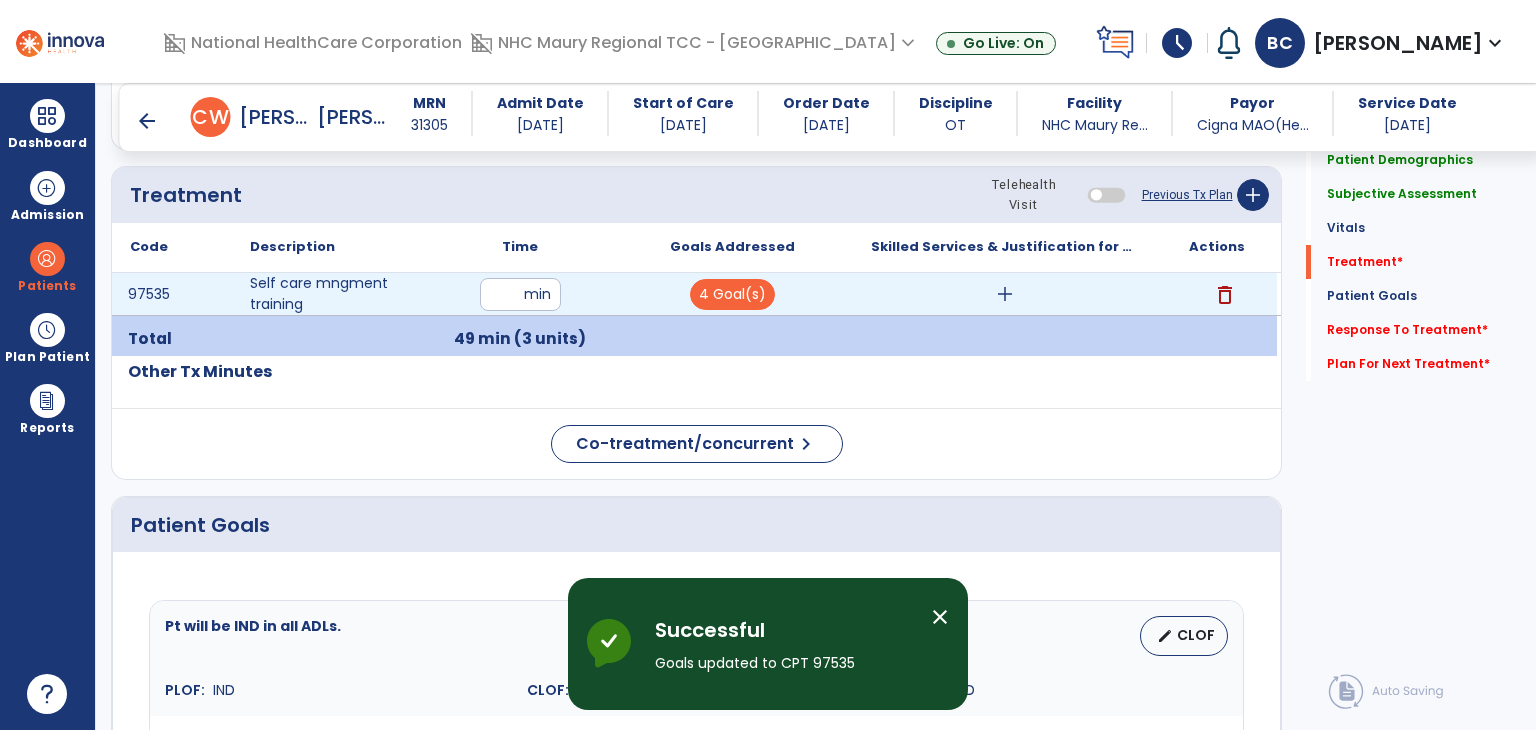 click on "add" at bounding box center (1005, 294) 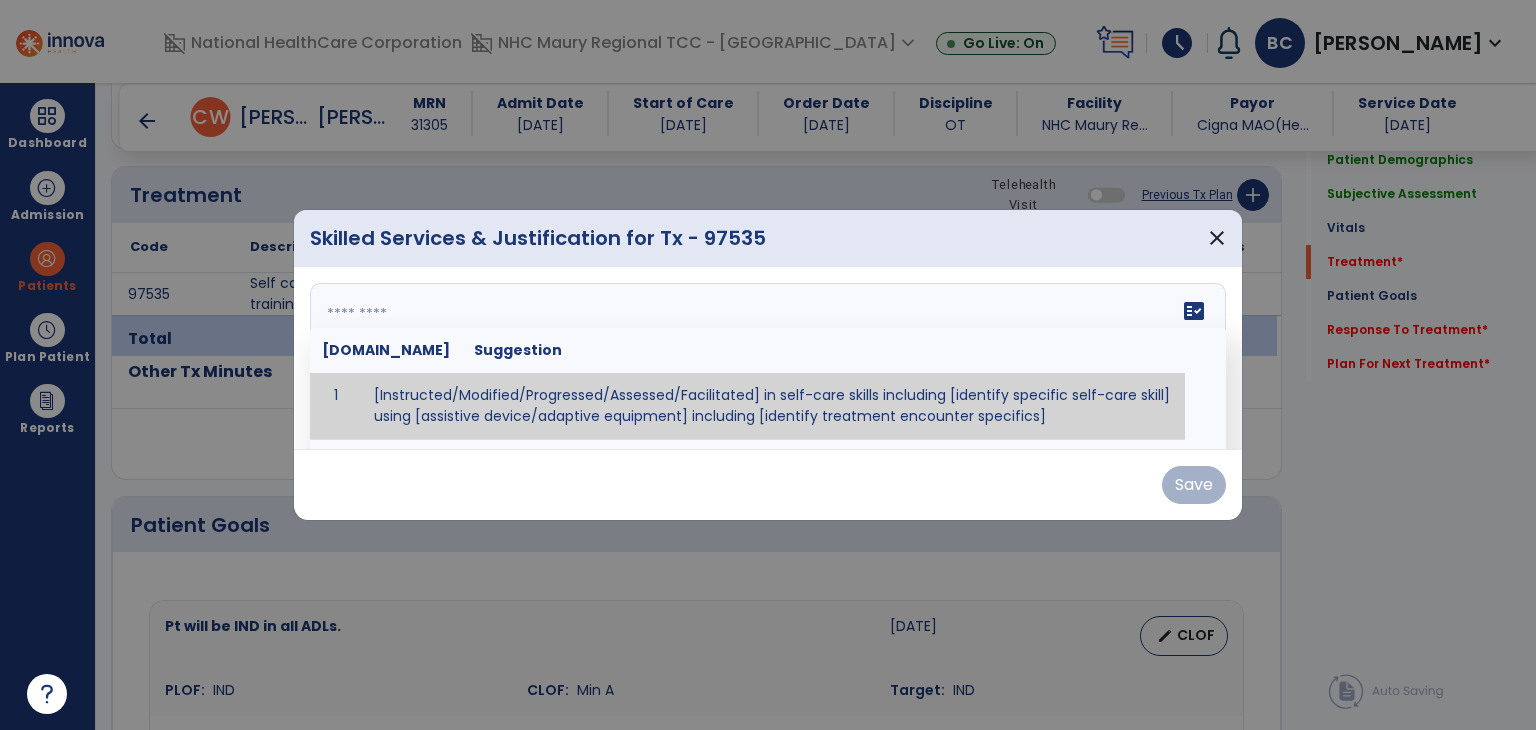 click at bounding box center (766, 358) 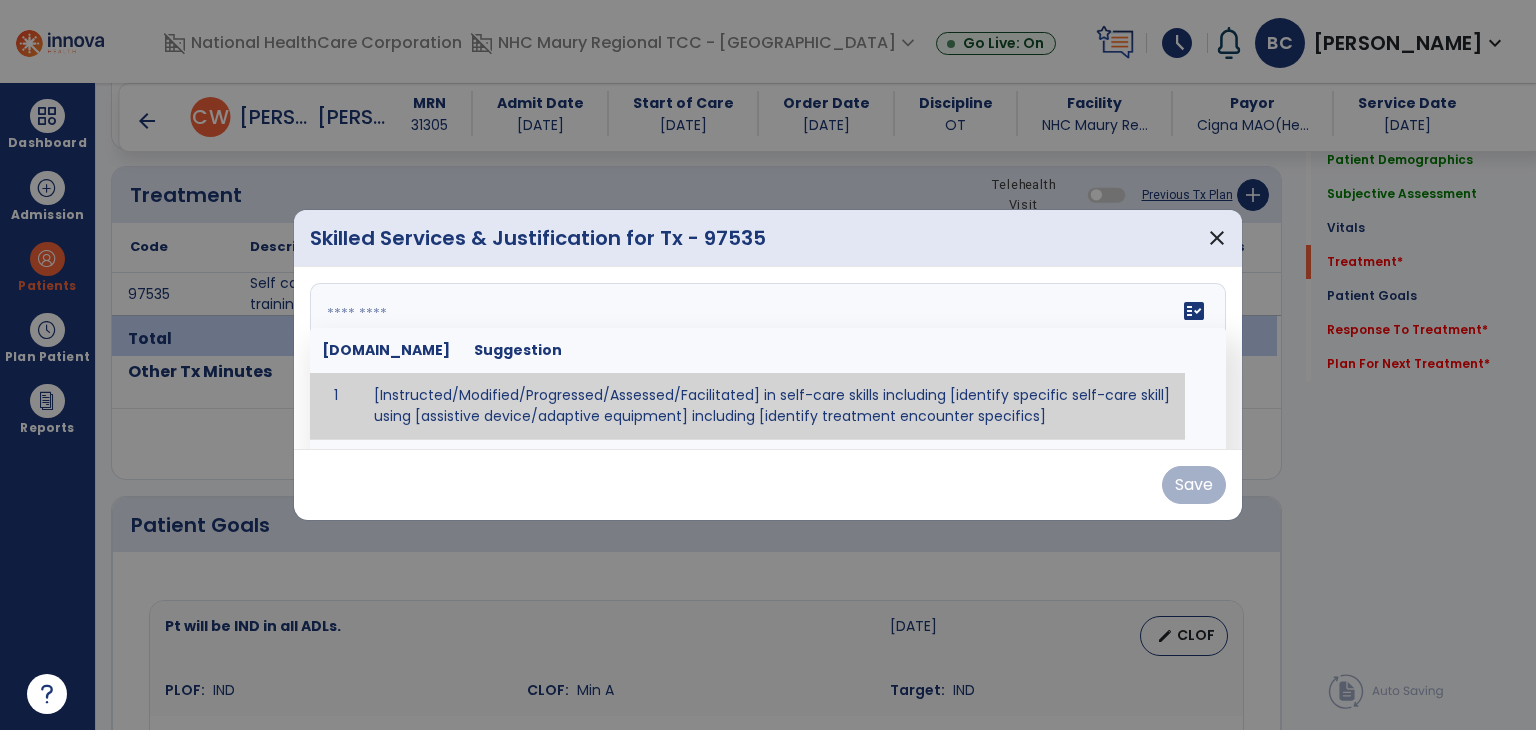 paste on "**********" 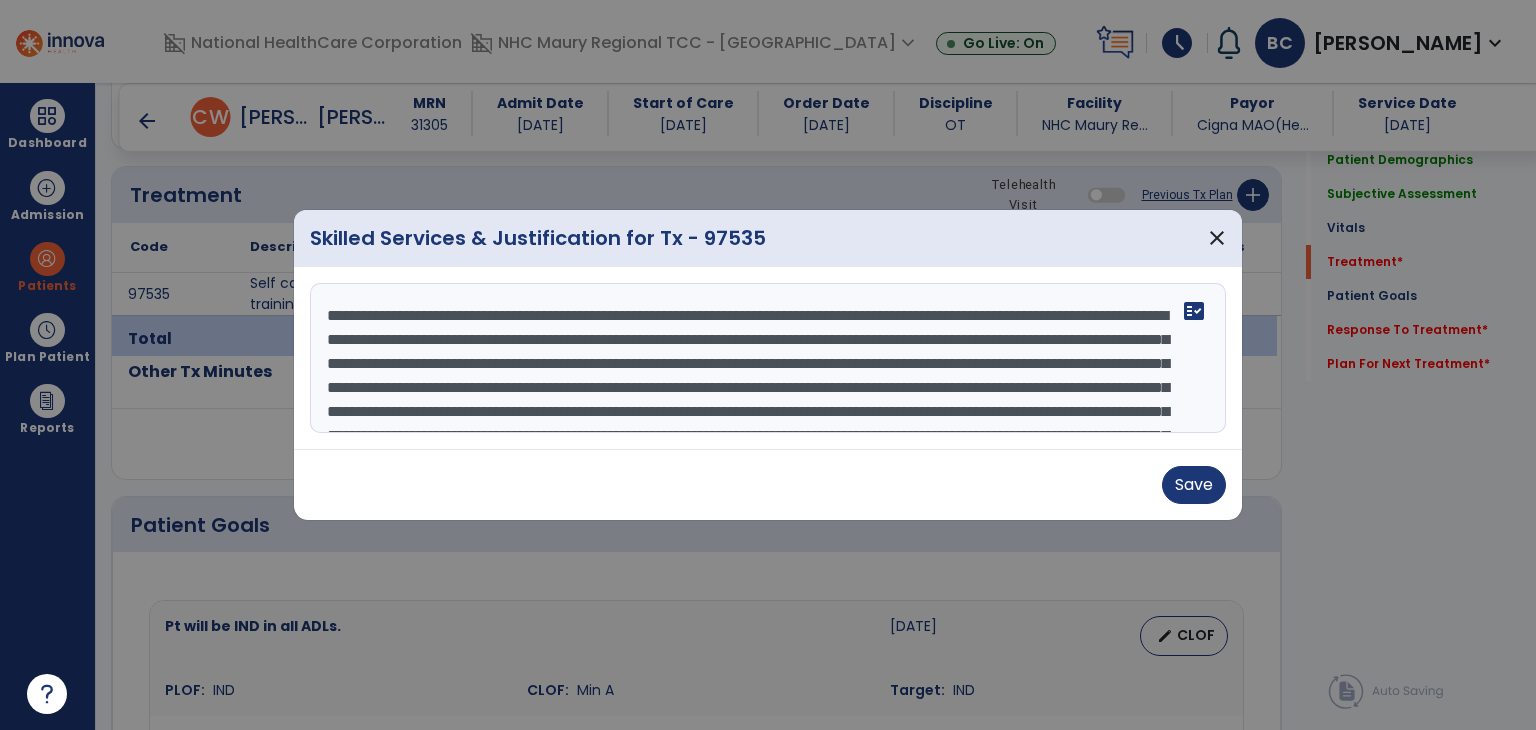 scroll, scrollTop: 256, scrollLeft: 0, axis: vertical 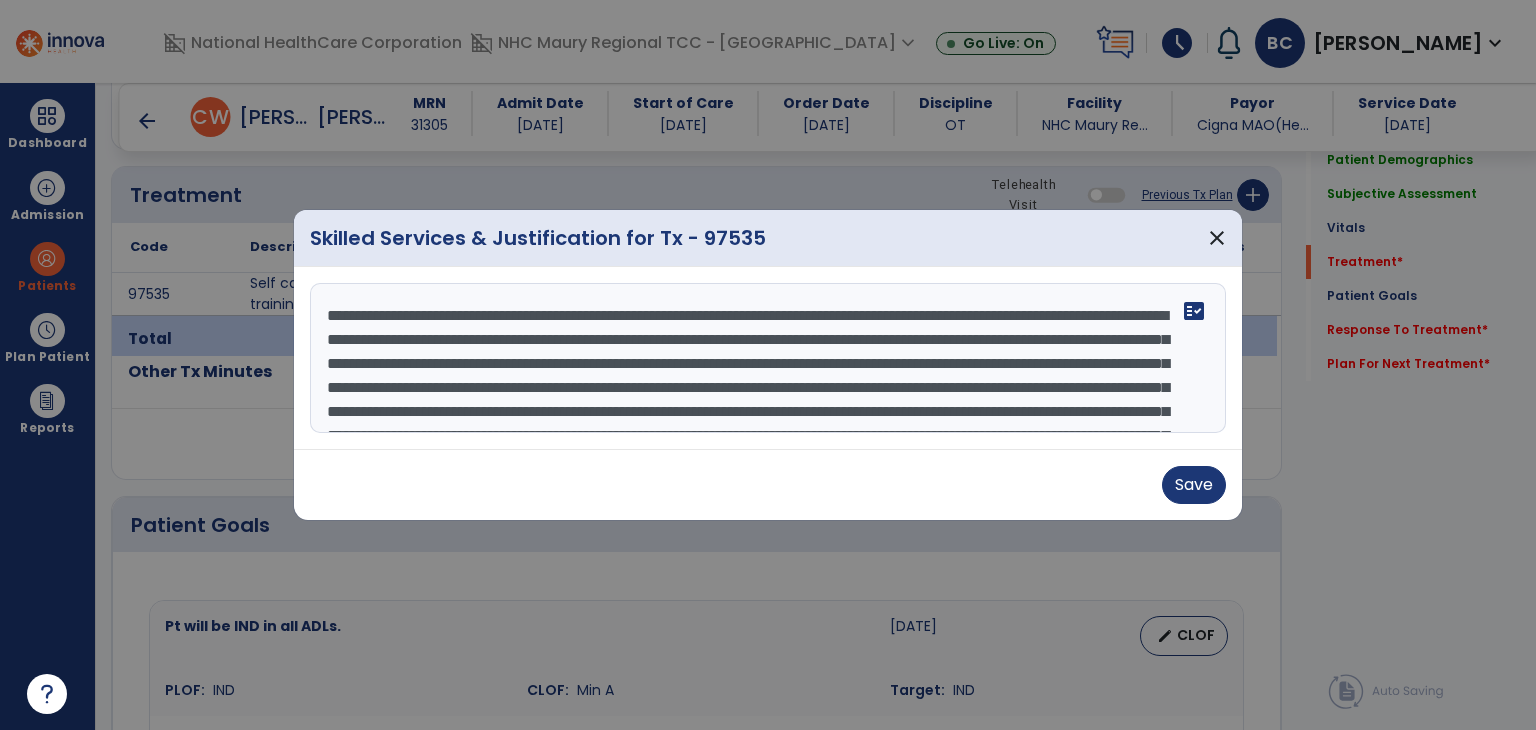 click at bounding box center [766, 358] 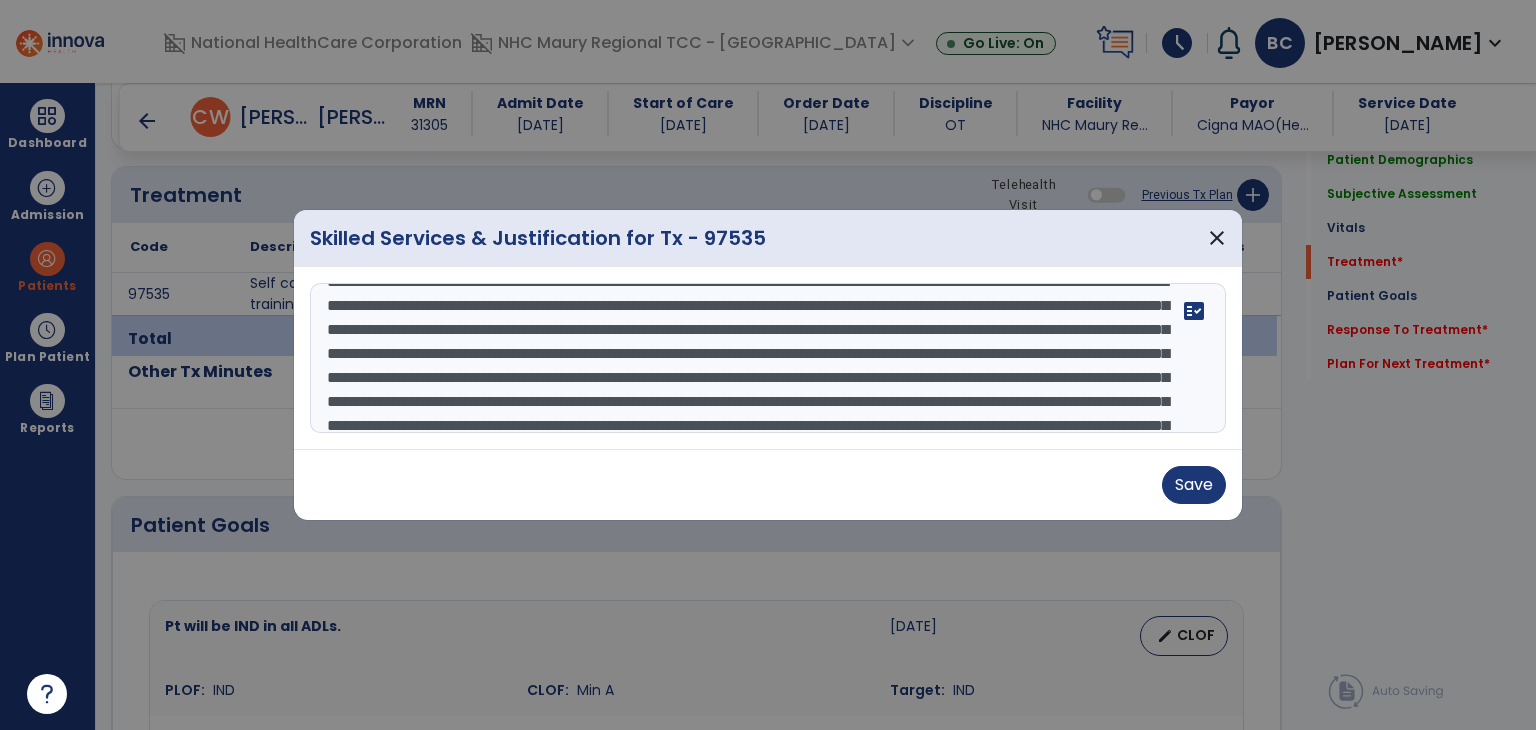 click at bounding box center [766, 358] 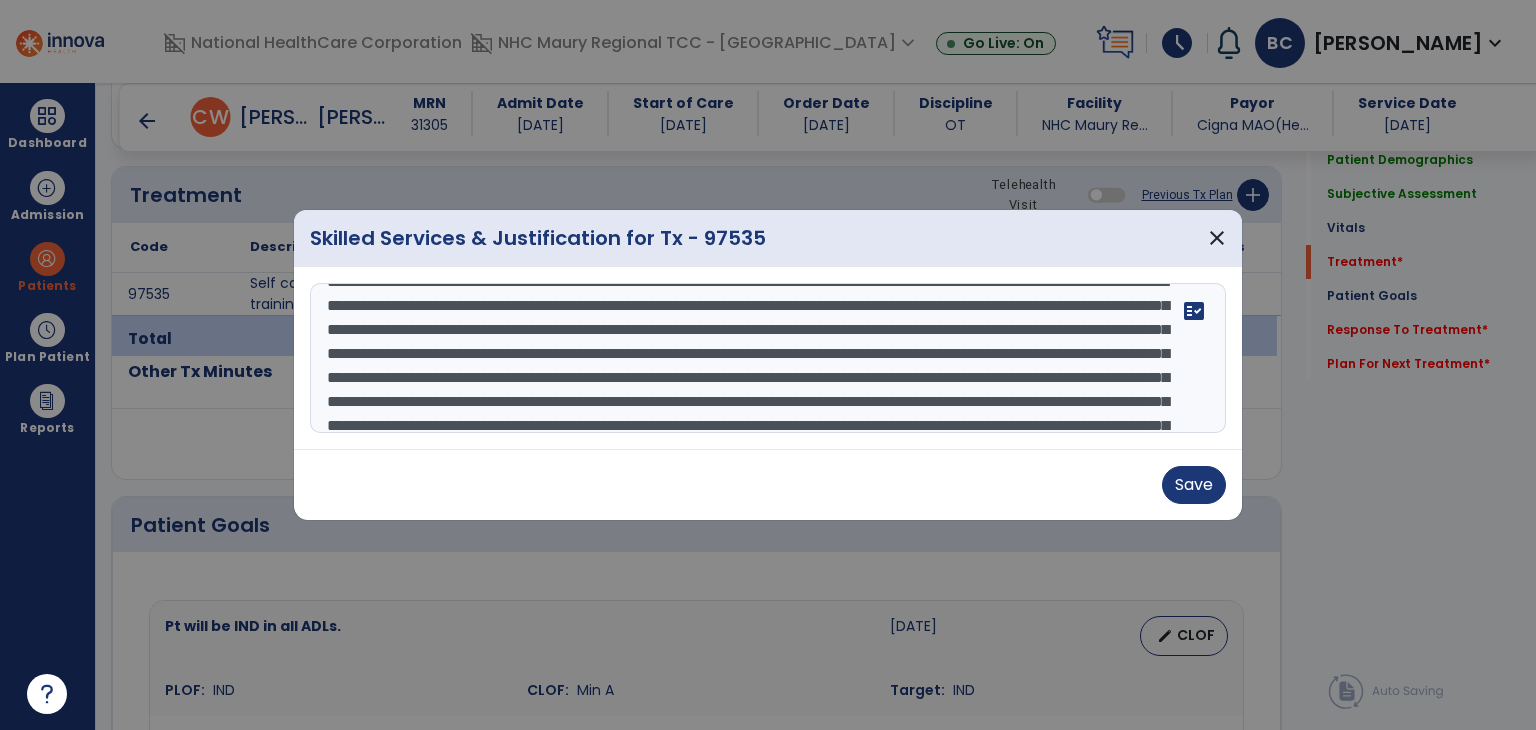 drag, startPoint x: 796, startPoint y: 325, endPoint x: 924, endPoint y: 329, distance: 128.06248 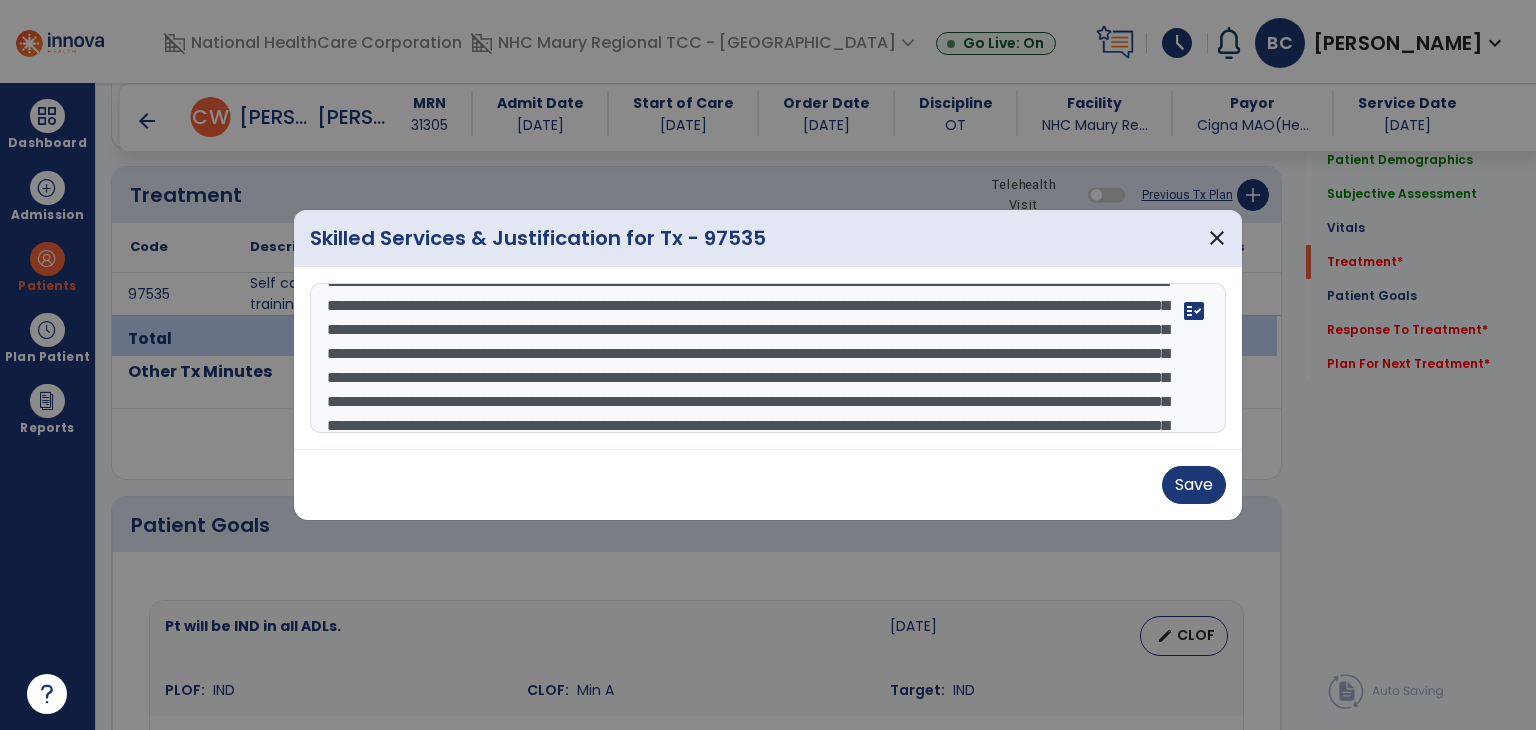 click at bounding box center [766, 358] 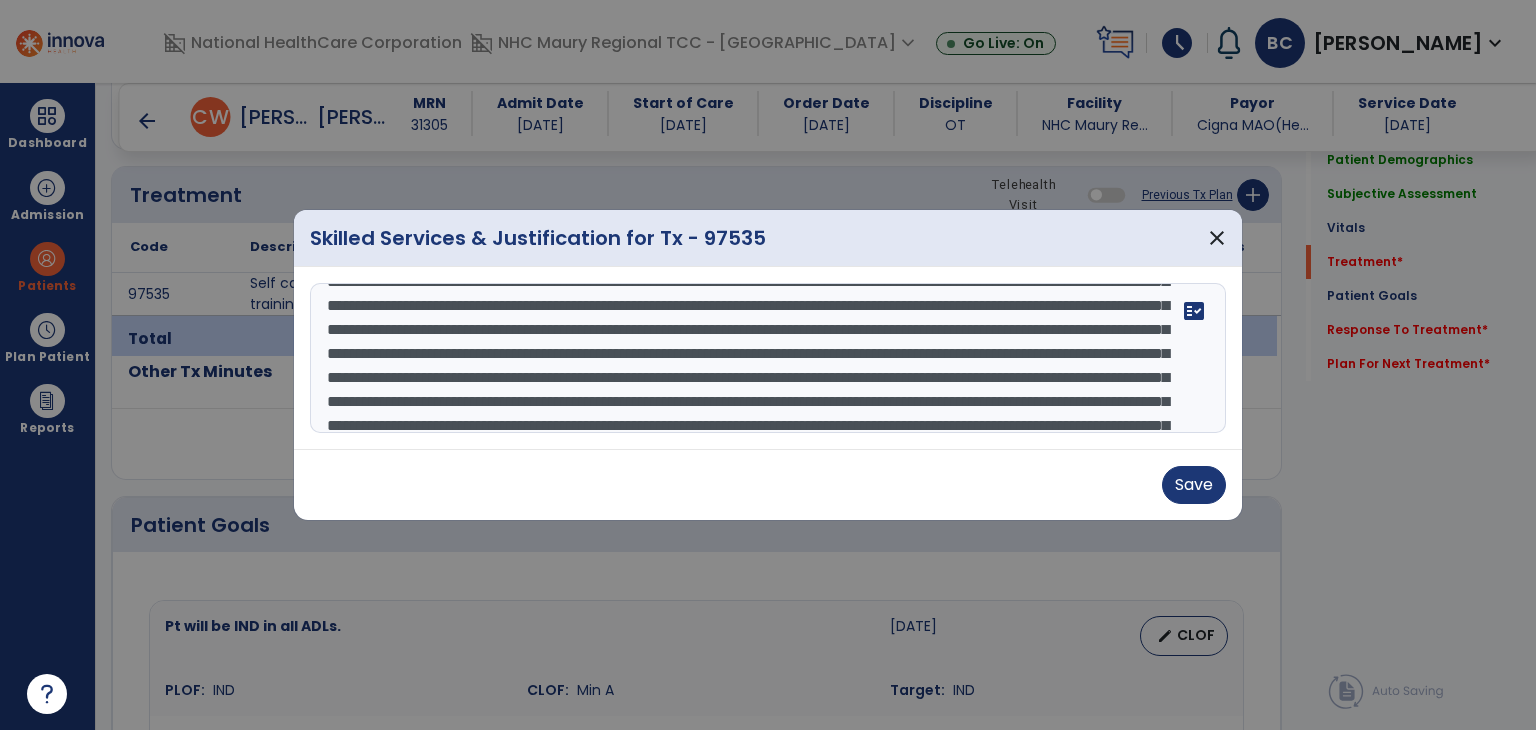 scroll, scrollTop: 79, scrollLeft: 0, axis: vertical 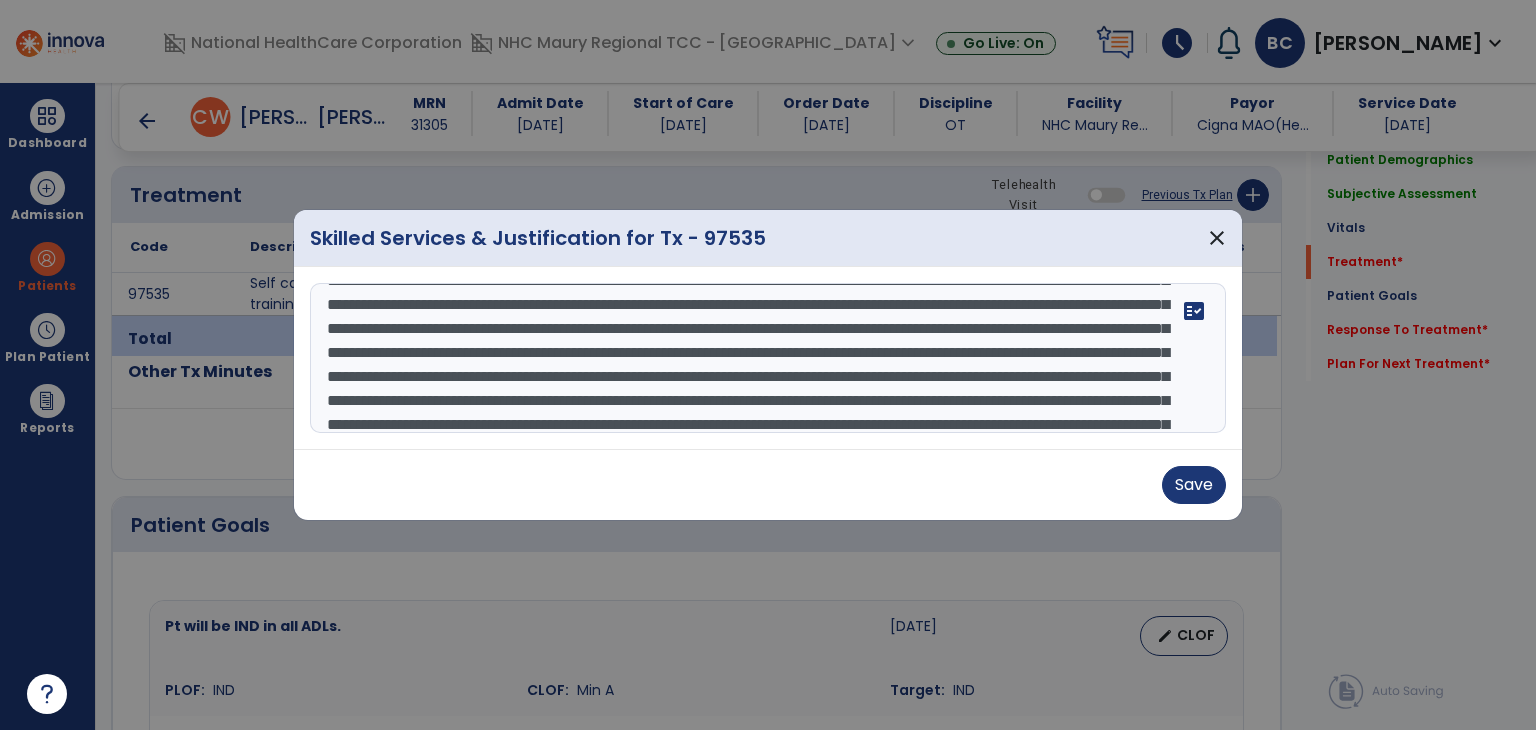 drag, startPoint x: 515, startPoint y: 326, endPoint x: 724, endPoint y: 338, distance: 209.34421 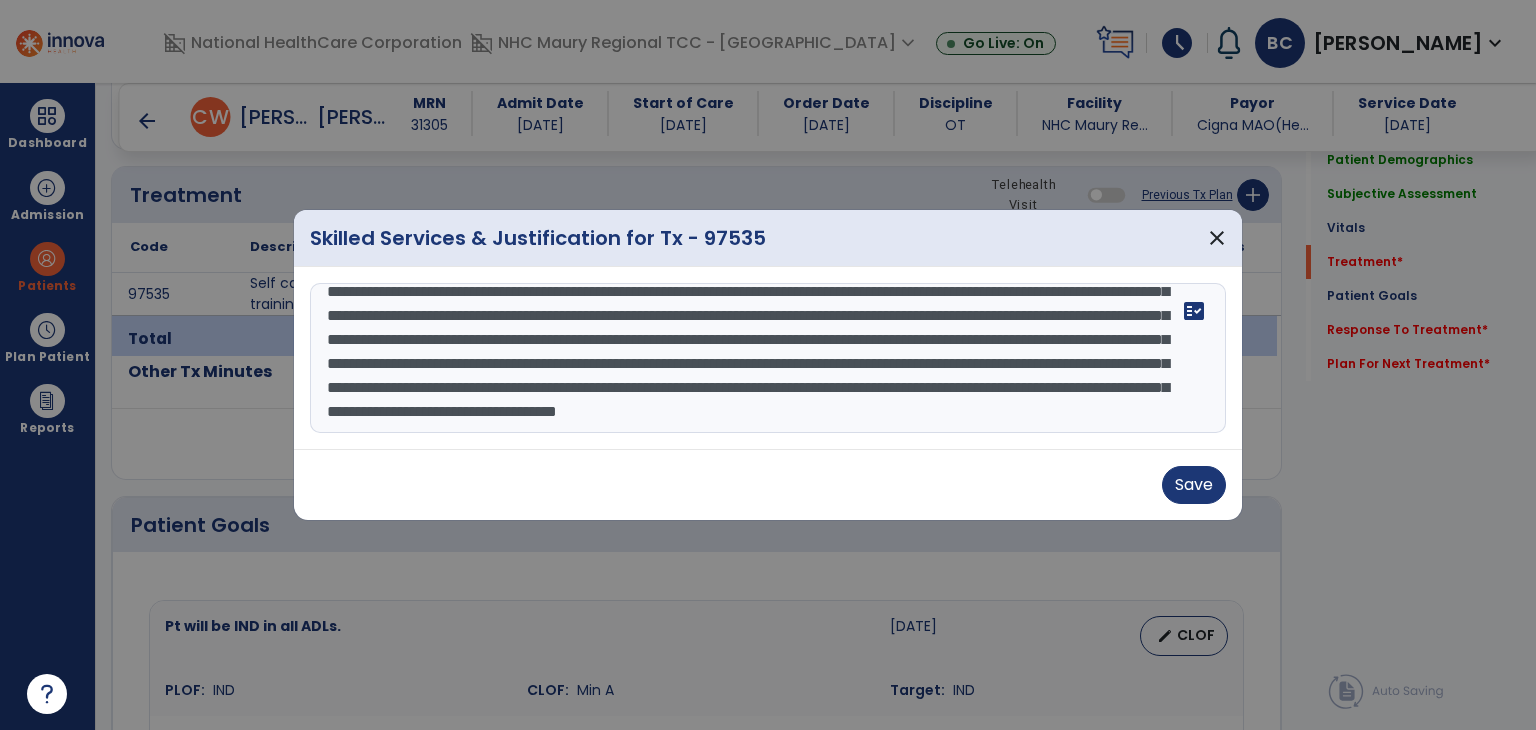 scroll, scrollTop: 144, scrollLeft: 0, axis: vertical 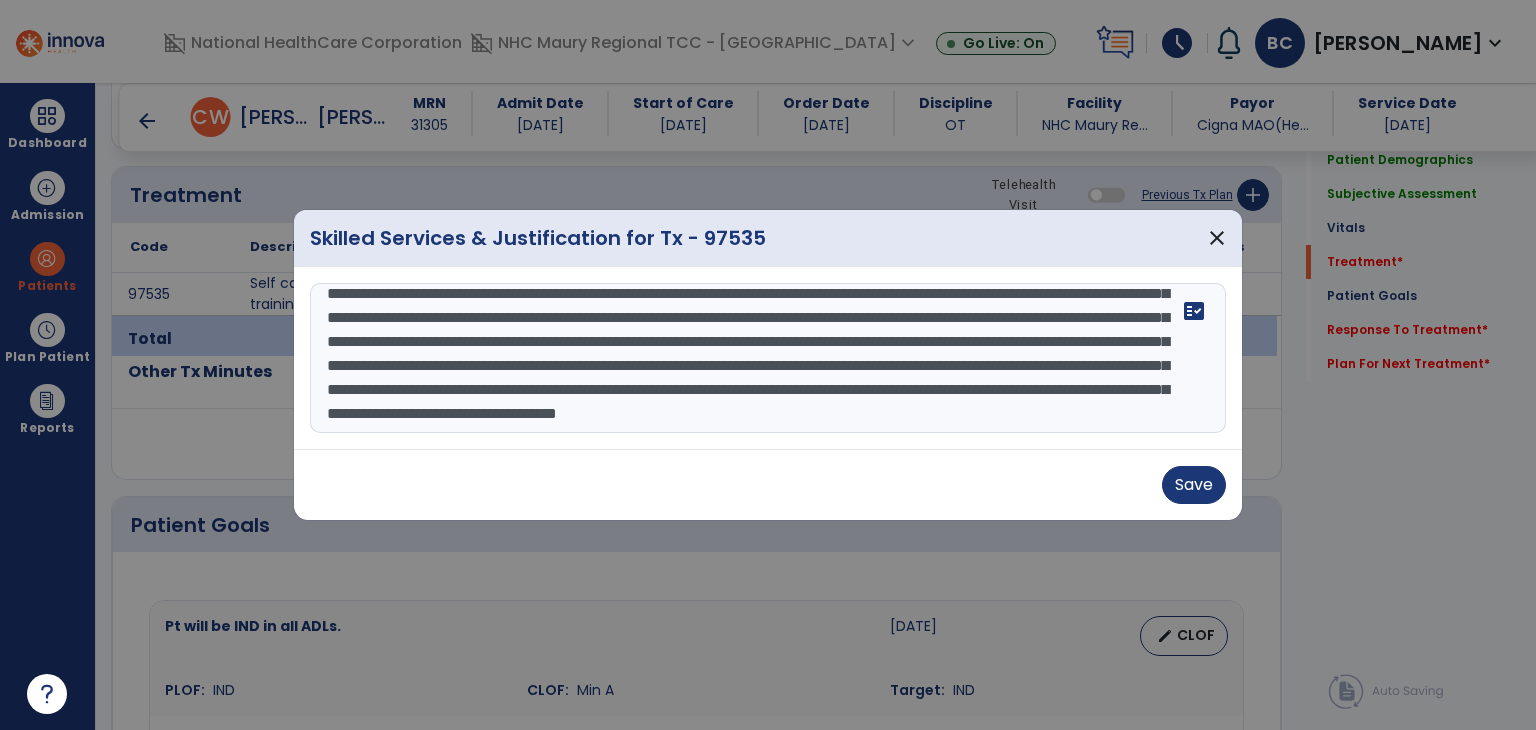 click at bounding box center [766, 358] 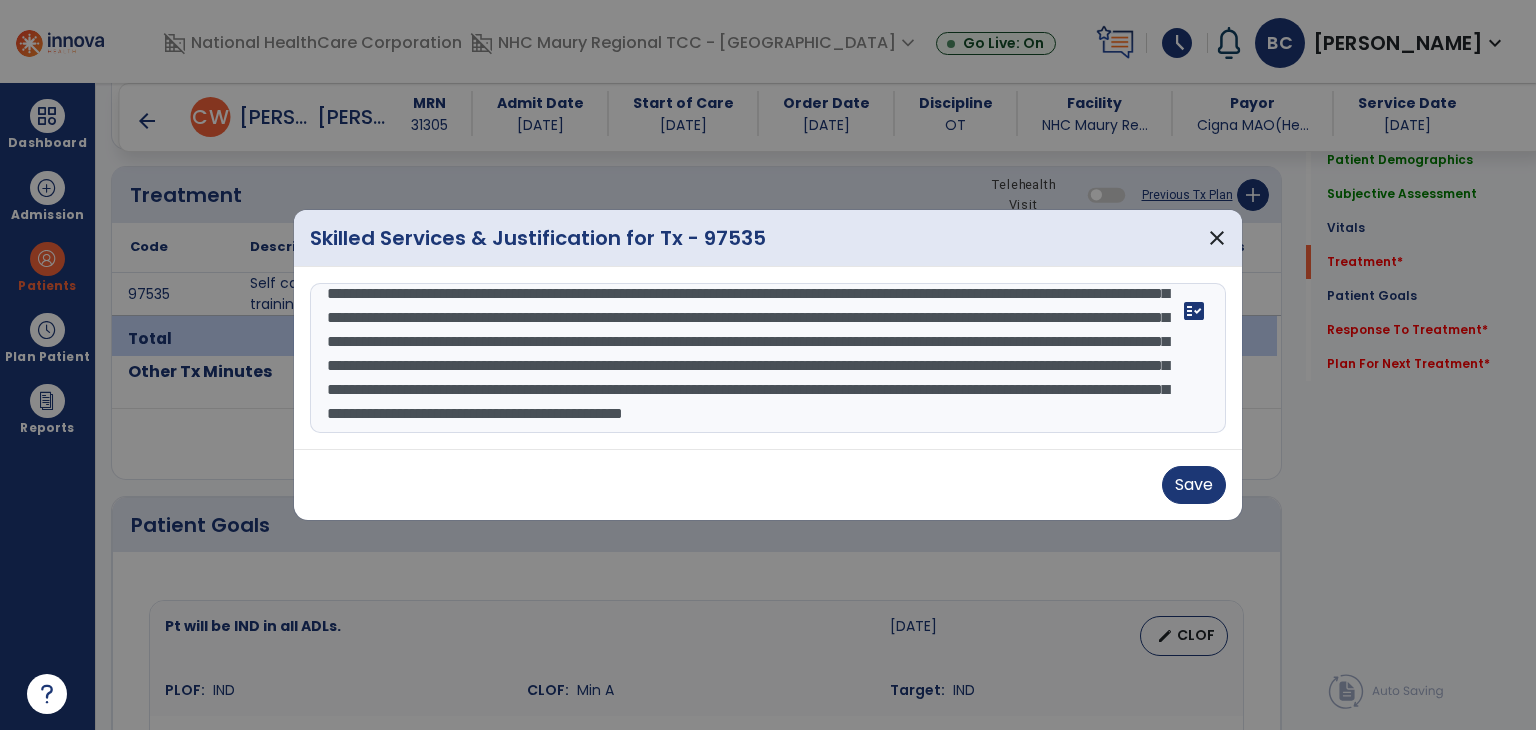 click at bounding box center (766, 358) 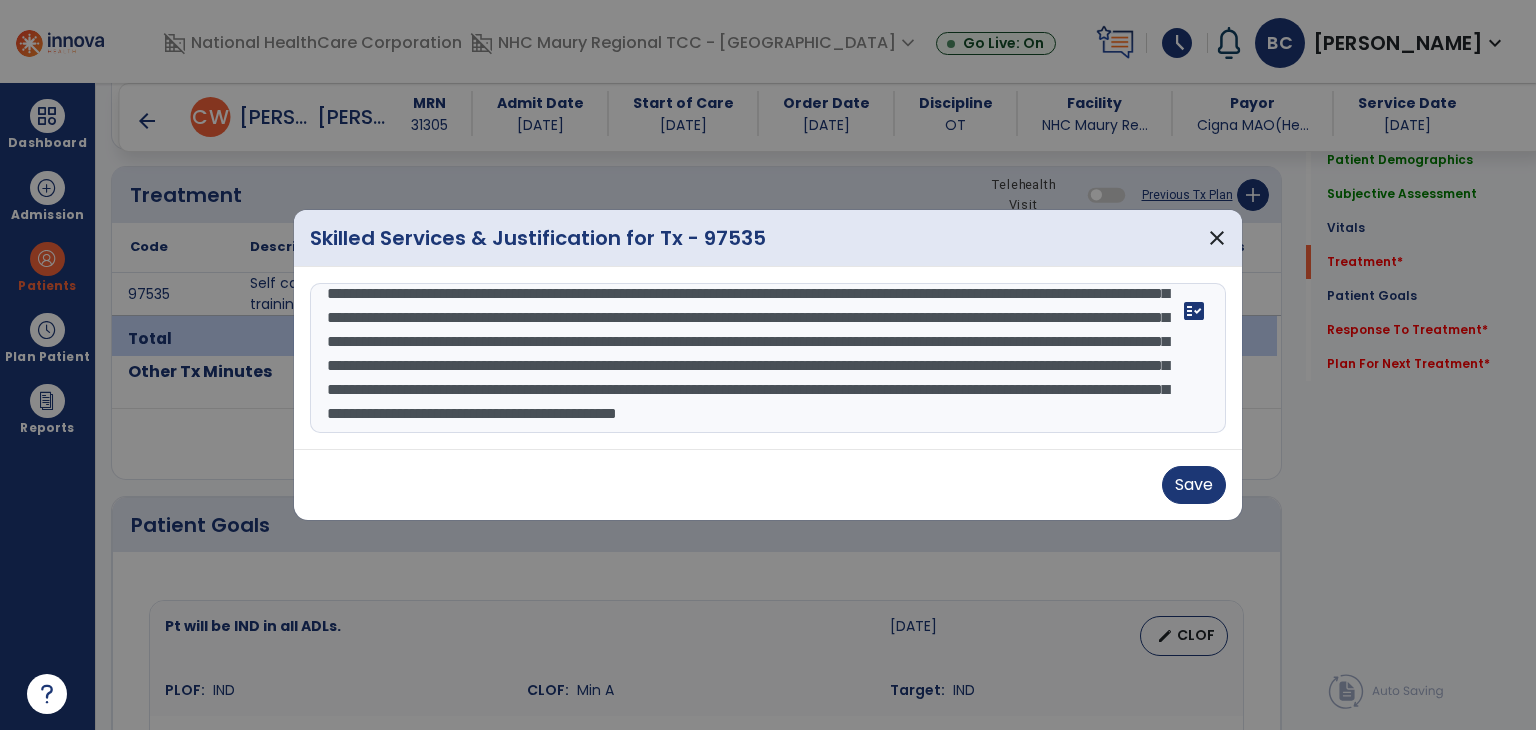 scroll, scrollTop: 154, scrollLeft: 0, axis: vertical 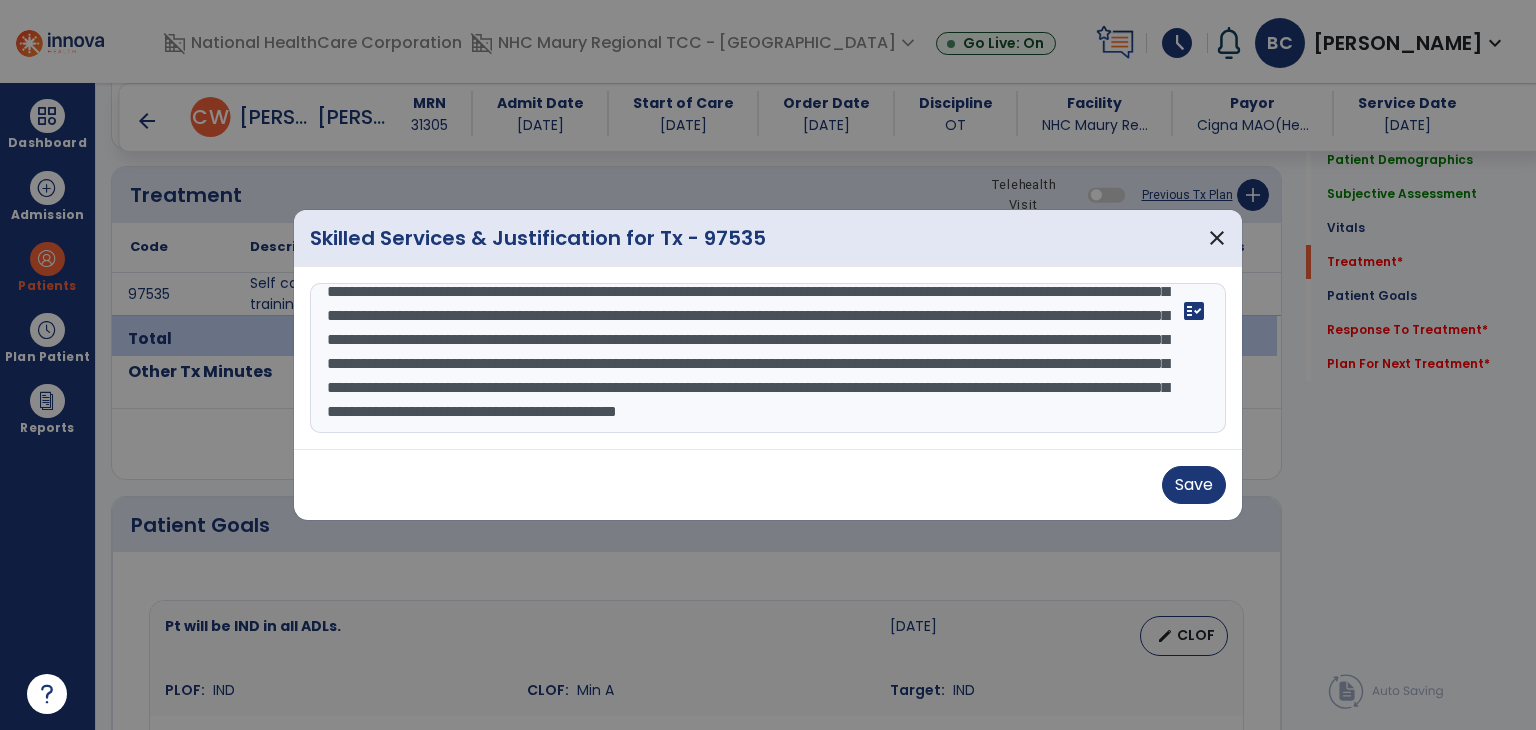drag, startPoint x: 902, startPoint y: 303, endPoint x: 1127, endPoint y: 307, distance: 225.03555 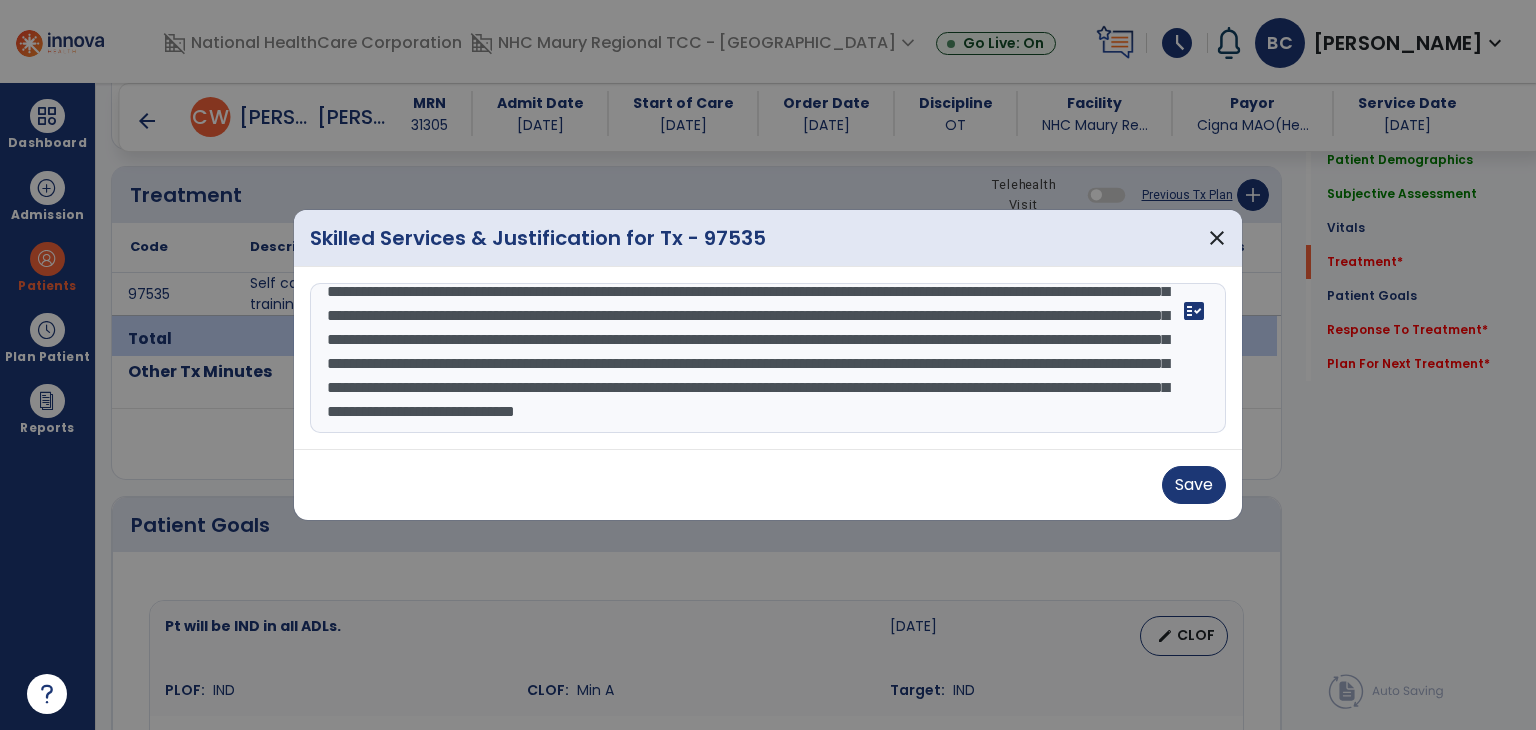 scroll, scrollTop: 192, scrollLeft: 0, axis: vertical 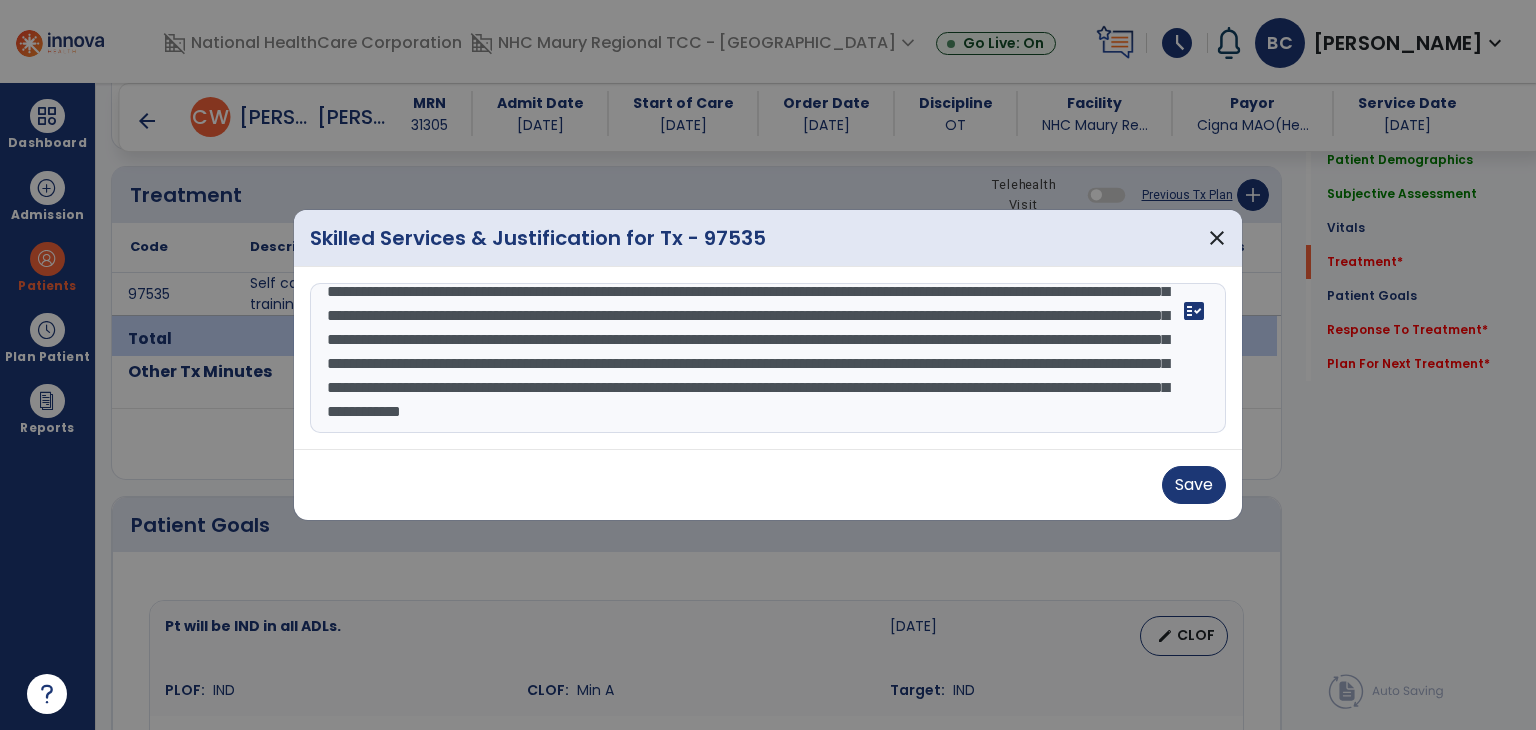 drag, startPoint x: 422, startPoint y: 362, endPoint x: 658, endPoint y: 367, distance: 236.05296 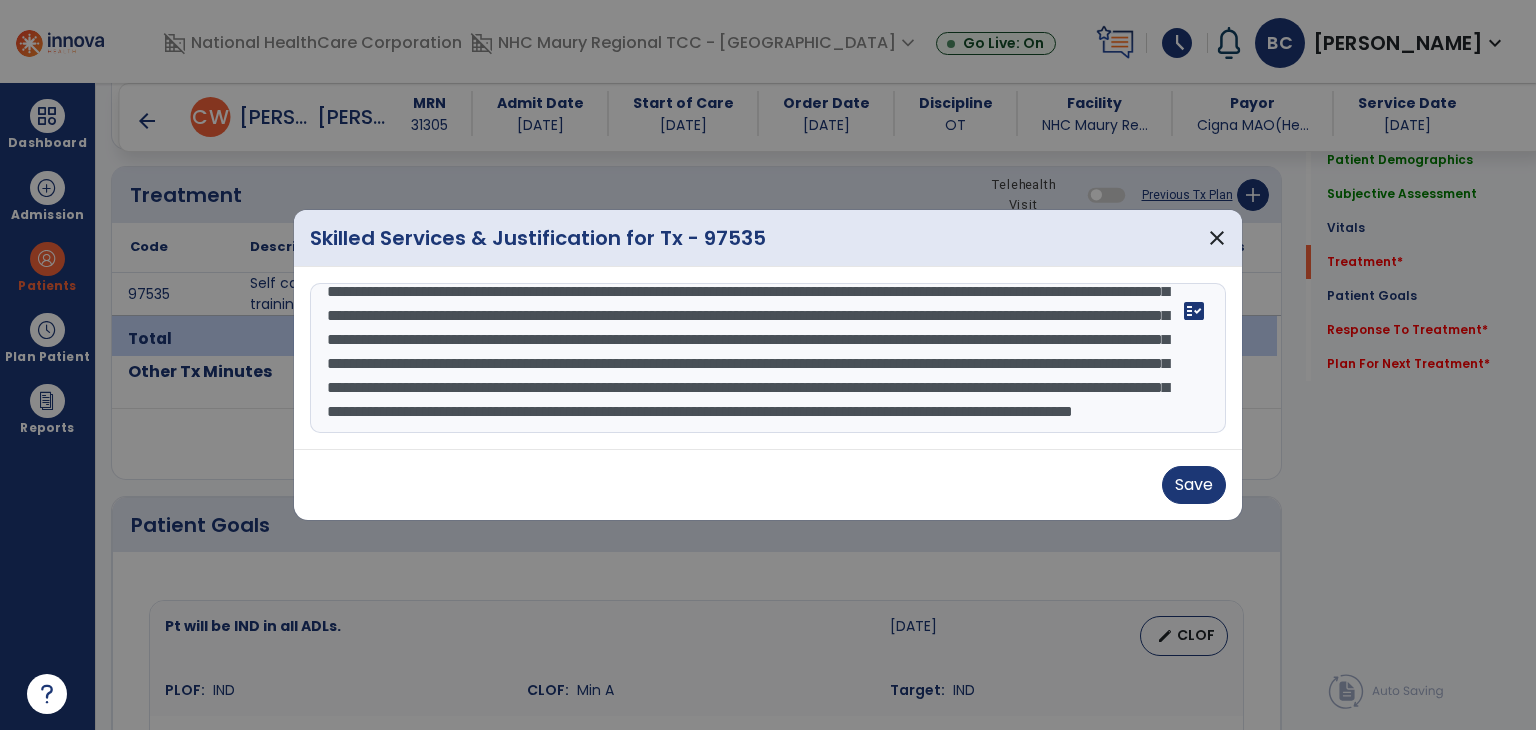click at bounding box center (766, 358) 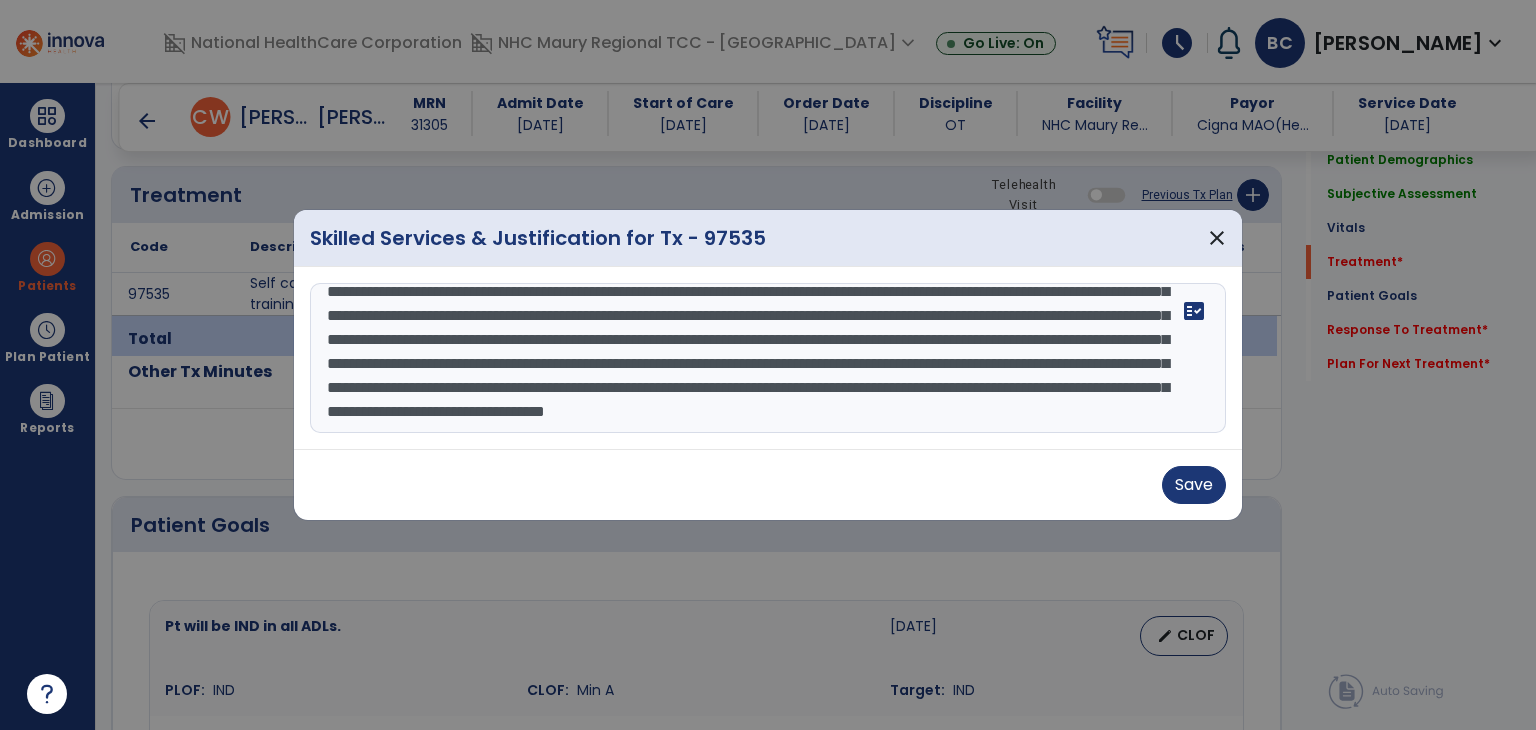 click at bounding box center (766, 358) 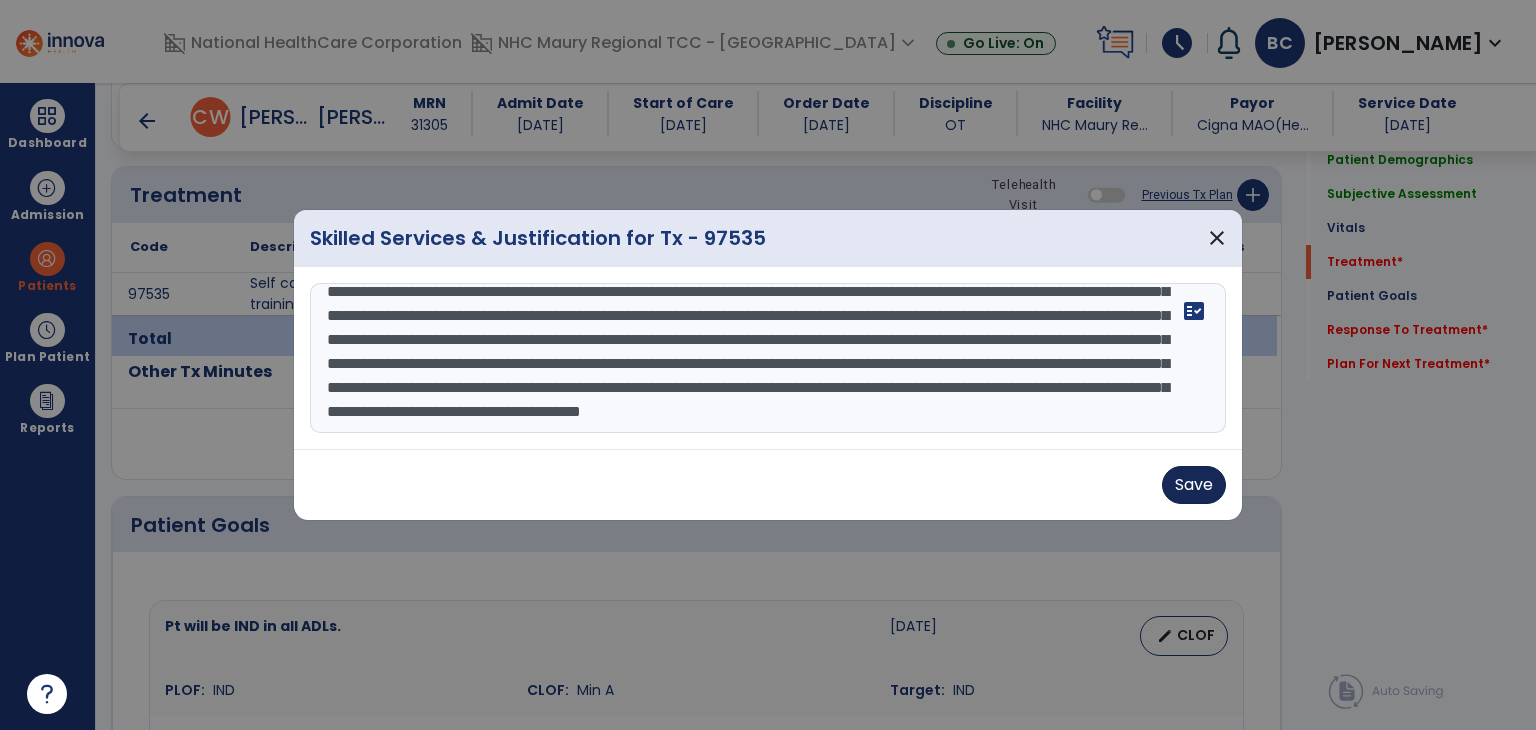 type on "**********" 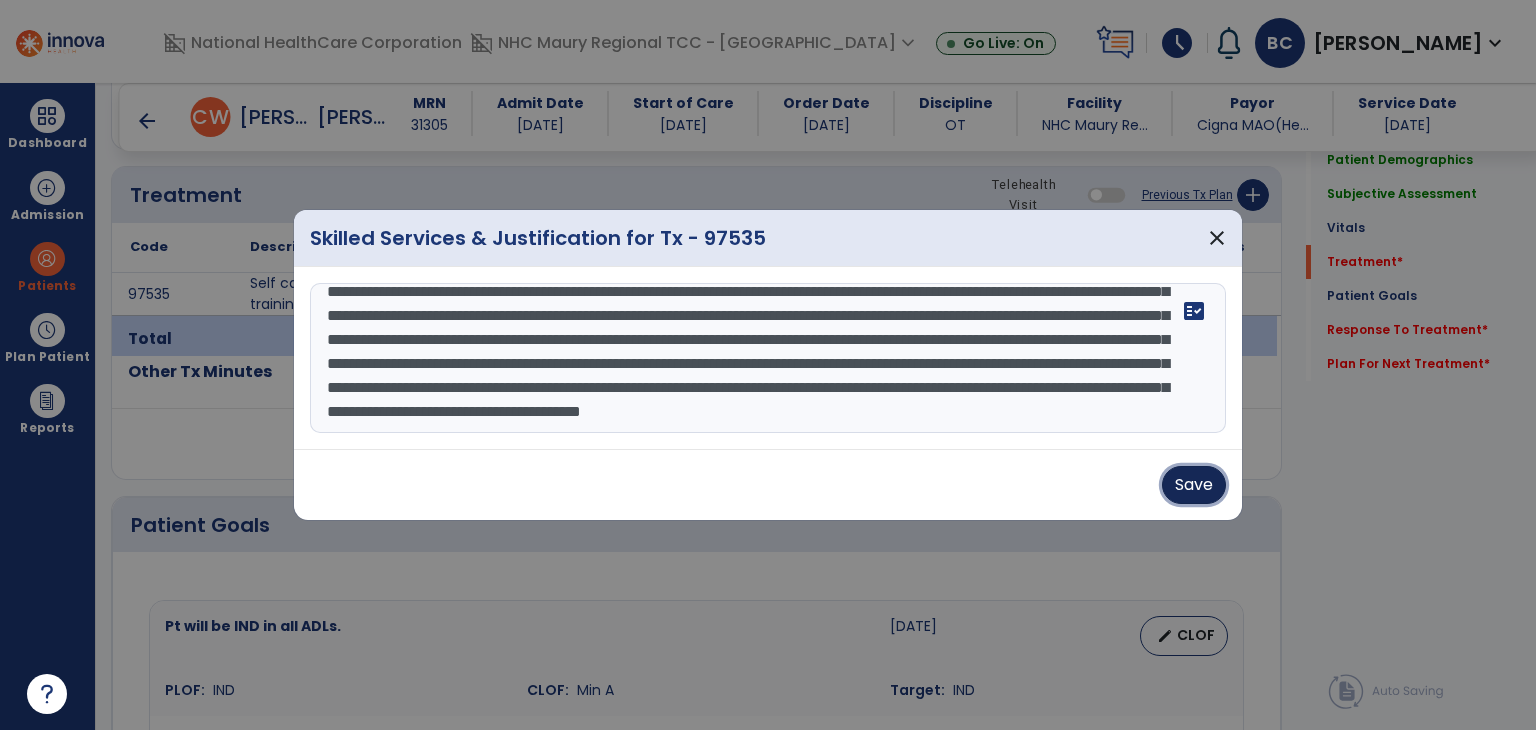 click on "Save" at bounding box center [1194, 485] 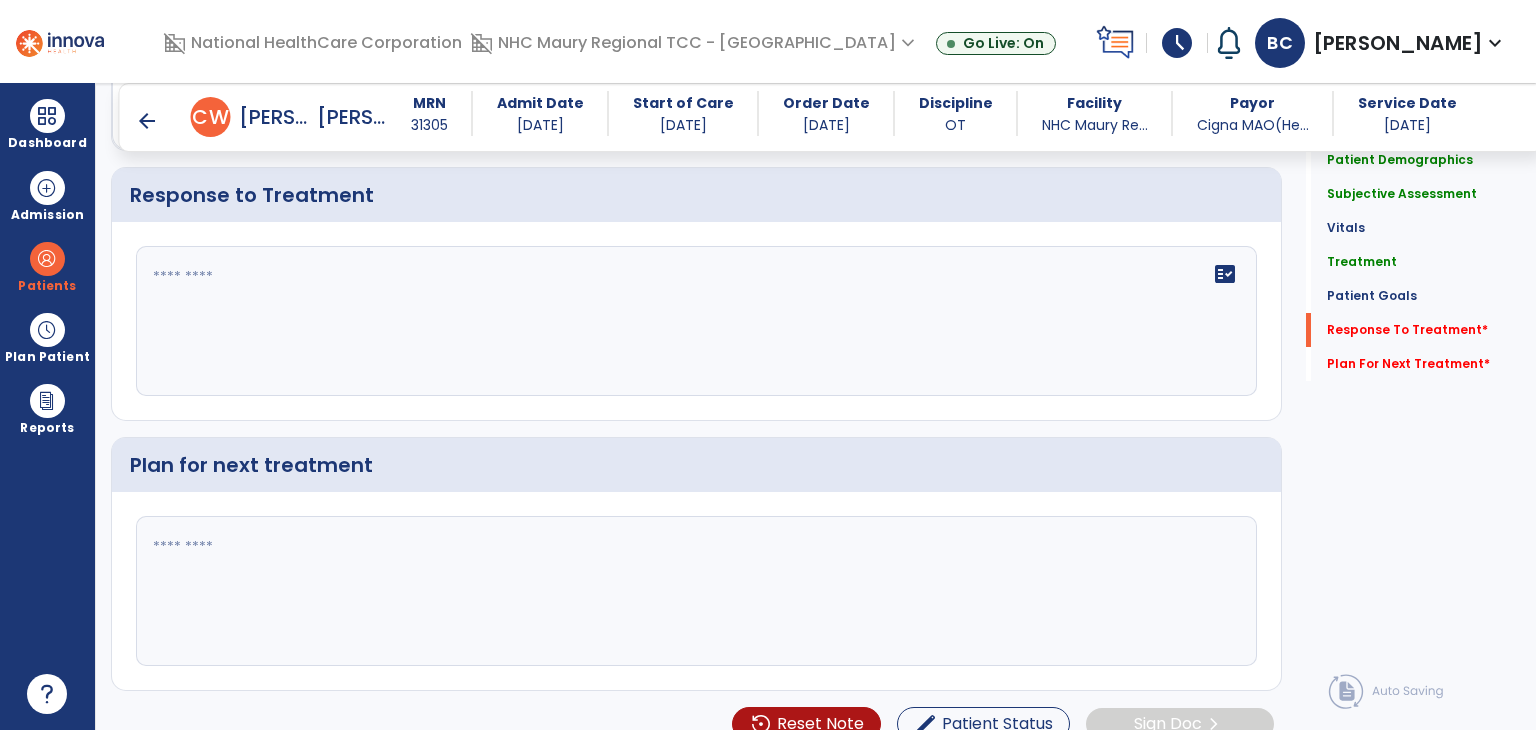scroll, scrollTop: 2868, scrollLeft: 0, axis: vertical 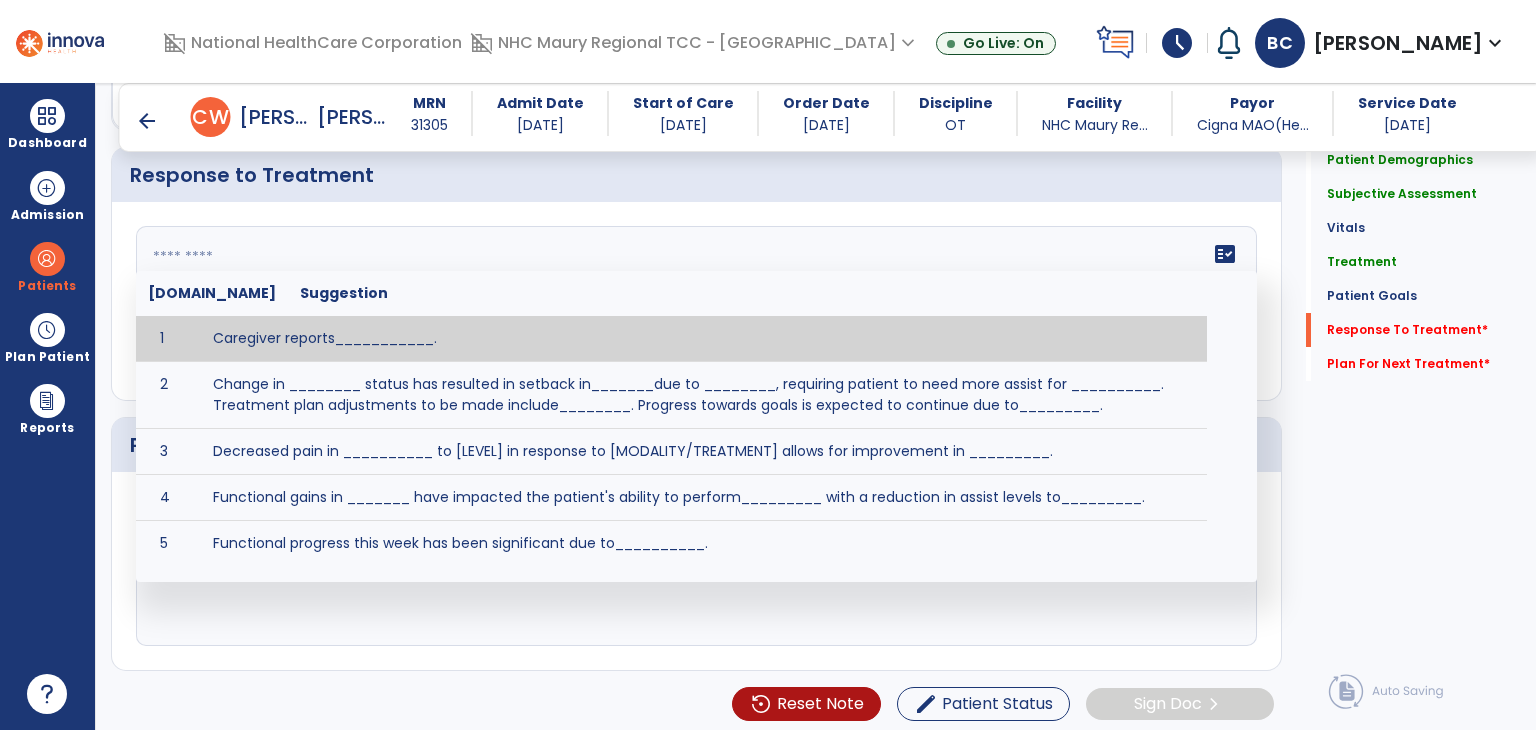 click on "fact_check  [DOMAIN_NAME] Suggestion 1 Caregiver reports___________. 2 Change in ________ status has resulted in setback in_______due to ________, requiring patient to need more assist for __________.   Treatment plan adjustments to be made include________.  Progress towards goals is expected to continue due to_________. 3 Decreased pain in __________ to [LEVEL] in response to [MODALITY/TREATMENT] allows for improvement in _________. 4 Functional gains in _______ have impacted the patient's ability to perform_________ with a reduction in assist levels to_________. 5 Functional progress this week has been significant due to__________. 6 Gains in ________ have improved the patient's ability to perform ______with decreased levels of assist to___________. 7 Improvement in ________allows patient to tolerate higher levels of challenges in_________. 8 Pain in [AREA] has decreased to [LEVEL] in response to [TREATMENT/MODALITY], allowing fore ease in completing__________. 9 10 11 12 13 14 15 16 17 18 19 20 21" 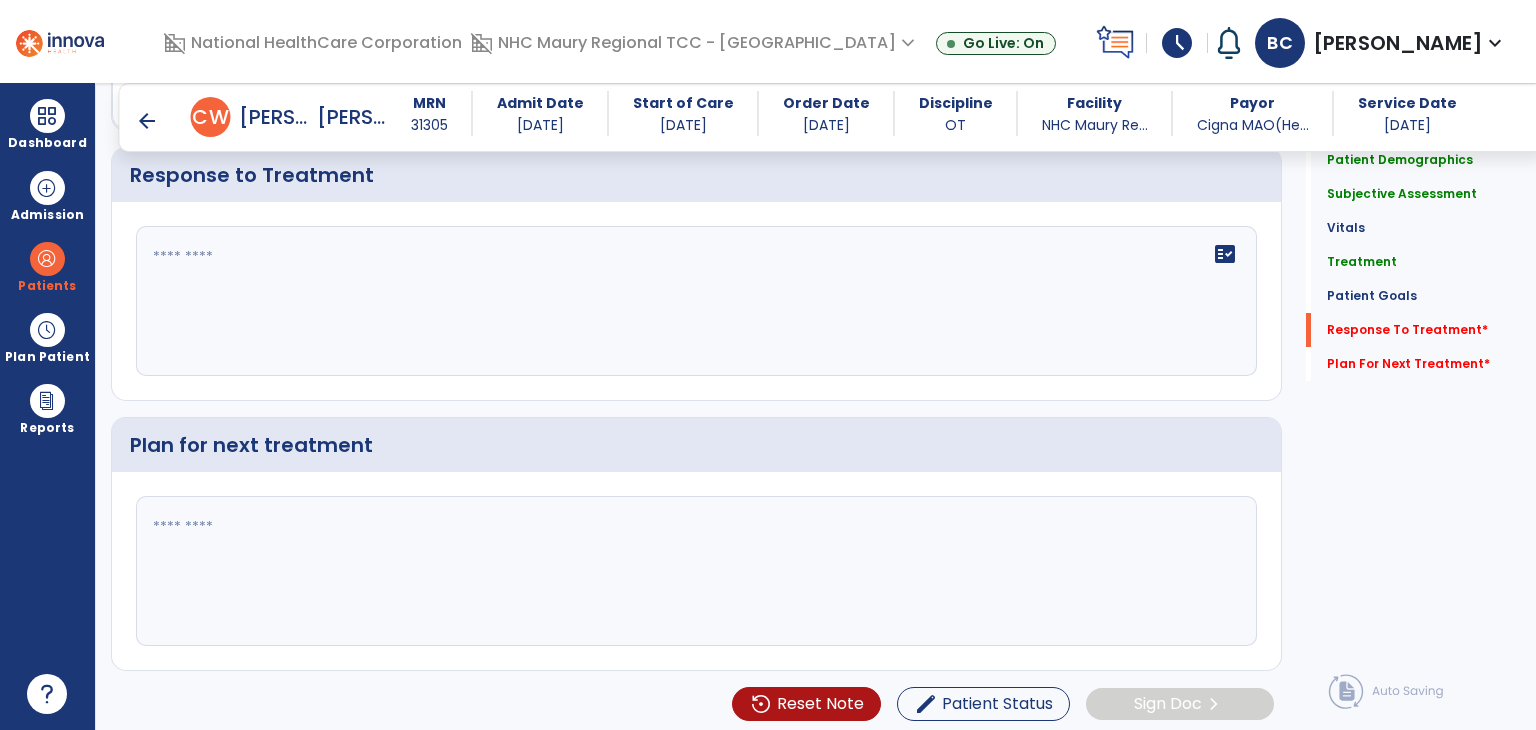 click on "schedule" at bounding box center [1177, 43] 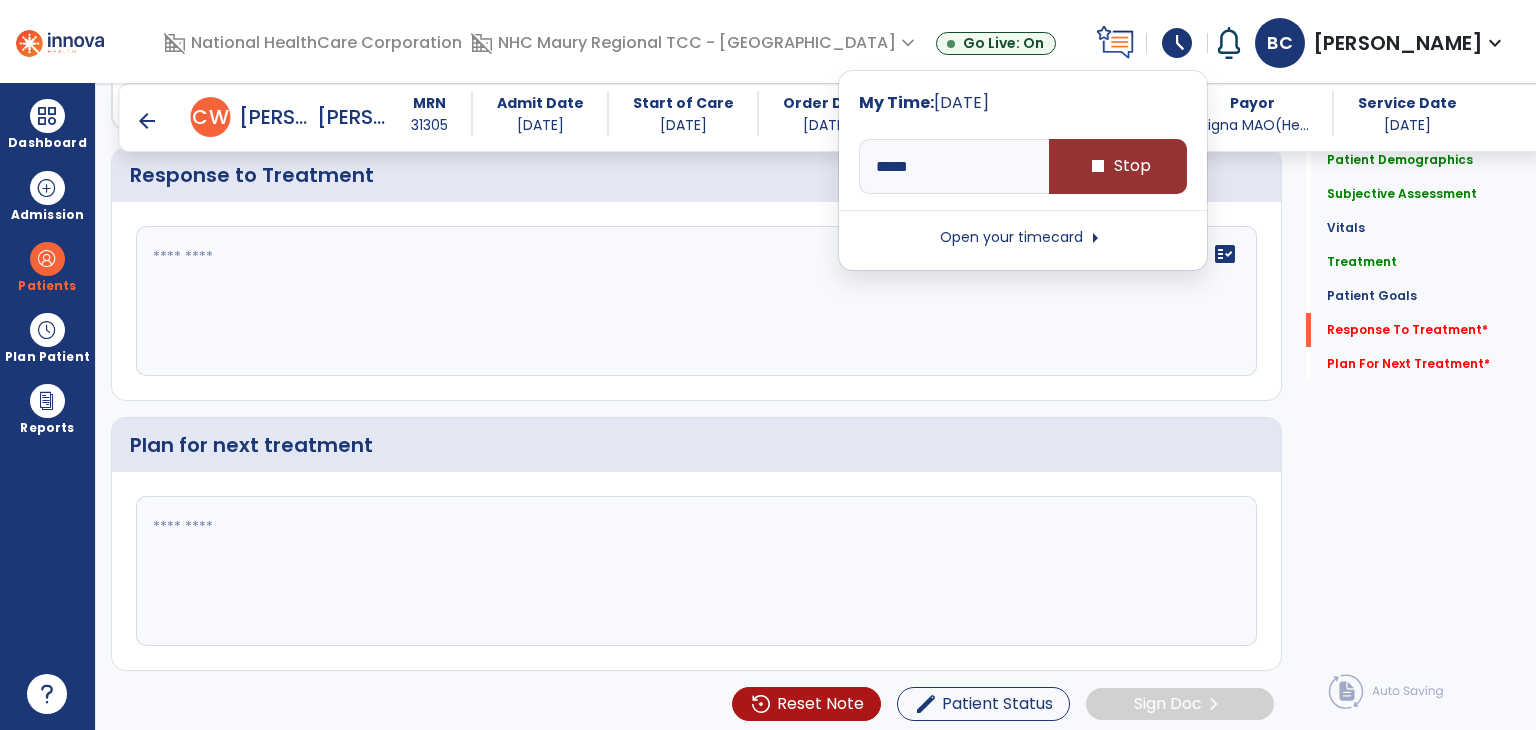 click on "stop  Stop" at bounding box center [1118, 166] 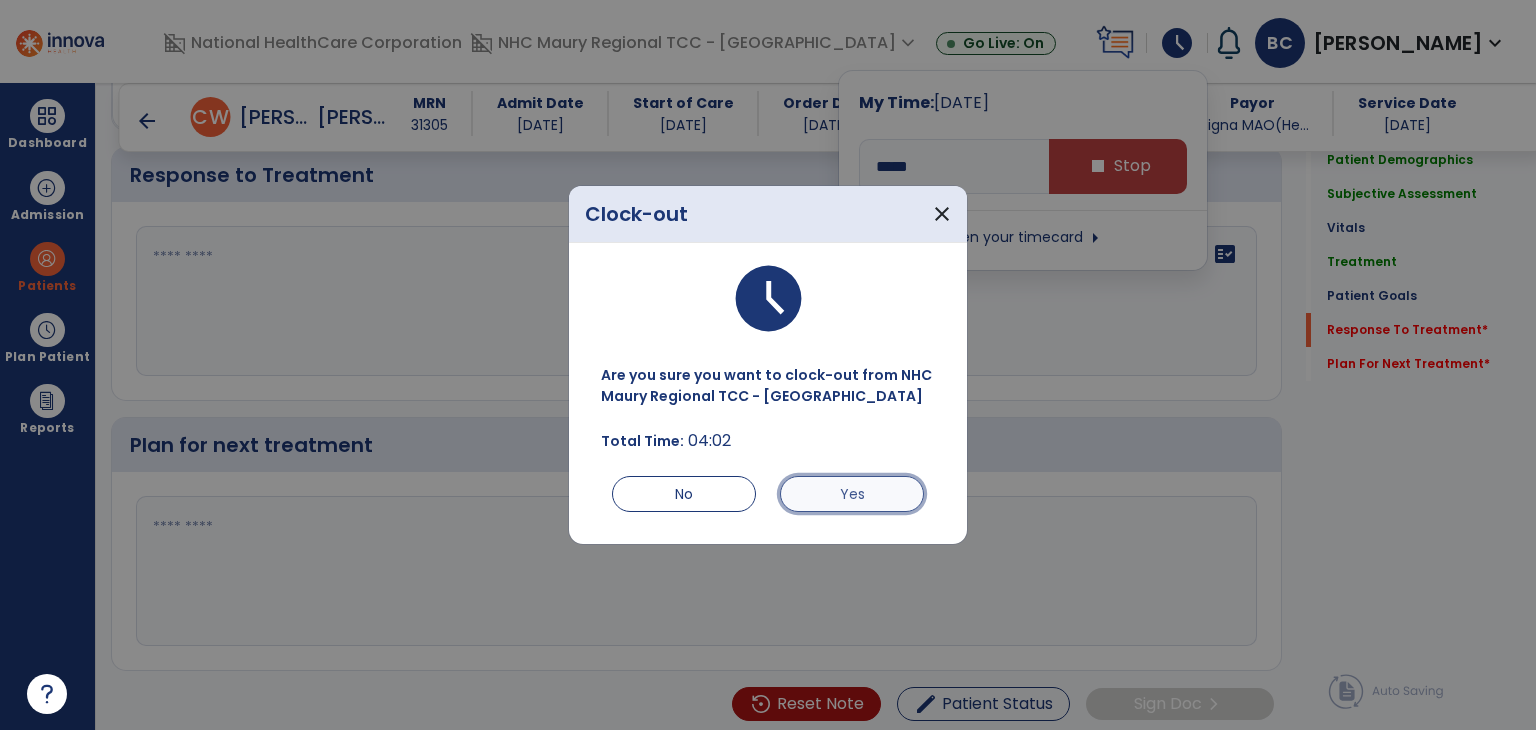 click on "Yes" at bounding box center [852, 494] 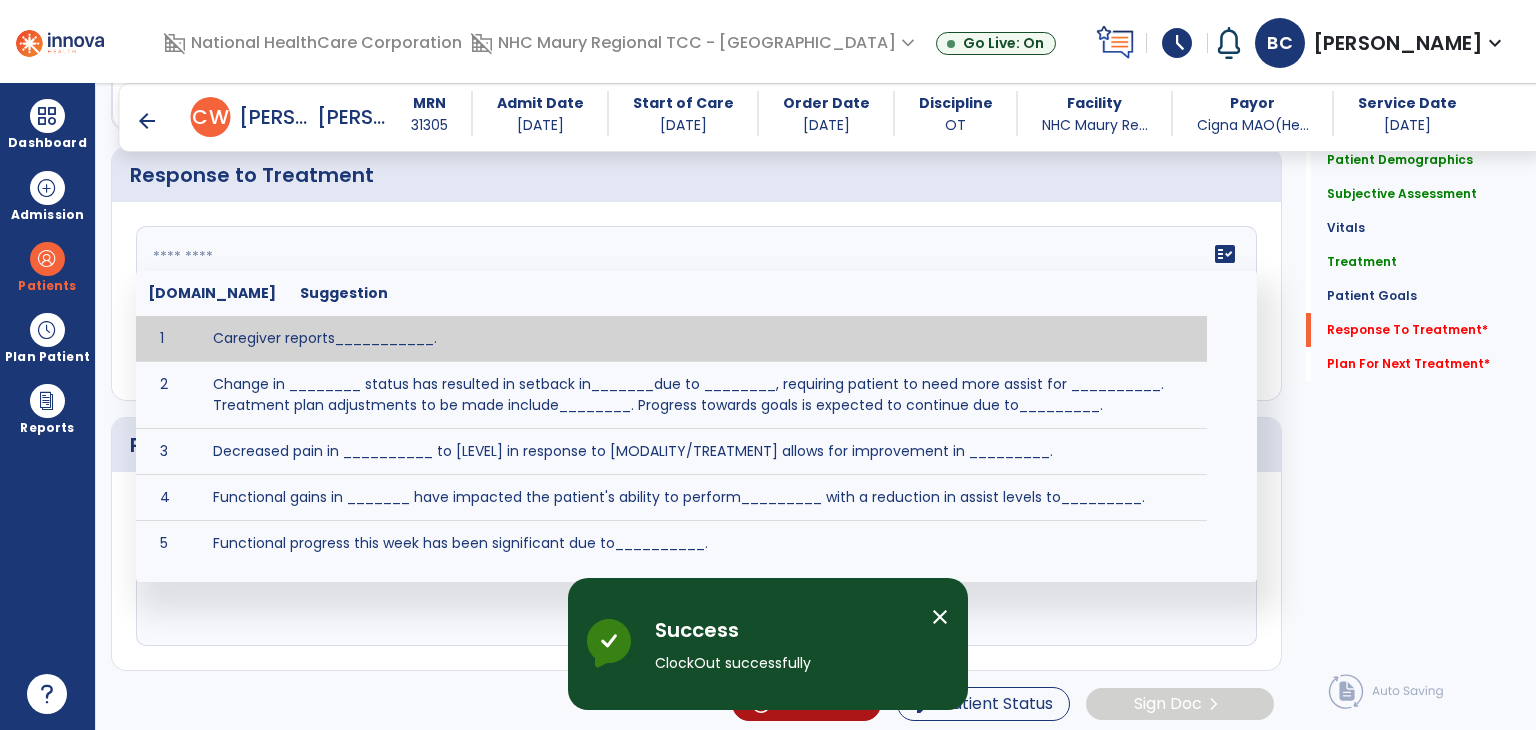 click 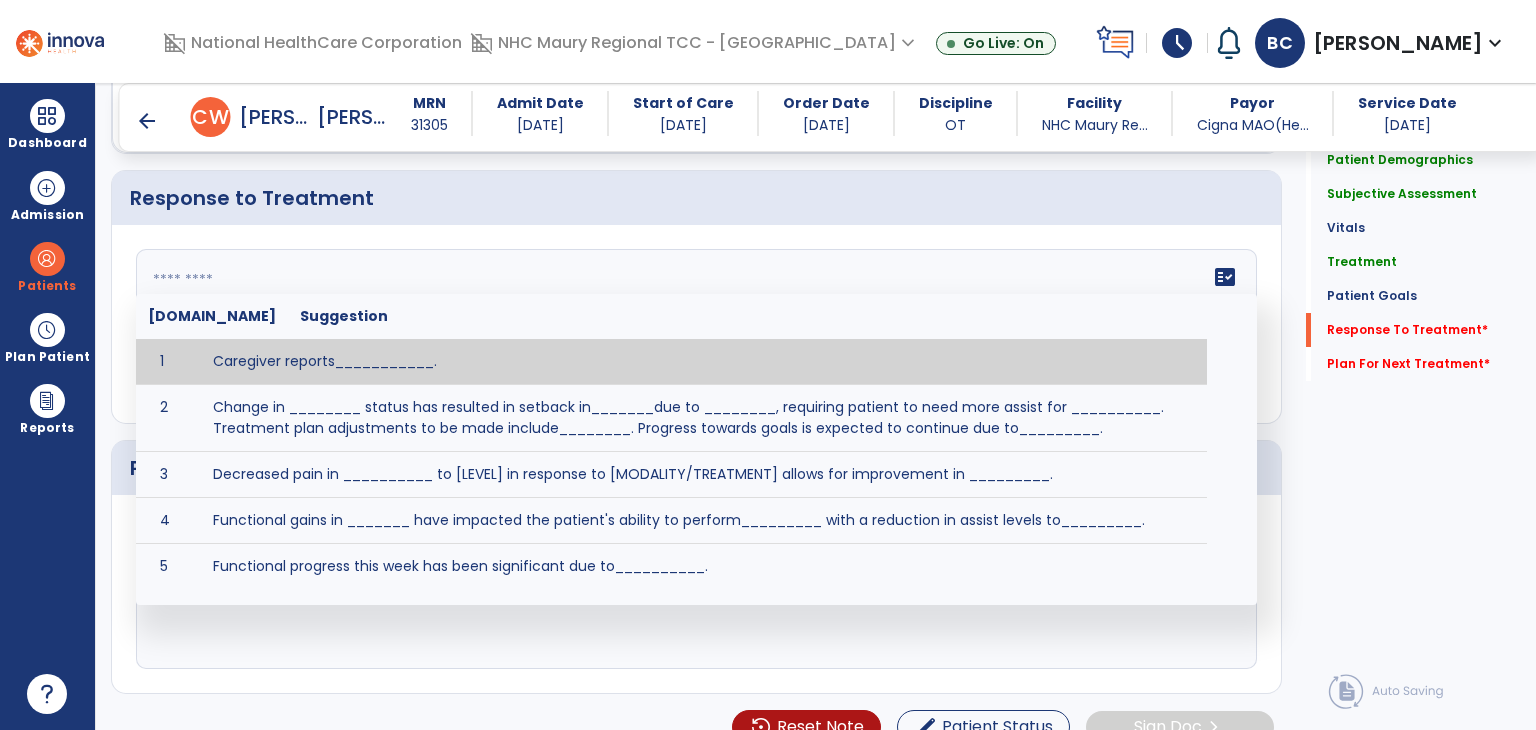 scroll, scrollTop: 2868, scrollLeft: 0, axis: vertical 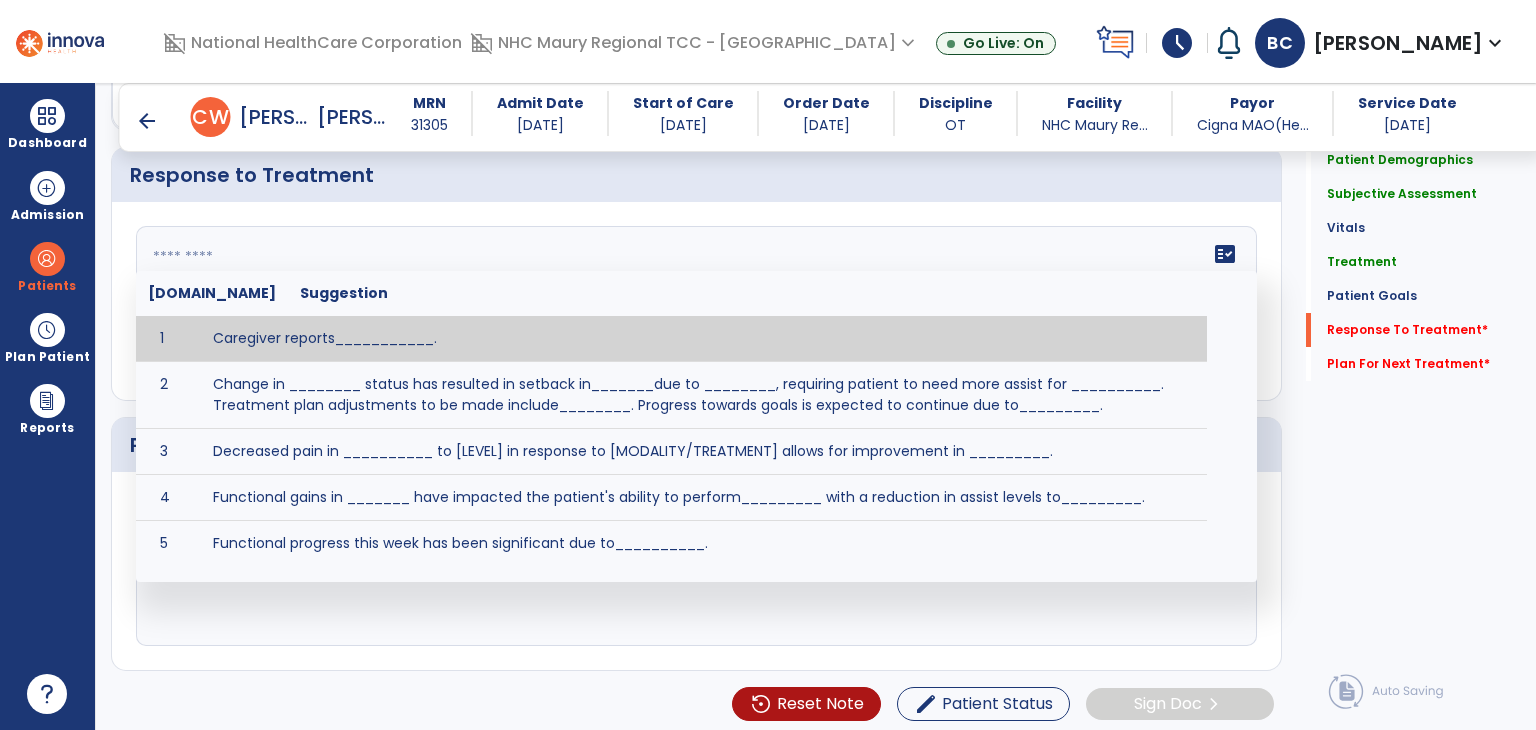 paste on "**********" 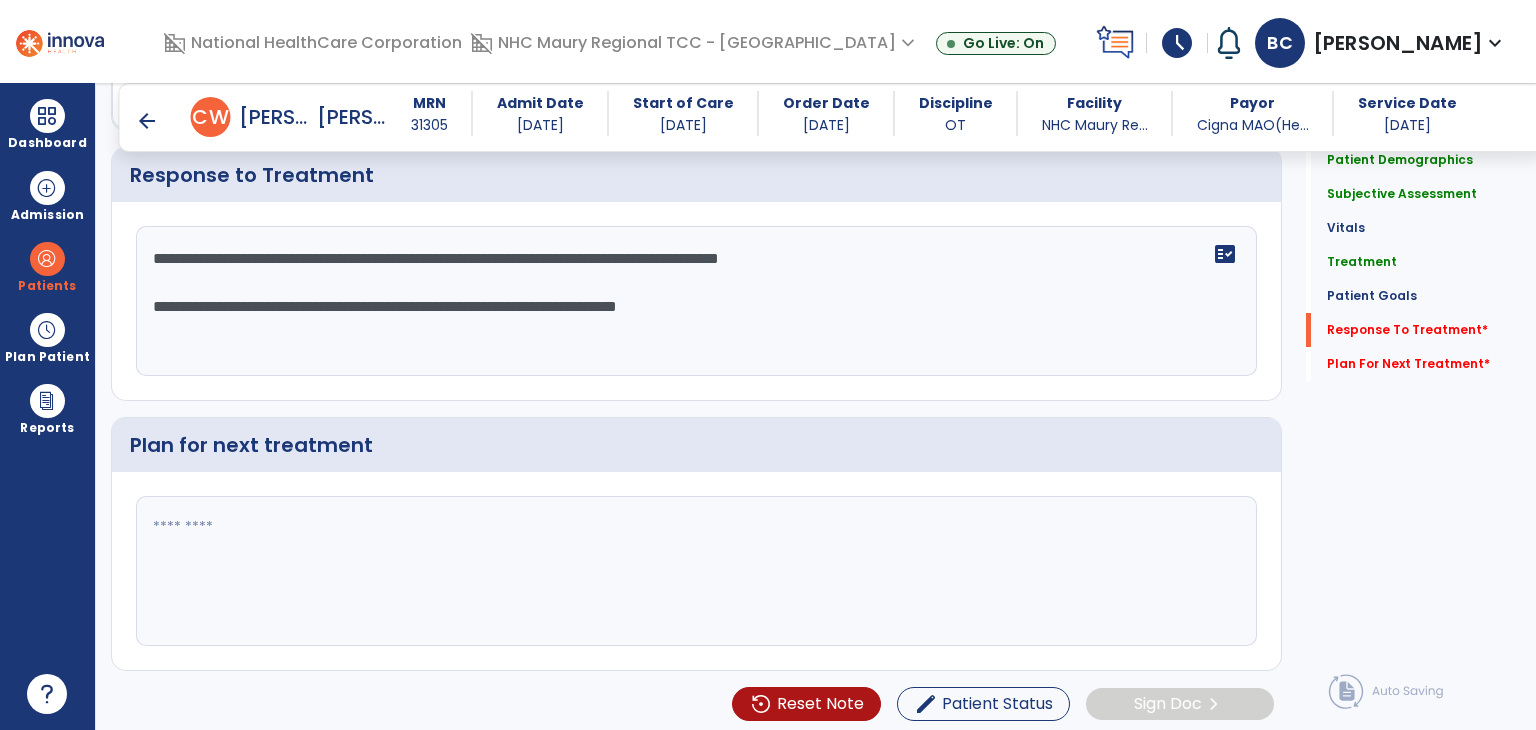 type on "**********" 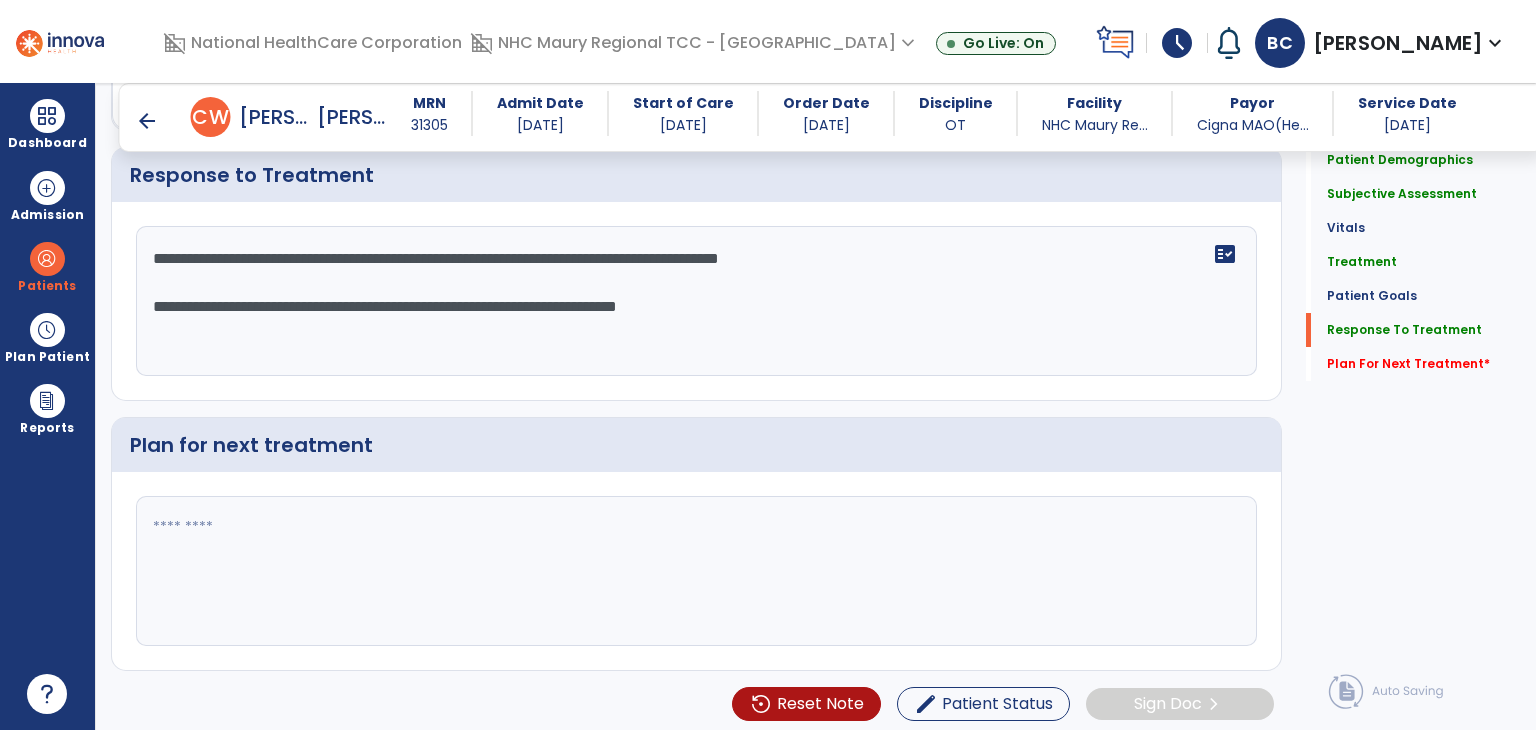 scroll, scrollTop: 2868, scrollLeft: 0, axis: vertical 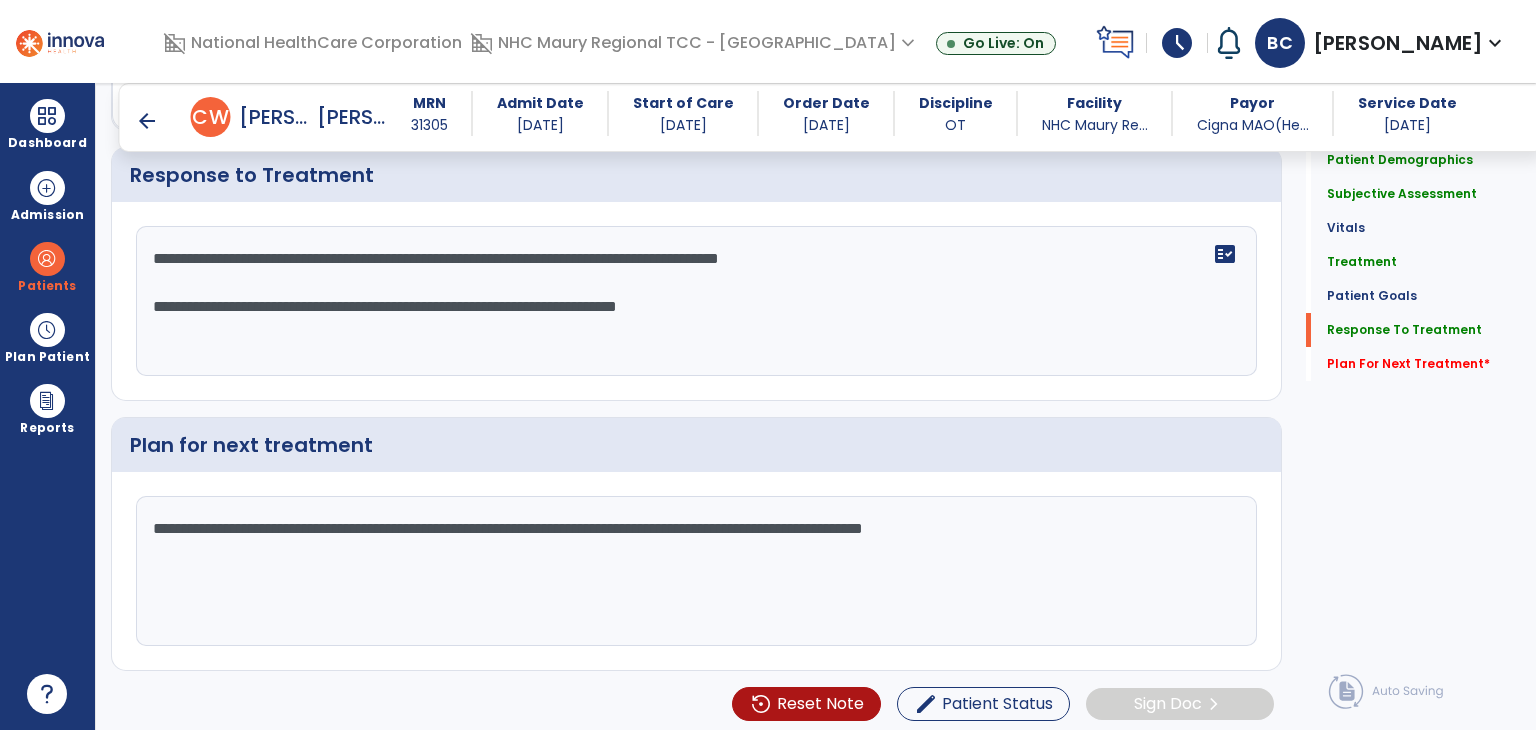 click on "**********" 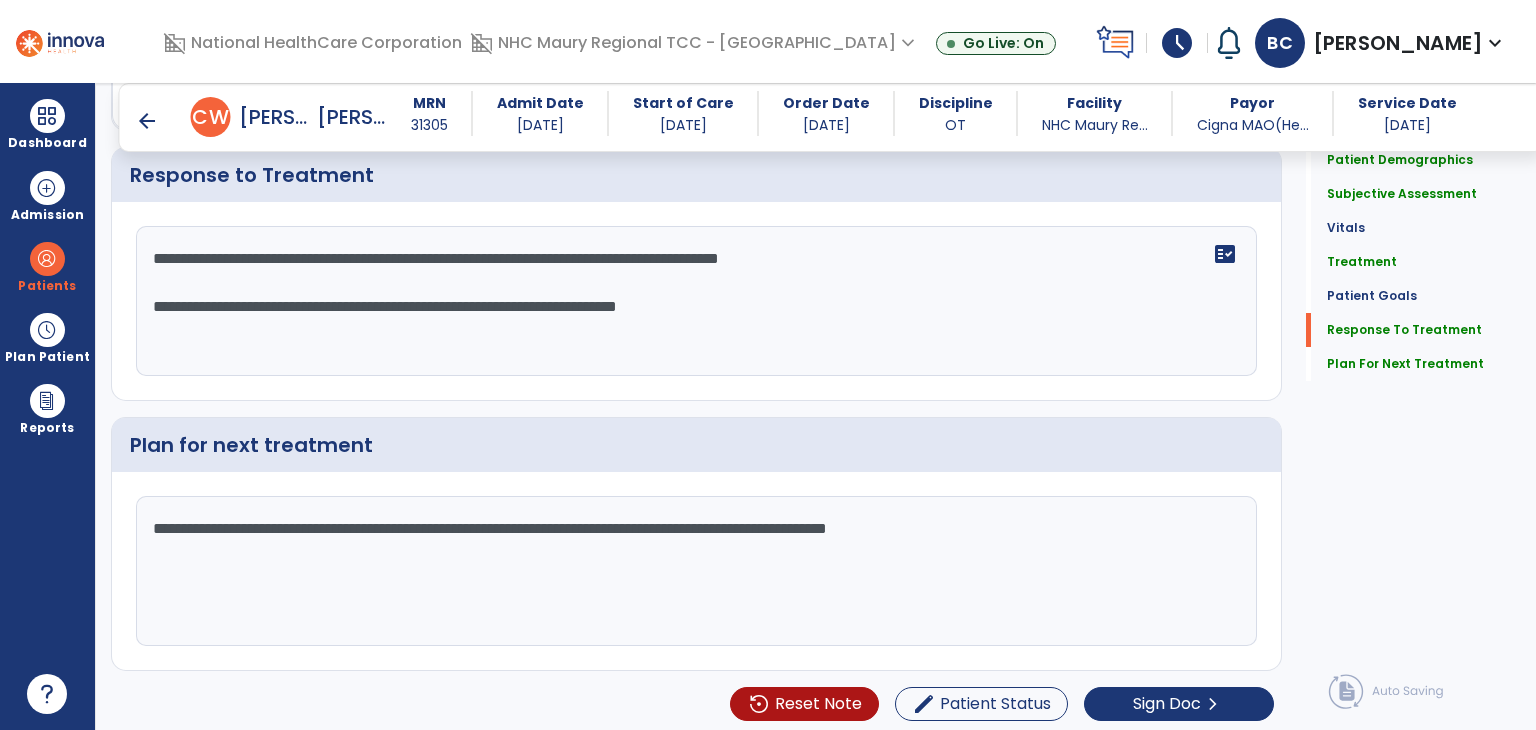 scroll, scrollTop: 2868, scrollLeft: 0, axis: vertical 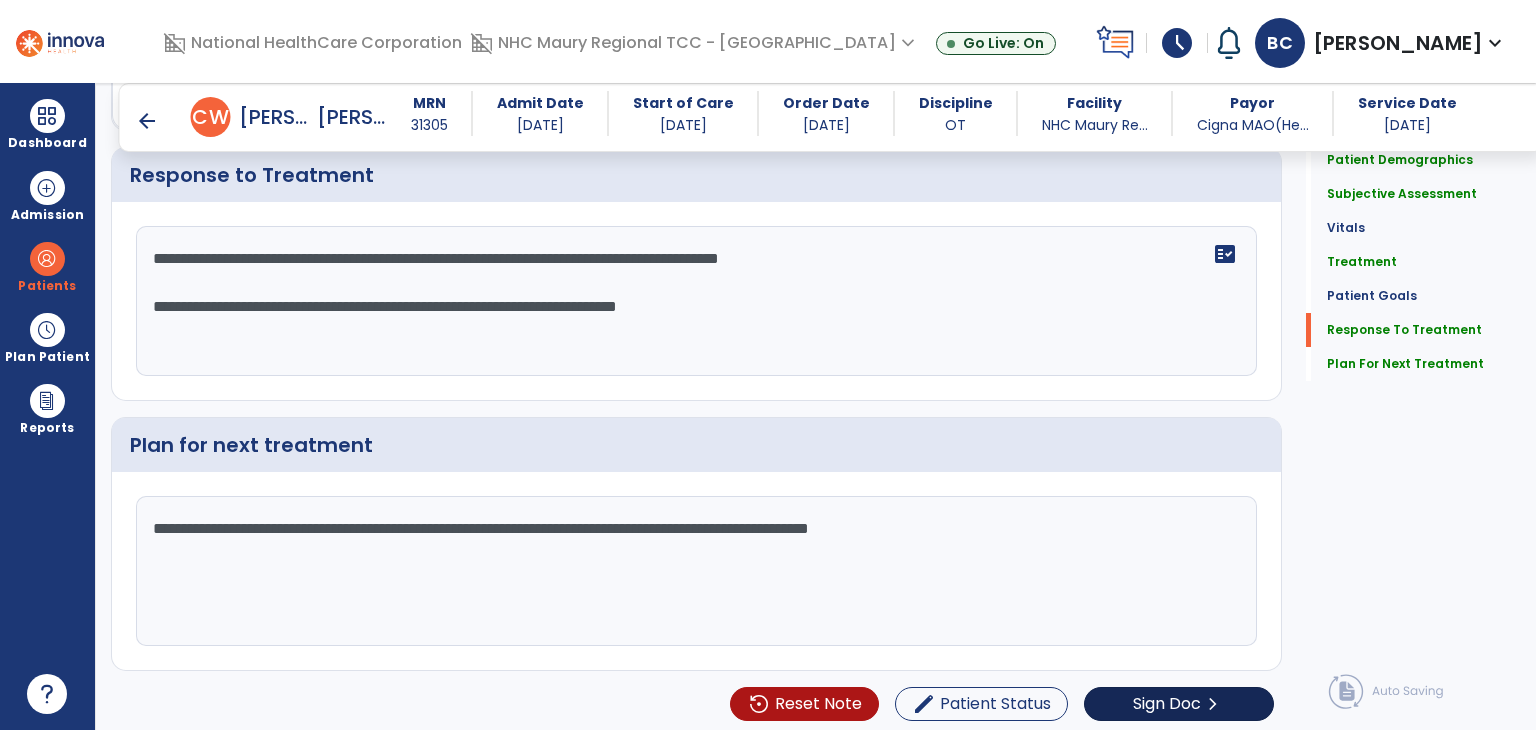 type on "**********" 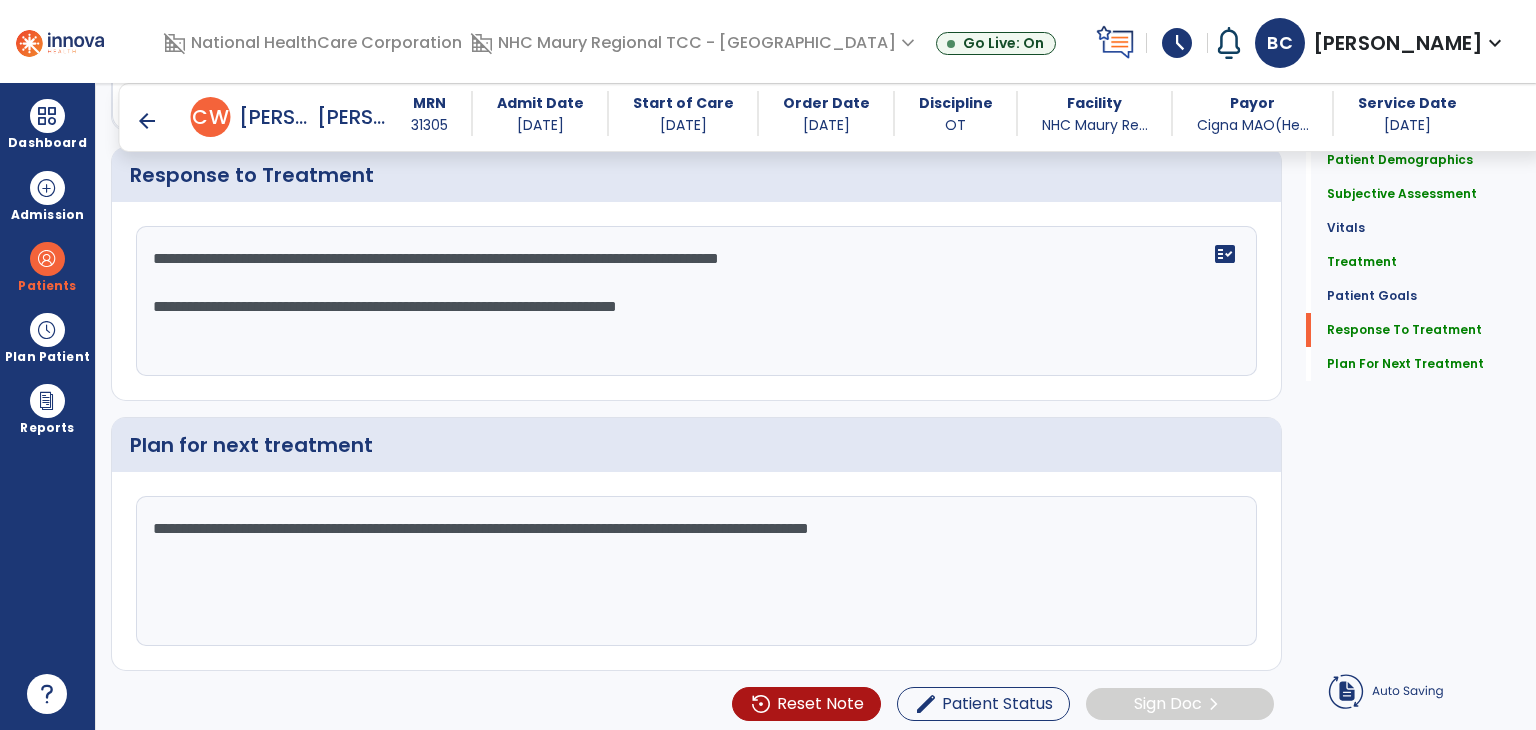click on "Sign Doc  chevron_right" 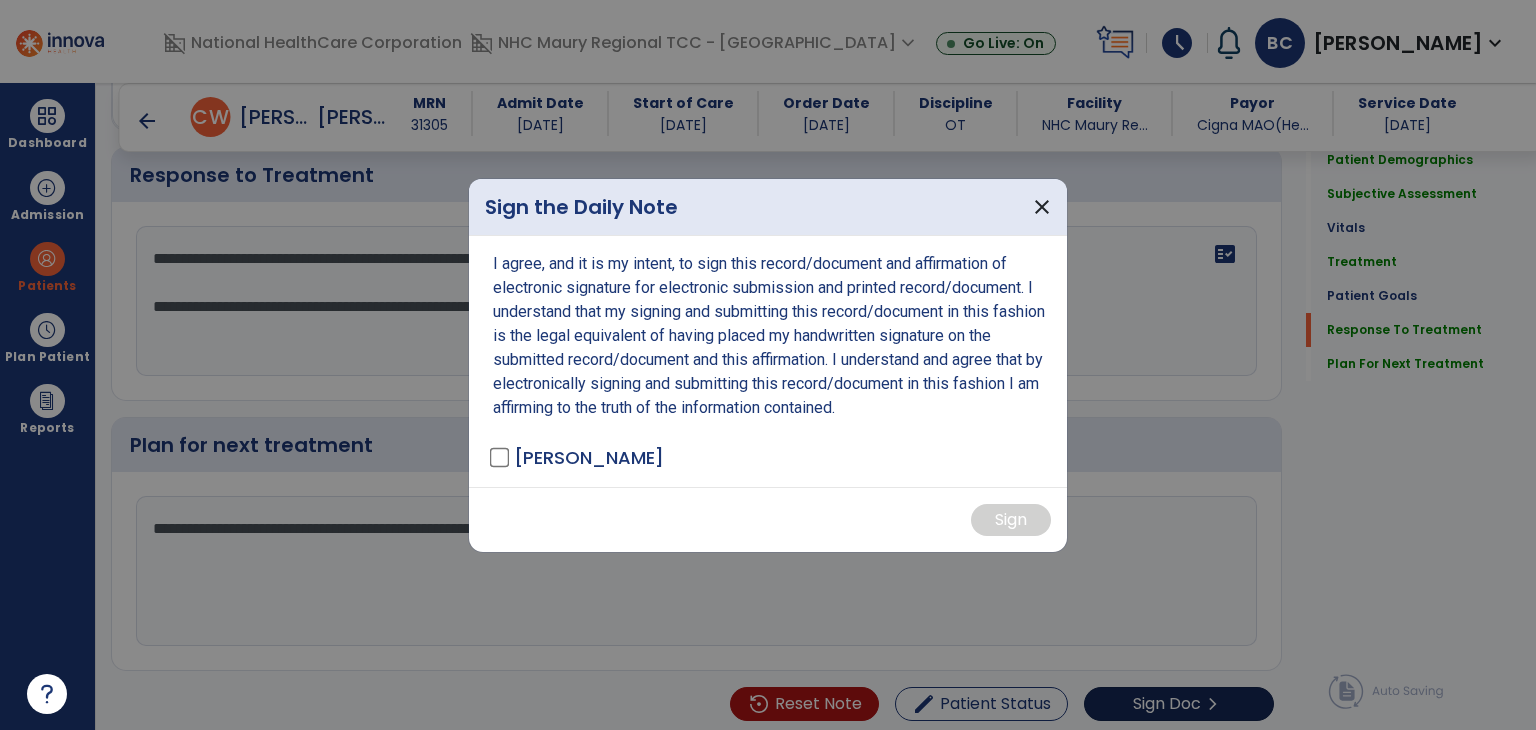 scroll, scrollTop: 2868, scrollLeft: 0, axis: vertical 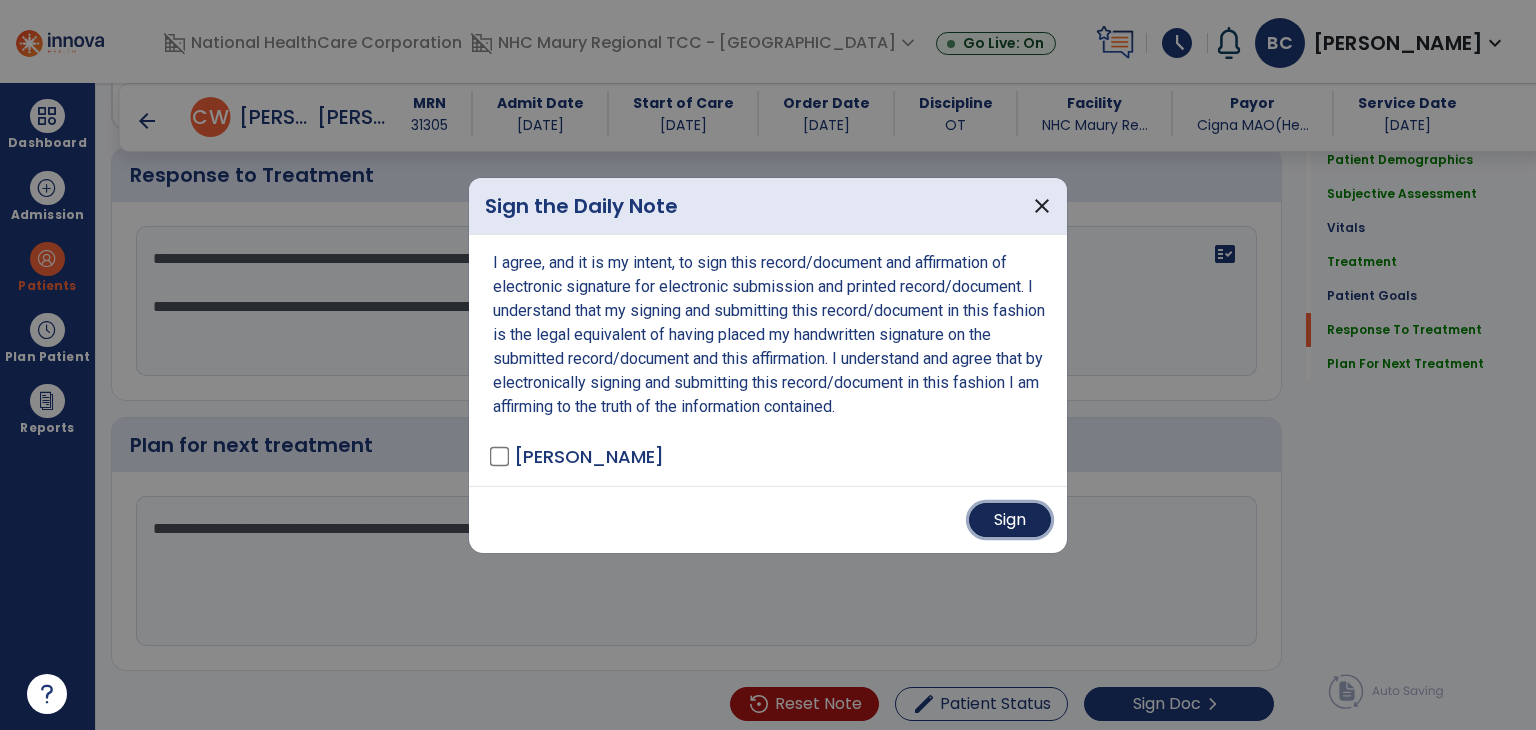 click on "Sign" at bounding box center (1010, 520) 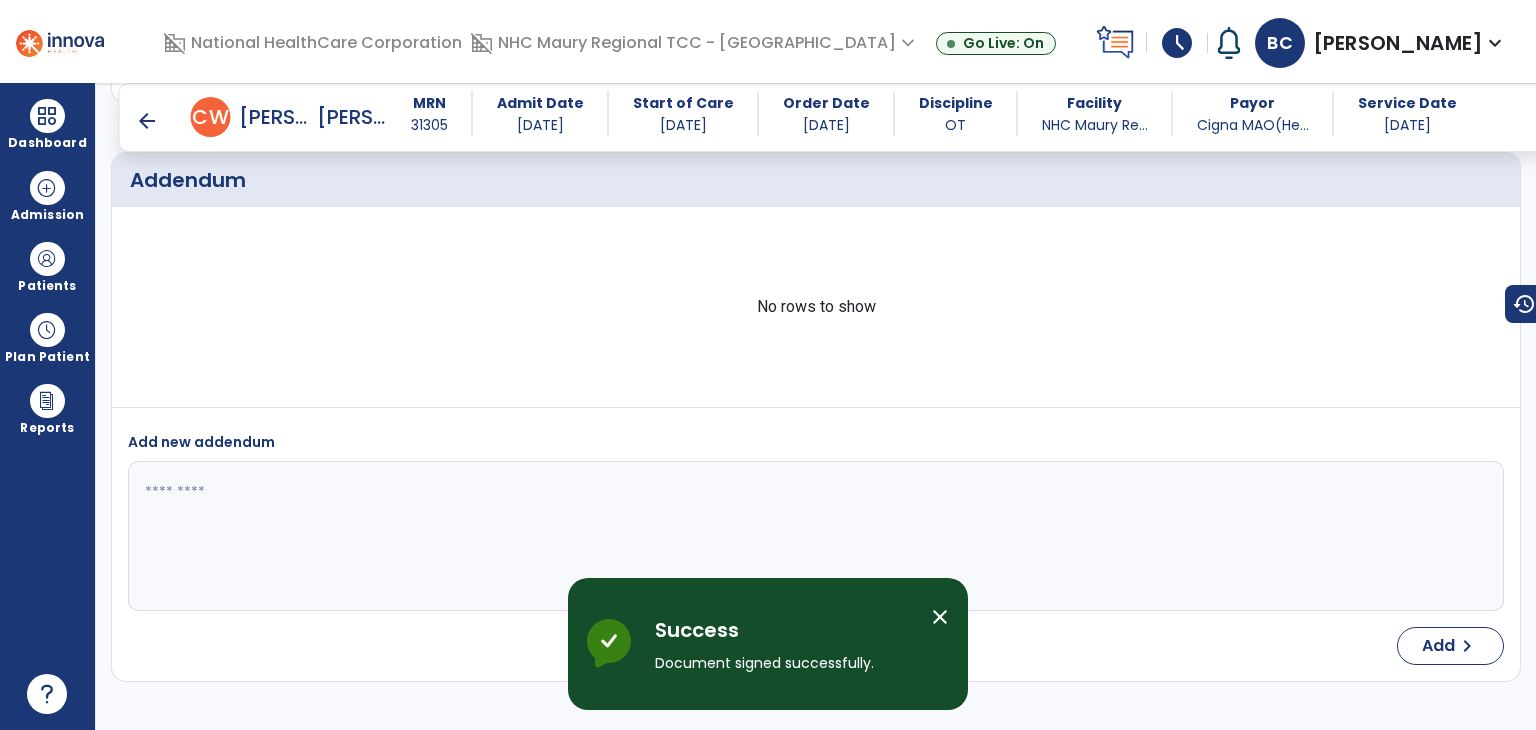 scroll, scrollTop: 4519, scrollLeft: 0, axis: vertical 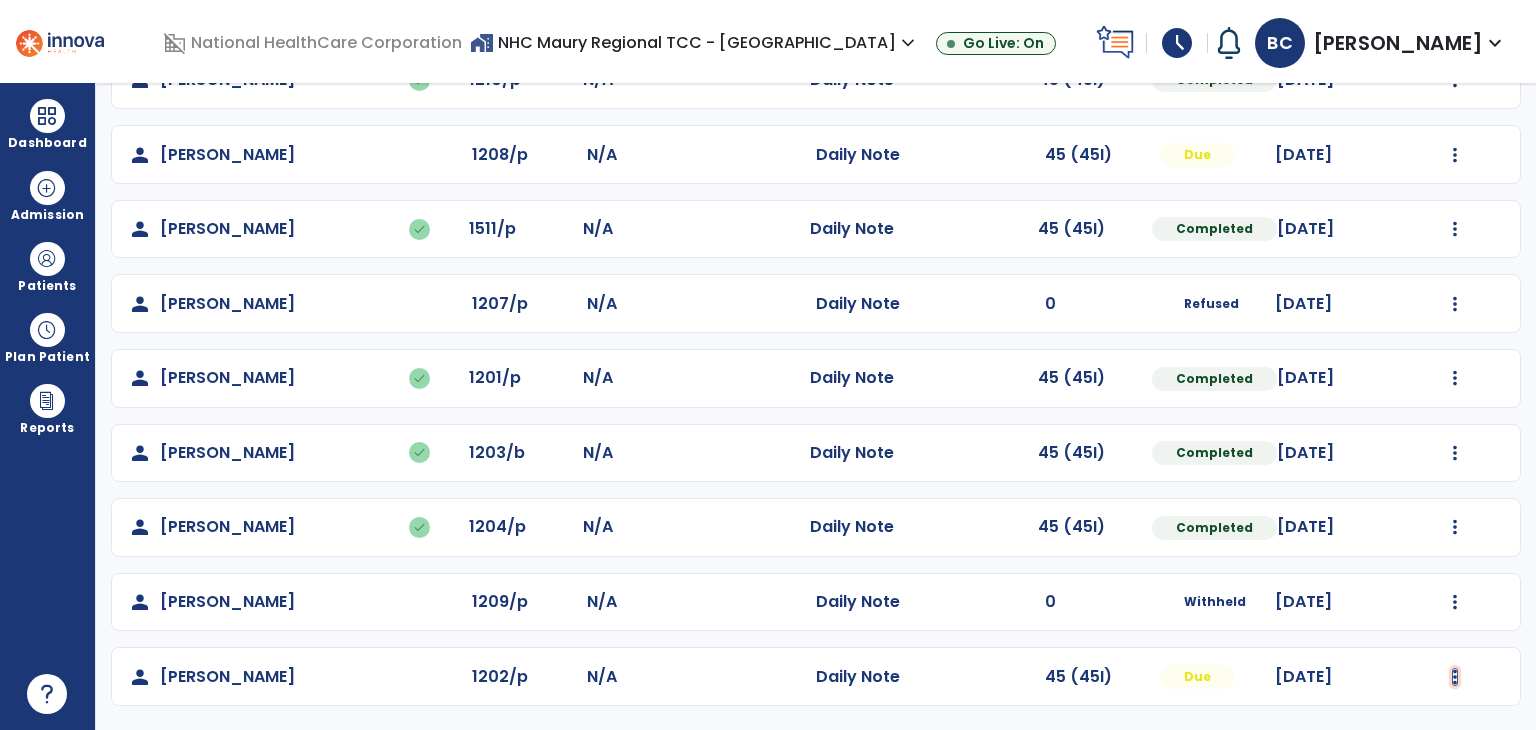 click at bounding box center (1455, 80) 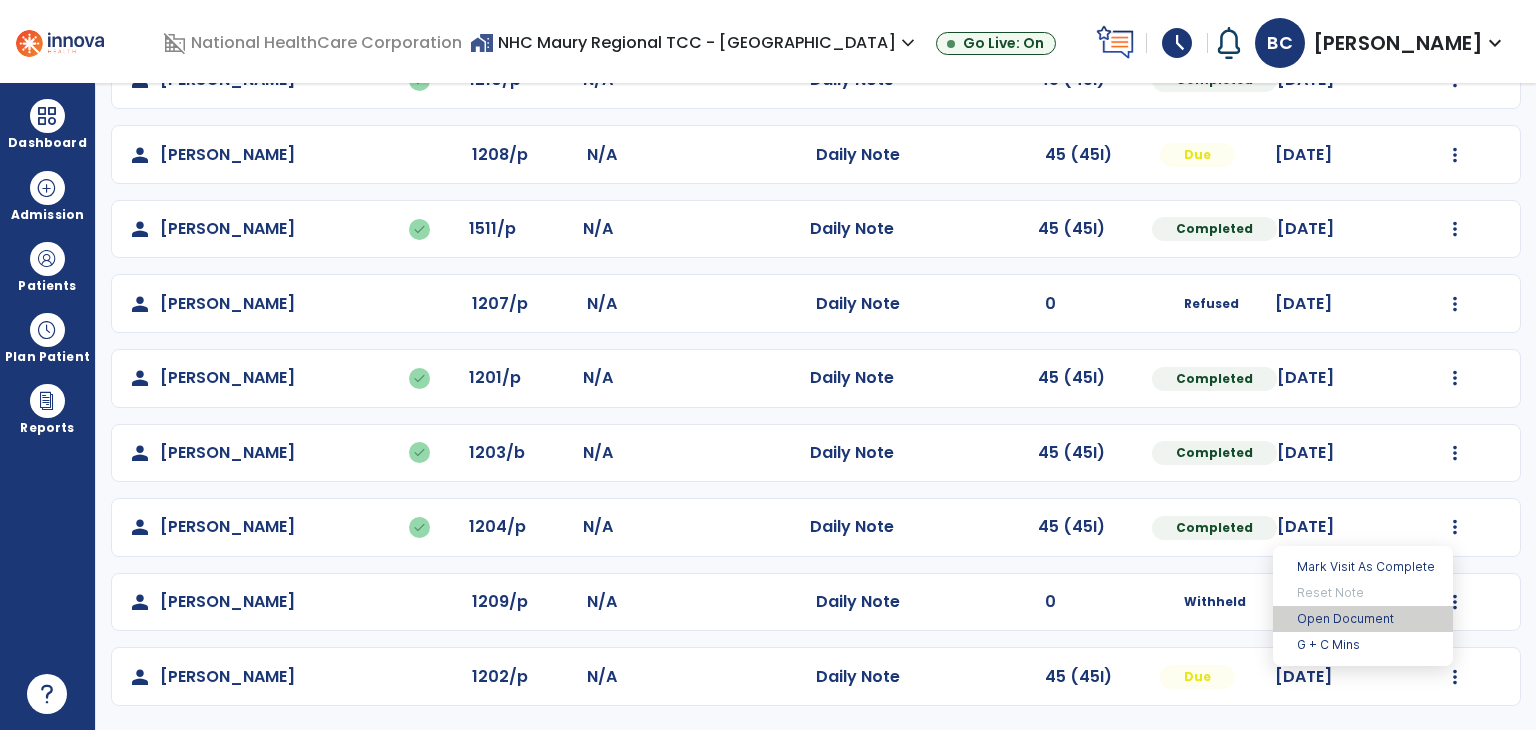click on "Open Document" at bounding box center (1363, 619) 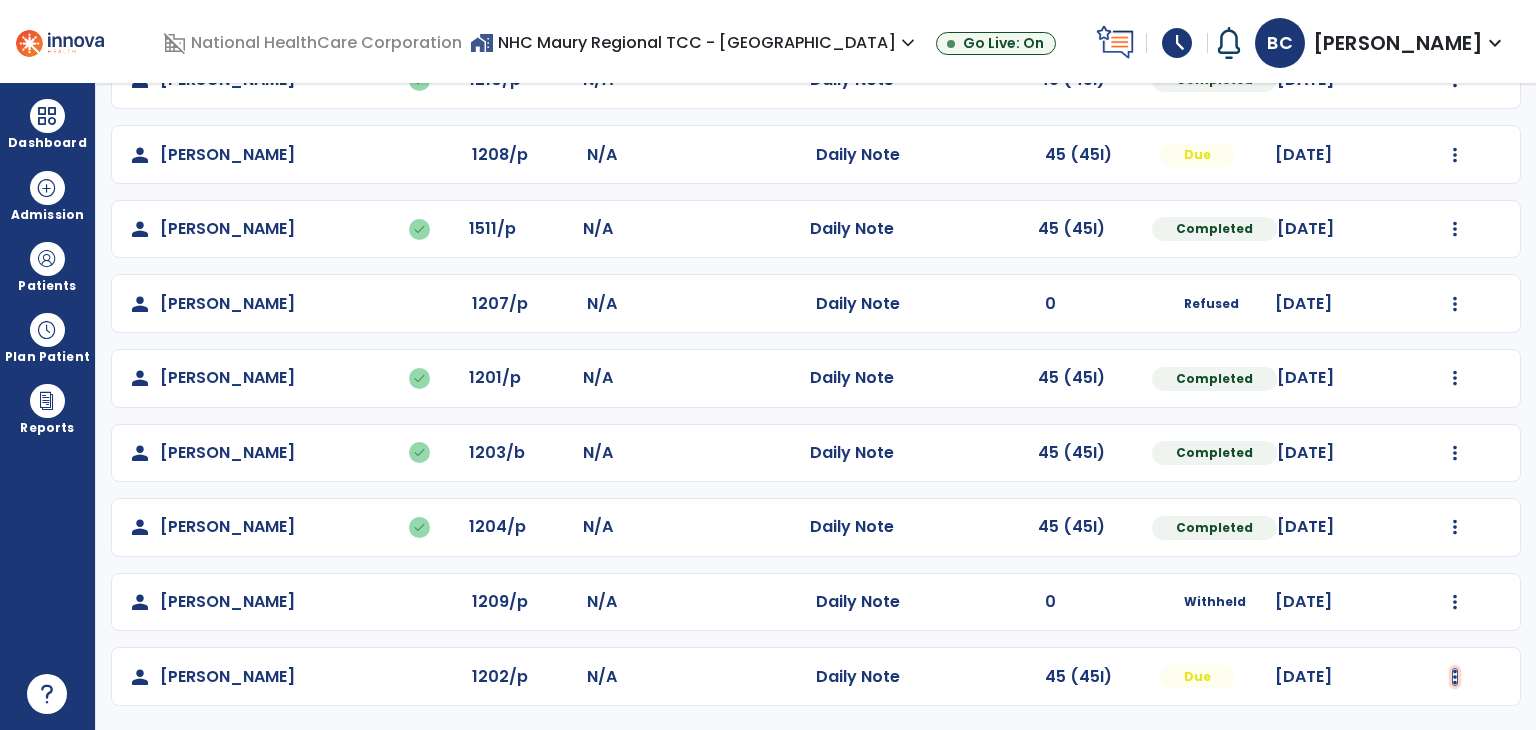 click at bounding box center [1455, 80] 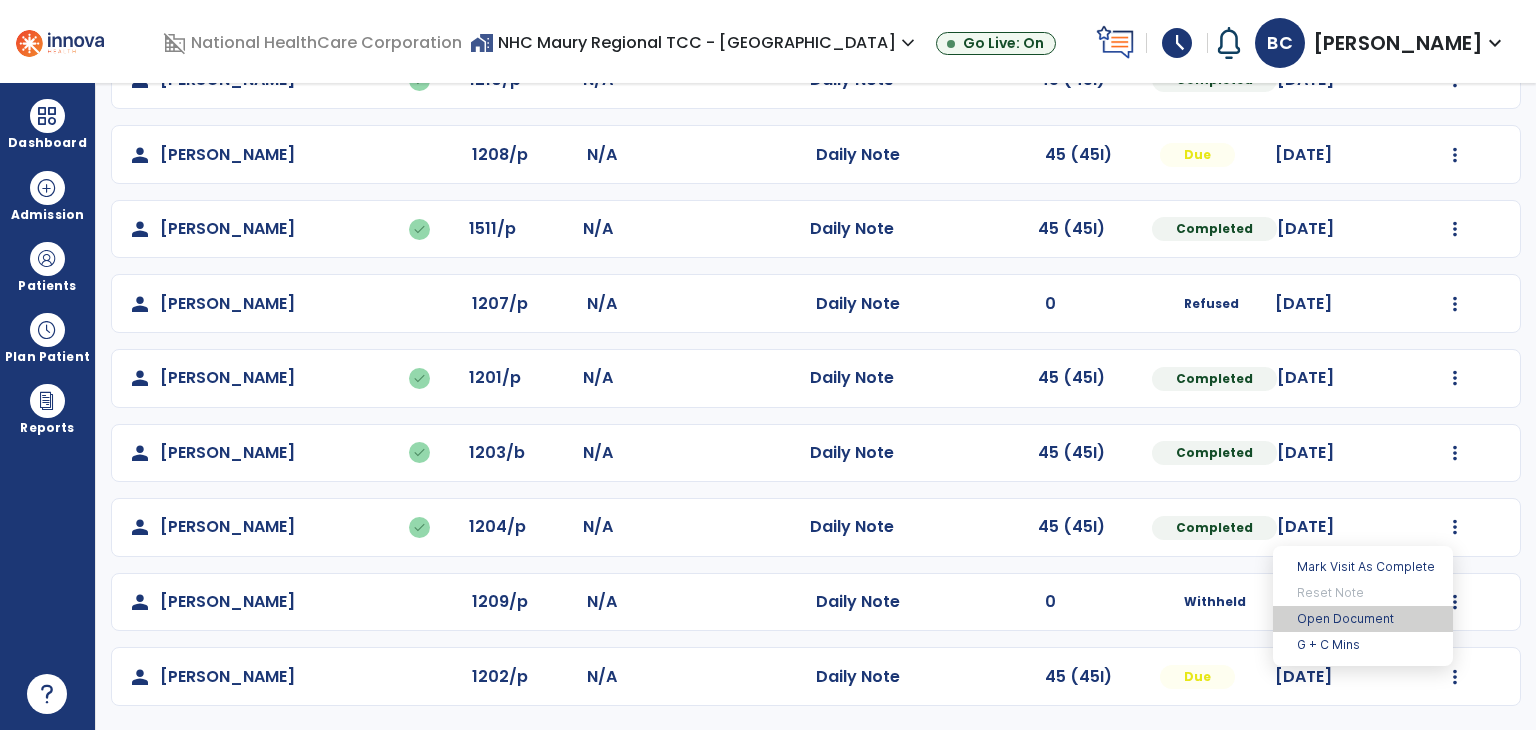 click on "Open Document" at bounding box center (1363, 619) 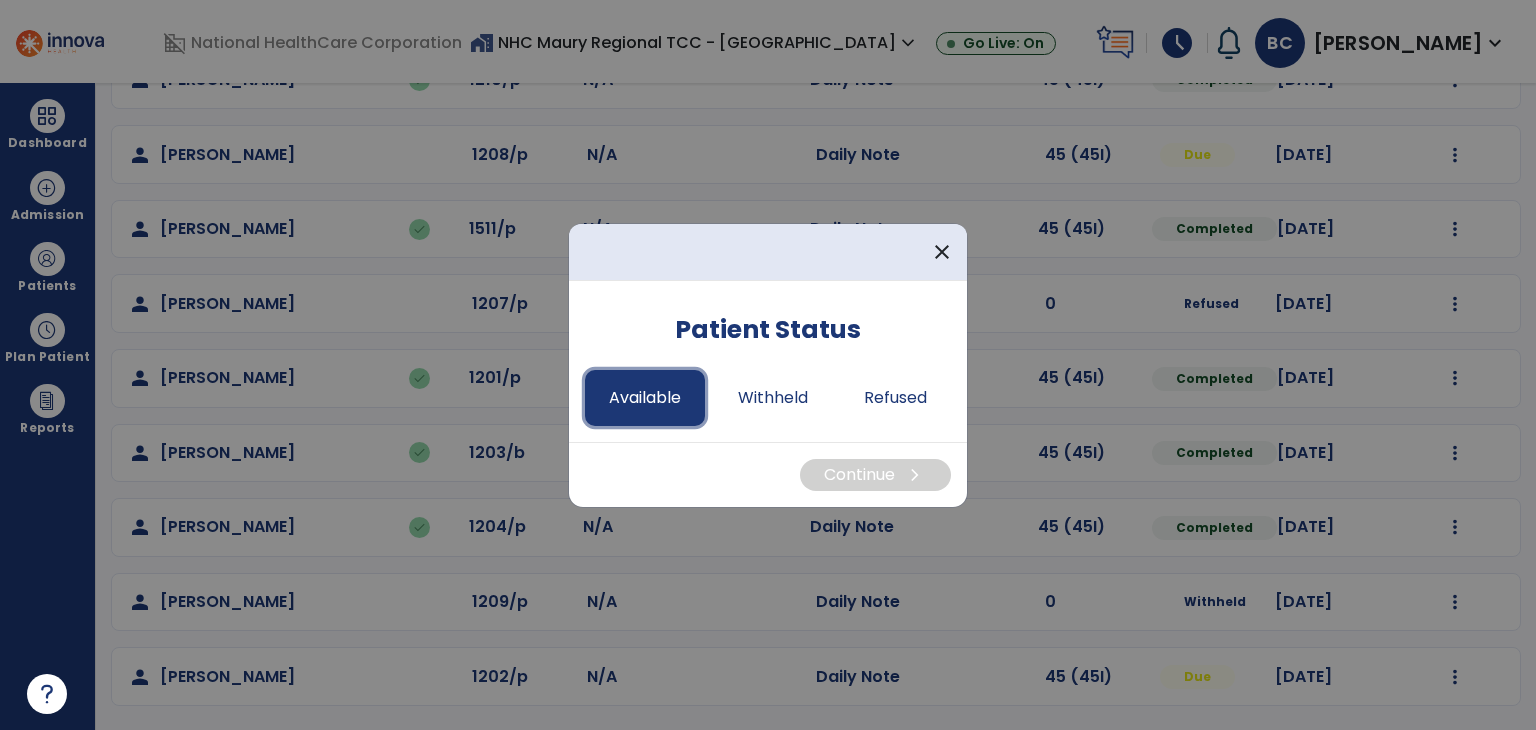 click on "Available" at bounding box center [645, 398] 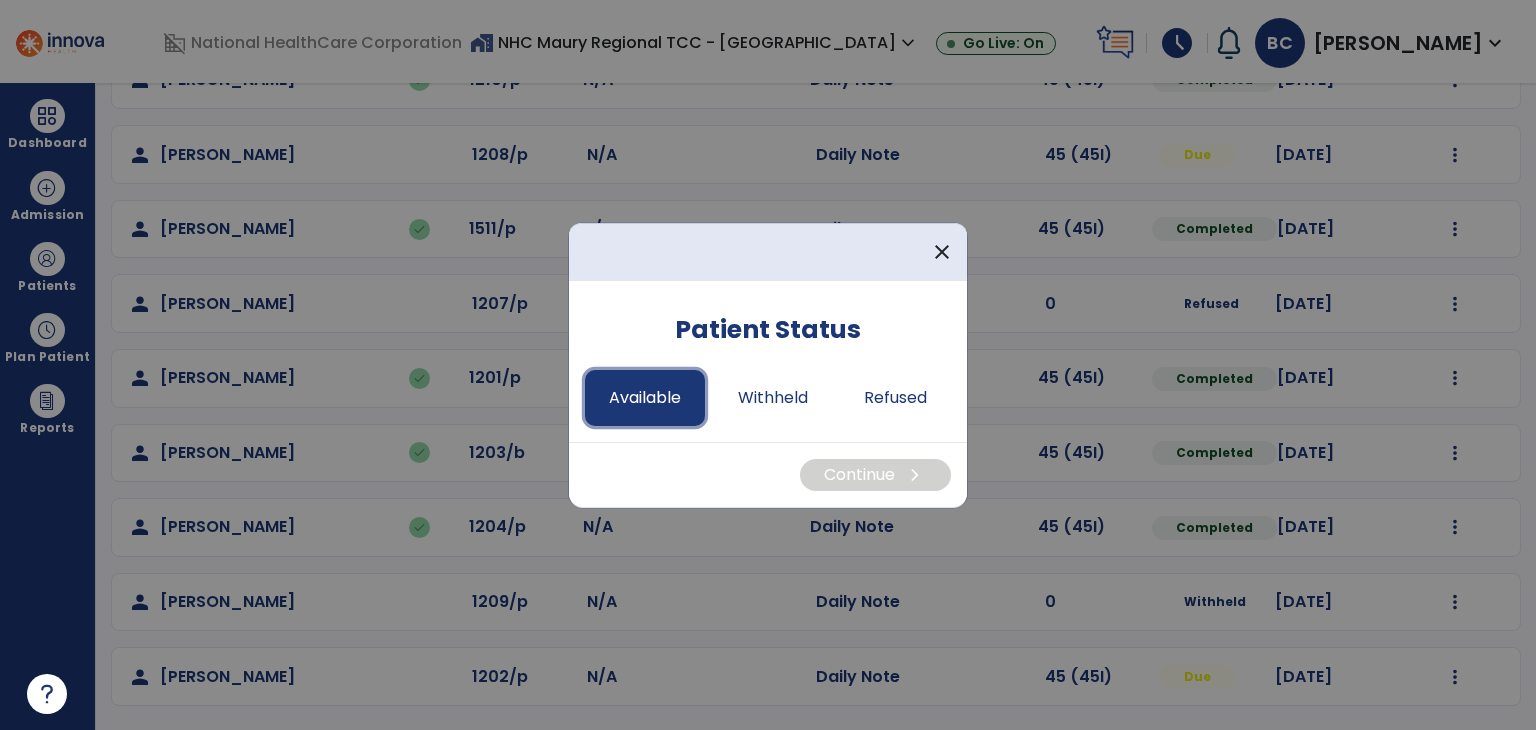 click on "Available" at bounding box center (645, 398) 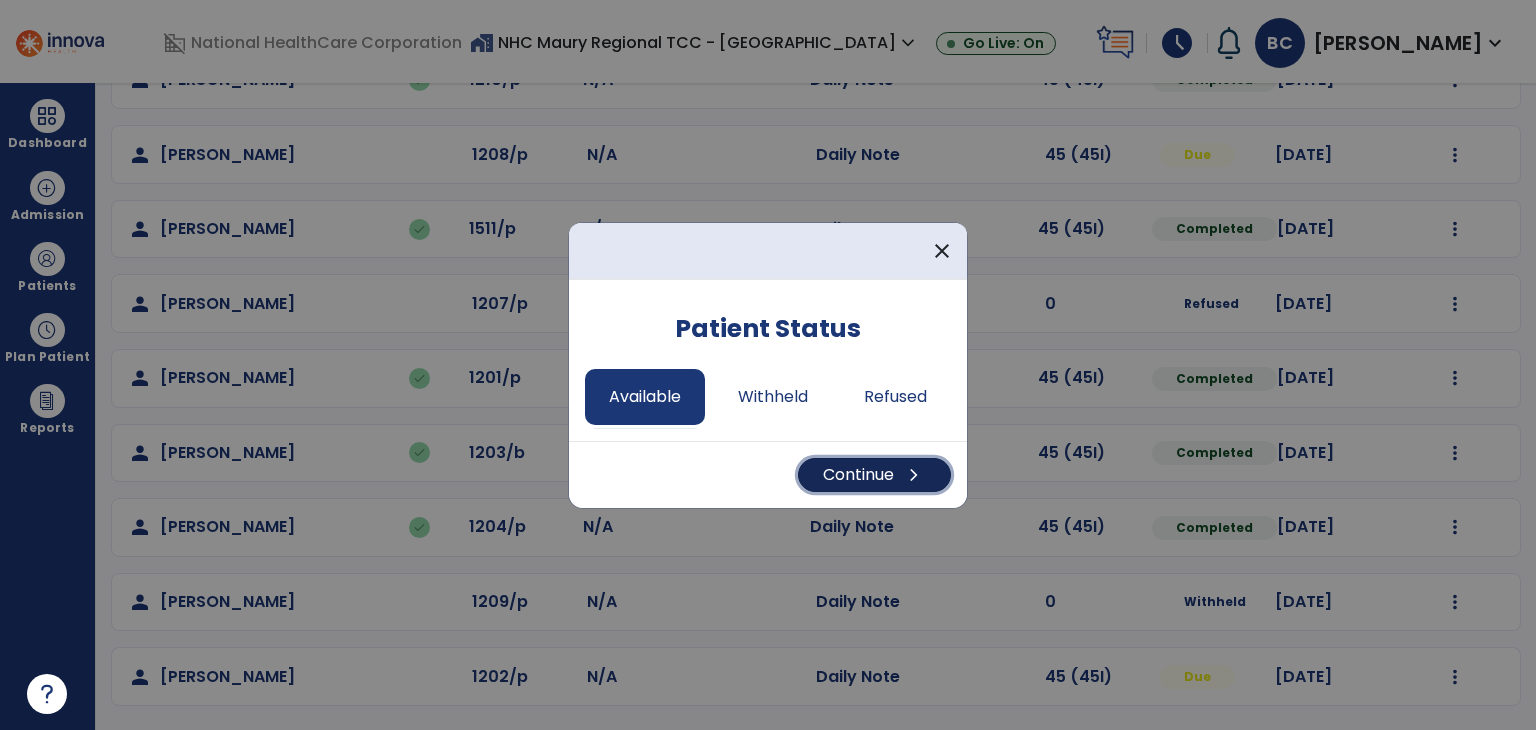 click on "Continue   chevron_right" at bounding box center [874, 475] 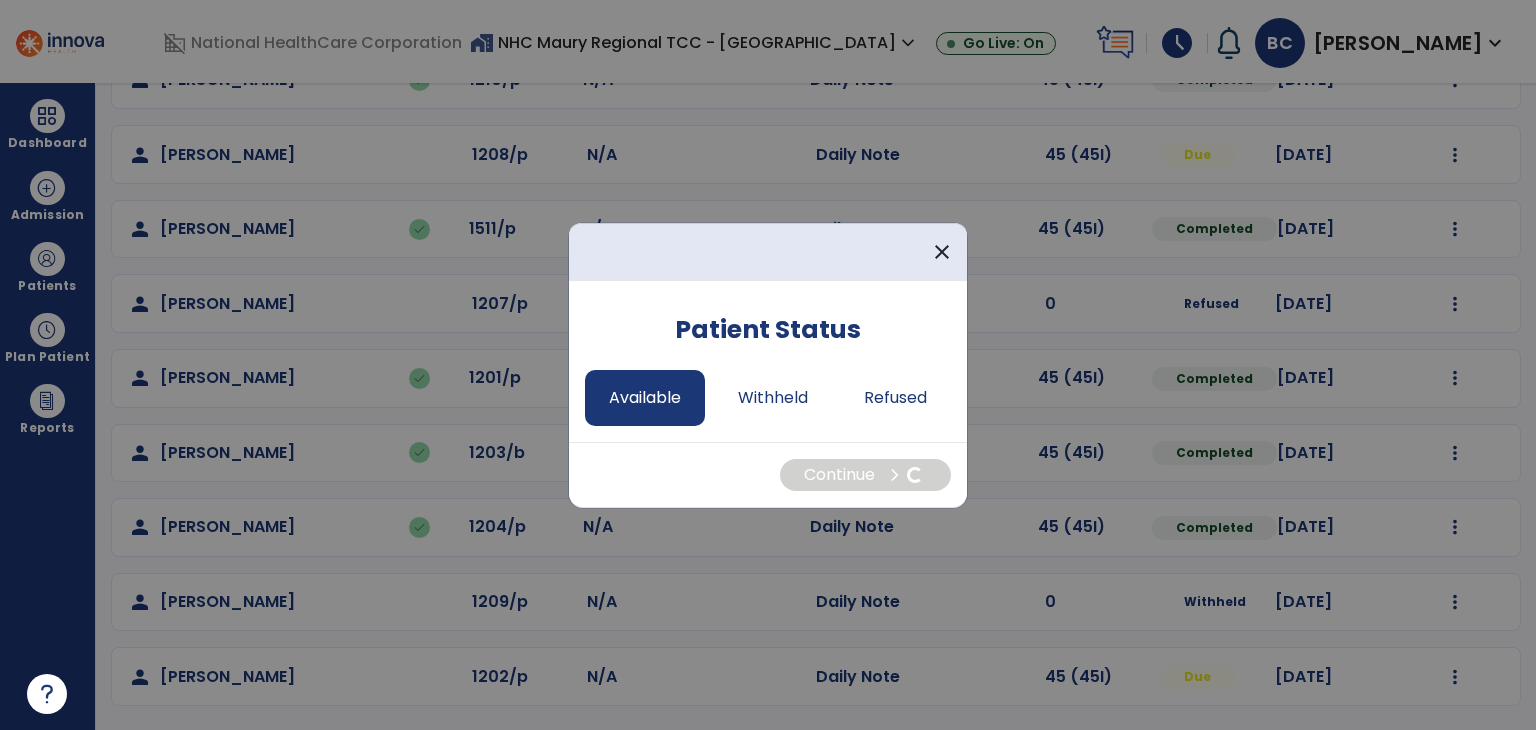 select on "*" 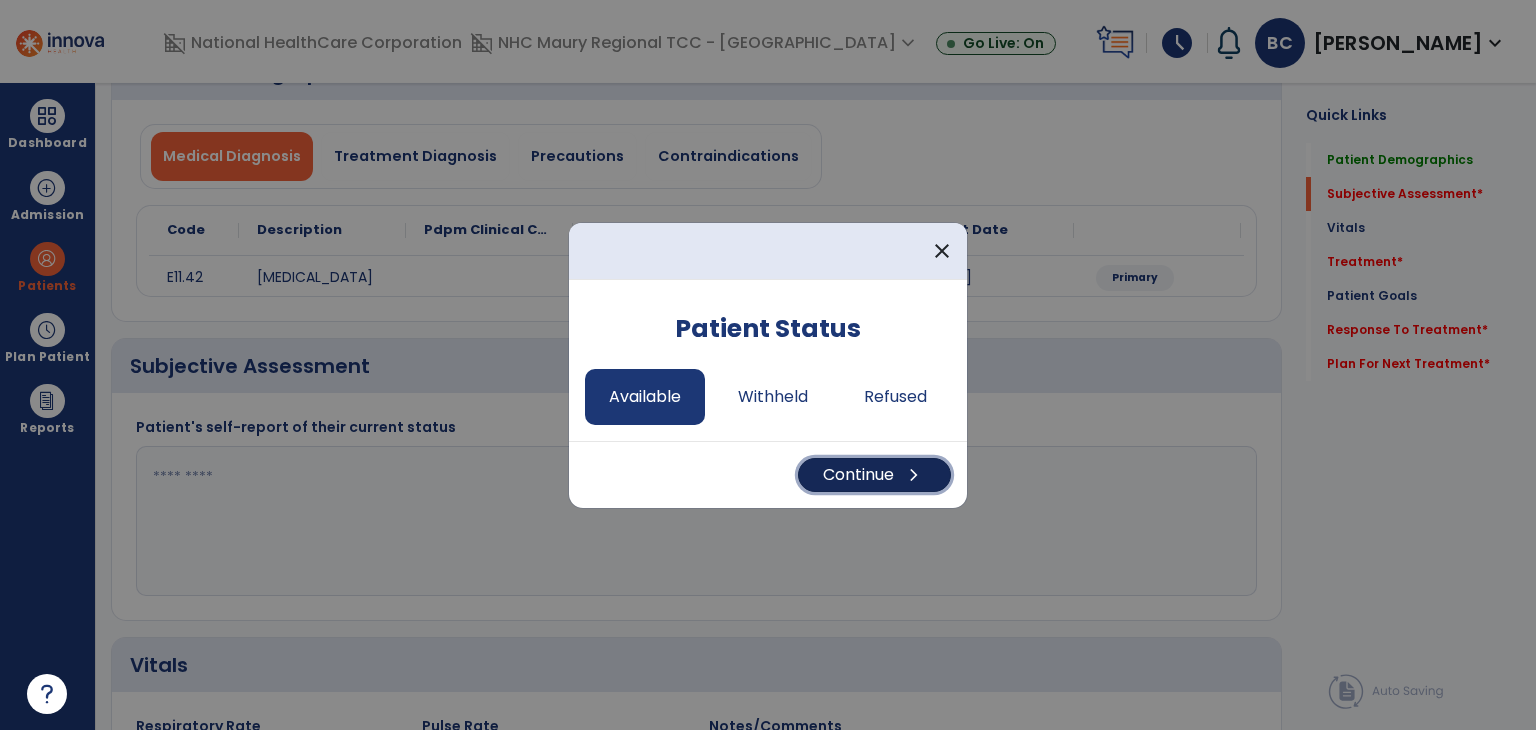 click on "Continue   chevron_right" at bounding box center [874, 475] 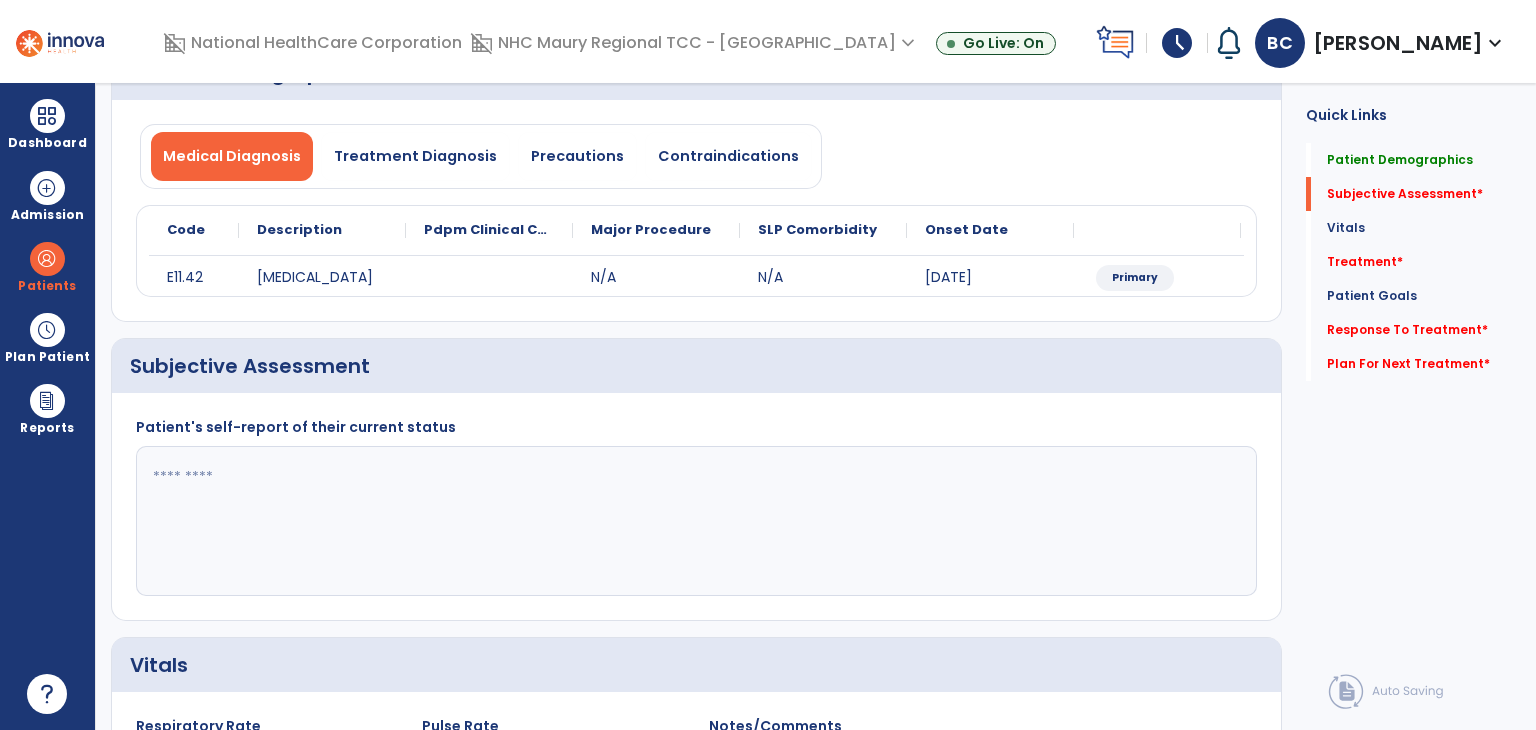 click 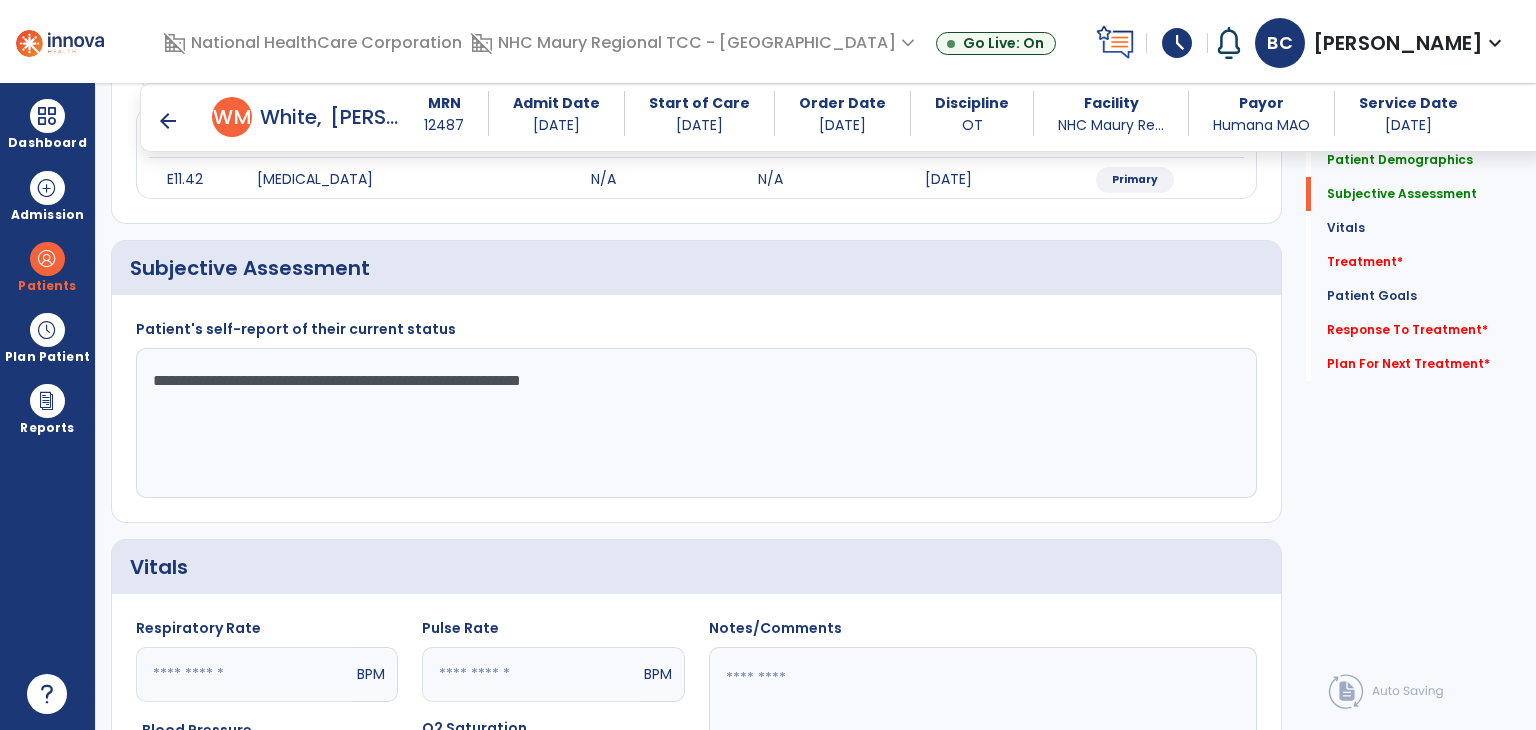 scroll, scrollTop: 257, scrollLeft: 0, axis: vertical 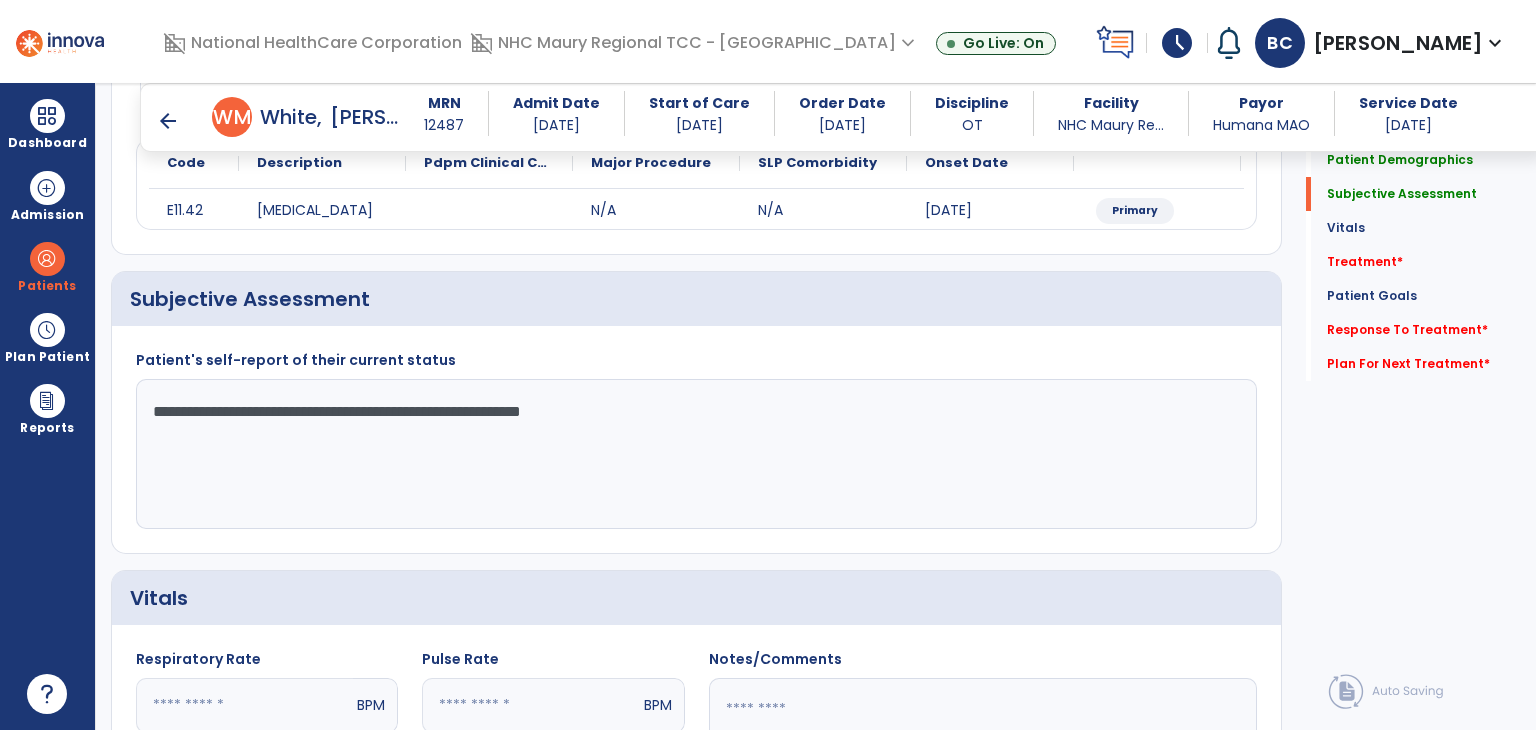 type on "**********" 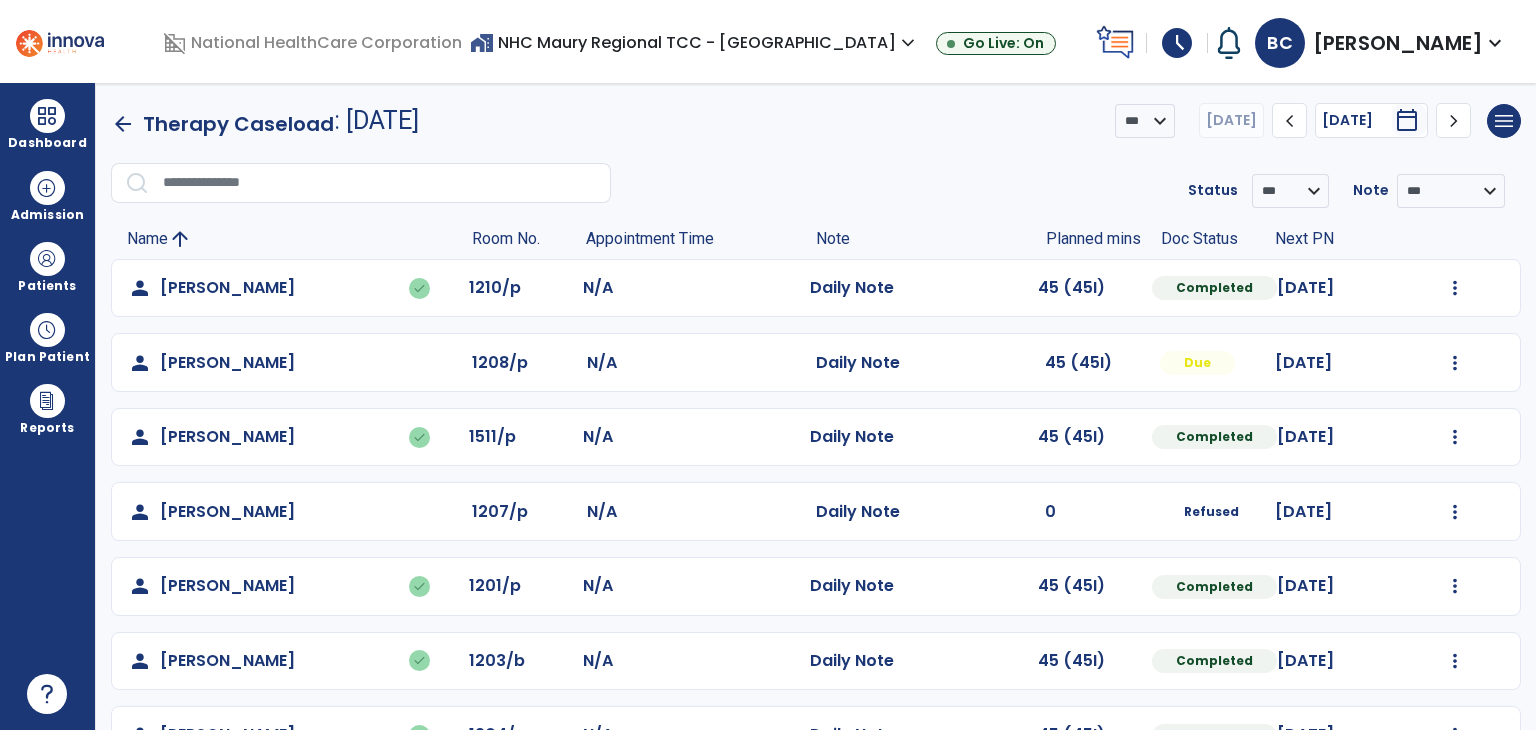 scroll, scrollTop: 209, scrollLeft: 0, axis: vertical 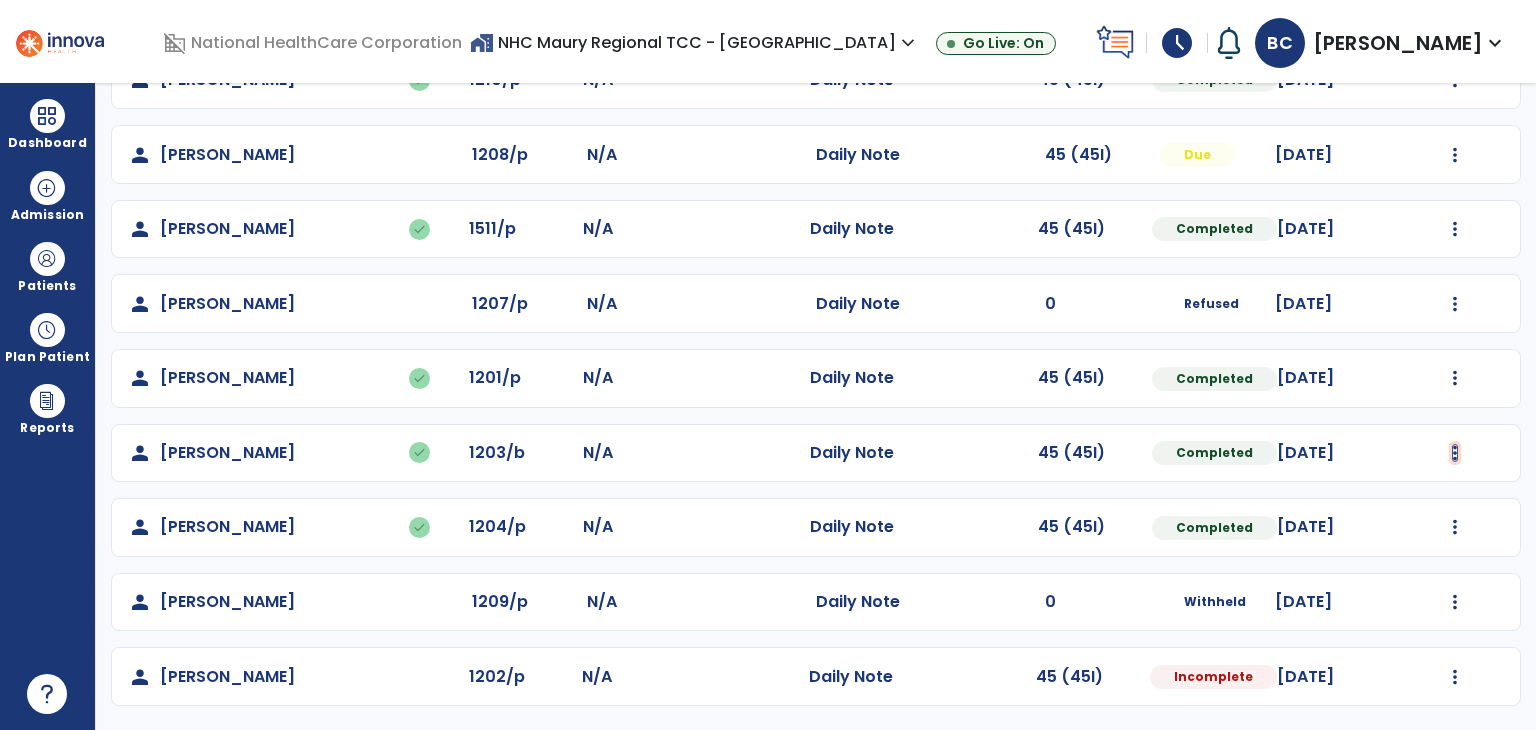 click at bounding box center (1455, 80) 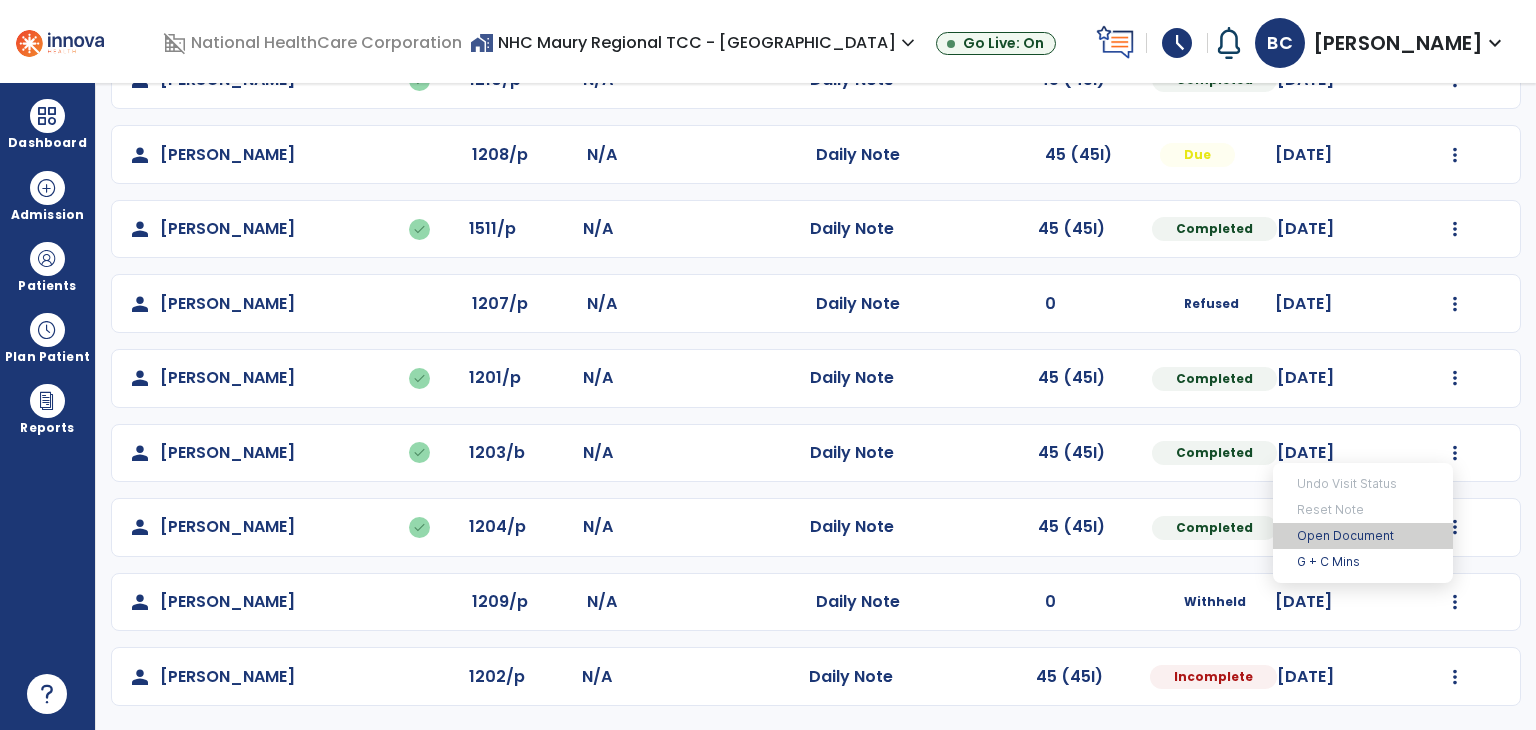 click on "Open Document" at bounding box center (1363, 536) 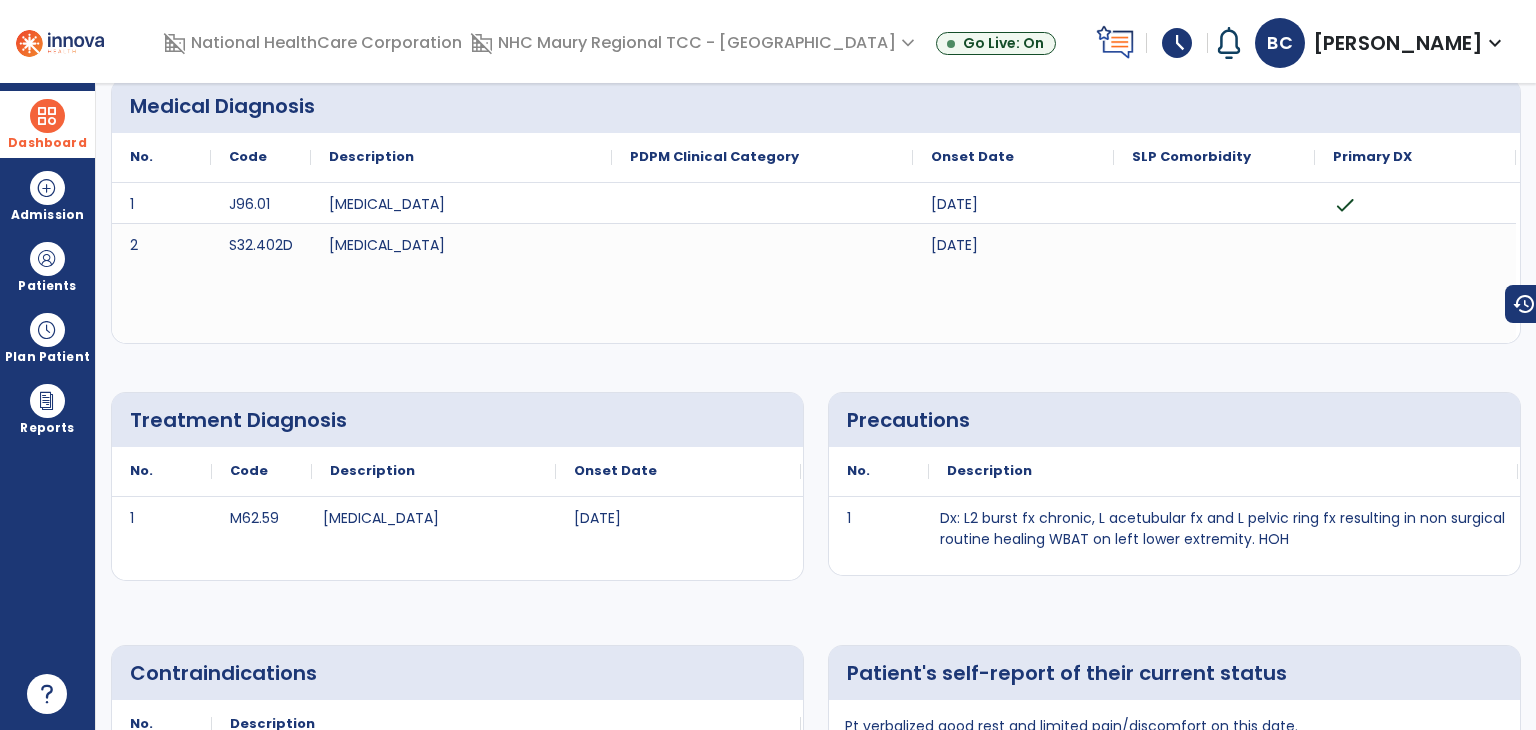 click at bounding box center [47, 116] 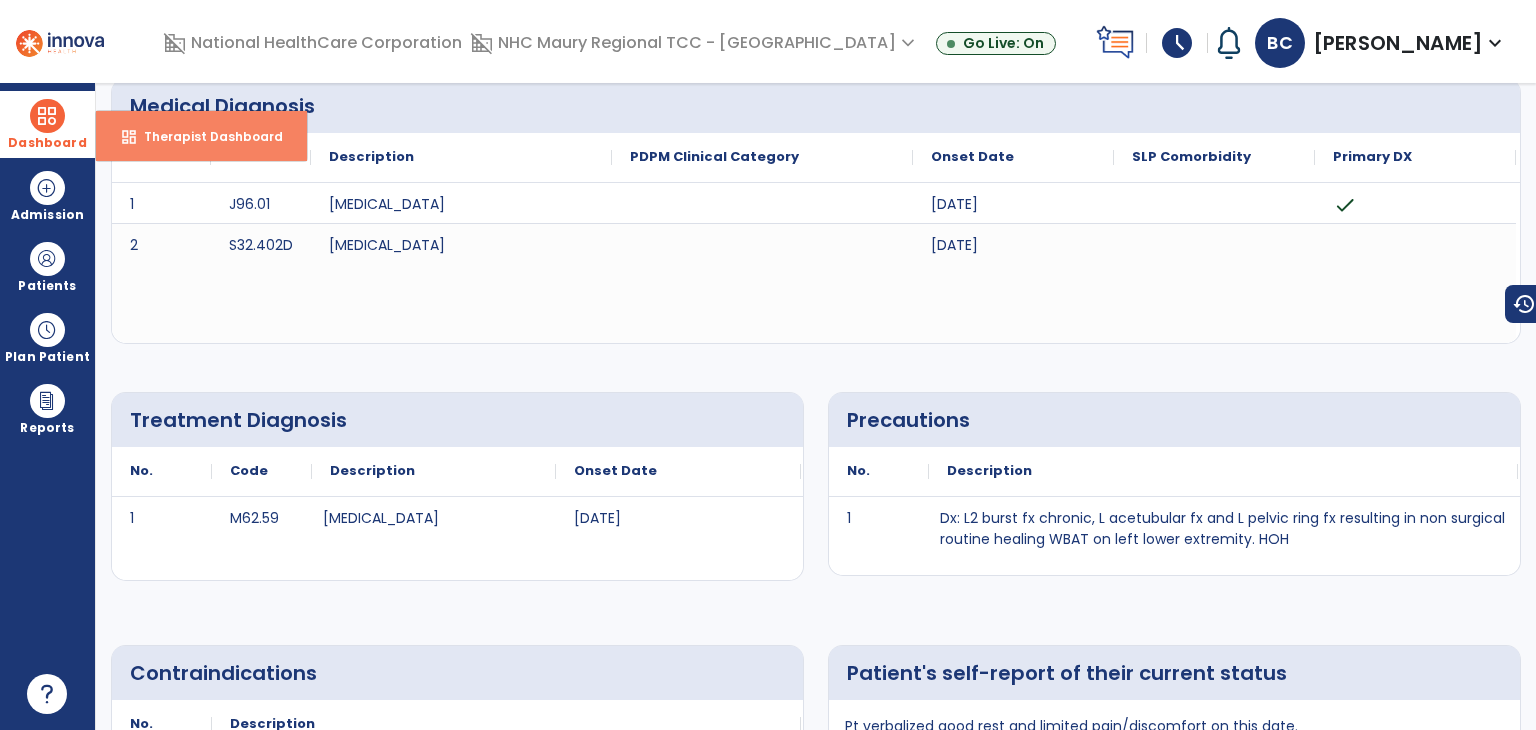 click on "Therapist Dashboard" at bounding box center [205, 136] 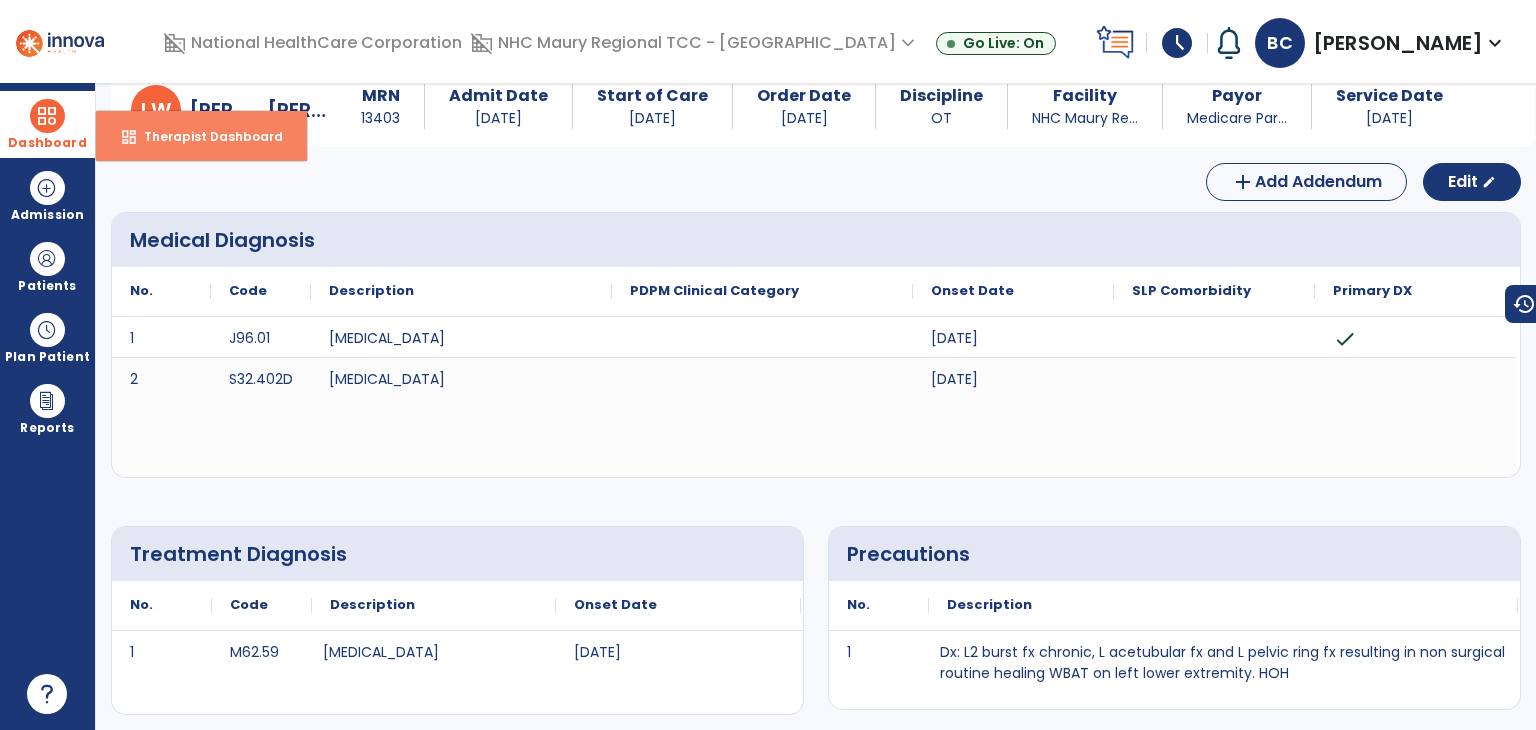 select on "****" 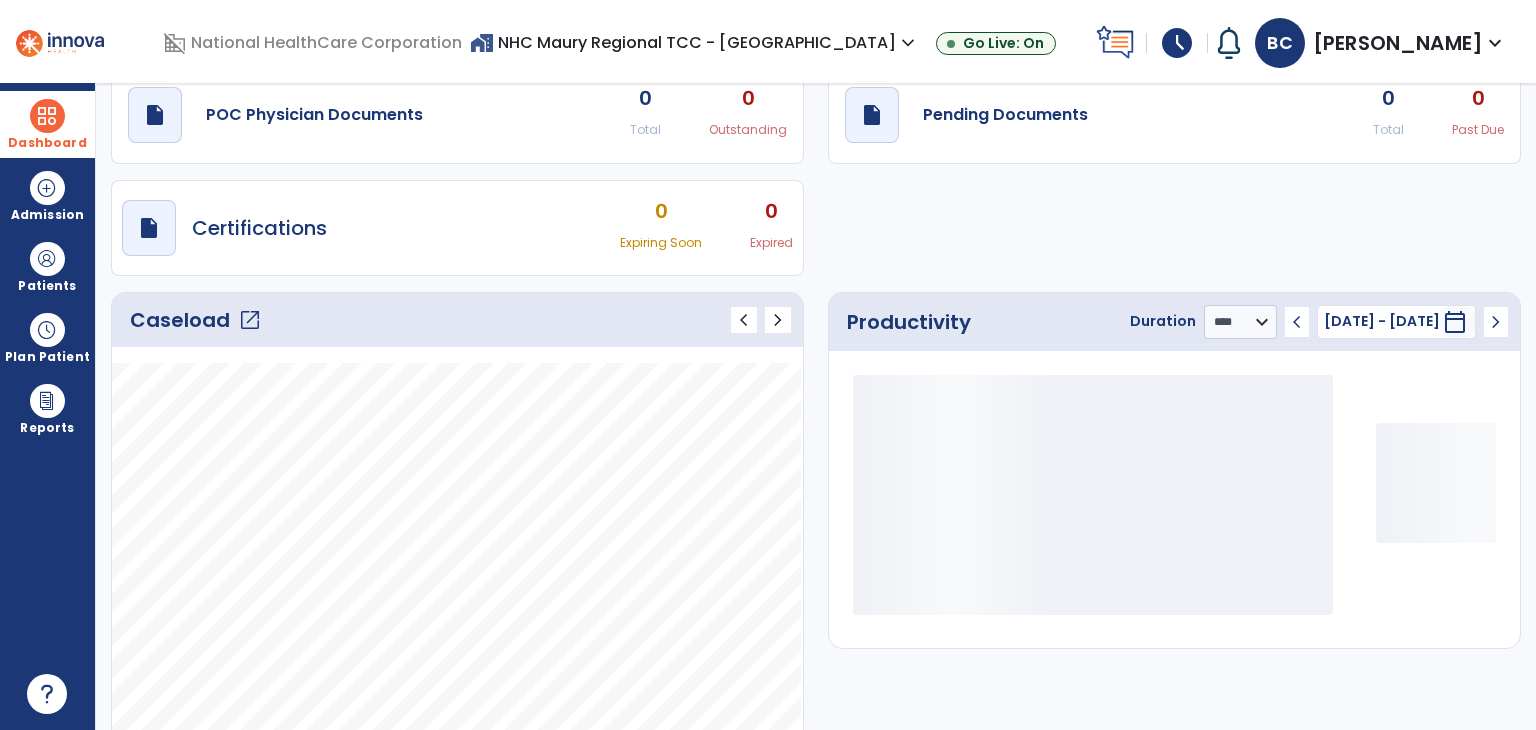 scroll, scrollTop: 75, scrollLeft: 0, axis: vertical 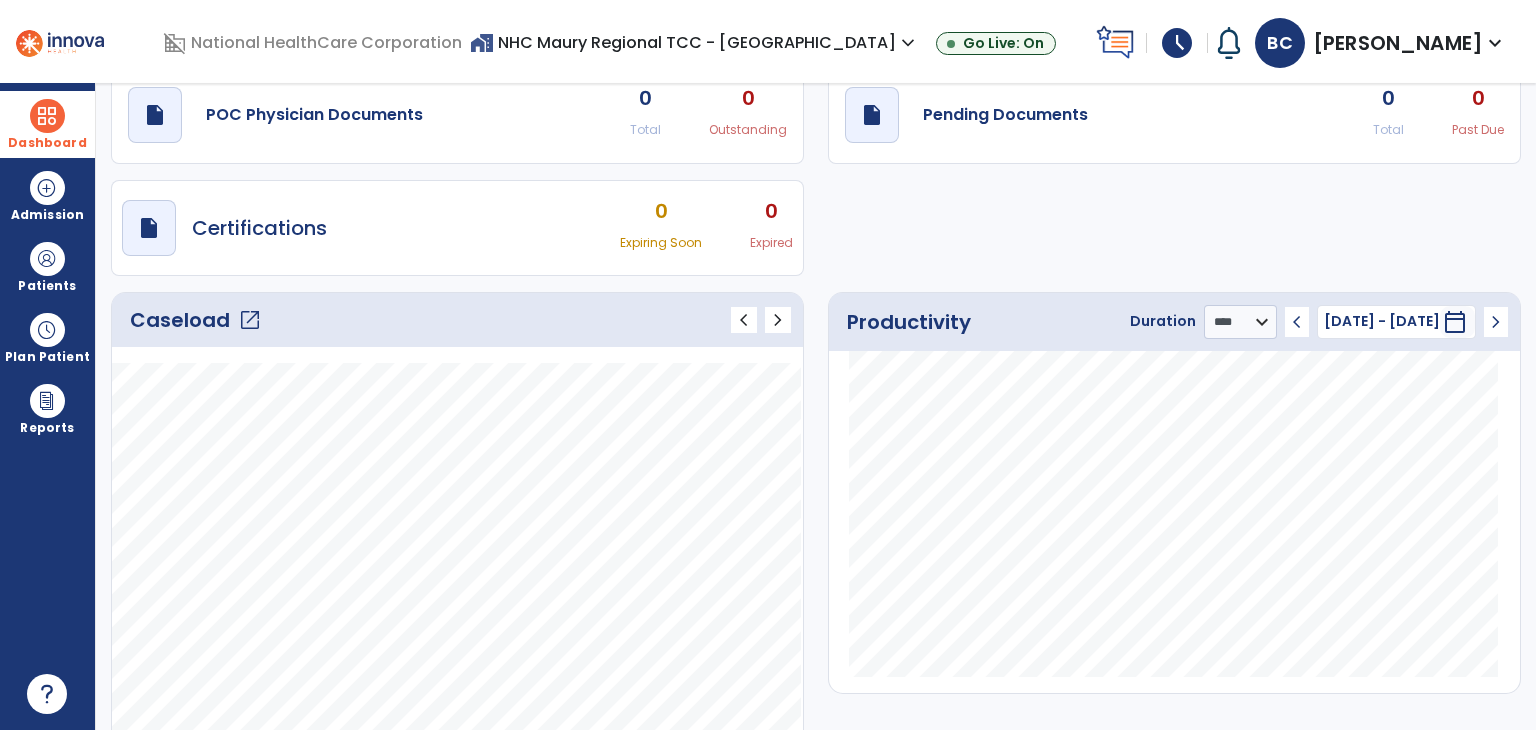 click on "open_in_new" 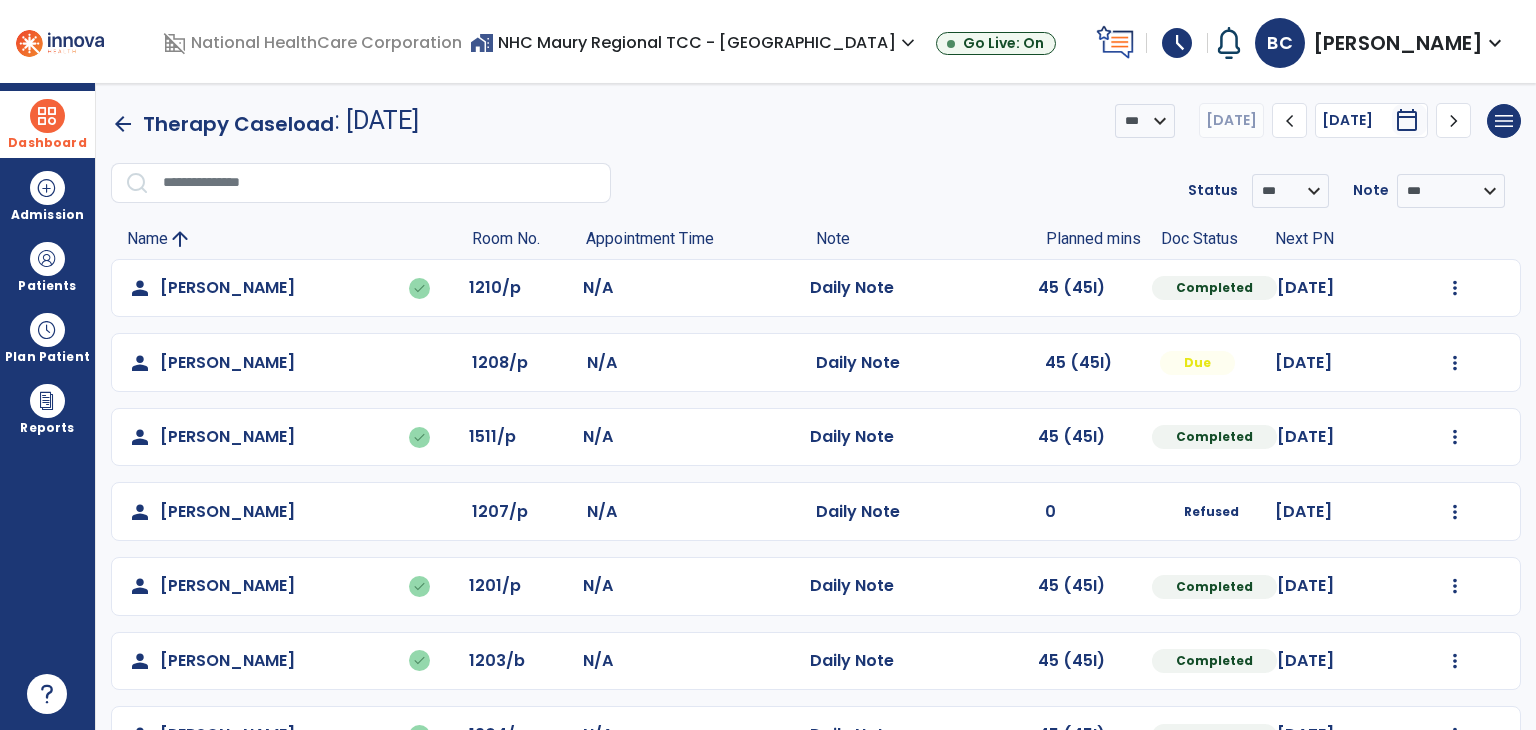 scroll, scrollTop: 209, scrollLeft: 0, axis: vertical 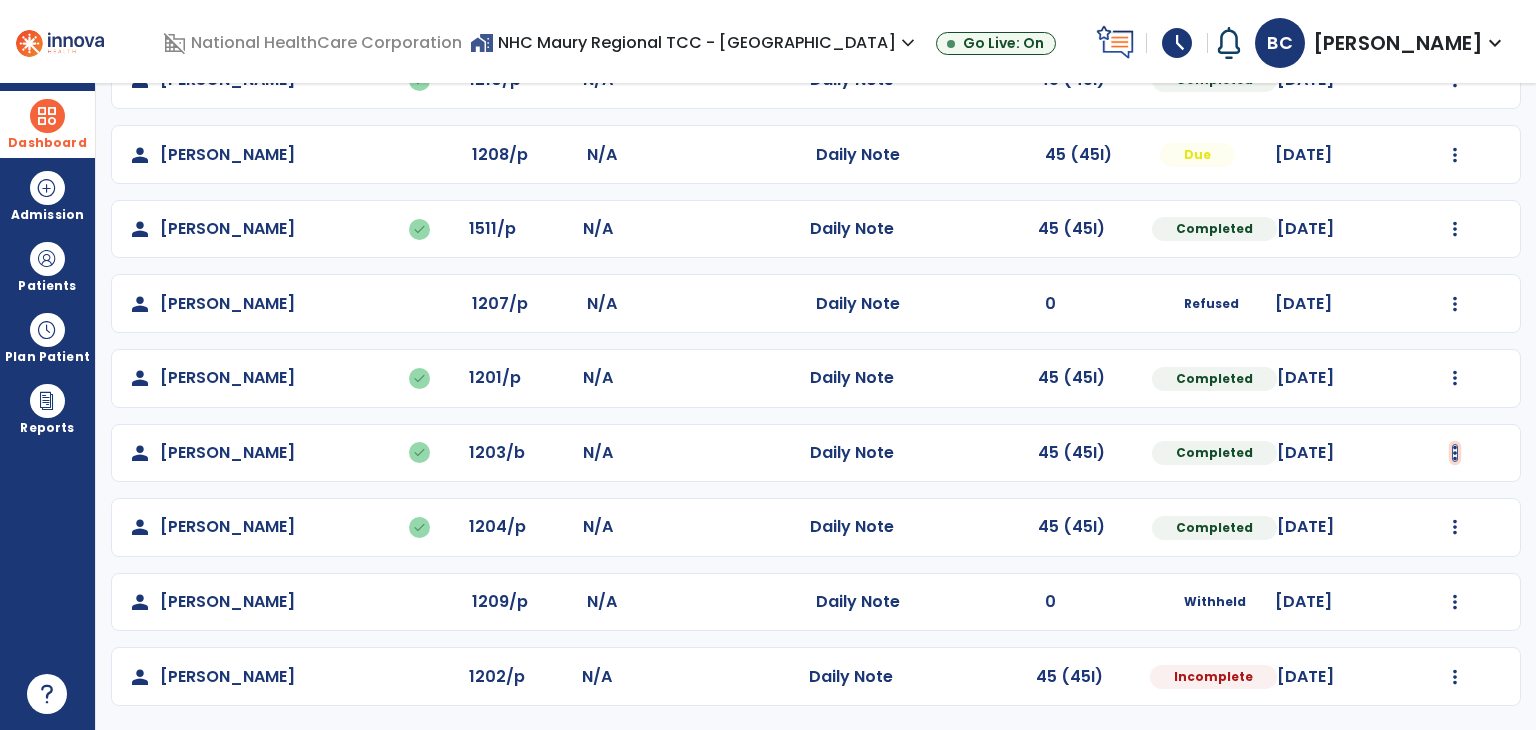 click at bounding box center (1455, 80) 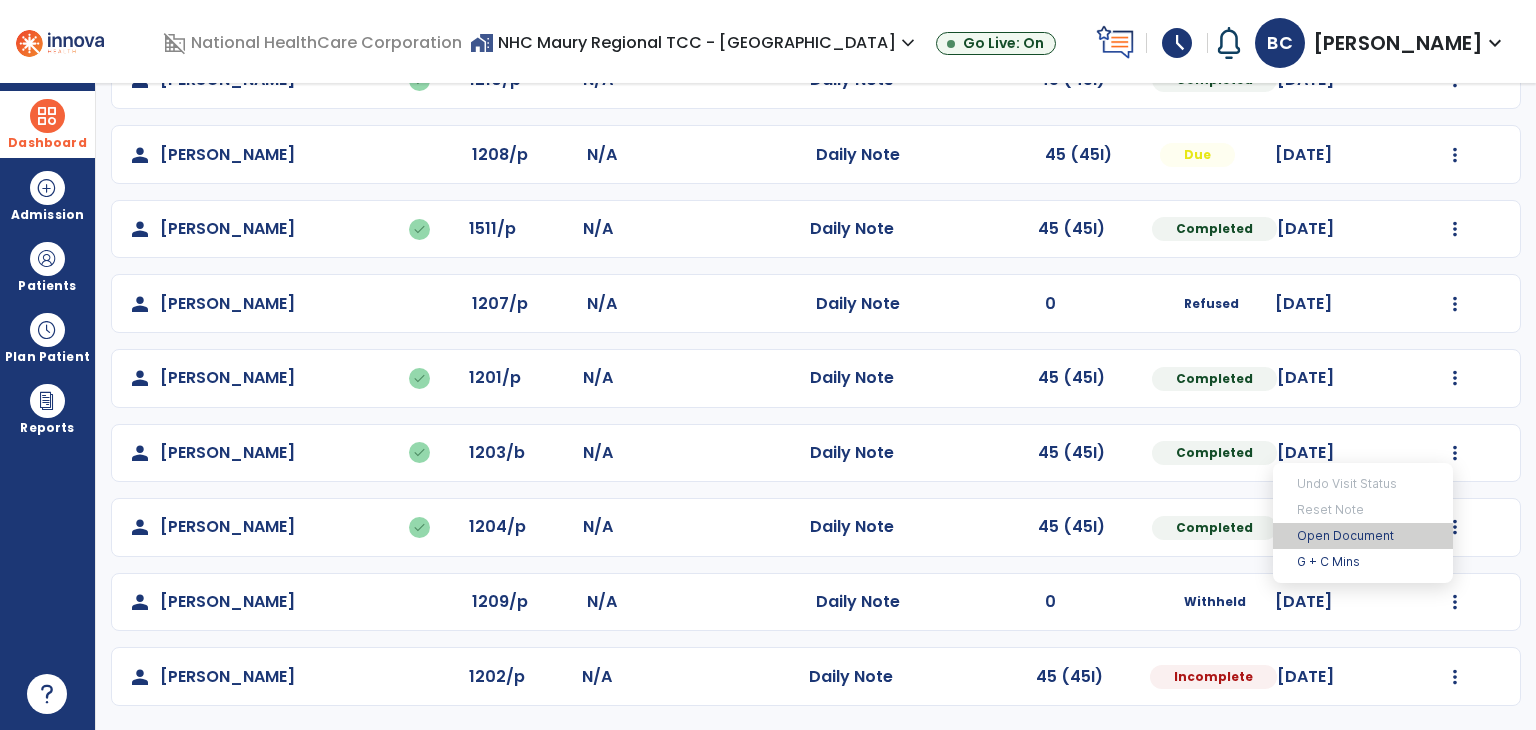 click on "Open Document" at bounding box center (1363, 536) 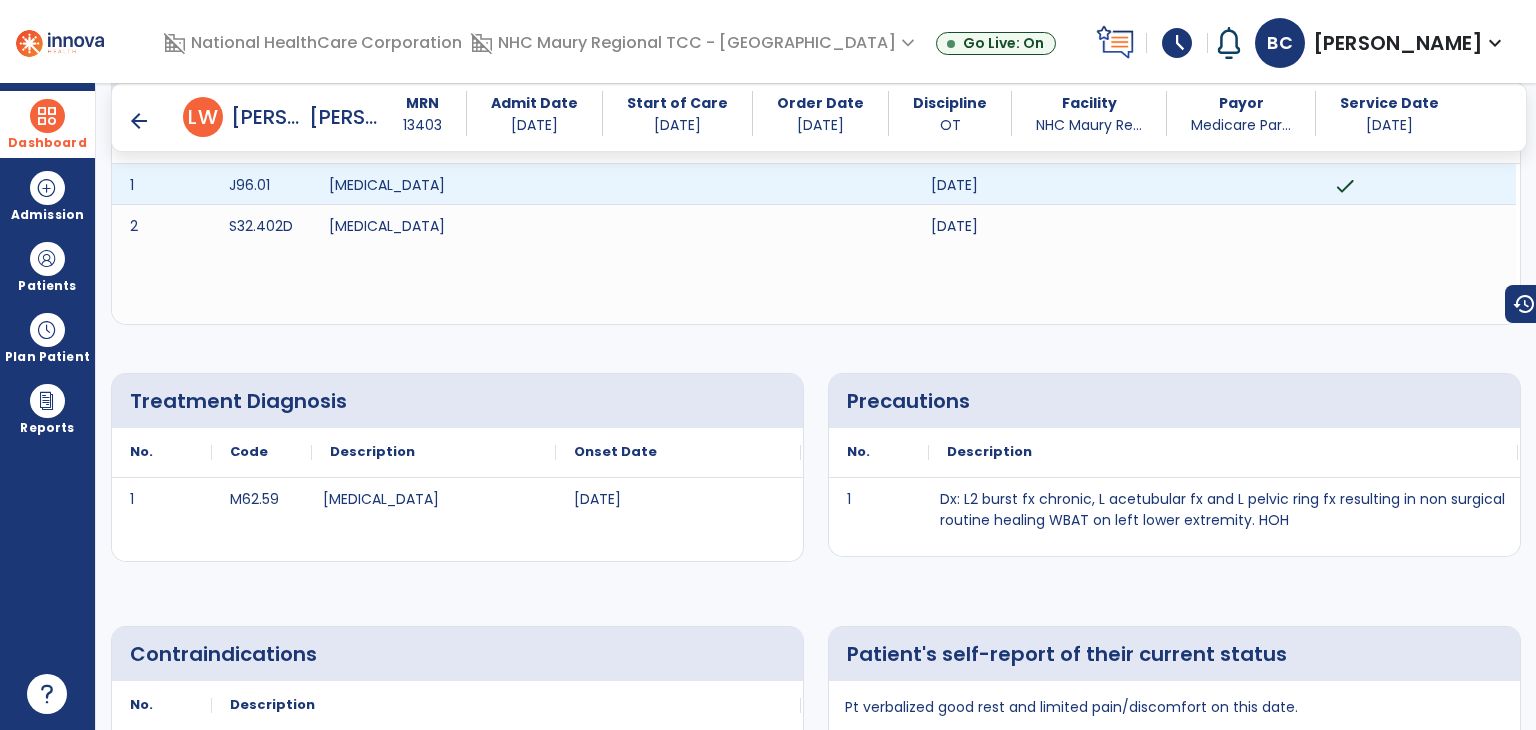 scroll, scrollTop: 0, scrollLeft: 0, axis: both 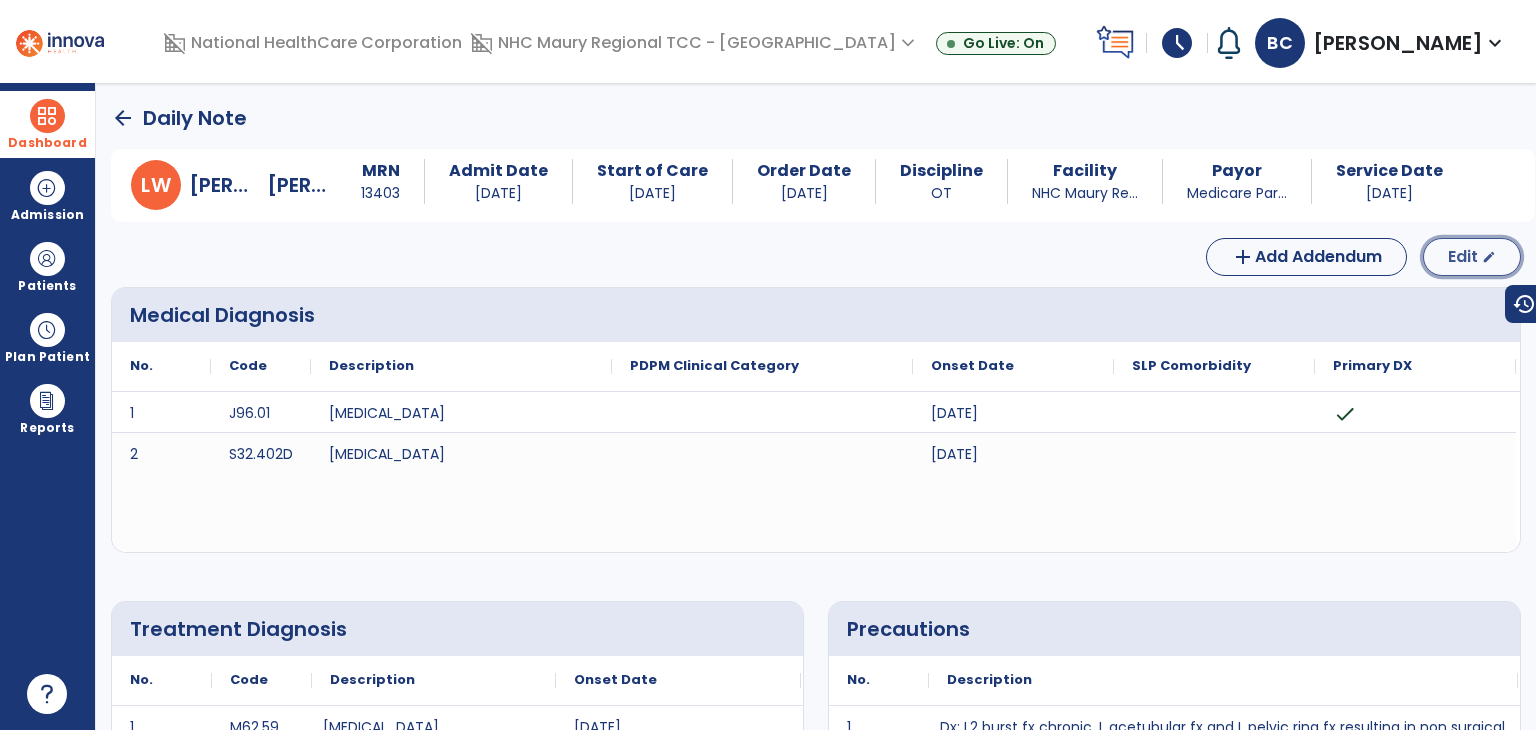 click on "Edit  edit" 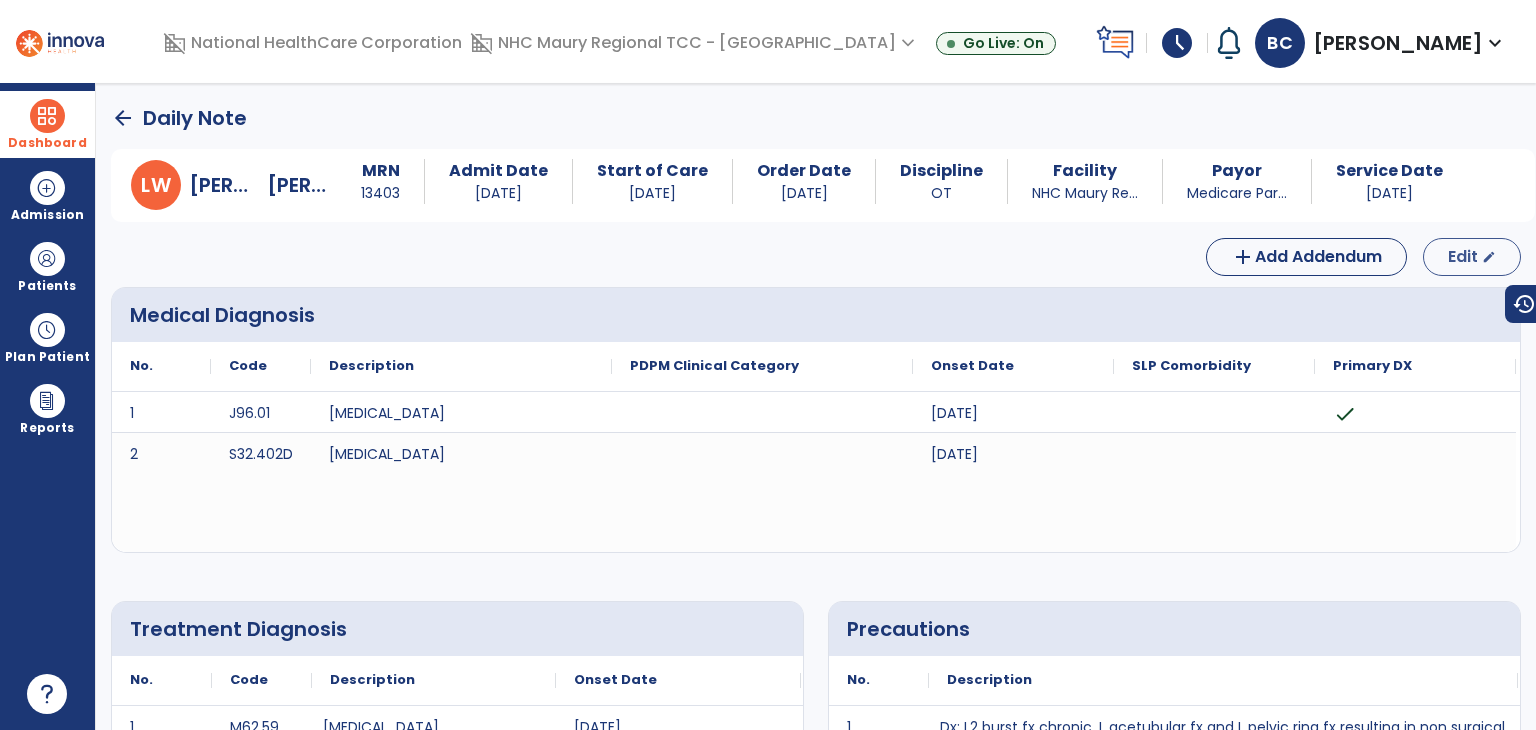 select on "*" 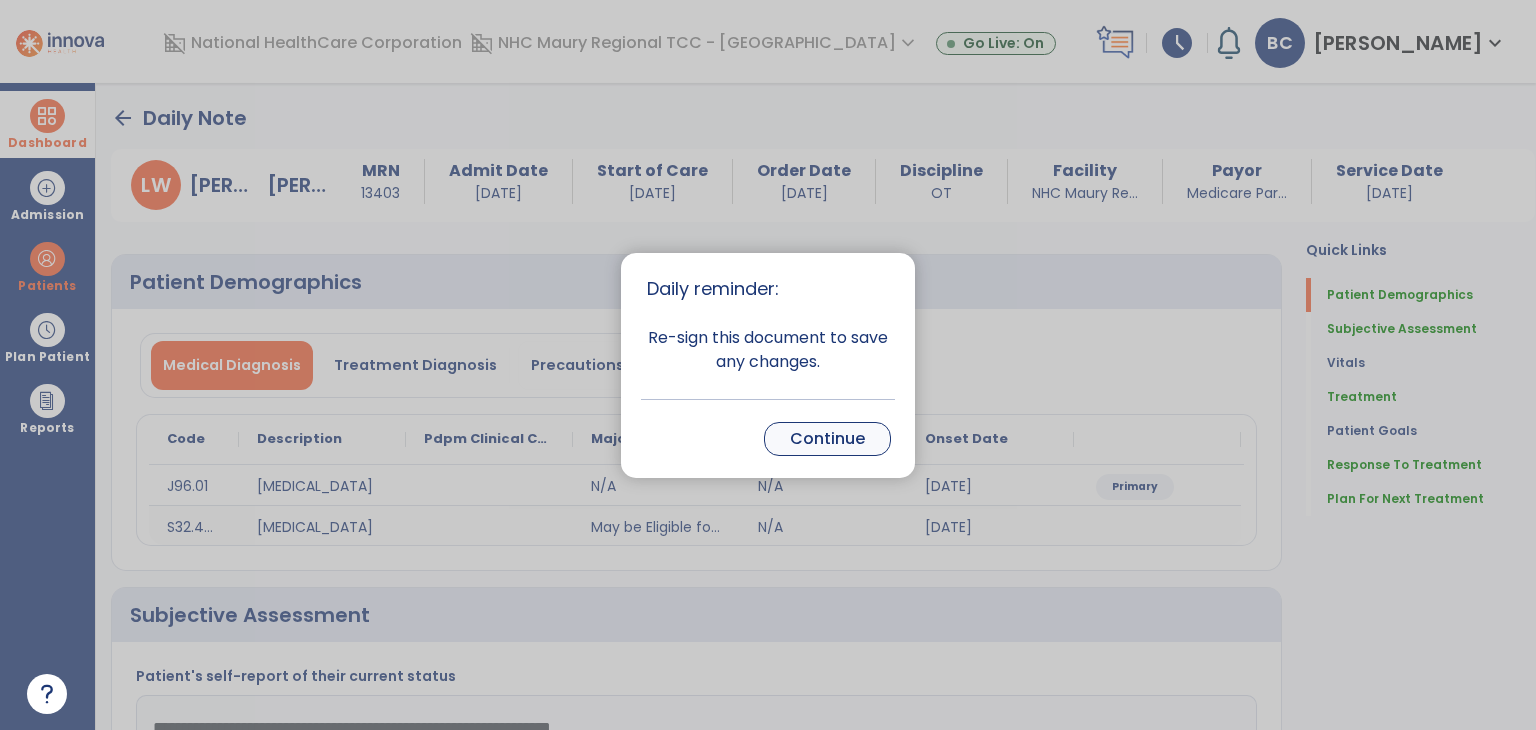 click on "Continue" at bounding box center (827, 439) 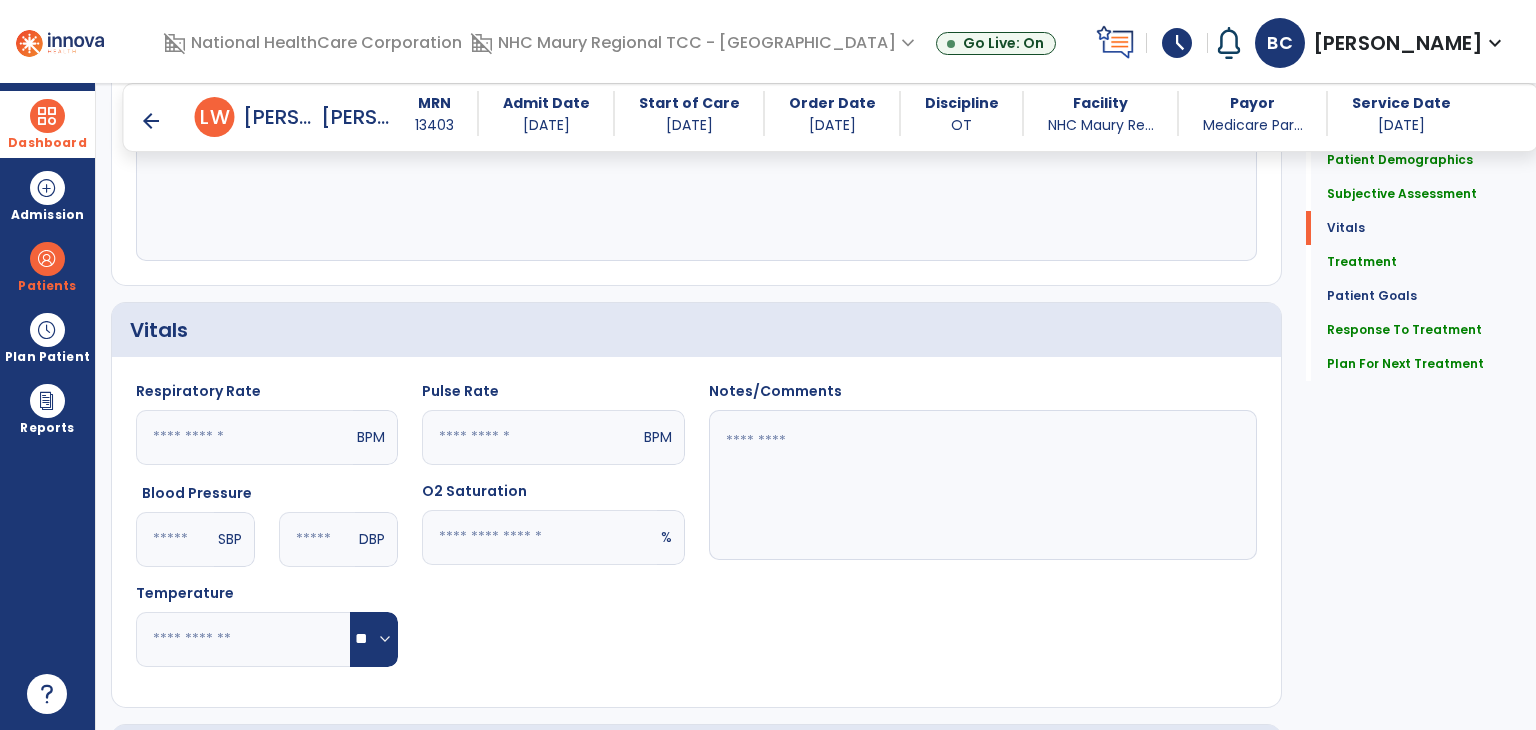 scroll, scrollTop: 554, scrollLeft: 0, axis: vertical 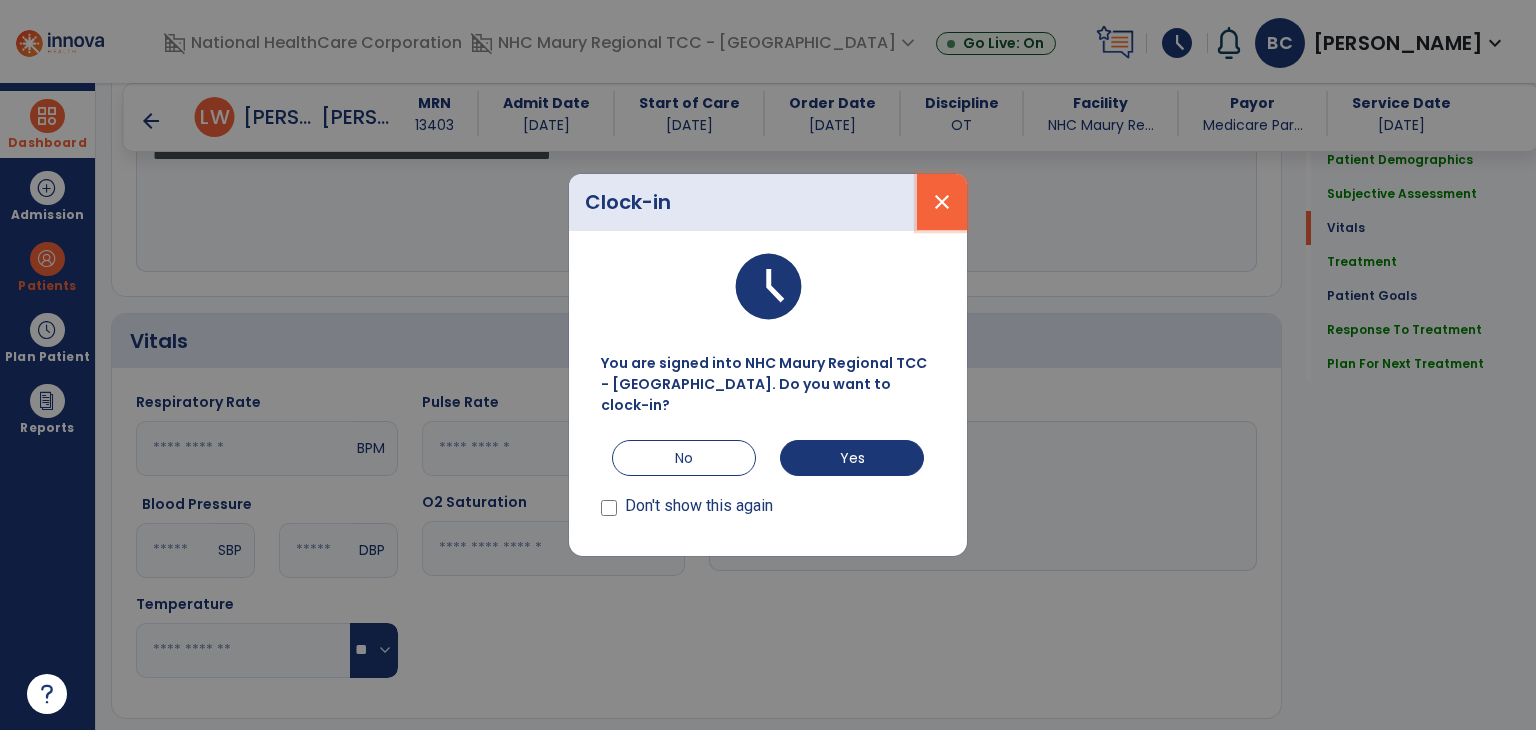 click on "close" at bounding box center [942, 202] 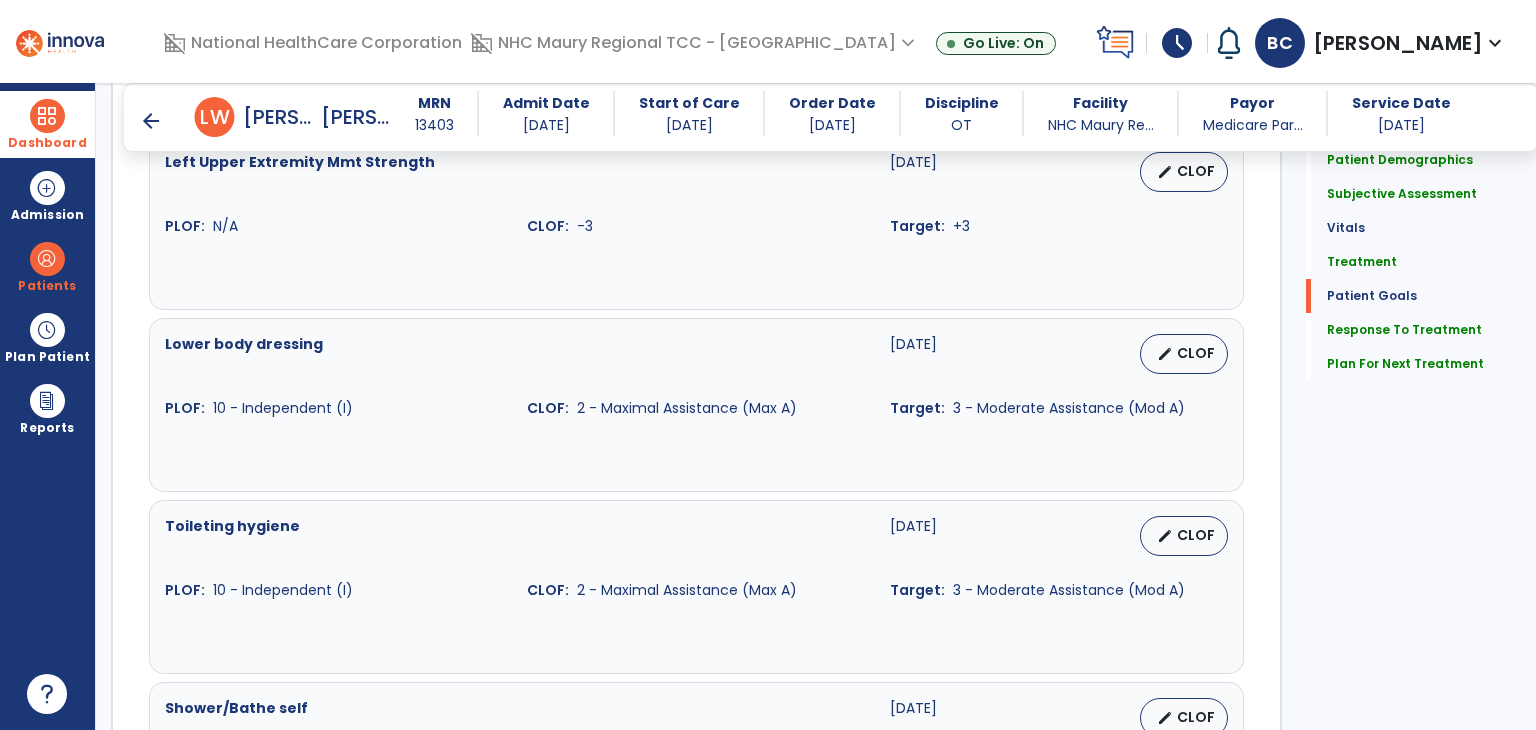 scroll, scrollTop: 1973, scrollLeft: 0, axis: vertical 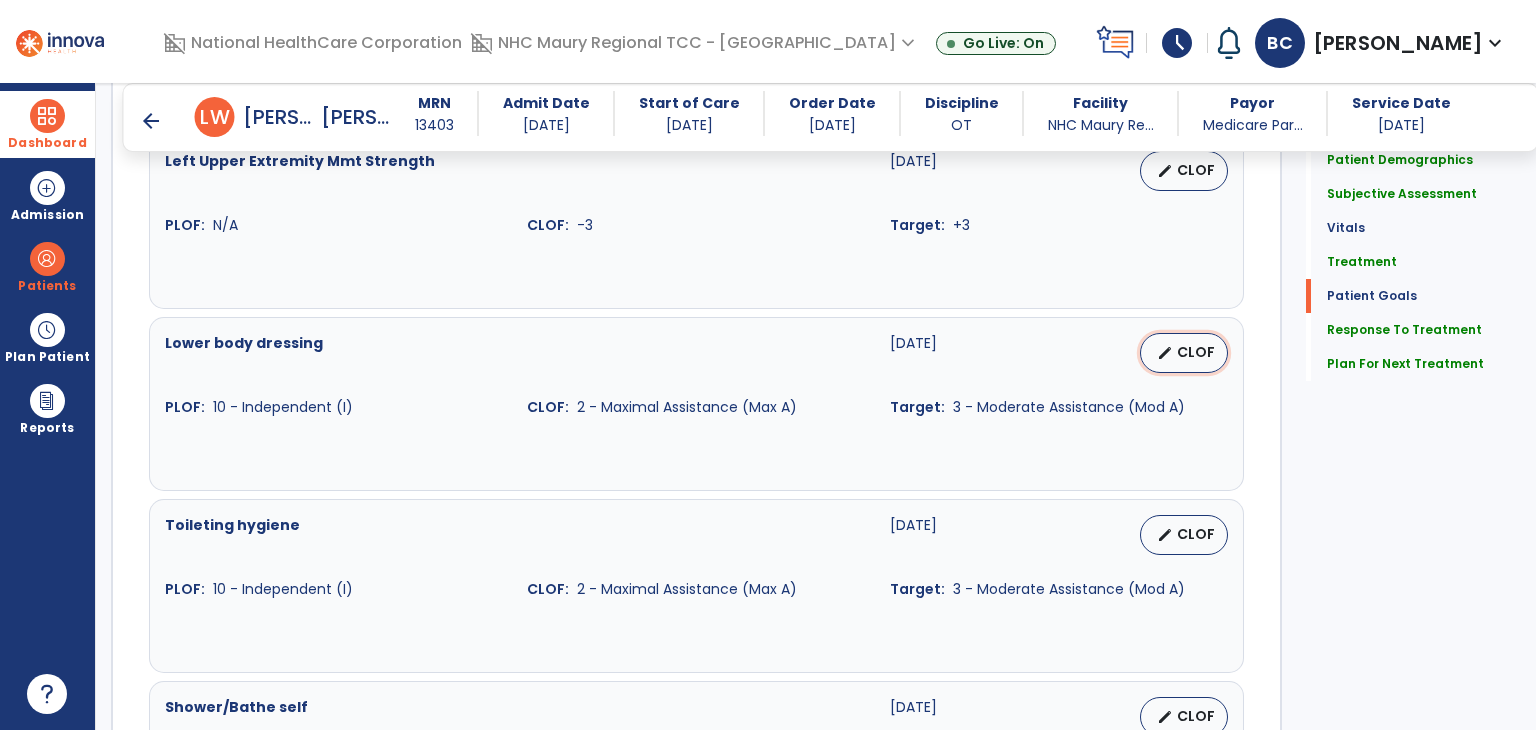 click on "edit" at bounding box center [1165, 353] 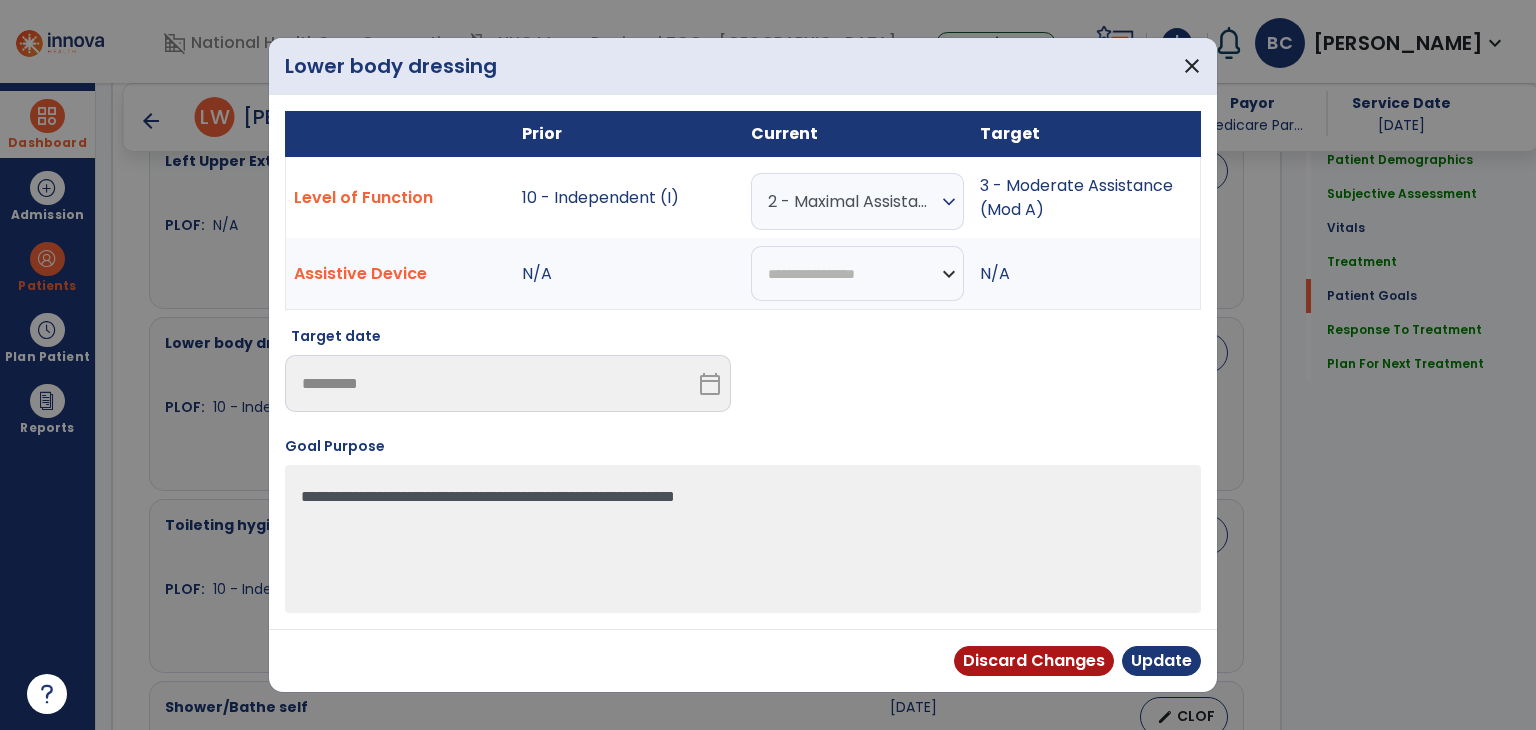 click on "2 - Maximal Assistance (Max A)   expand_more" at bounding box center (857, 201) 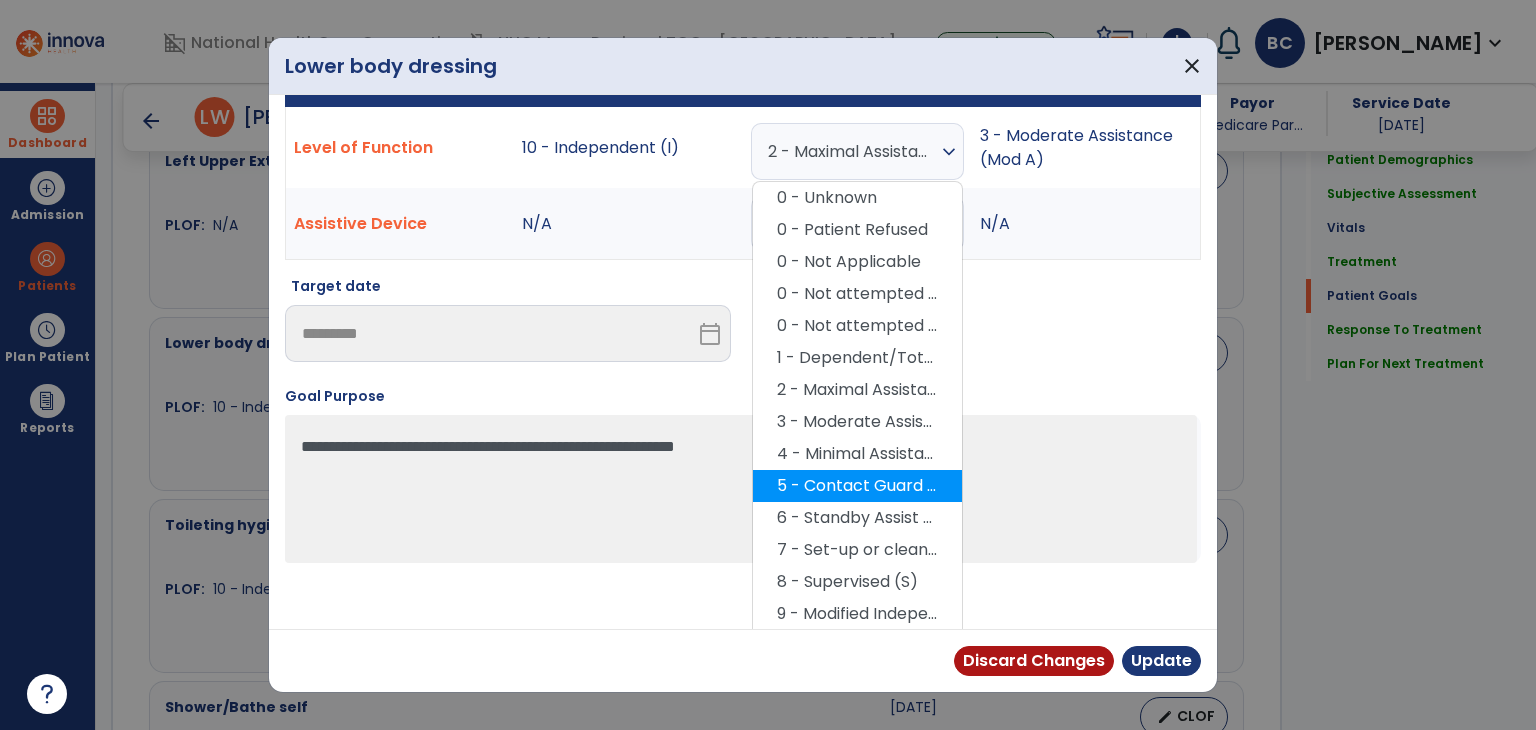 scroll, scrollTop: 84, scrollLeft: 0, axis: vertical 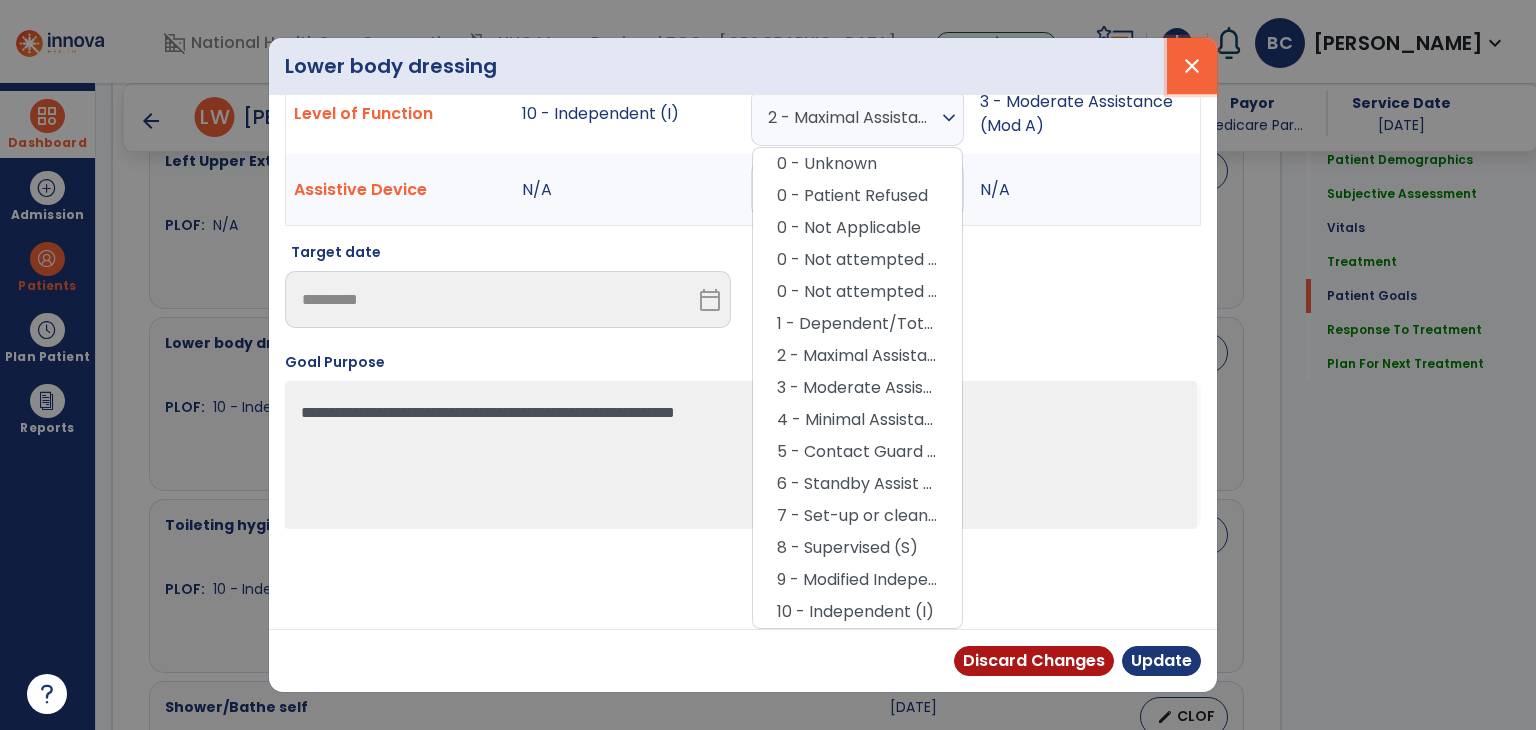 click on "close" at bounding box center [1192, 66] 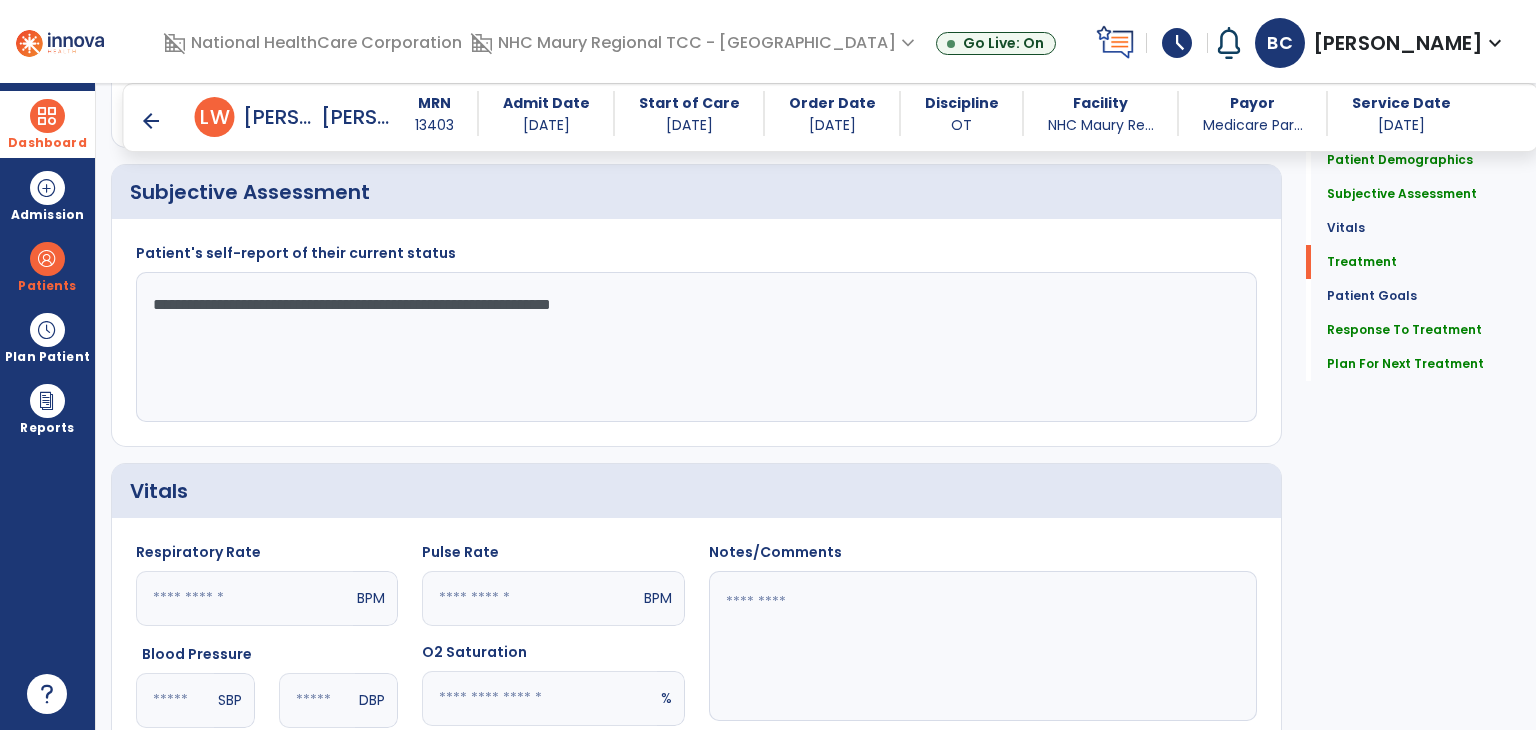 scroll, scrollTop: 104, scrollLeft: 0, axis: vertical 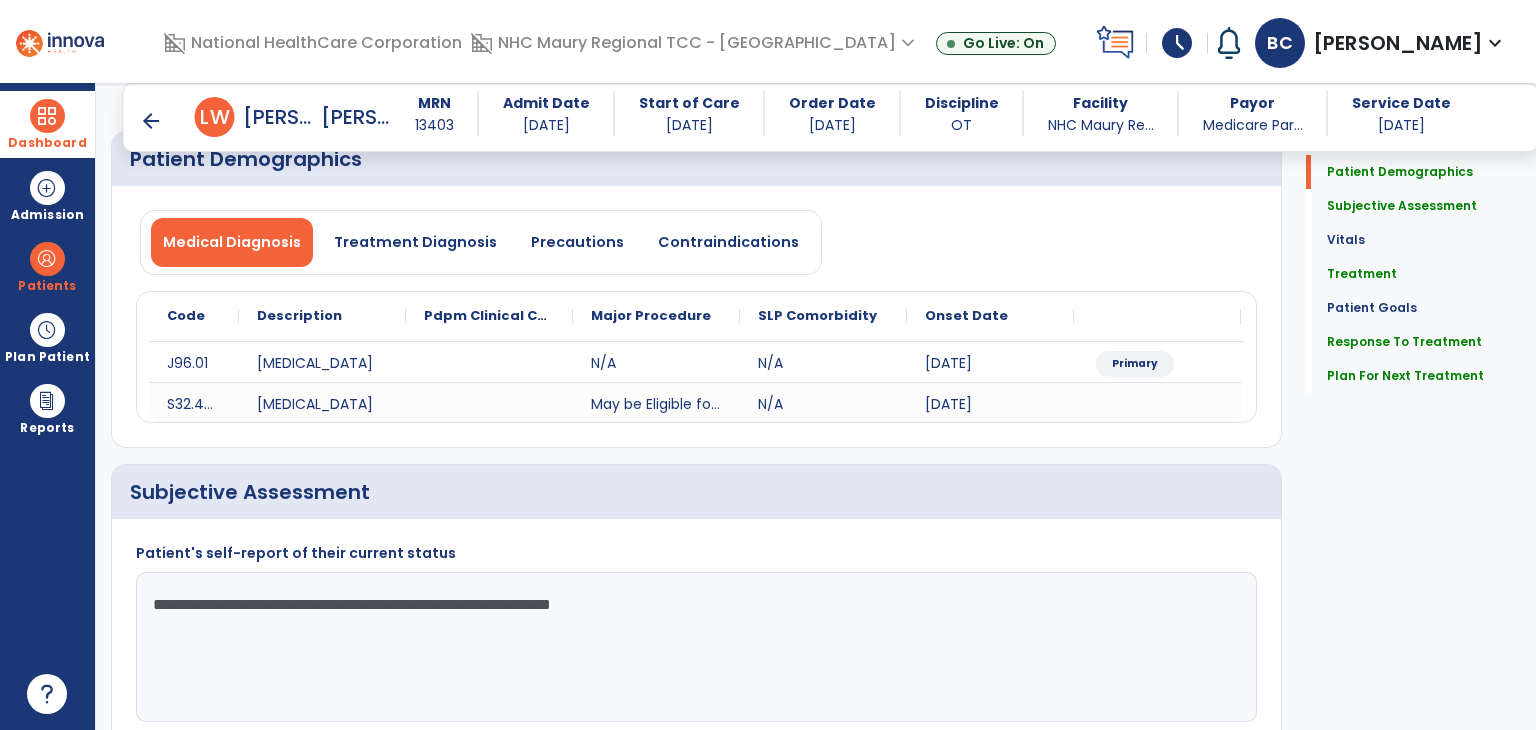 click on "arrow_back" at bounding box center [151, 121] 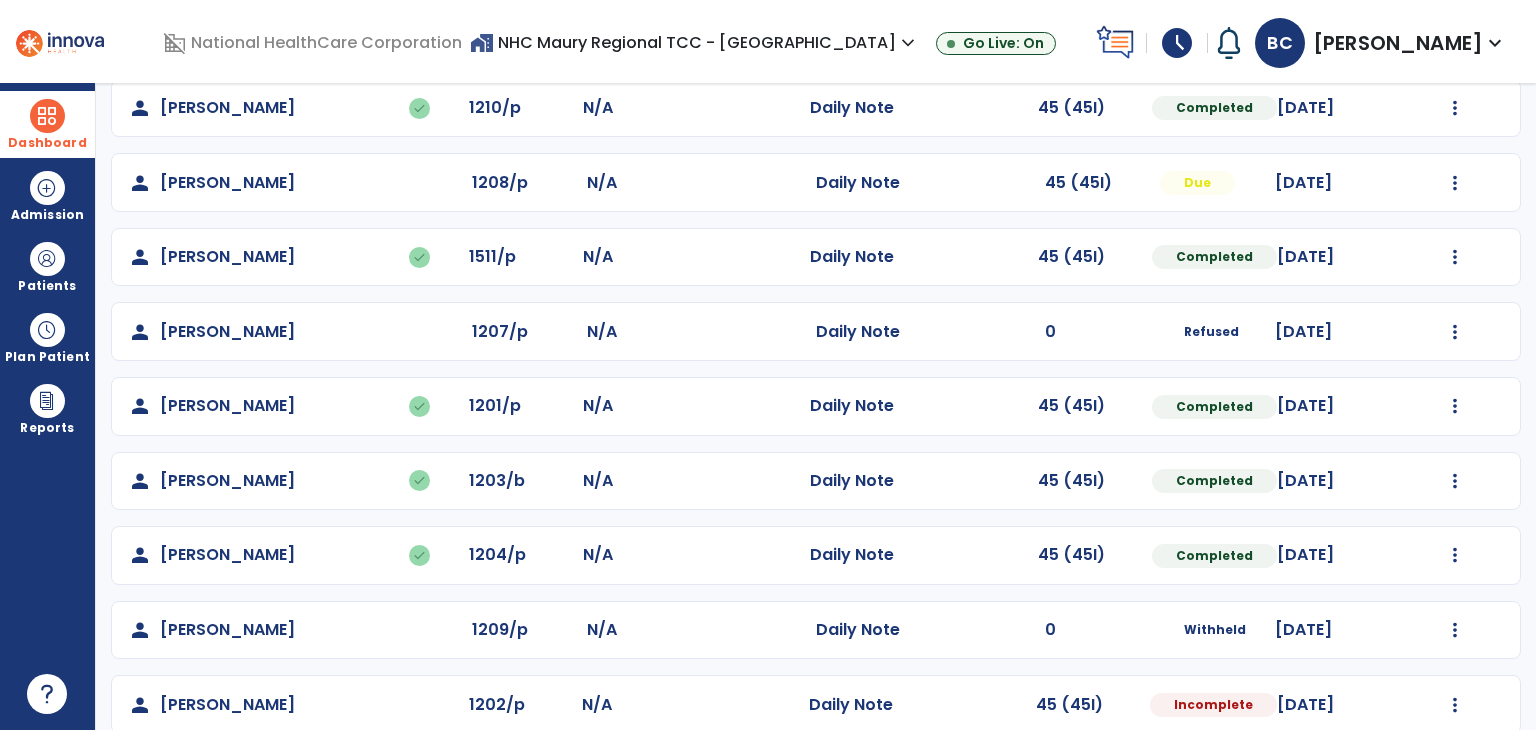 scroll, scrollTop: 209, scrollLeft: 0, axis: vertical 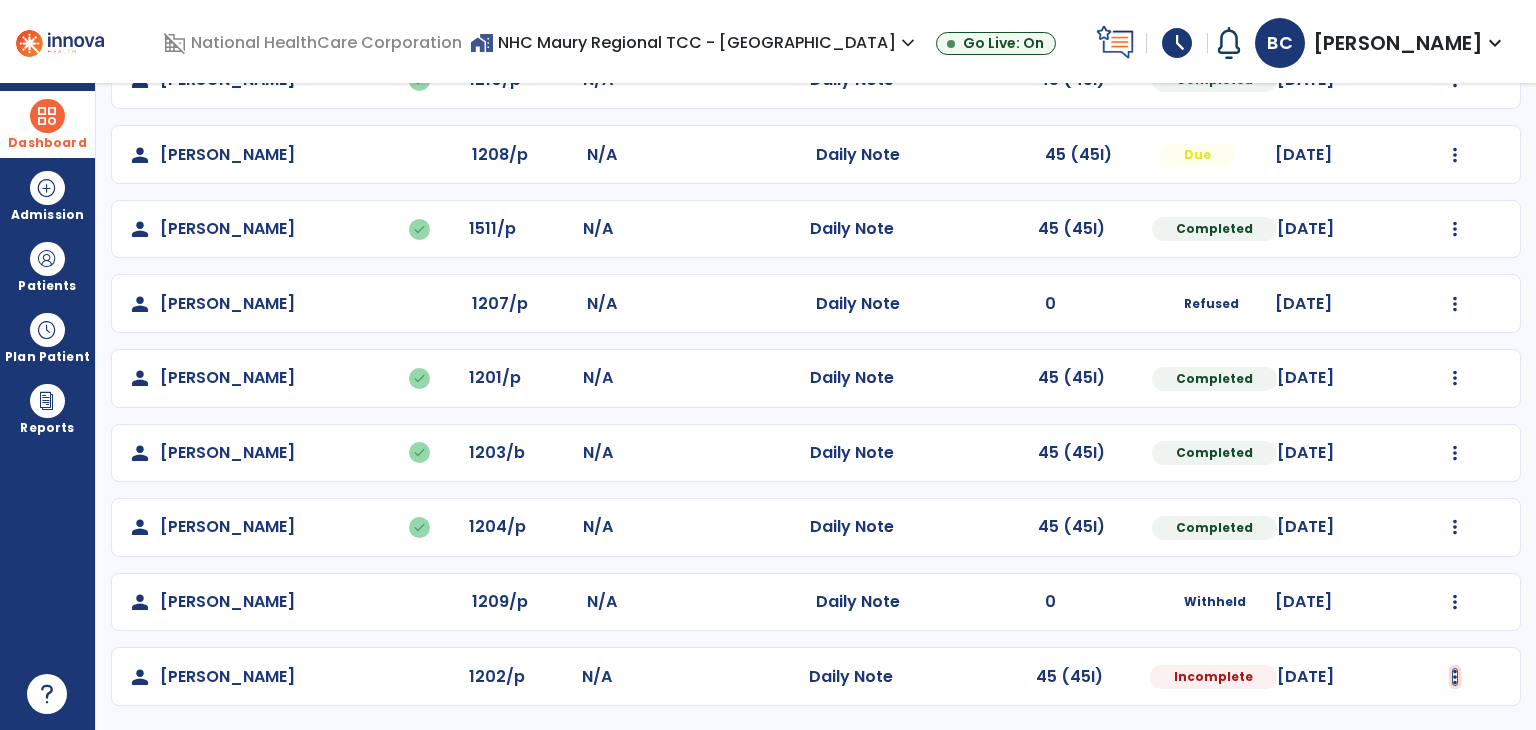 click at bounding box center (1455, 80) 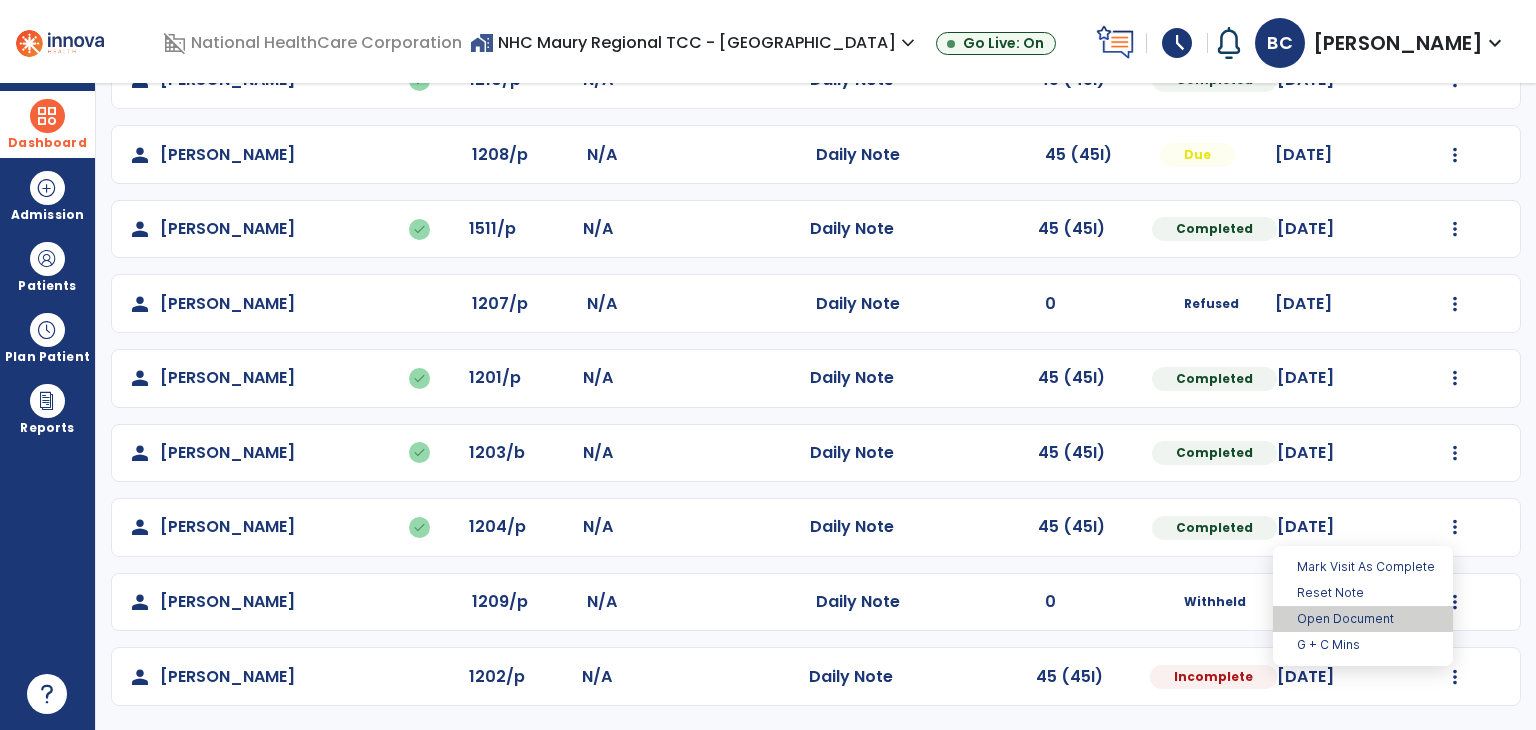 click on "Open Document" at bounding box center (1363, 619) 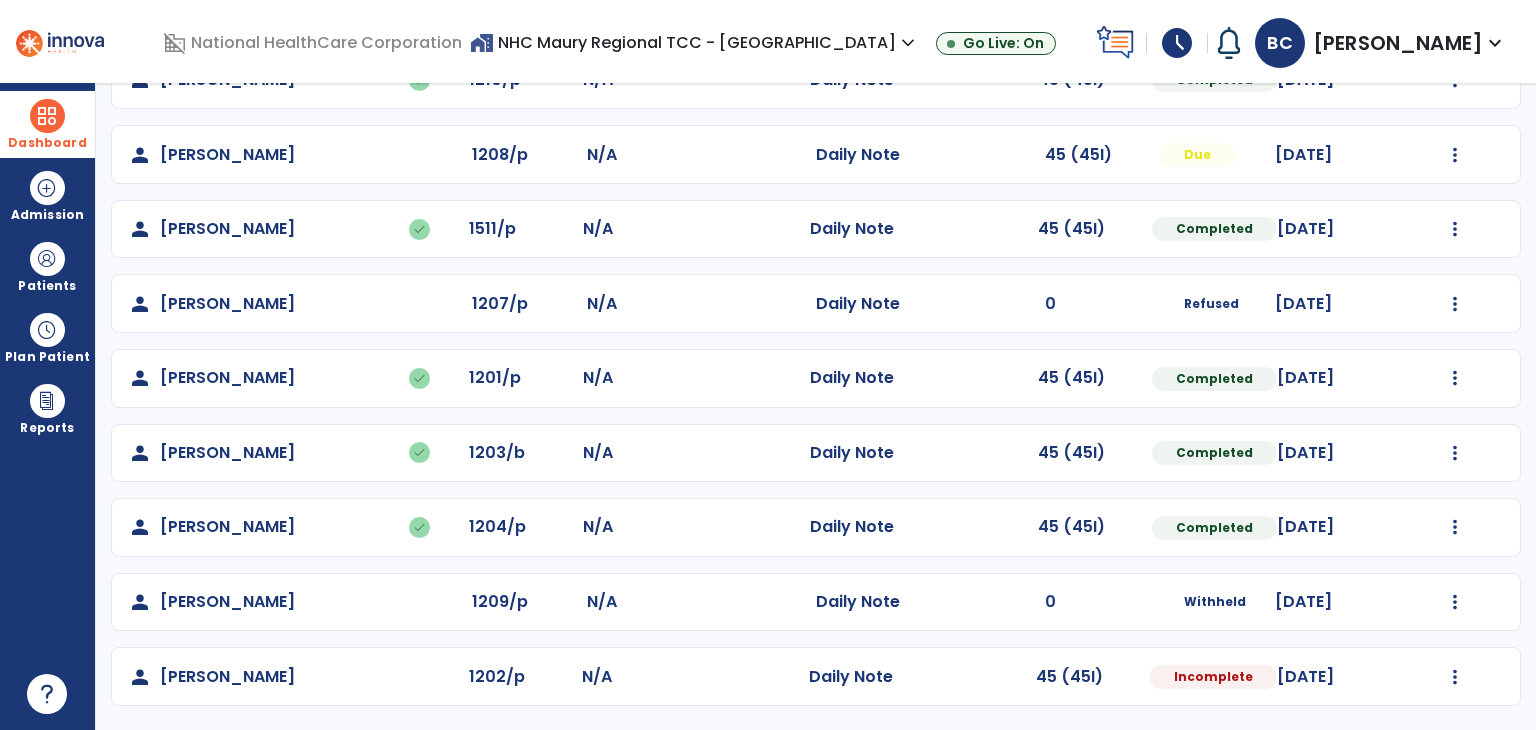 select on "*" 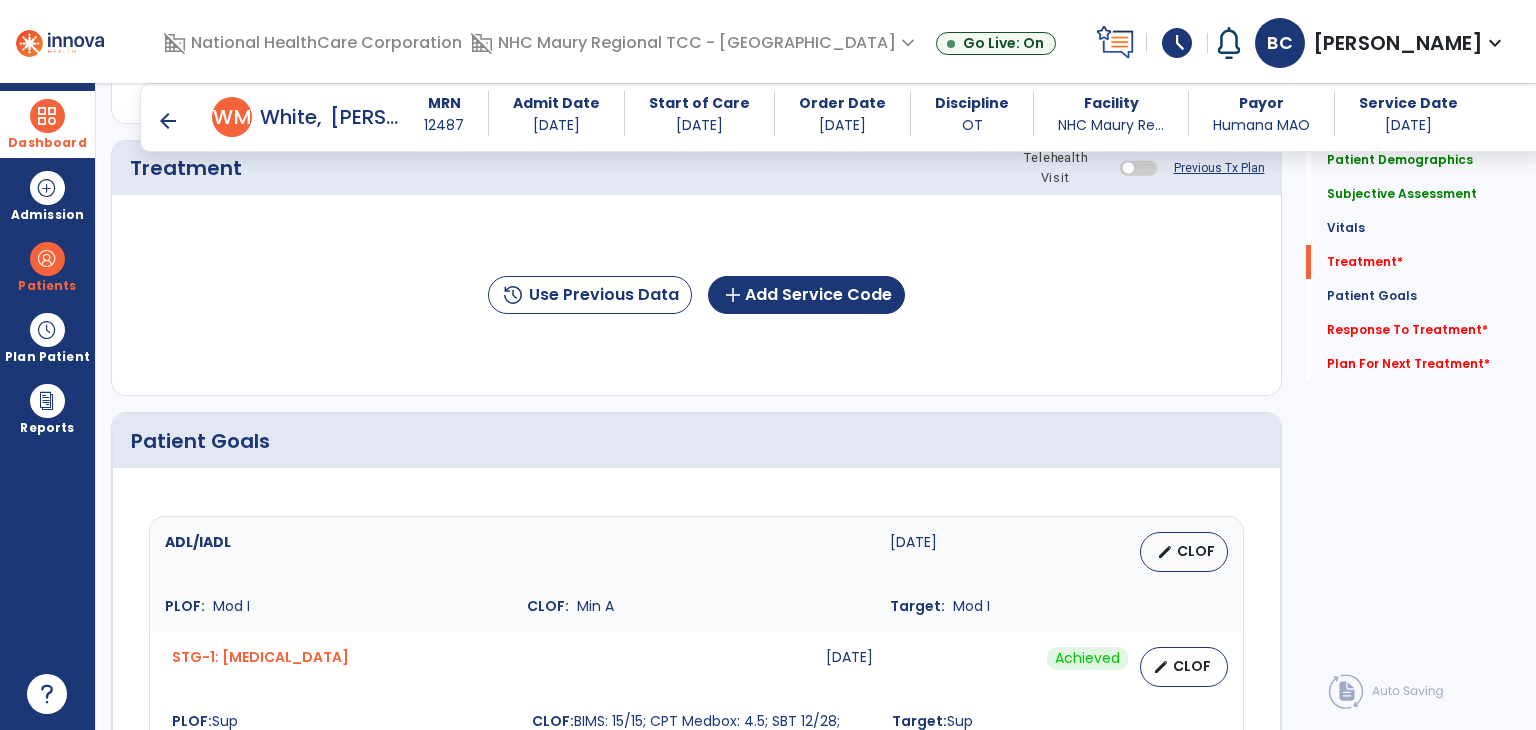 scroll, scrollTop: 1108, scrollLeft: 0, axis: vertical 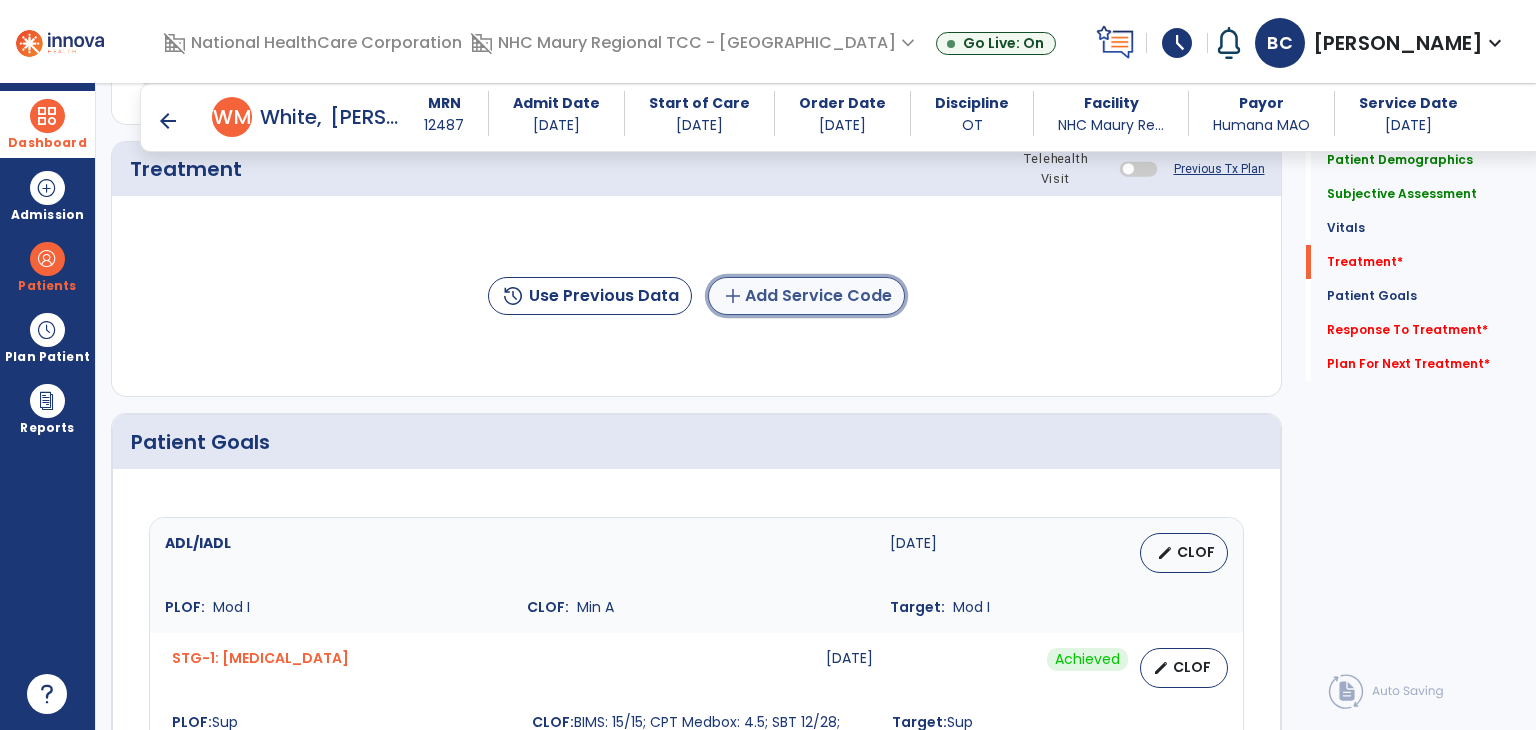 click on "add  Add Service Code" 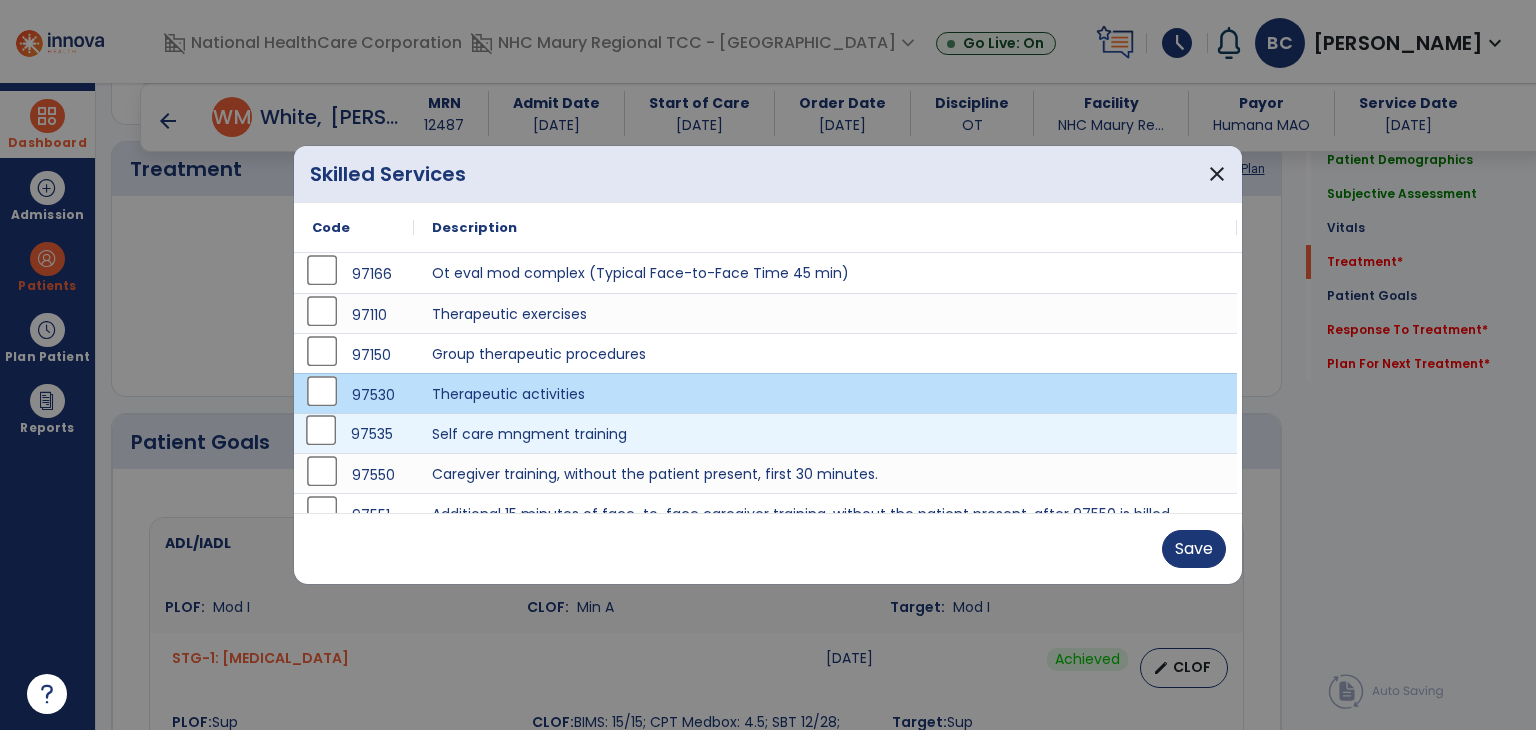 click on "97535" at bounding box center (354, 434) 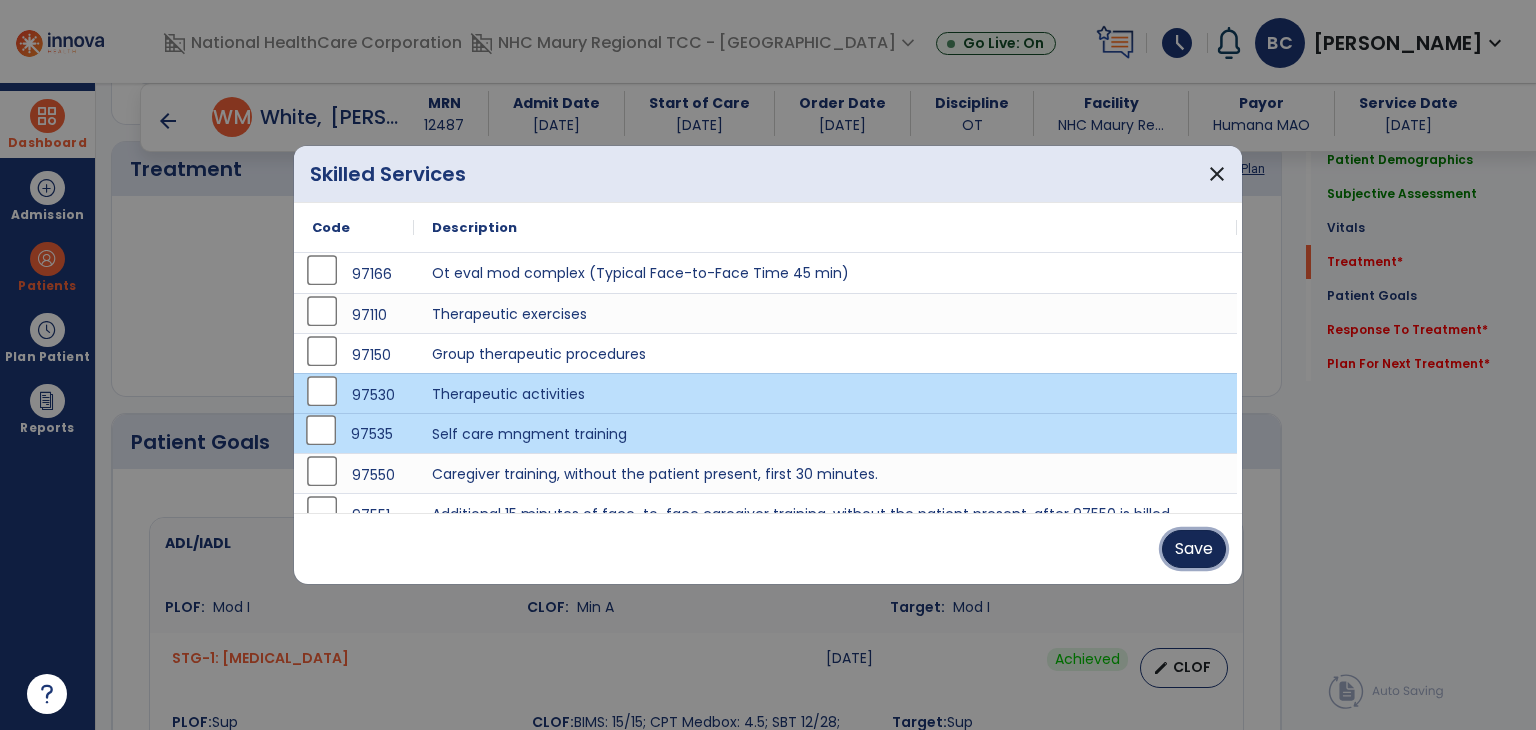click on "Save" at bounding box center [1194, 549] 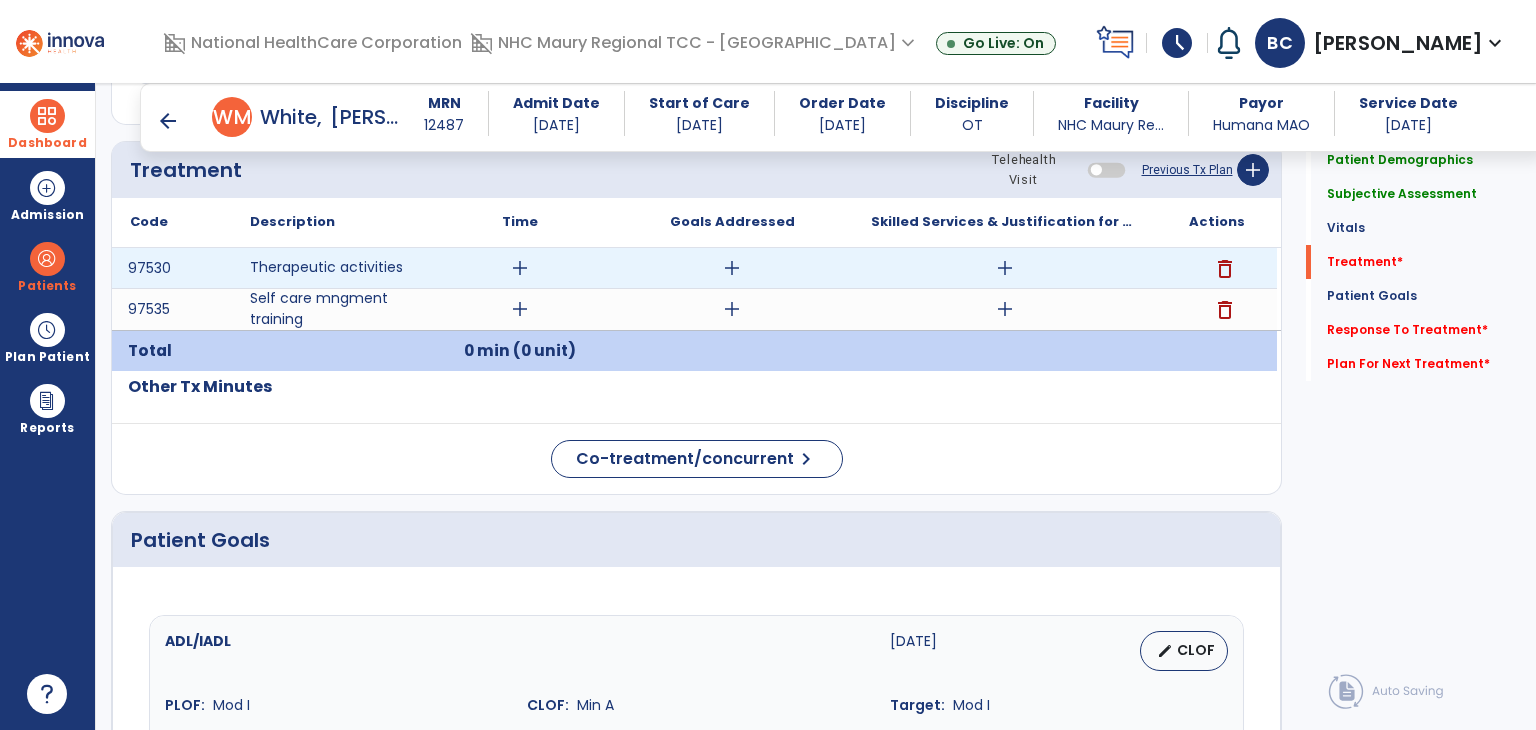 click on "add" at bounding box center [520, 268] 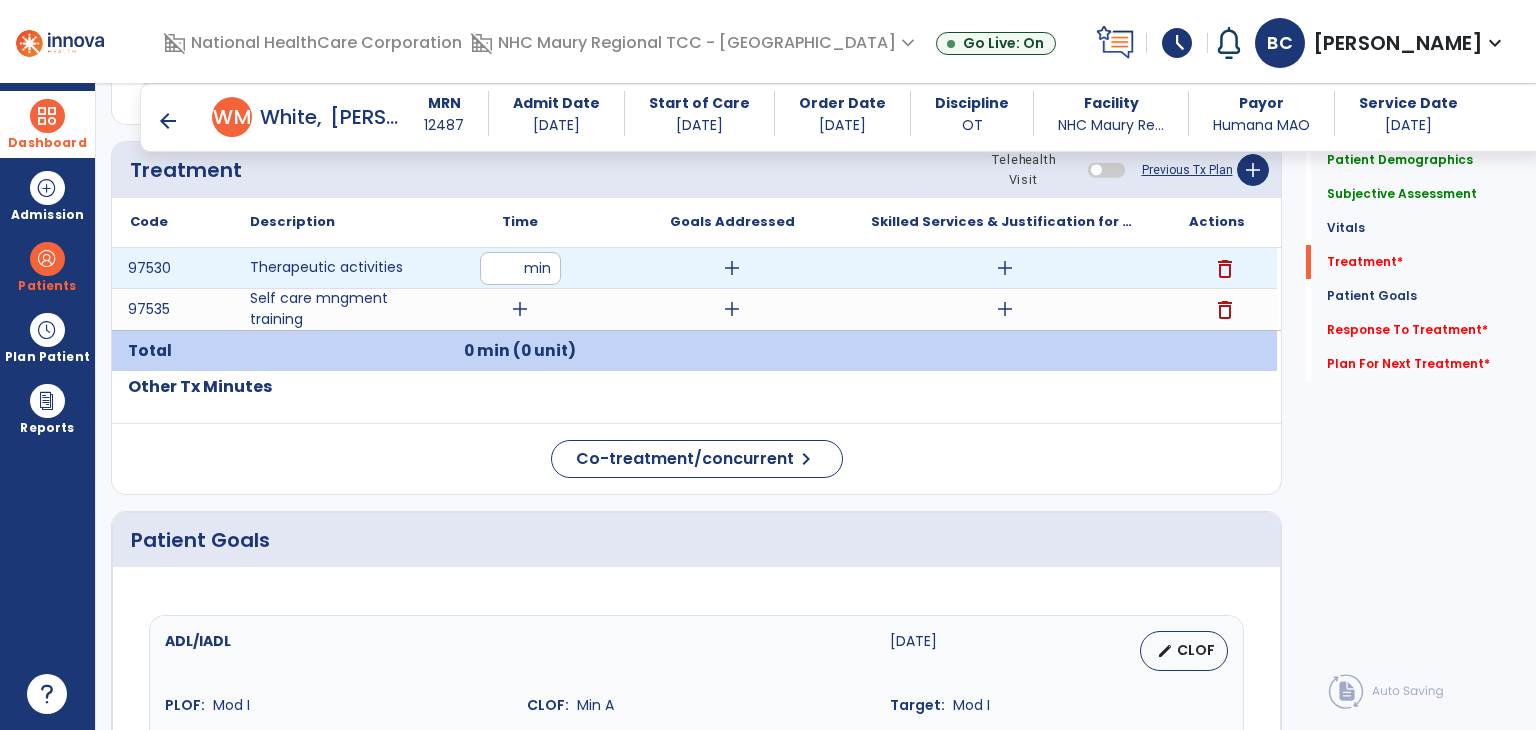 type on "**" 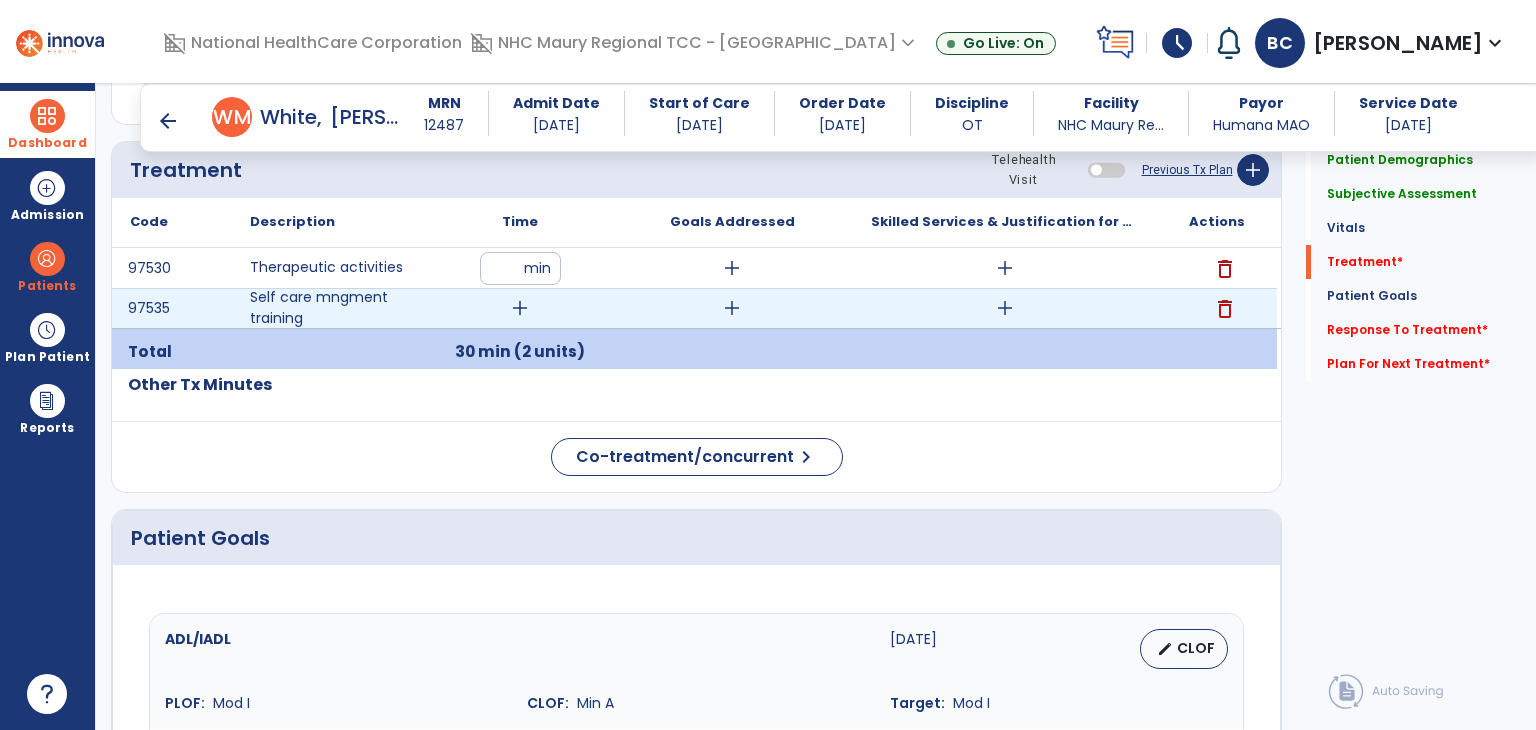click on "add" at bounding box center (520, 308) 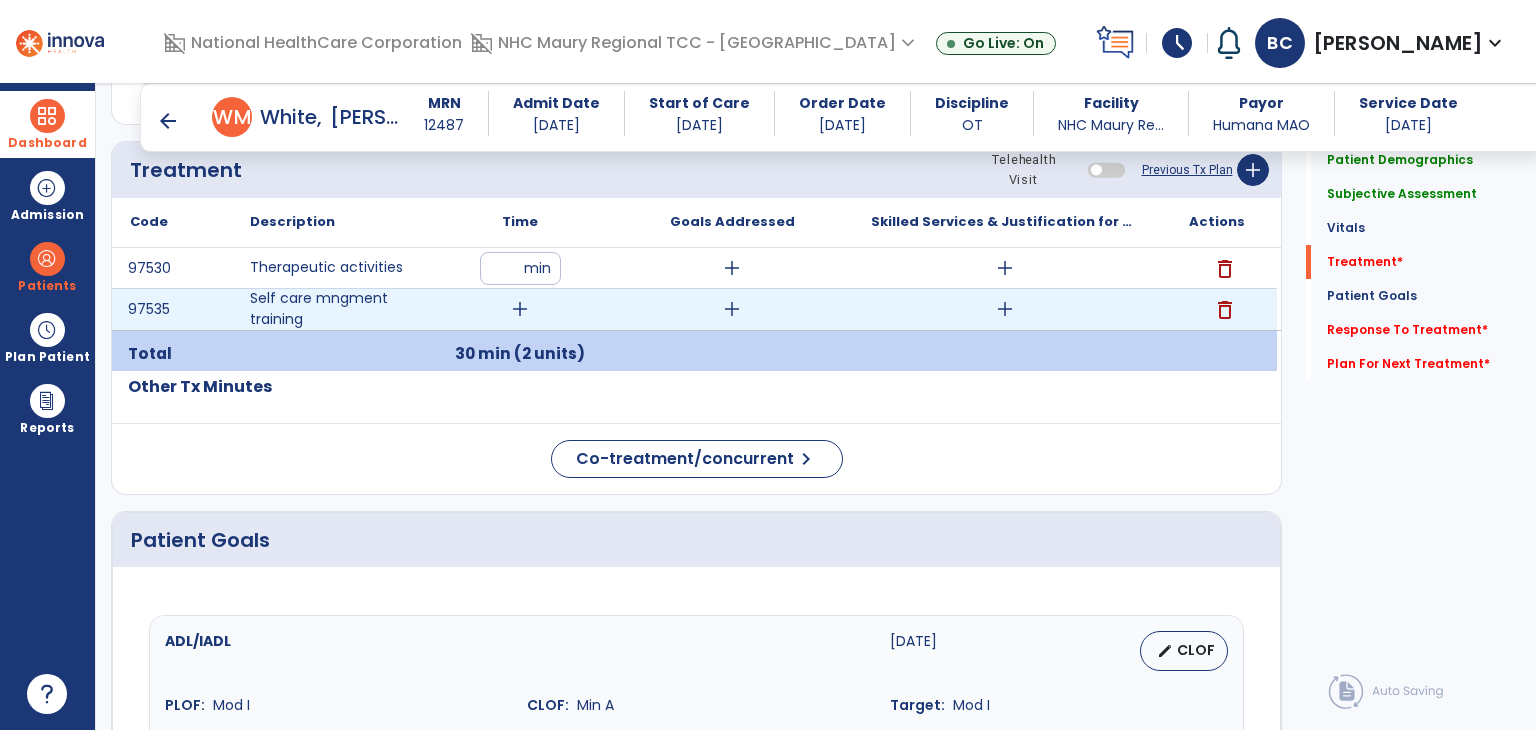 click on "add" at bounding box center [520, 309] 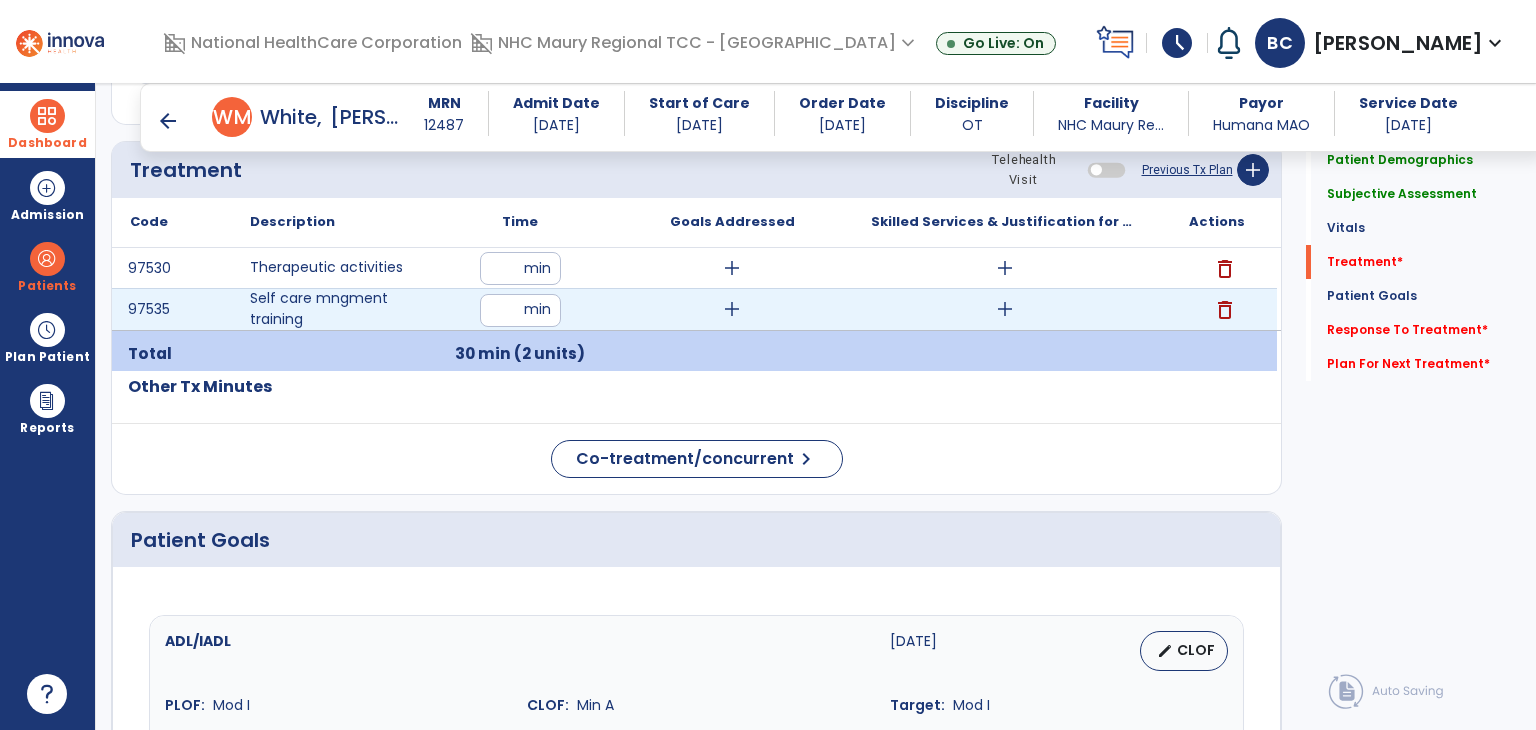 type on "**" 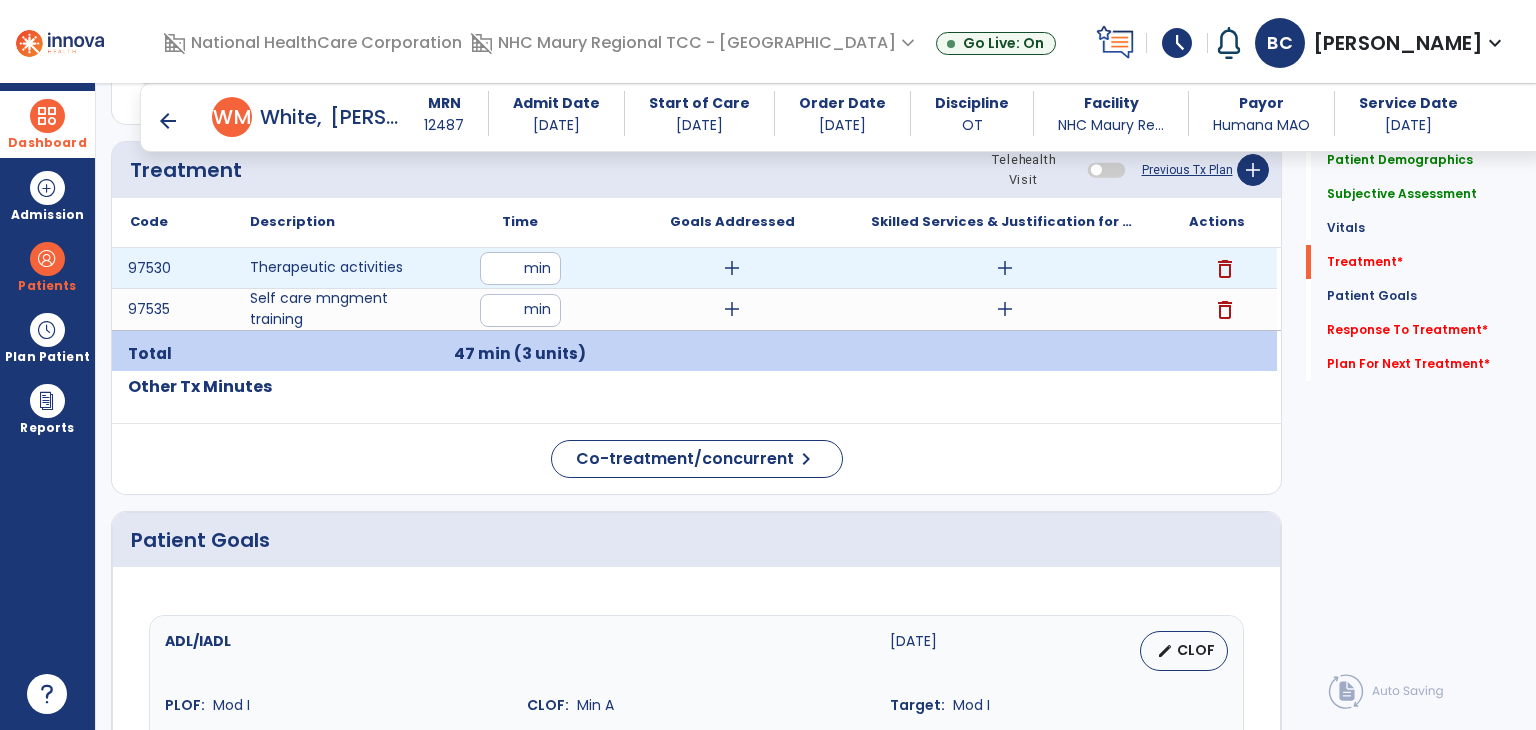 click on "add" at bounding box center [732, 268] 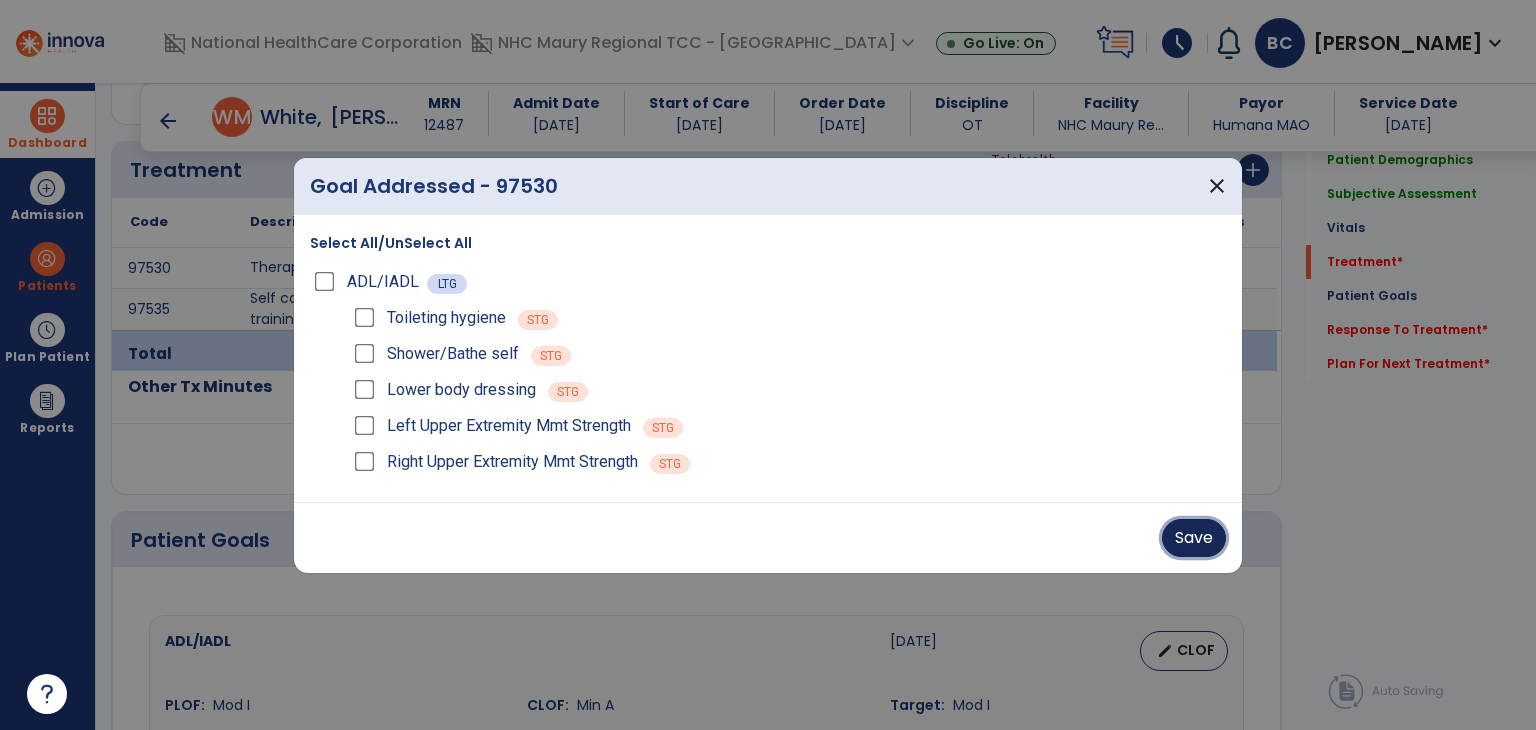 click on "Save" at bounding box center (1194, 538) 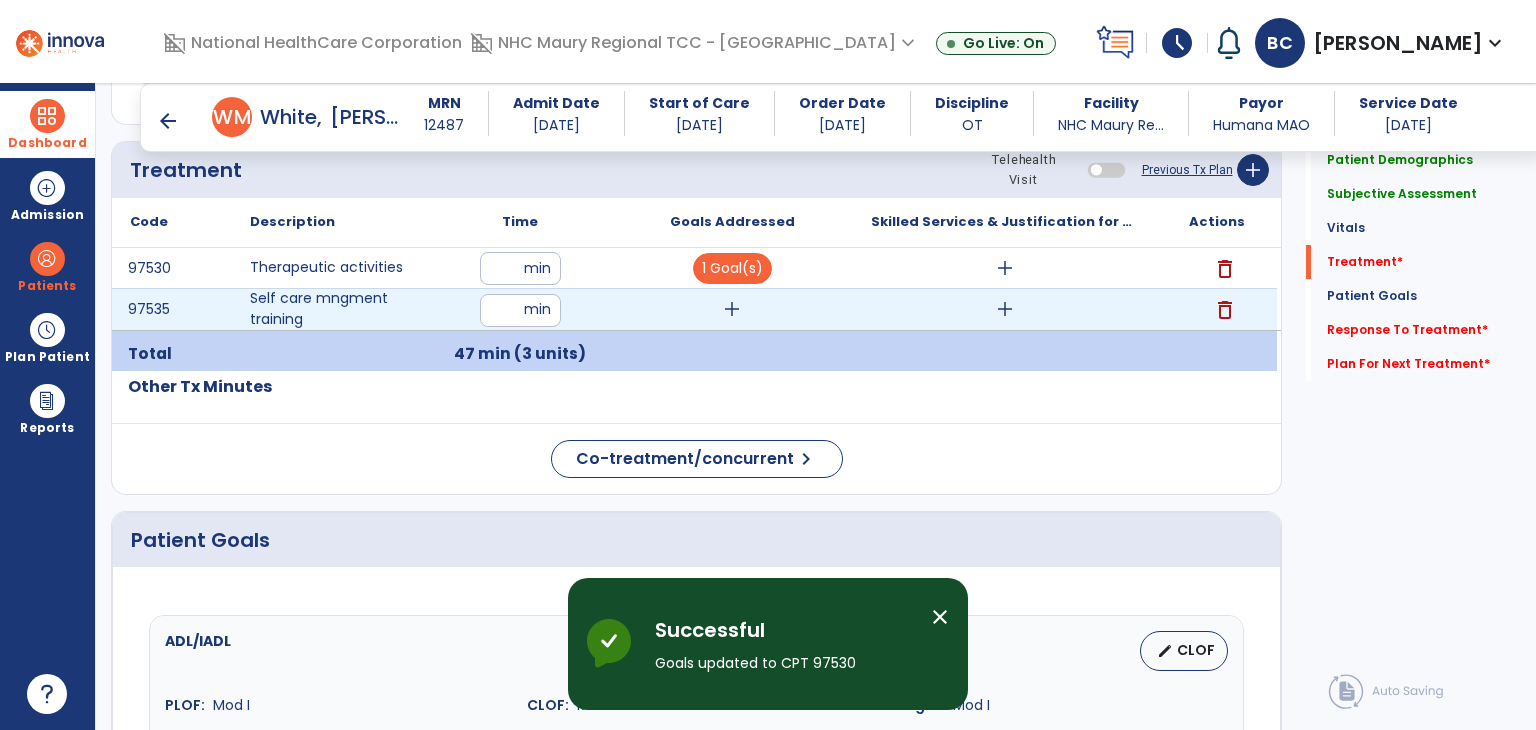 click on "add" at bounding box center [732, 309] 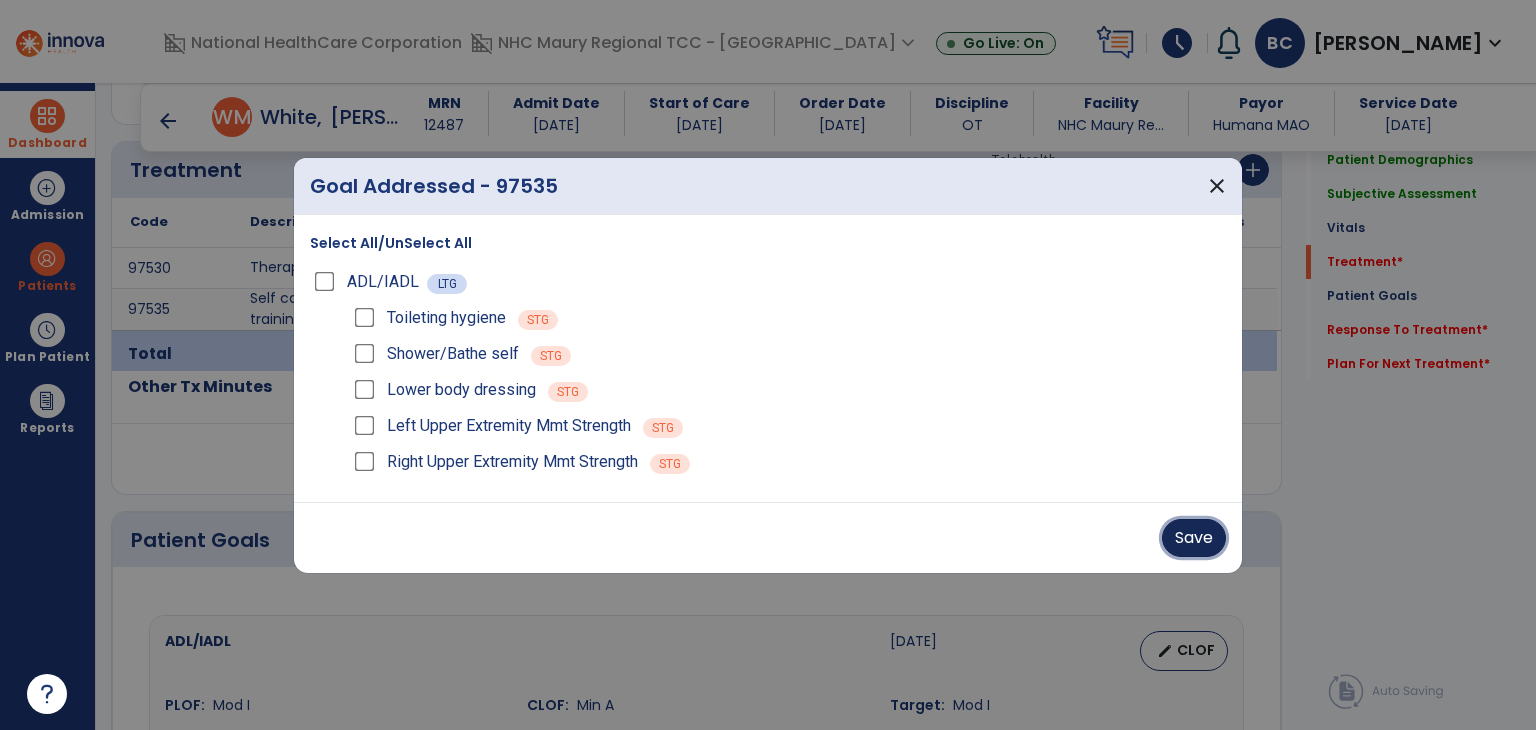 click on "Save" at bounding box center (1194, 538) 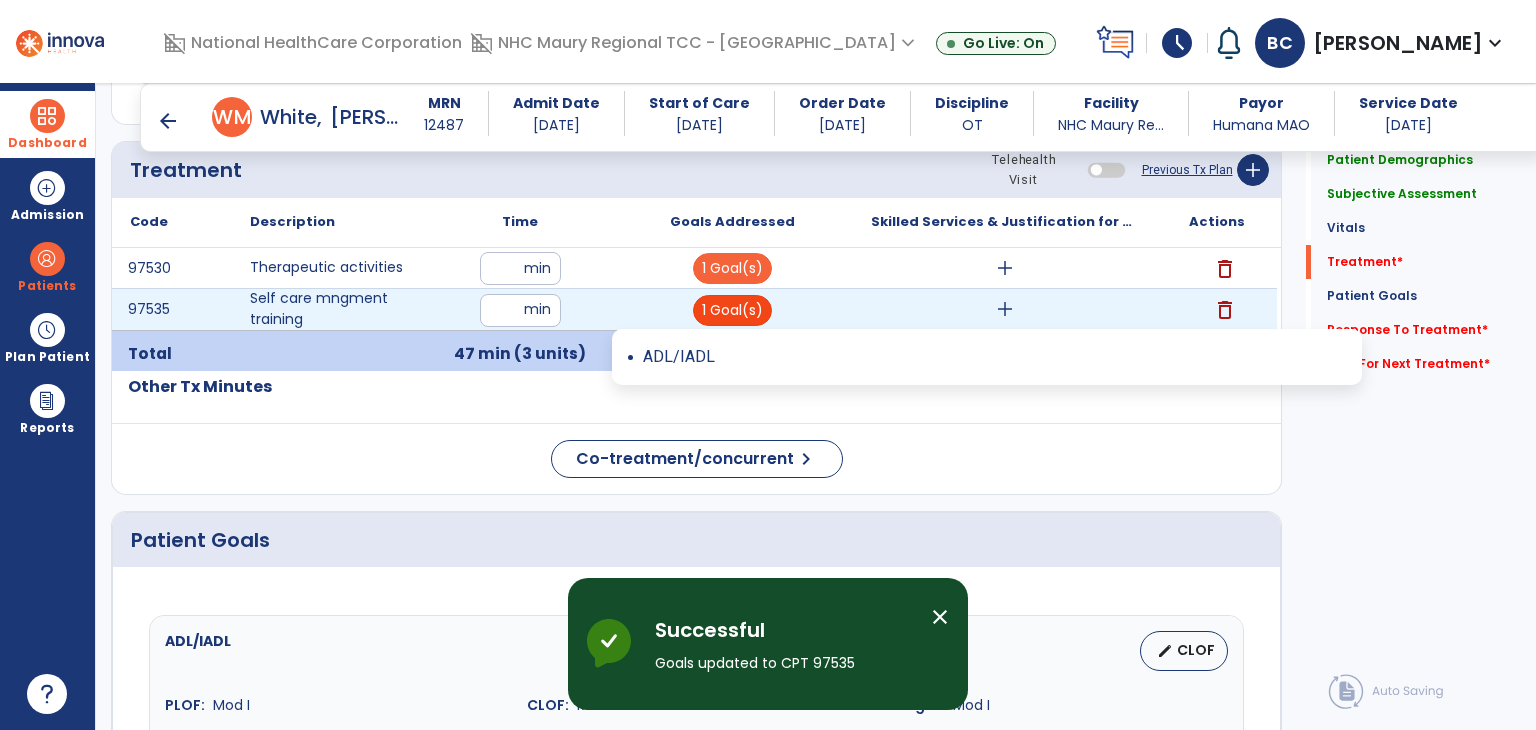 click on "1 Goal(s)" at bounding box center [732, 310] 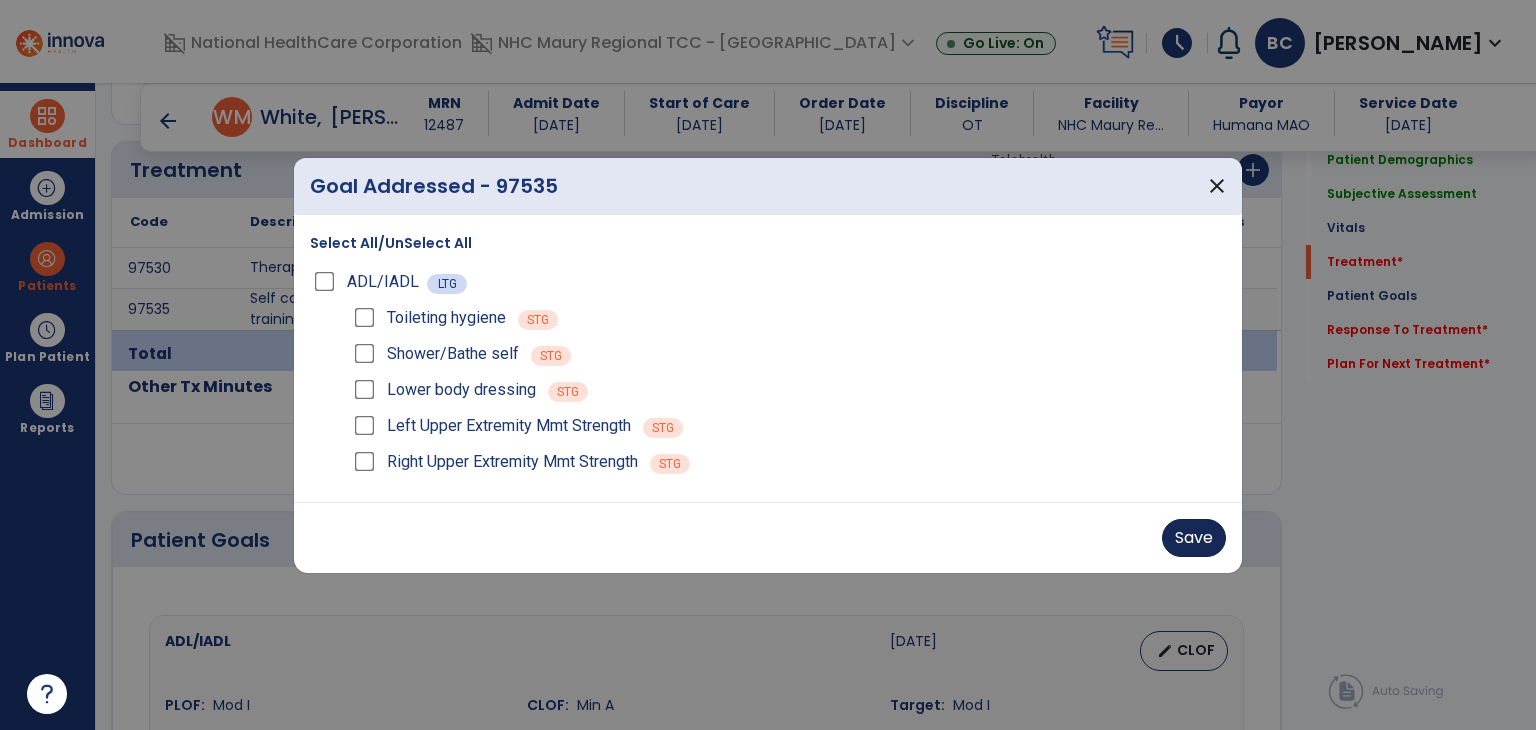 drag, startPoint x: 1184, startPoint y: 562, endPoint x: 1190, endPoint y: 538, distance: 24.738634 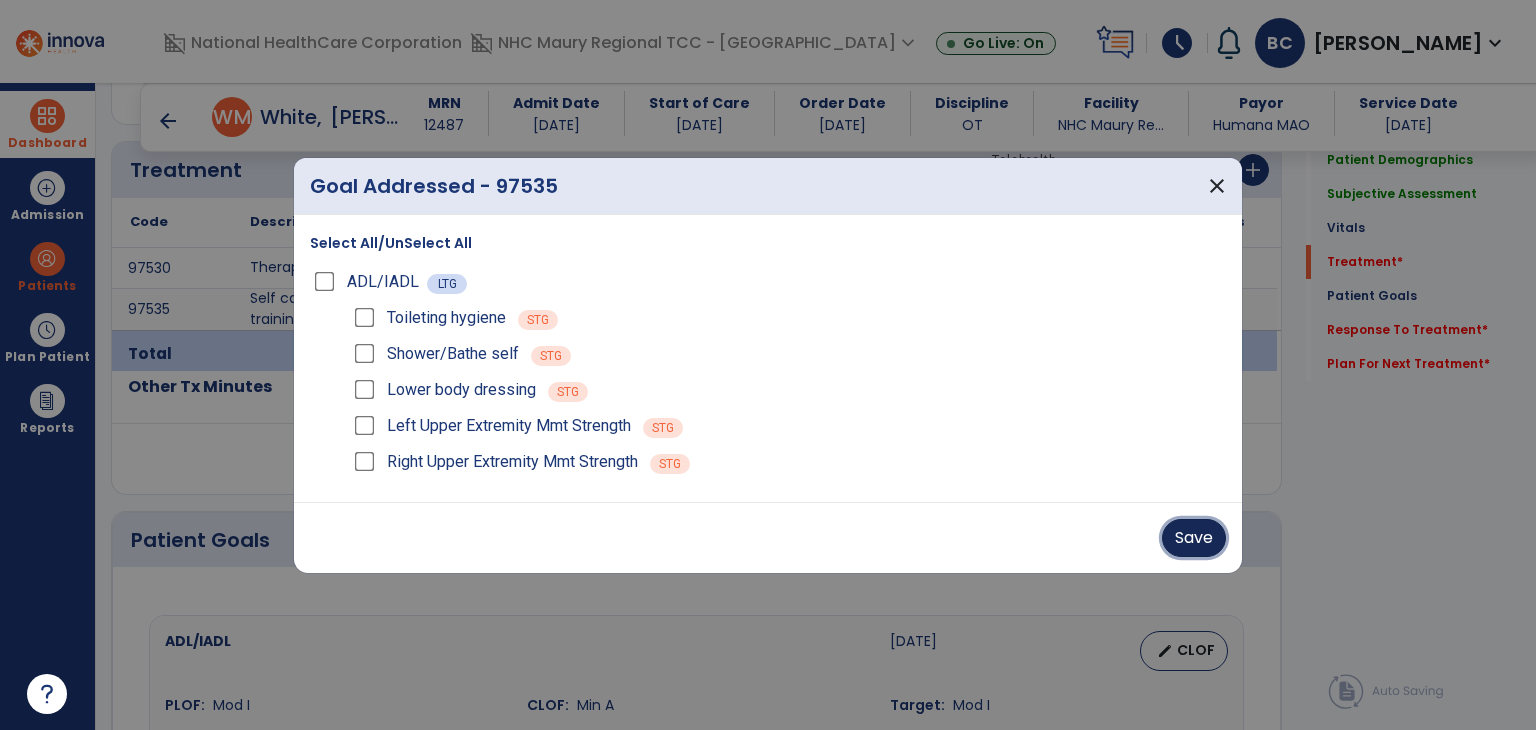 click on "Save" at bounding box center (1194, 538) 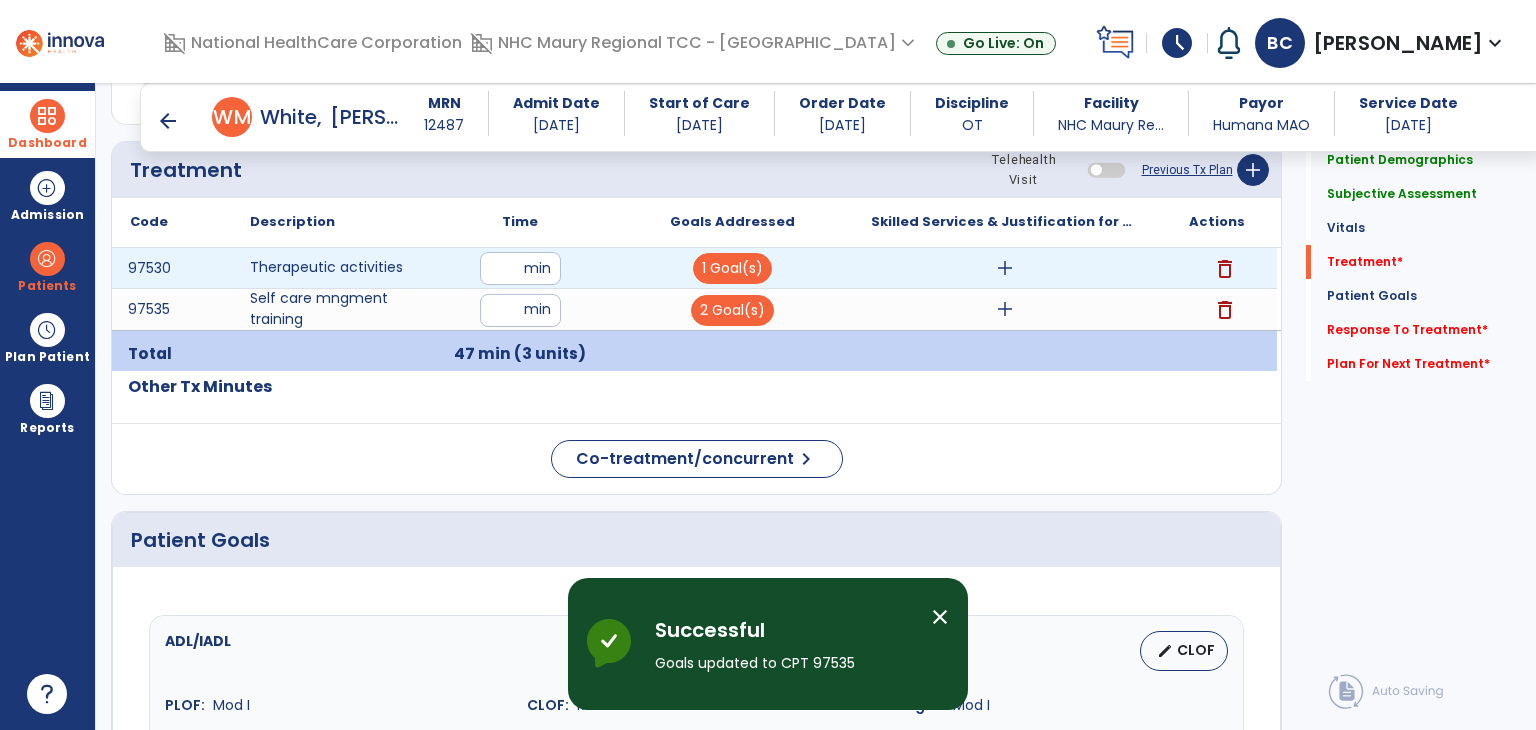click on "add" at bounding box center (1005, 268) 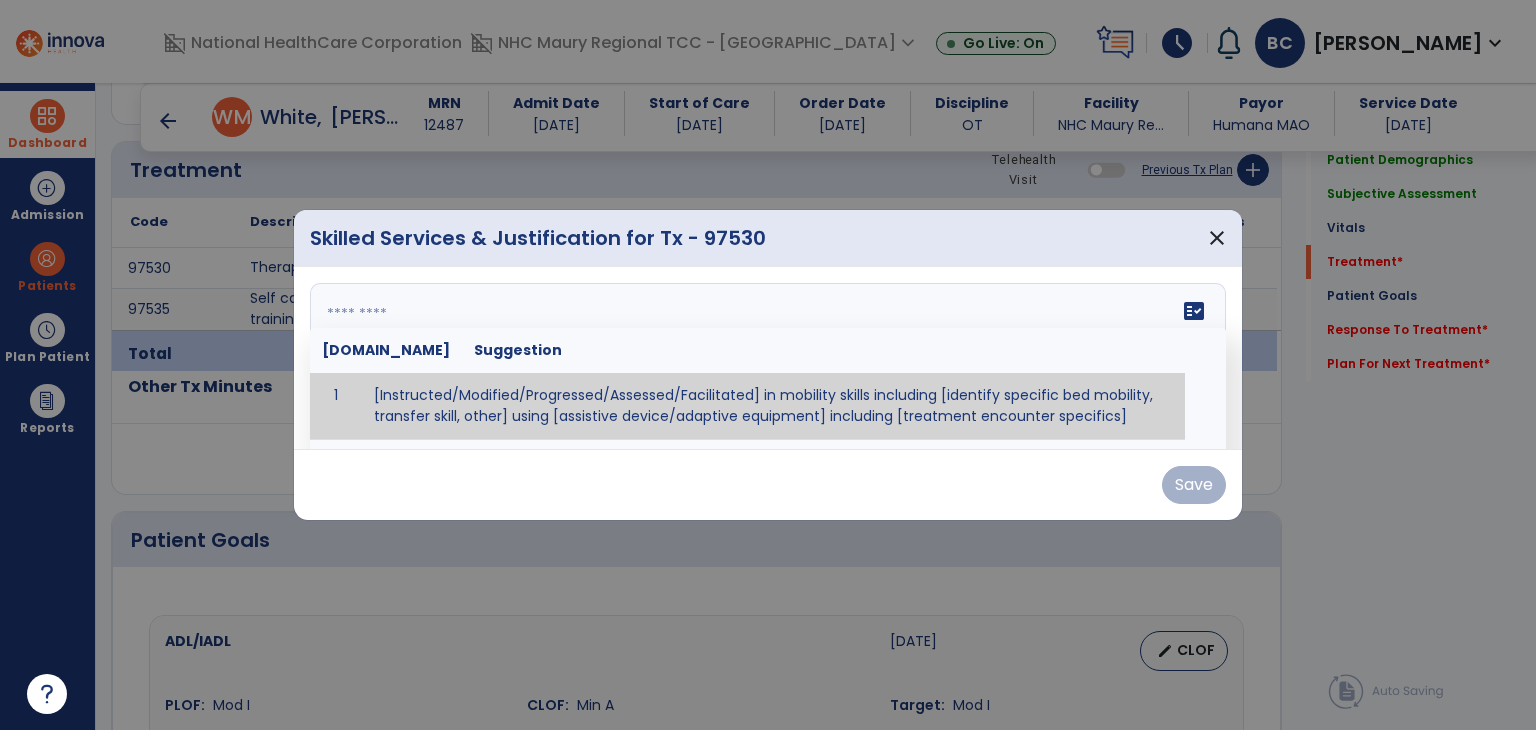 click on "fact_check  [DOMAIN_NAME] Suggestion 1 [Instructed/Modified/Progressed/Assessed/Facilitated] in mobility skills including [identify specific bed mobility, transfer skill, other] using [assistive device/adaptive equipment] including [treatment encounter specifics]" at bounding box center (768, 358) 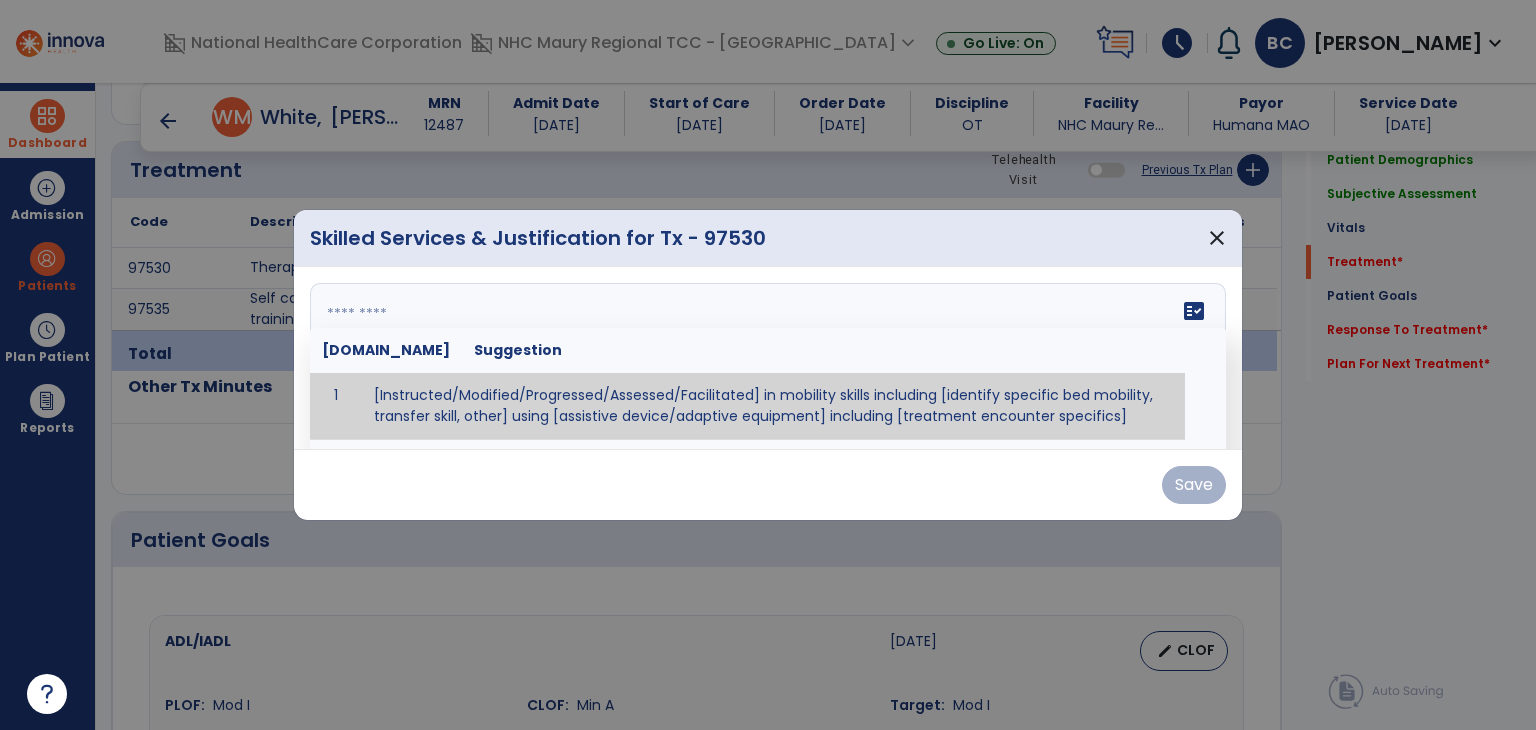 paste on "**********" 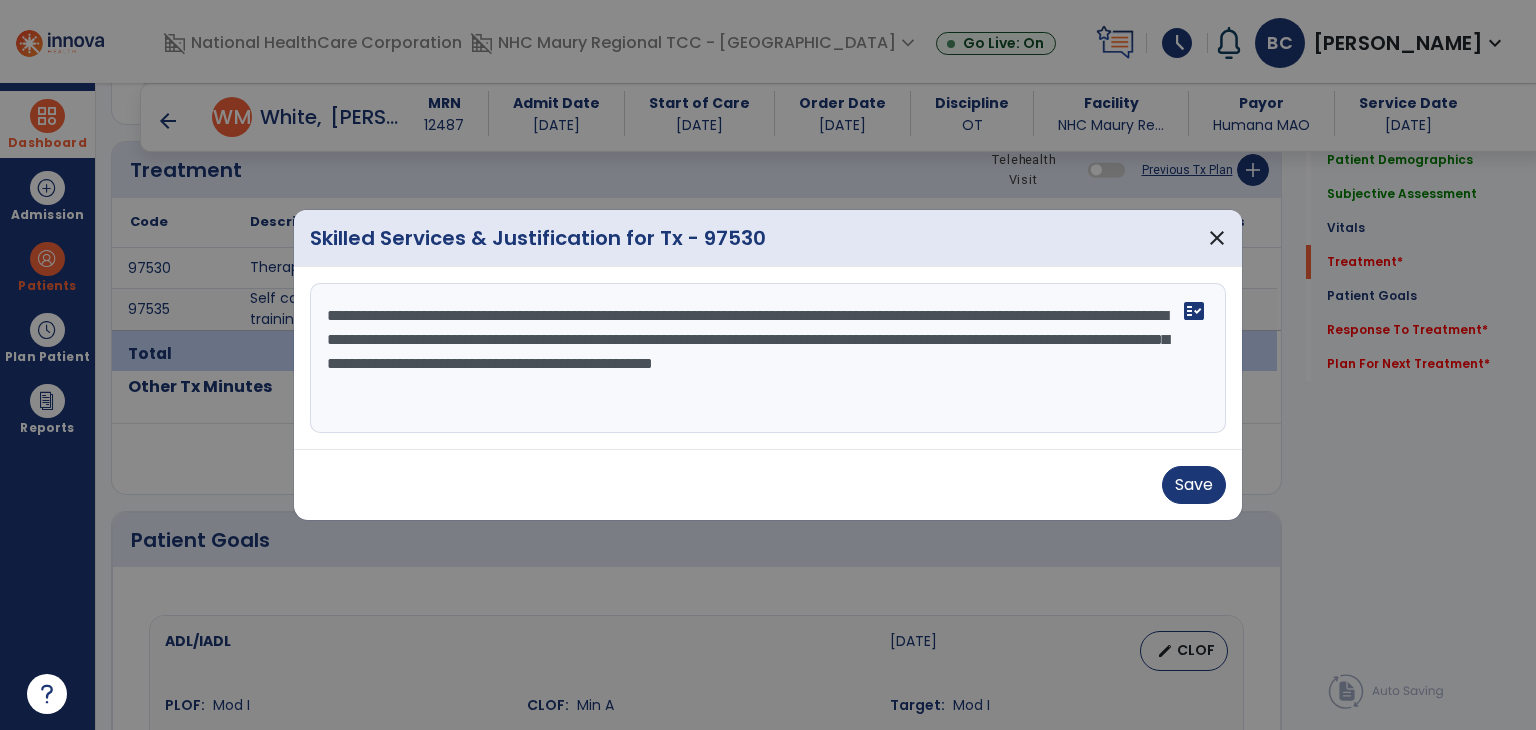 click on "**********" at bounding box center (768, 358) 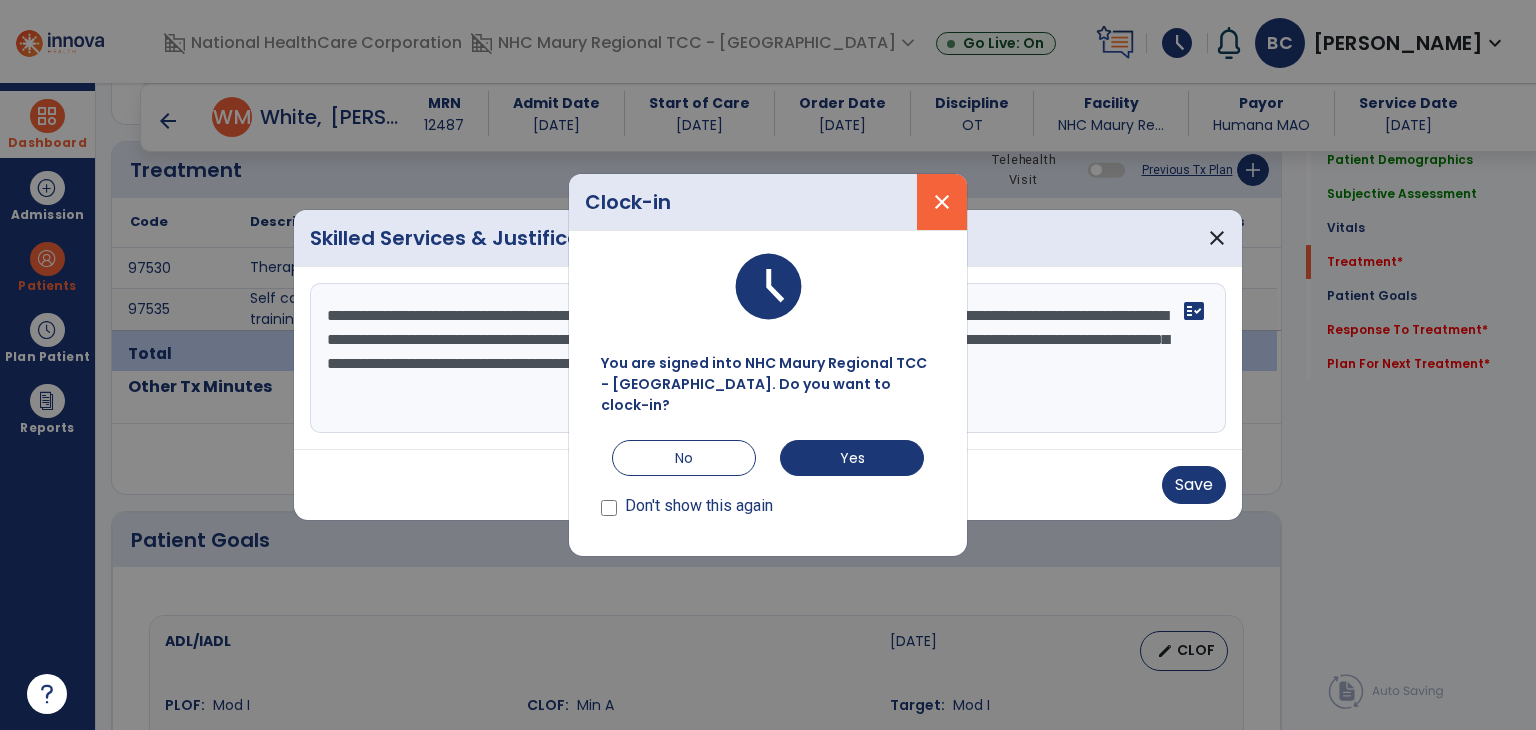 type on "**********" 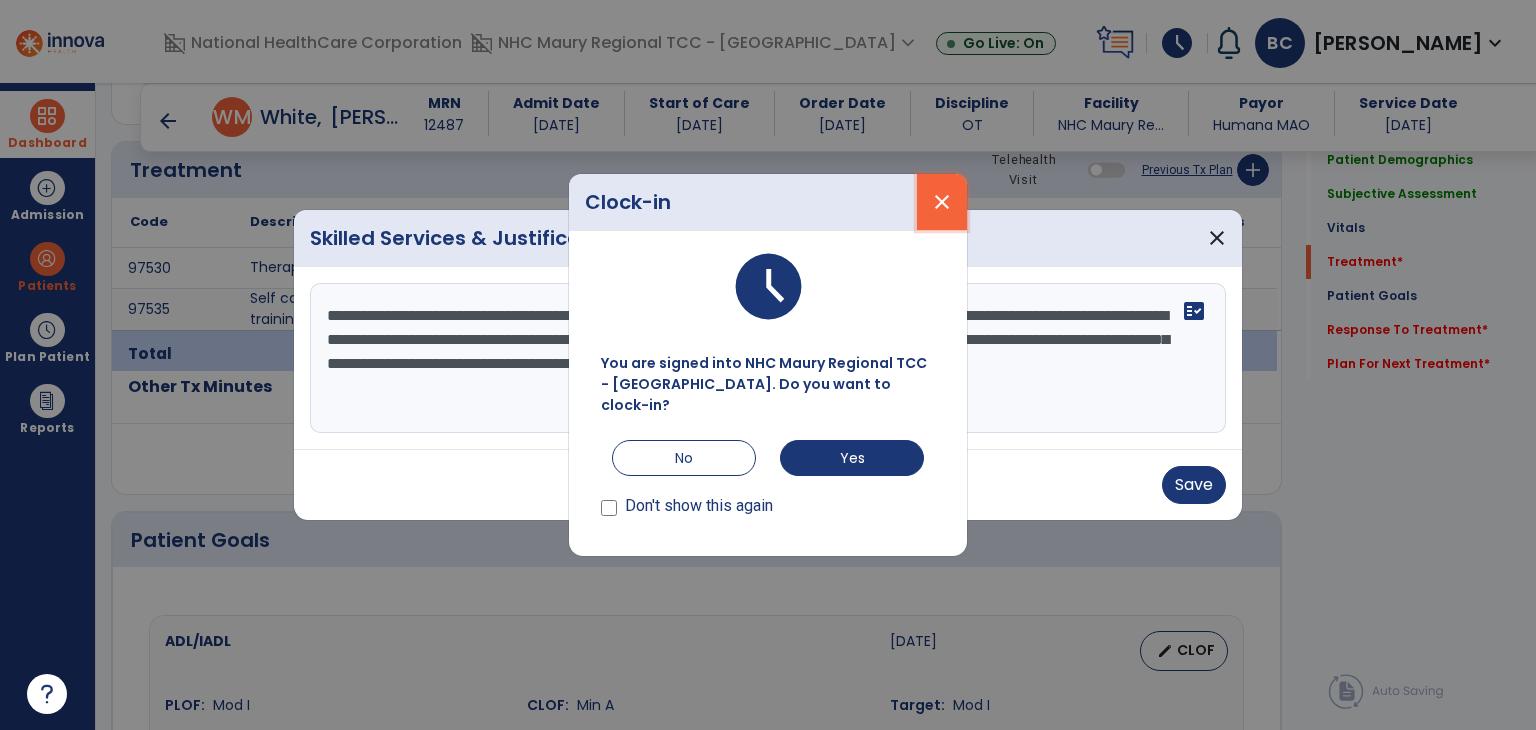 click on "close" at bounding box center (942, 202) 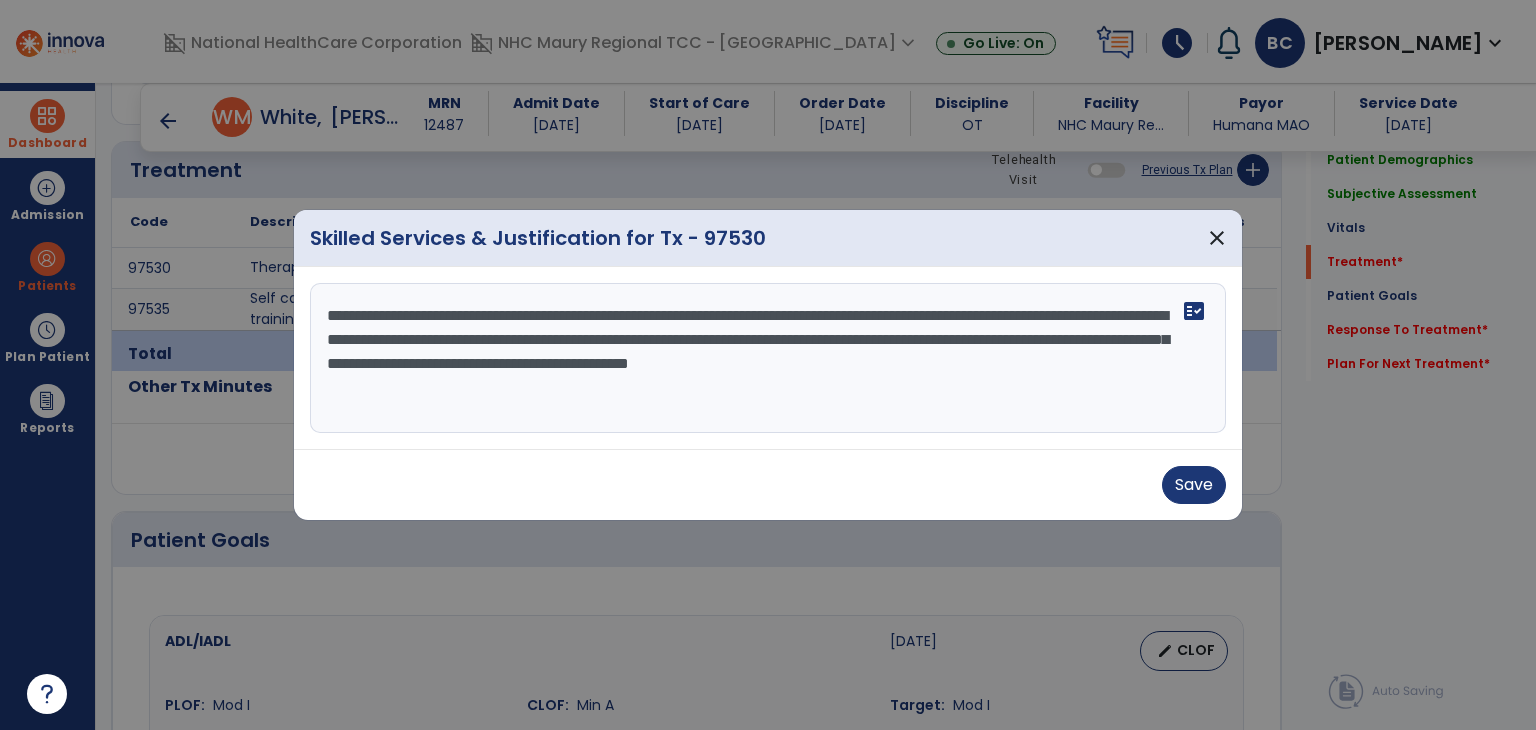 click on "**********" at bounding box center (768, 358) 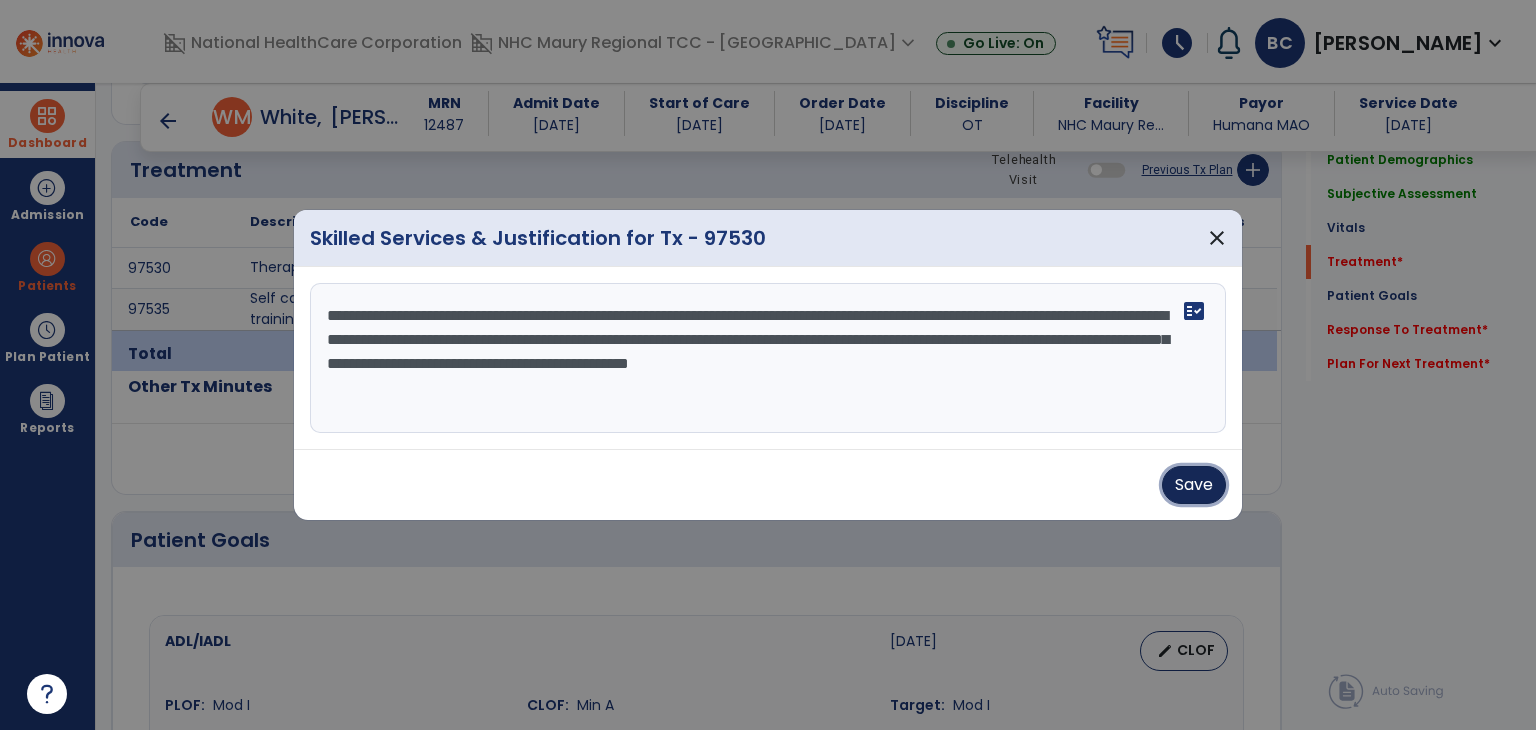 click on "Save" at bounding box center [1194, 485] 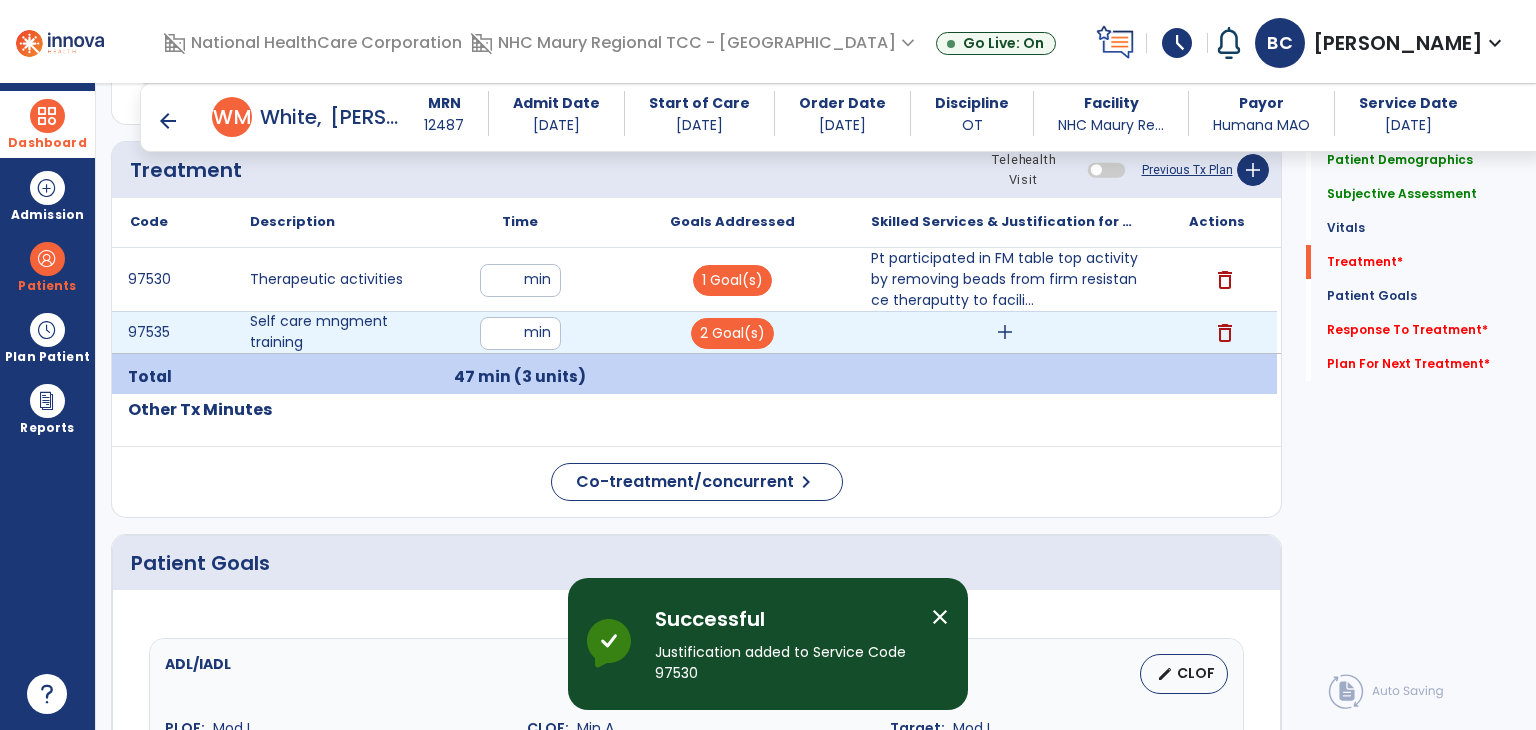 click on "add" at bounding box center [1005, 332] 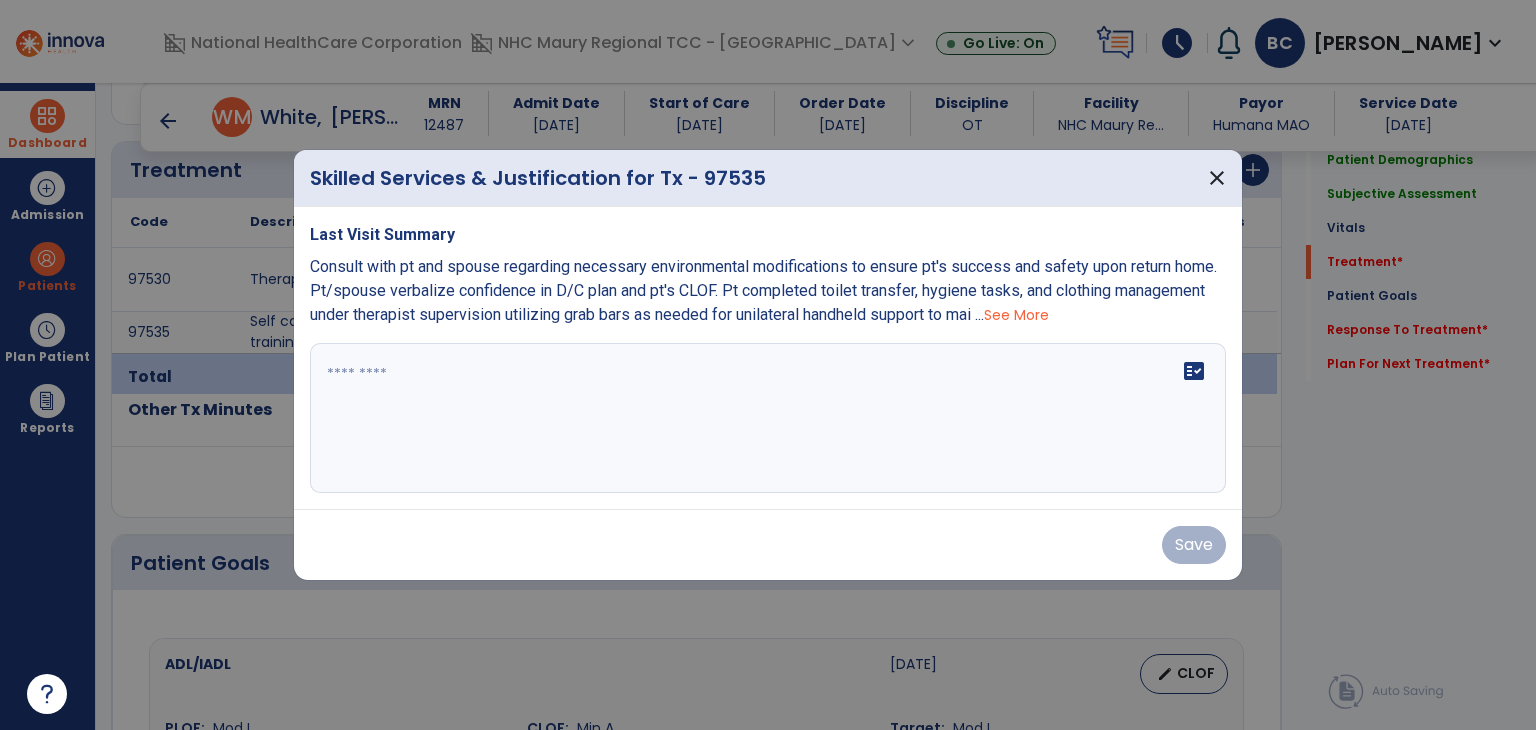 click on "See More" at bounding box center (1016, 315) 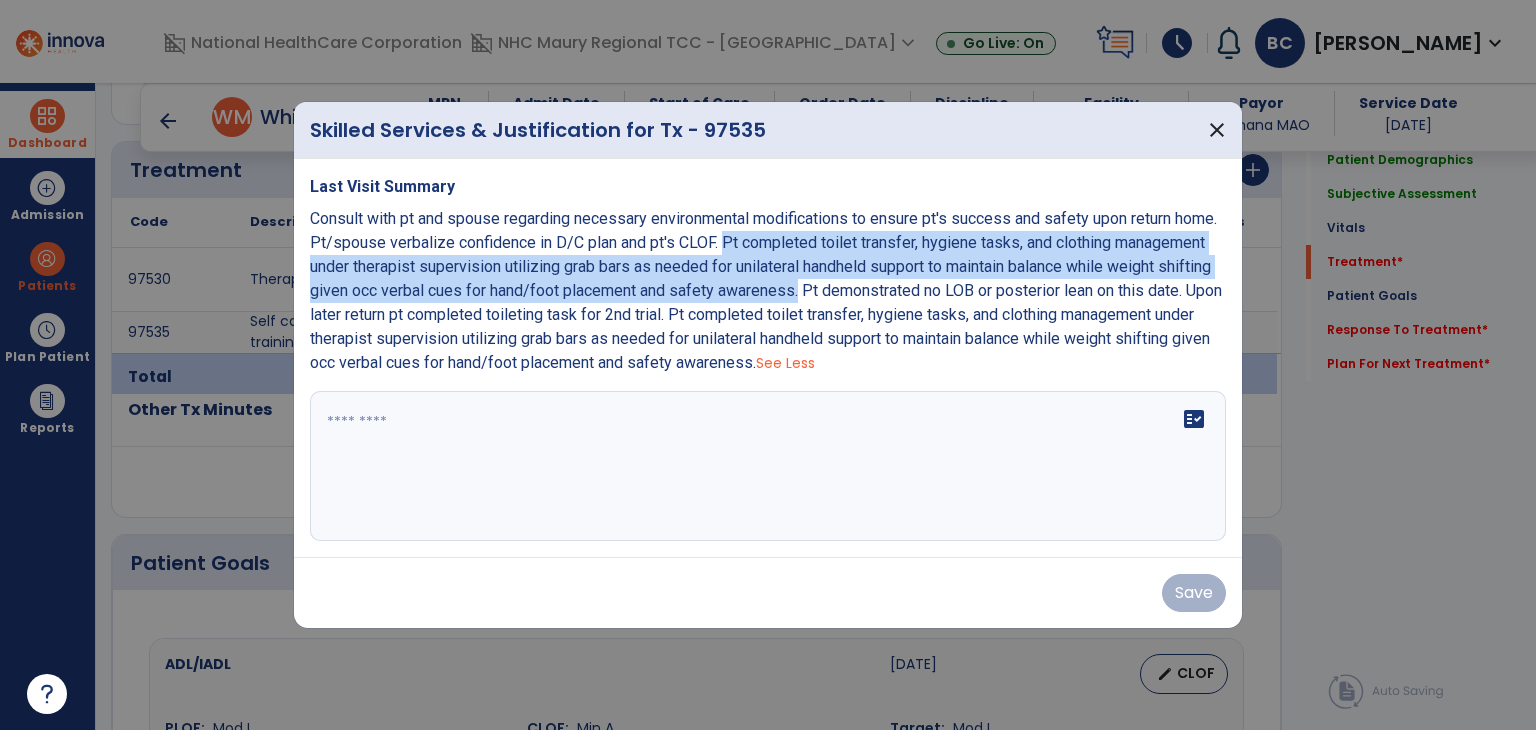 drag, startPoint x: 720, startPoint y: 238, endPoint x: 851, endPoint y: 301, distance: 145.36162 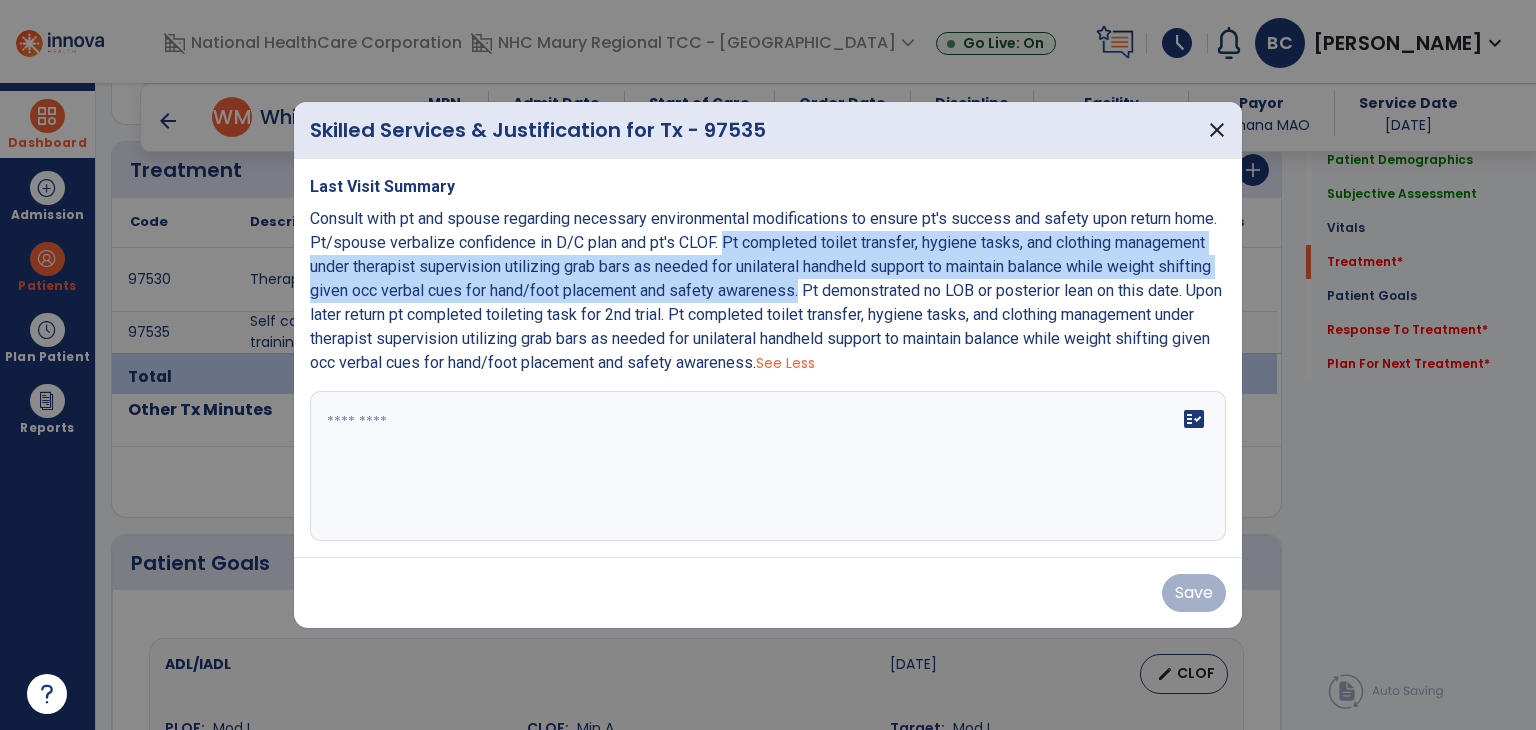 click on "Consult with pt and spouse regarding necessary environmental modifications to ensure pt's success and safety upon return home. Pt/spouse verbalize confidence in D/C plan and pt's CLOF. Pt completed toilet transfer, hygiene tasks, and clothing management under therapist supervision utilizing grab bars as needed for unilateral handheld support to maintain balance while weight shifting given occ verbal cues for hand/foot placement and safety awareness. Pt demonstrated no LOB or posterior lean on this date. Upon later return pt completed toileting task for 2nd trial. Pt completed toilet transfer, hygiene tasks, and clothing management under therapist supervision utilizing grab bars as needed for unilateral handheld support to maintain balance while weight shifting given occ verbal cues for hand/foot placement and safety awareness.   See Less" at bounding box center (768, 291) 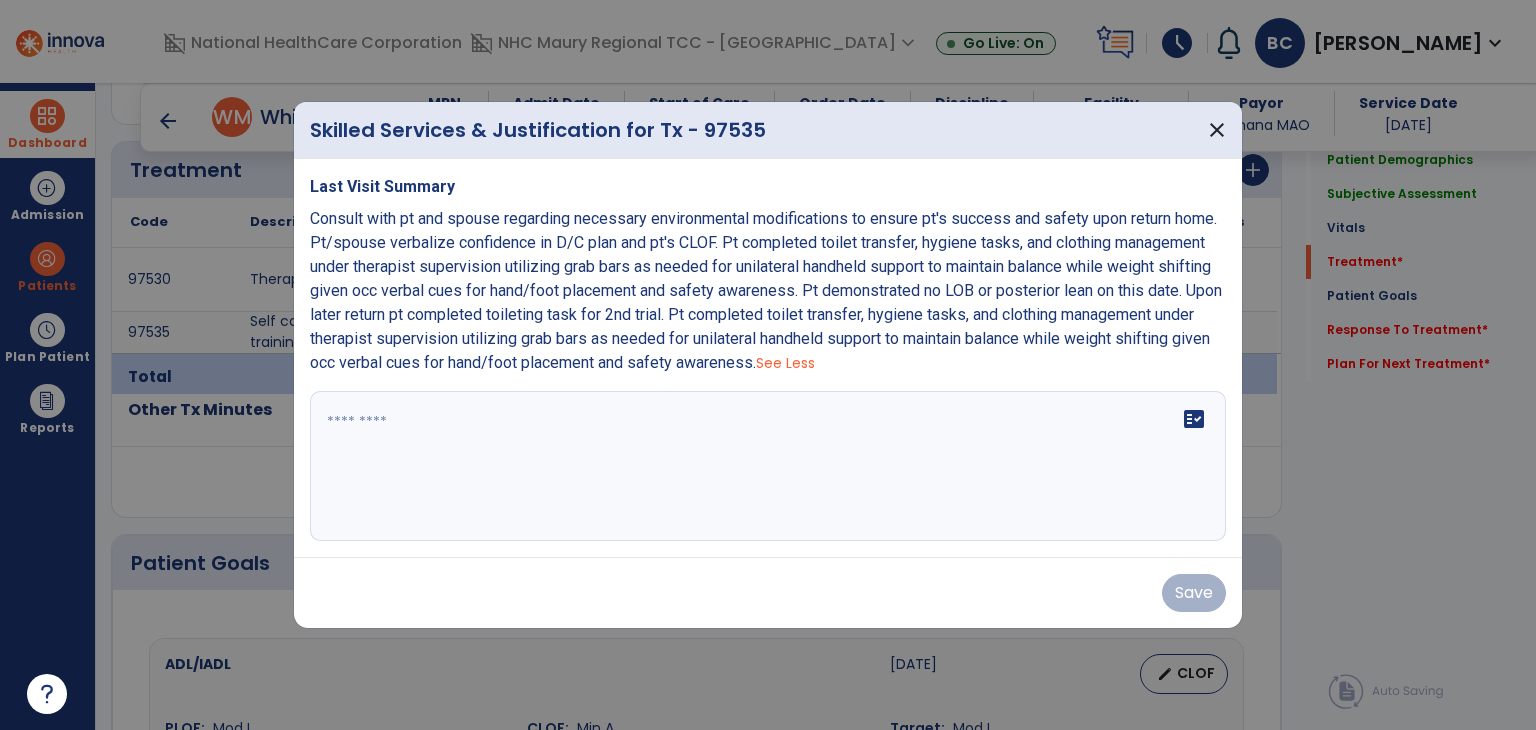 click on "Consult with pt and spouse regarding necessary environmental modifications to ensure pt's success and safety upon return home. Pt/spouse verbalize confidence in D/C plan and pt's CLOF. Pt completed toilet transfer, hygiene tasks, and clothing management under therapist supervision utilizing grab bars as needed for unilateral handheld support to maintain balance while weight shifting given occ verbal cues for hand/foot placement and safety awareness. Pt demonstrated no LOB or posterior lean on this date. Upon later return pt completed toileting task for 2nd trial. Pt completed toilet transfer, hygiene tasks, and clothing management under therapist supervision utilizing grab bars as needed for unilateral handheld support to maintain balance while weight shifting given occ verbal cues for hand/foot placement and safety awareness." at bounding box center [766, 290] 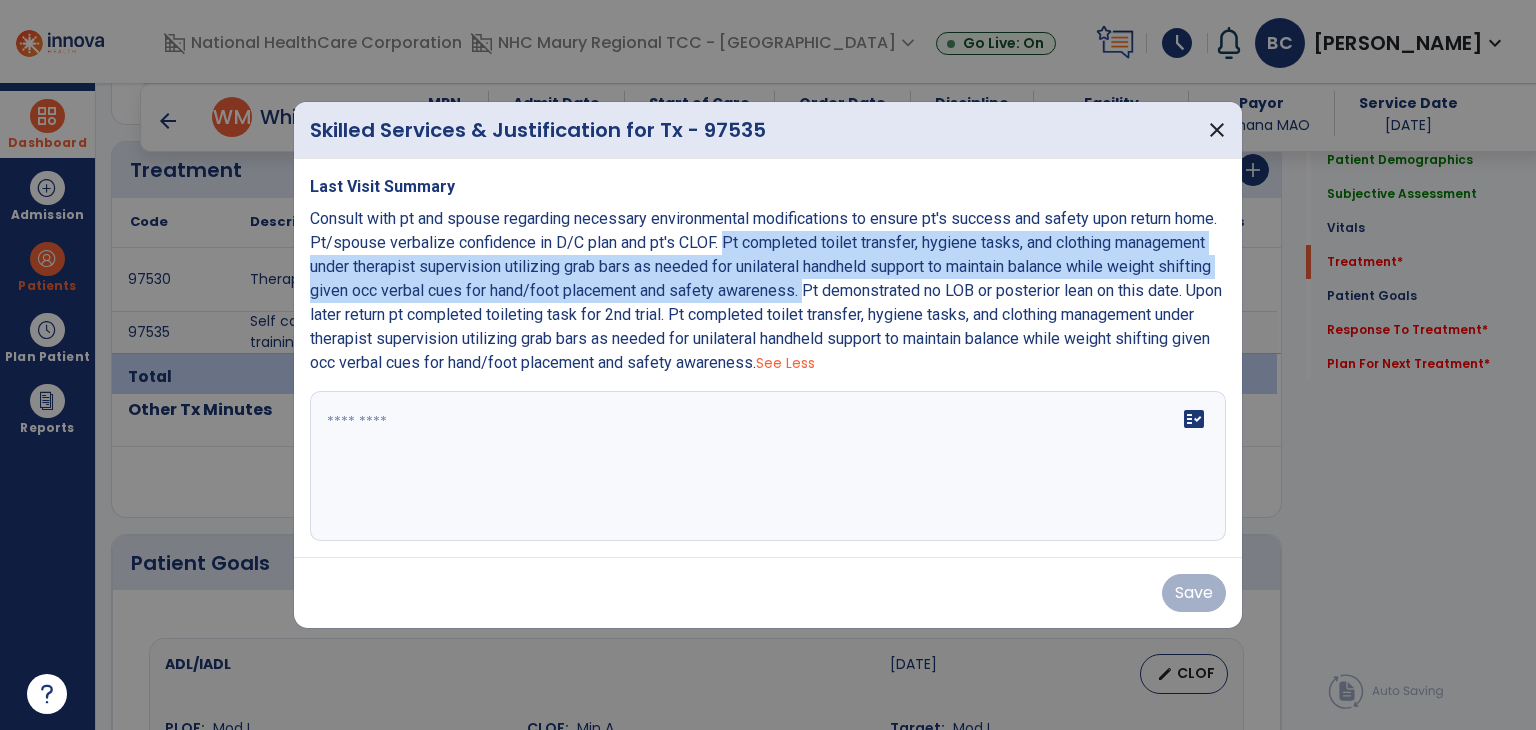 drag, startPoint x: 722, startPoint y: 241, endPoint x: 860, endPoint y: 299, distance: 149.69302 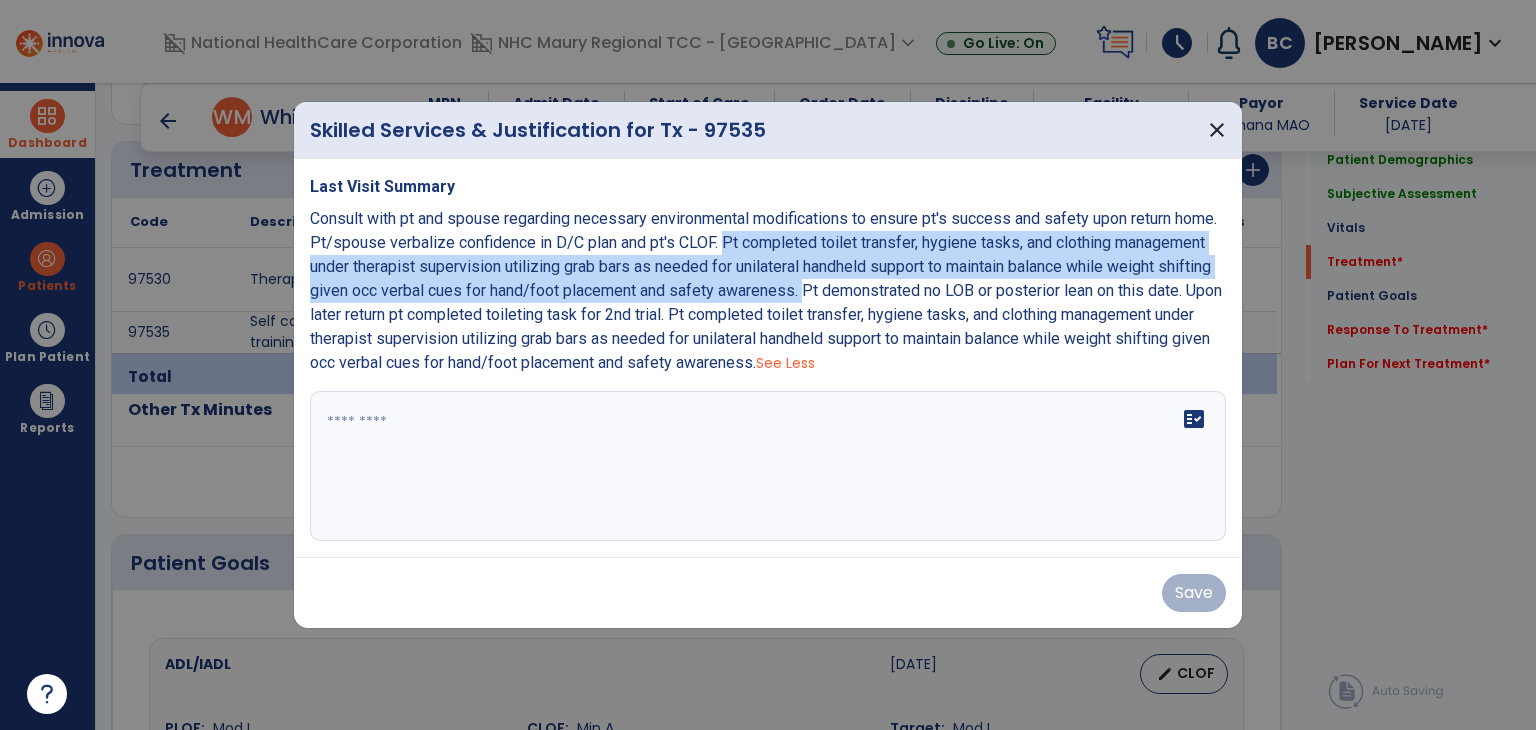 click on "Consult with pt and spouse regarding necessary environmental modifications to ensure pt's success and safety upon return home. Pt/spouse verbalize confidence in D/C plan and pt's CLOF. Pt completed toilet transfer, hygiene tasks, and clothing management under therapist supervision utilizing grab bars as needed for unilateral handheld support to maintain balance while weight shifting given occ verbal cues for hand/foot placement and safety awareness. Pt demonstrated no LOB or posterior lean on this date. Upon later return pt completed toileting task for 2nd trial. Pt completed toilet transfer, hygiene tasks, and clothing management under therapist supervision utilizing grab bars as needed for unilateral handheld support to maintain balance while weight shifting given occ verbal cues for hand/foot placement and safety awareness." at bounding box center [766, 290] 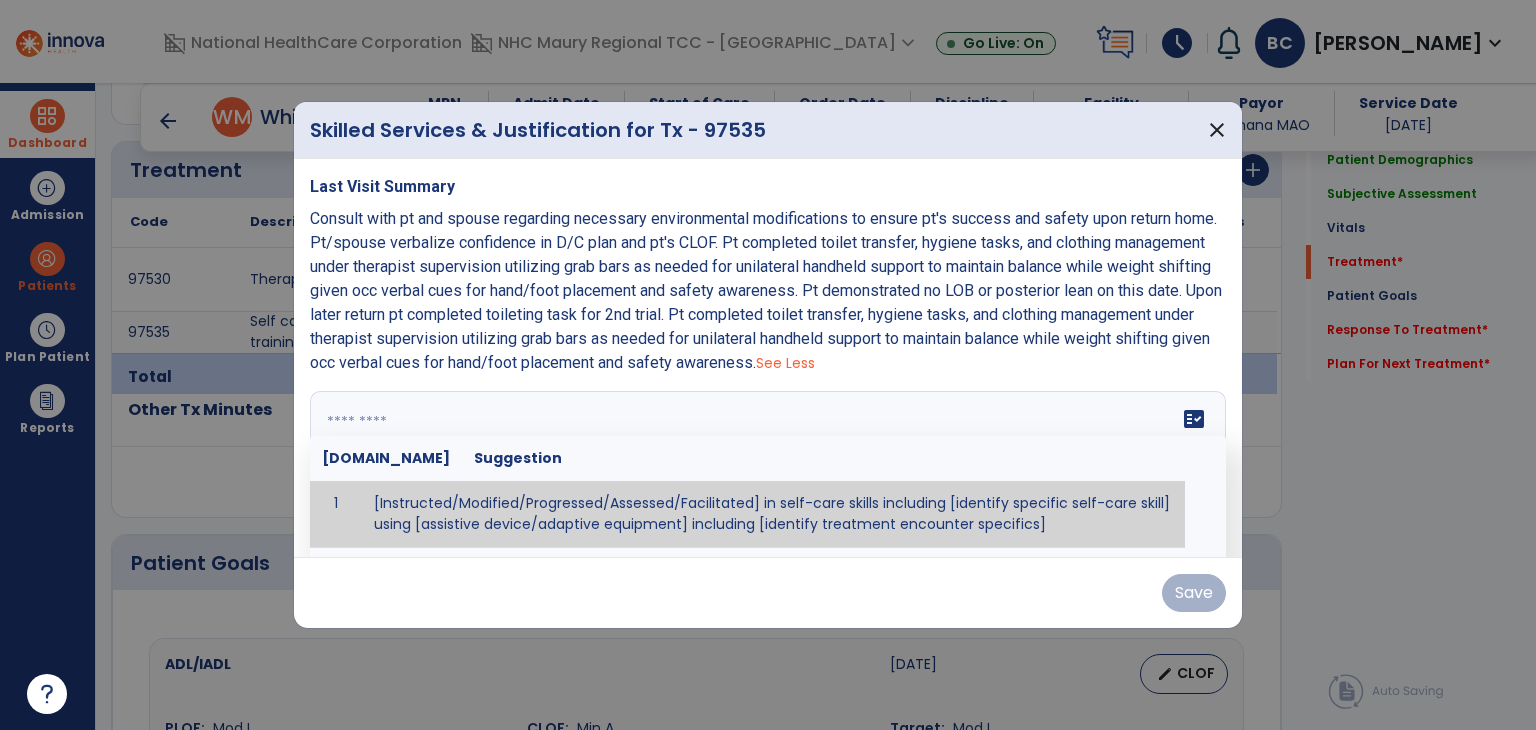 click on "fact_check  [DOMAIN_NAME] Suggestion 1 [Instructed/Modified/Progressed/Assessed/Facilitated] in self-care skills including [identify specific self-care skill] using [assistive device/adaptive equipment] including [identify treatment encounter specifics]" at bounding box center [768, 466] 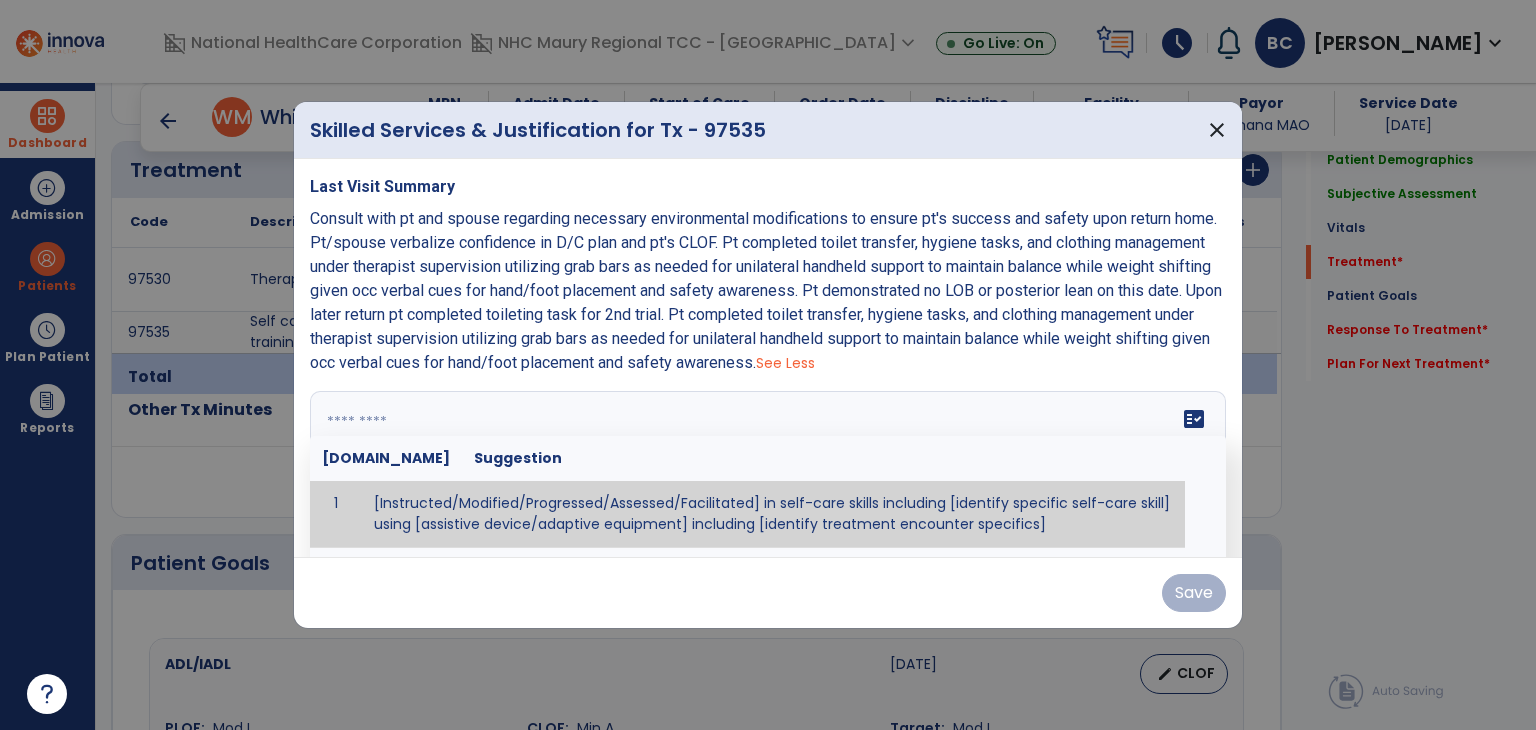 paste on "**********" 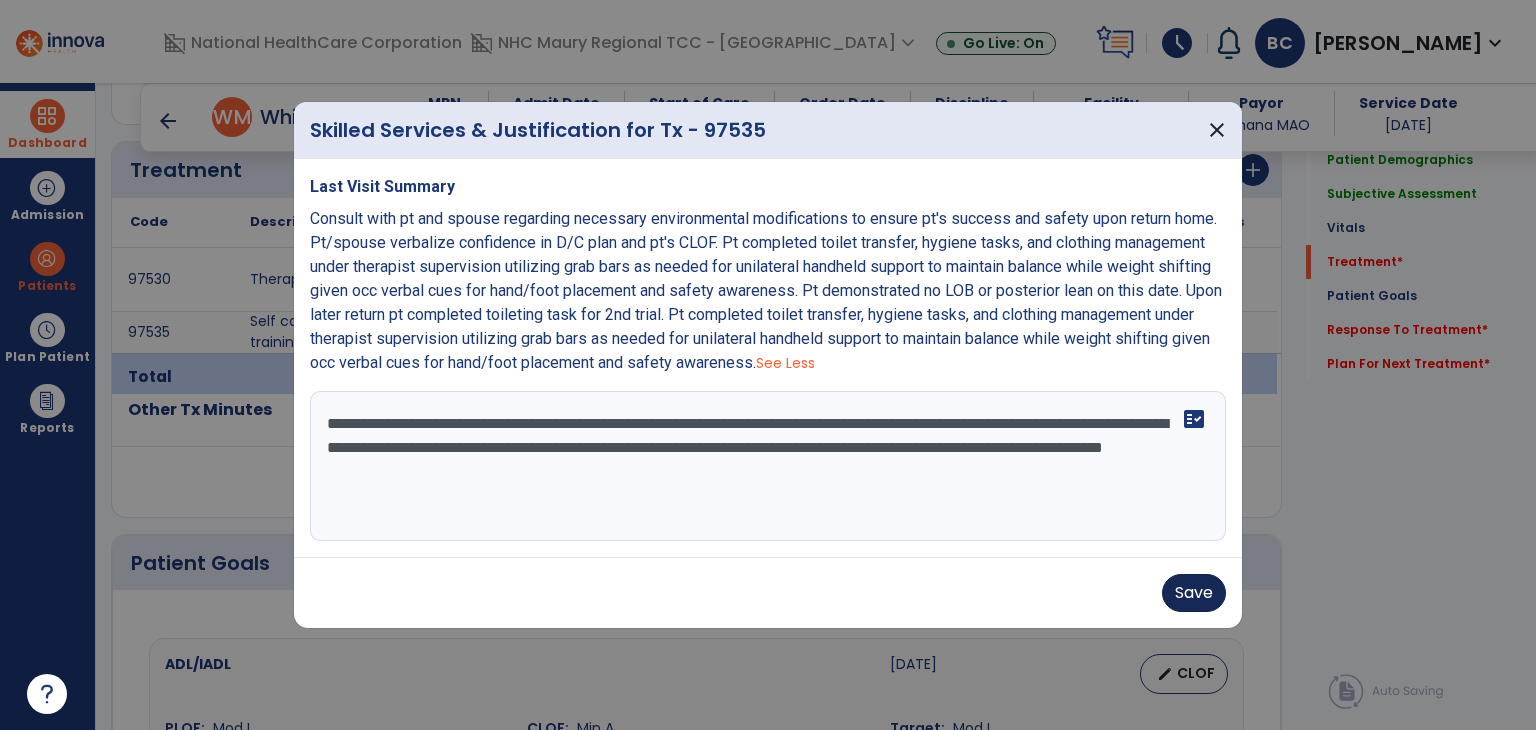type on "**********" 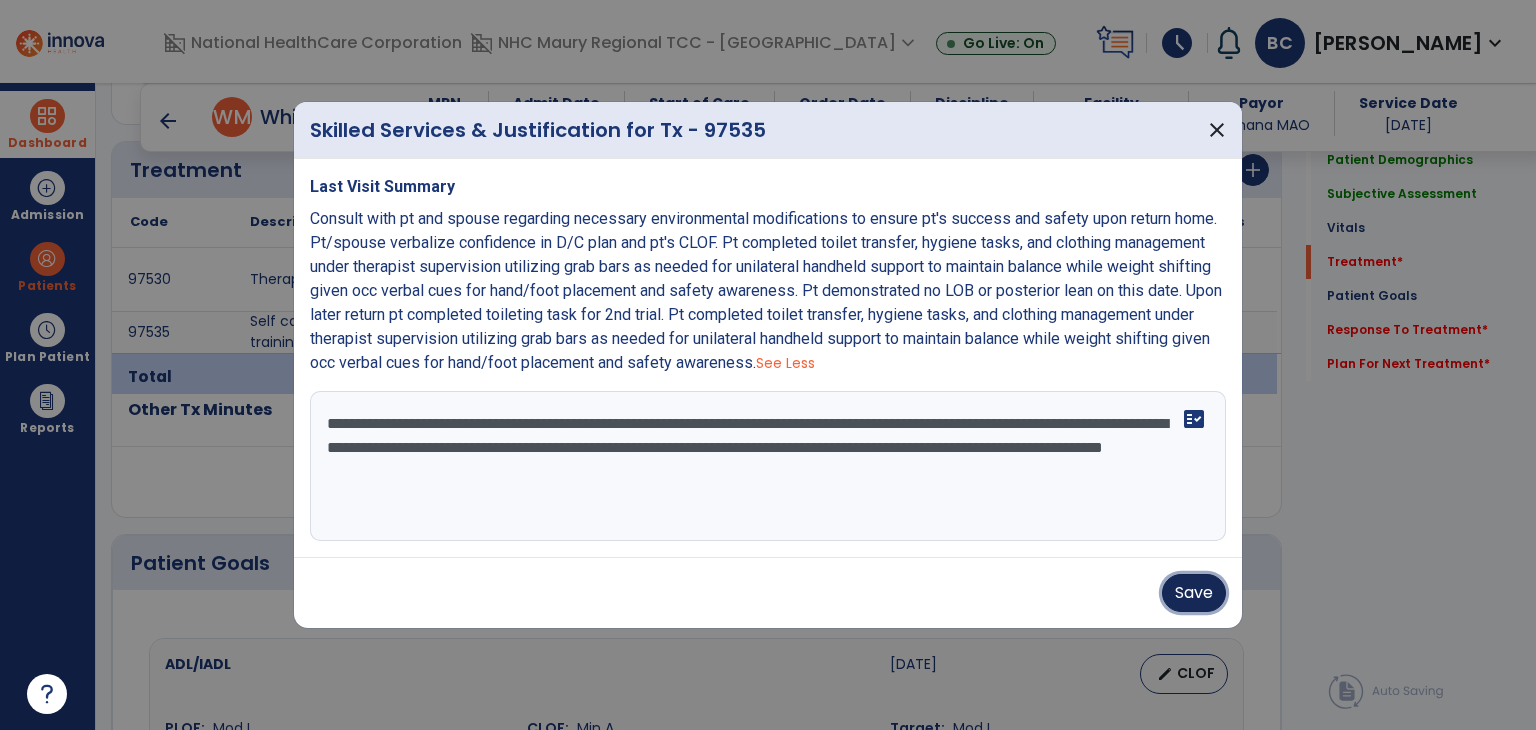 click on "Save" at bounding box center (1194, 593) 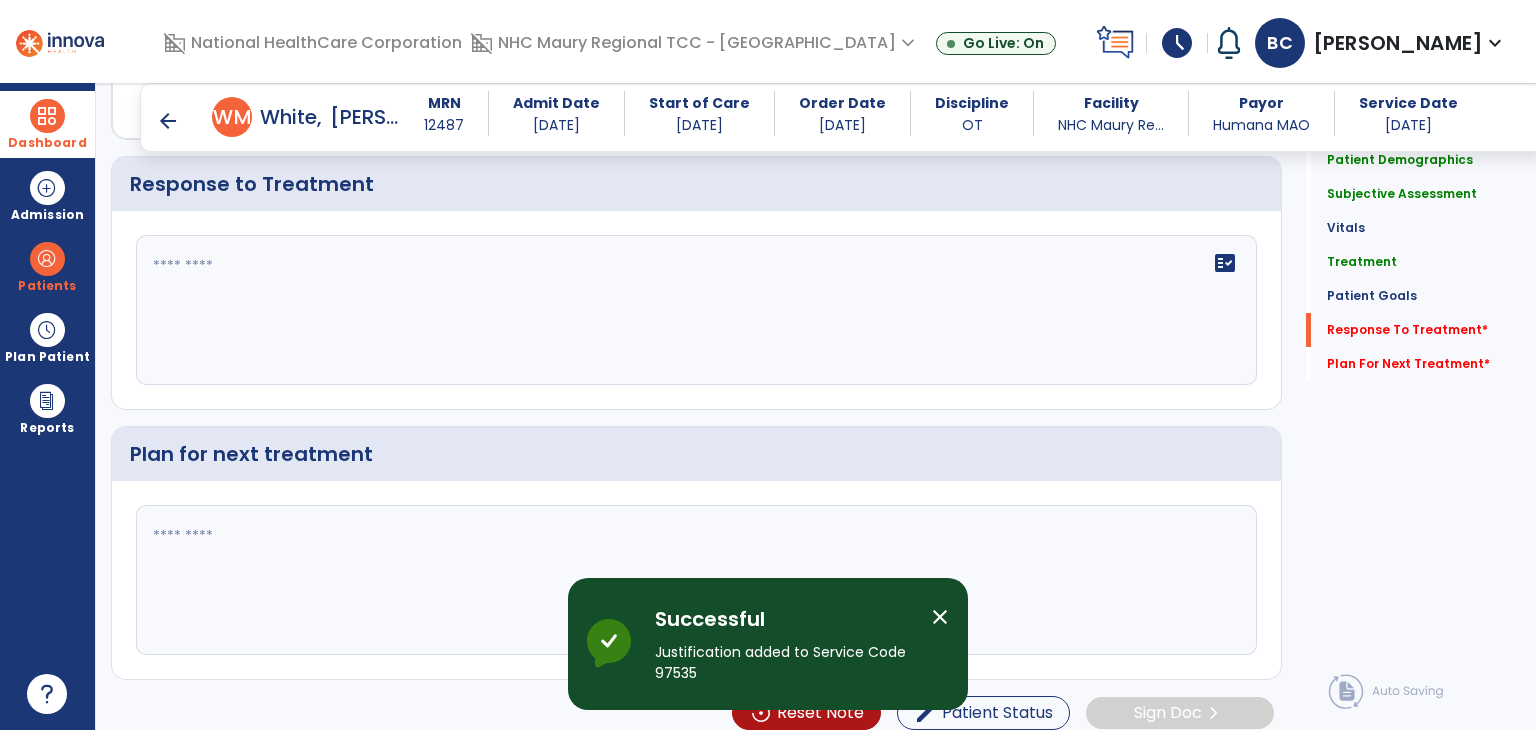 scroll, scrollTop: 2600, scrollLeft: 0, axis: vertical 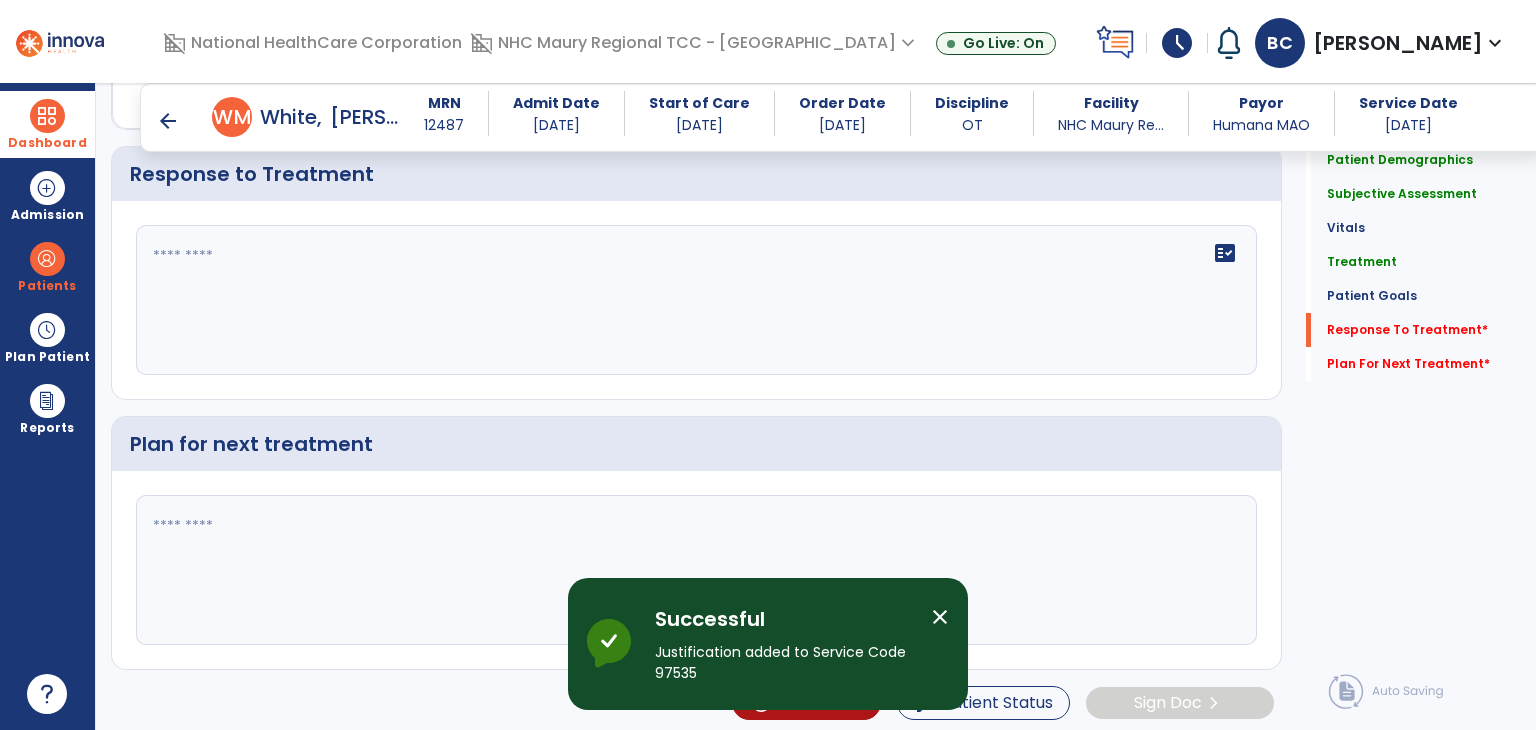 click on "fact_check" 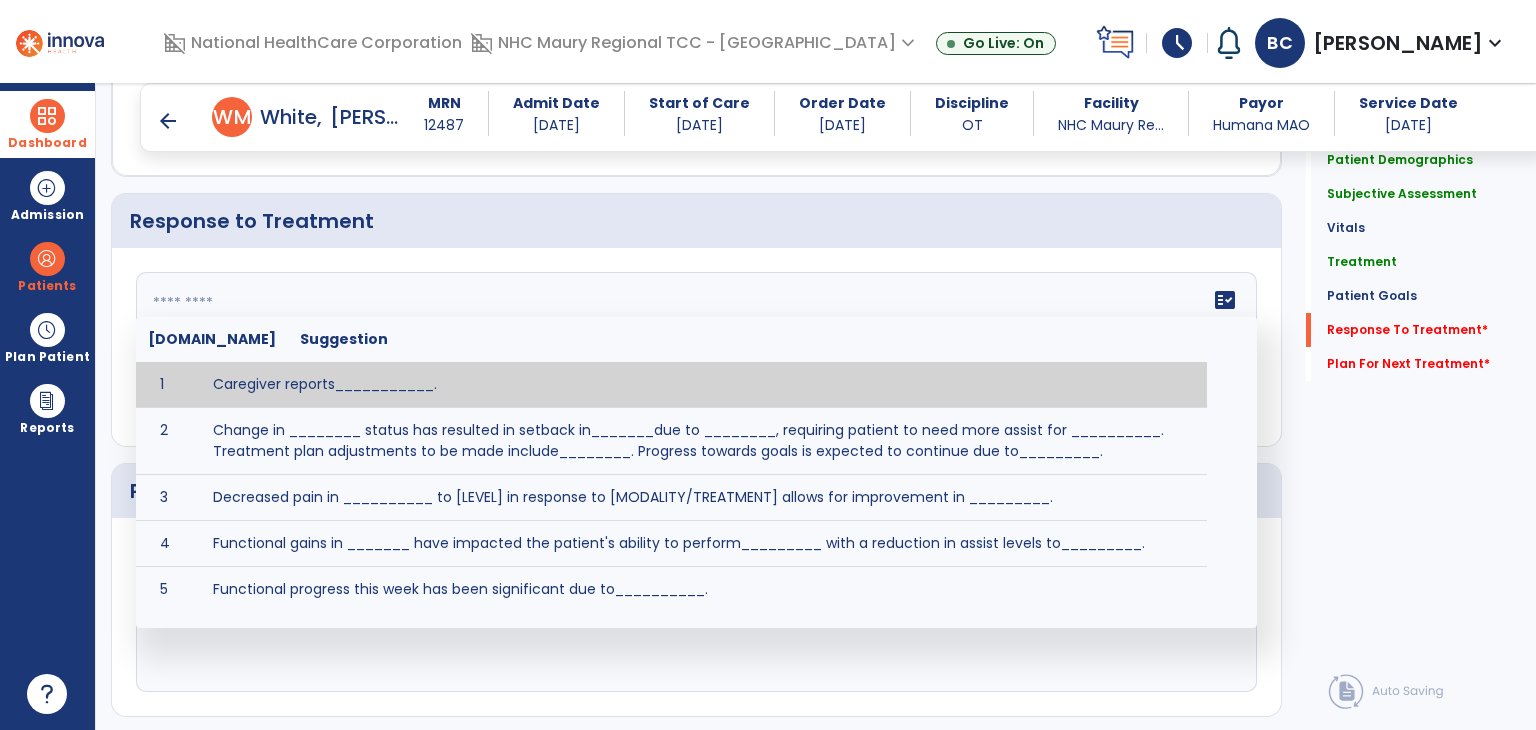 scroll, scrollTop: 2600, scrollLeft: 0, axis: vertical 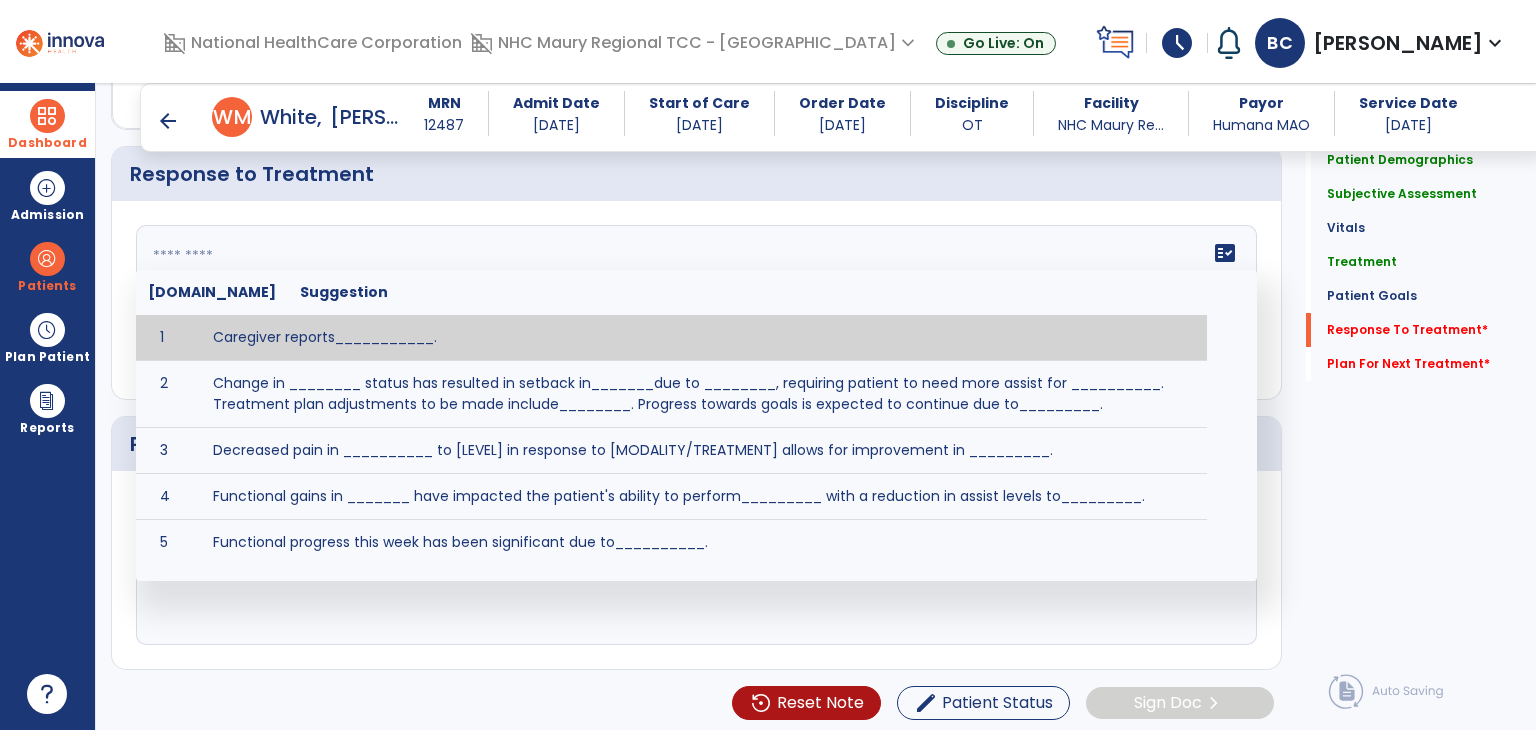 paste on "**********" 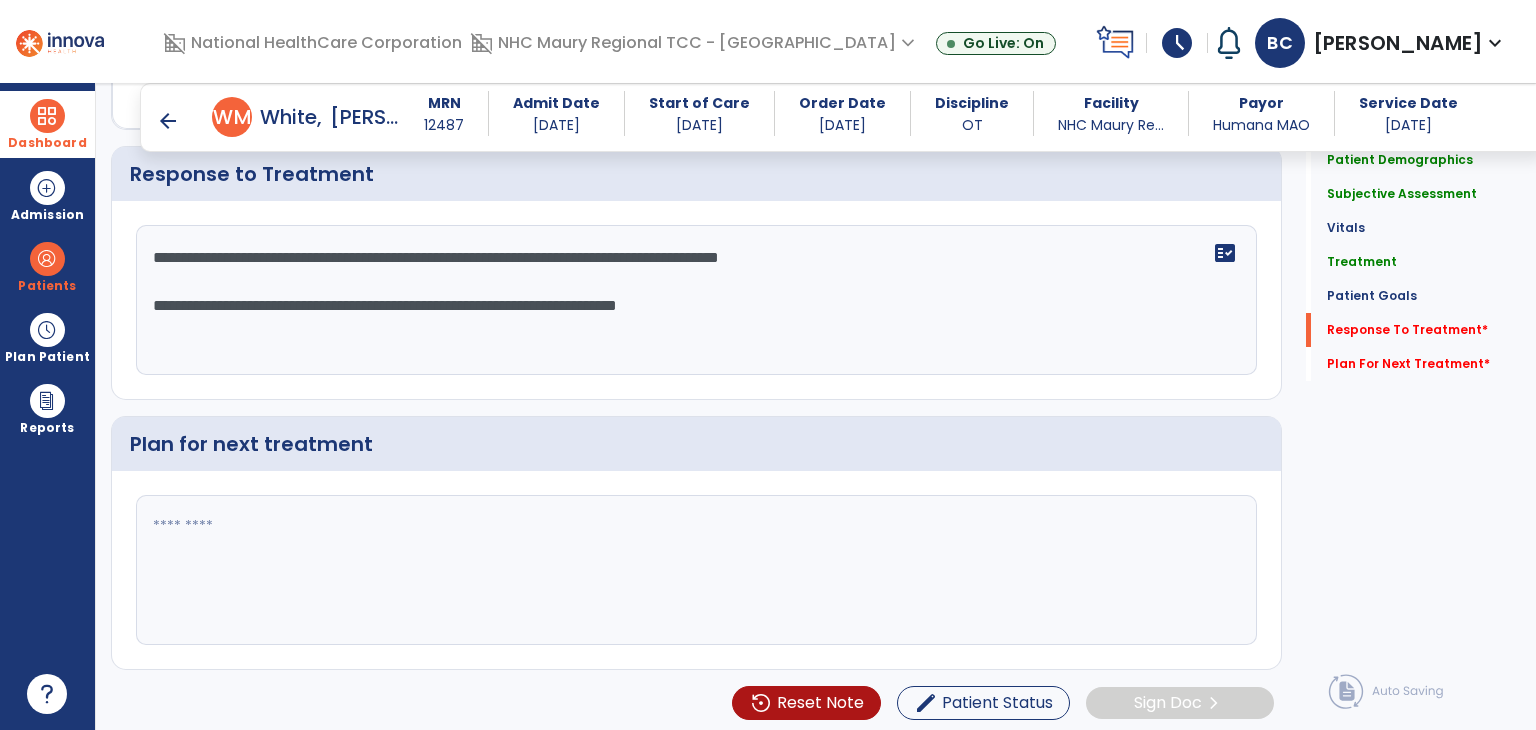 type on "**********" 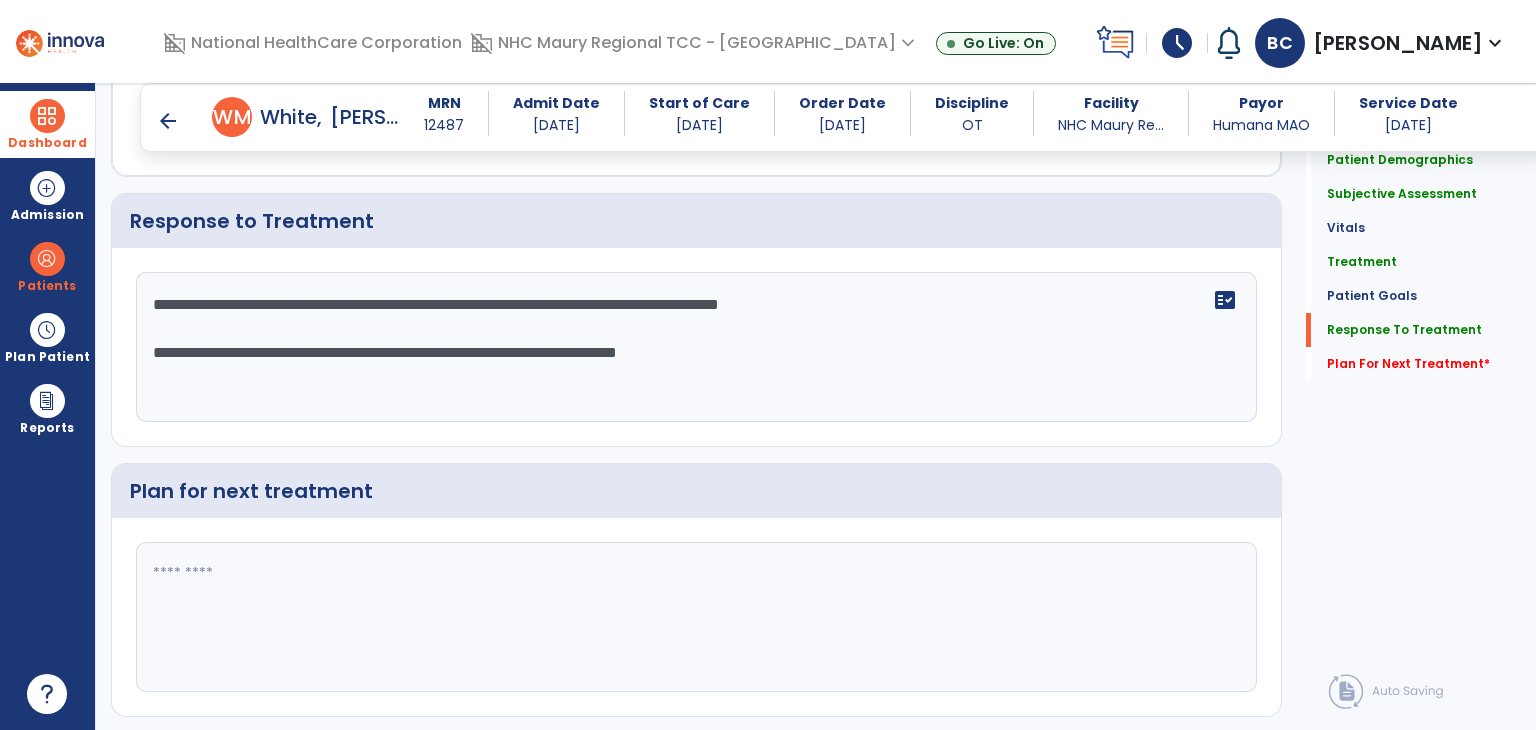 scroll, scrollTop: 2600, scrollLeft: 0, axis: vertical 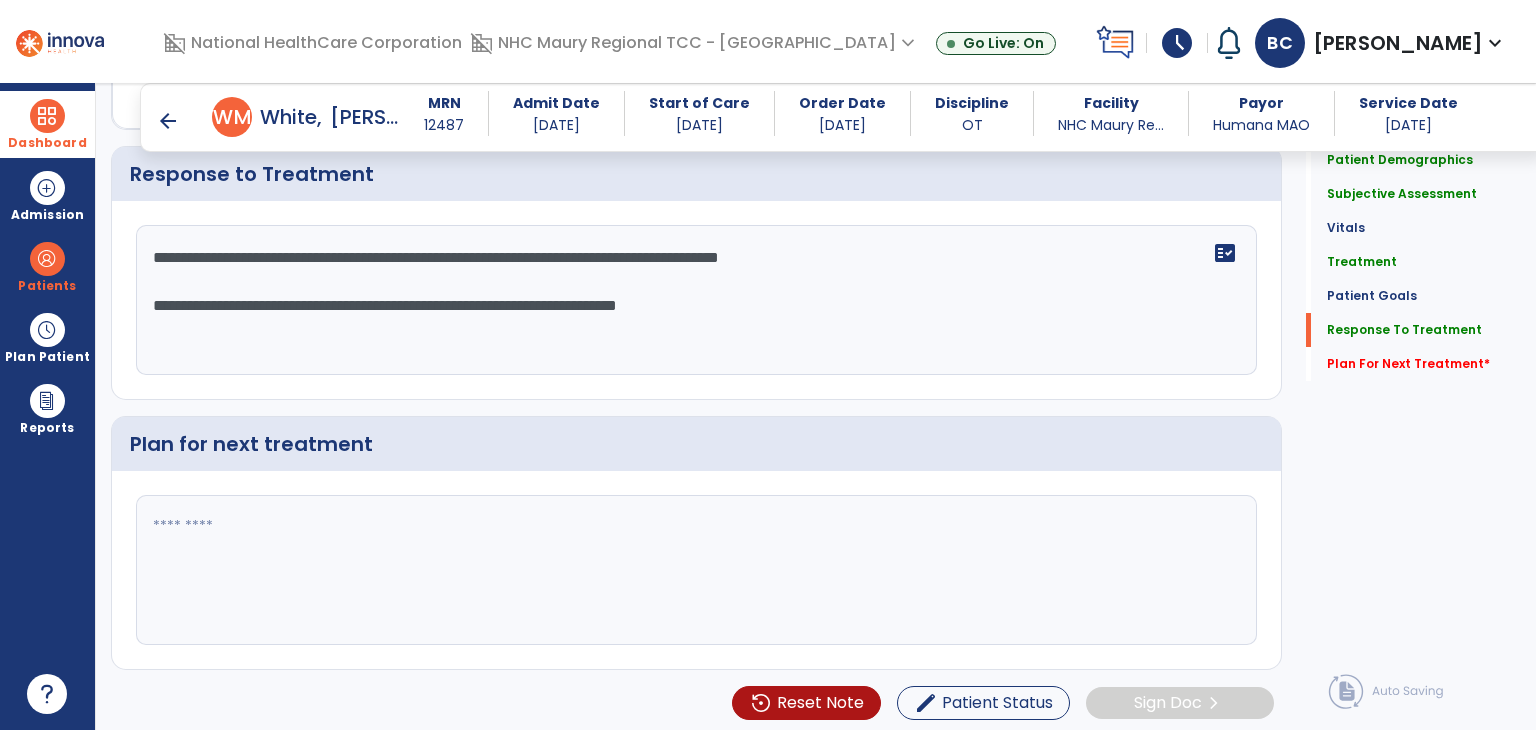 paste on "**********" 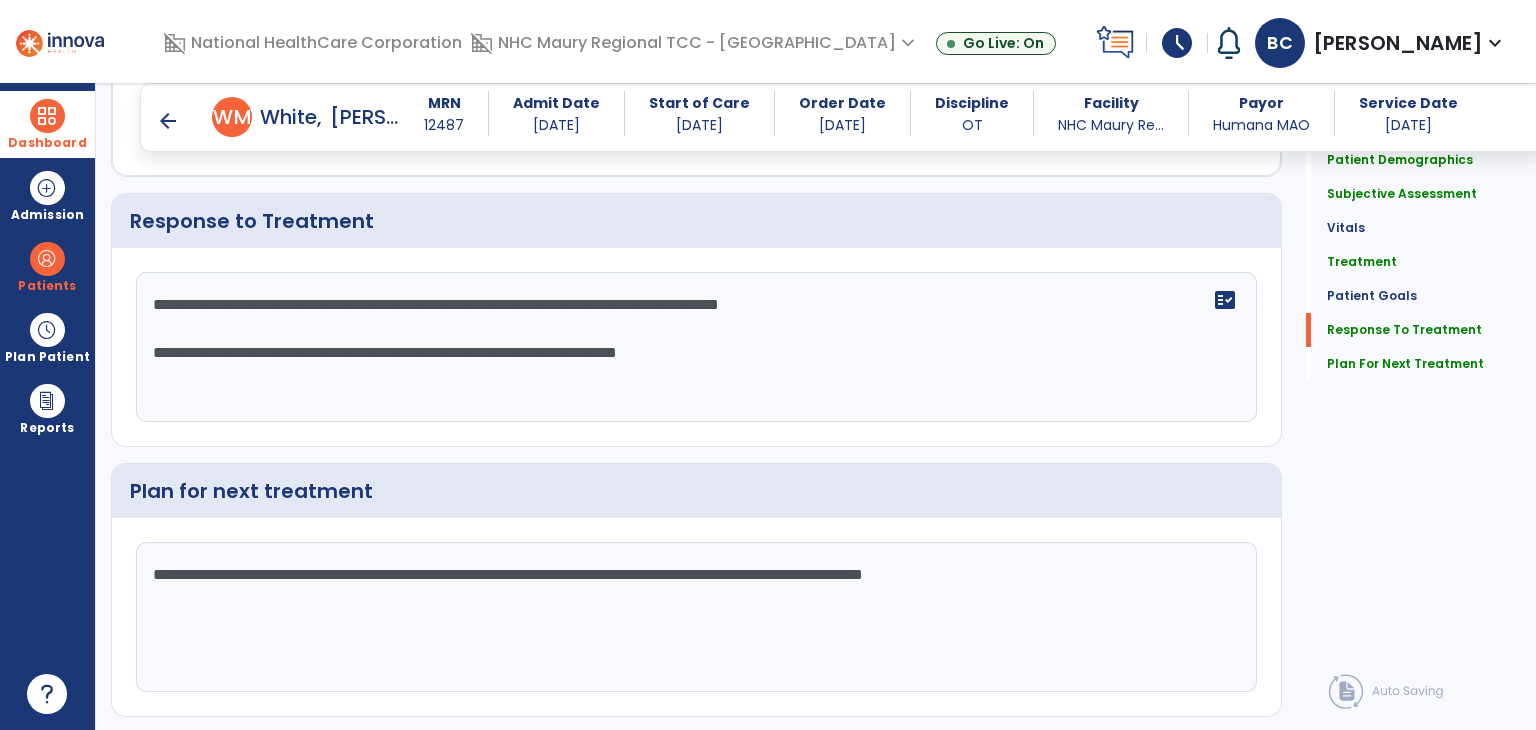 scroll, scrollTop: 2600, scrollLeft: 0, axis: vertical 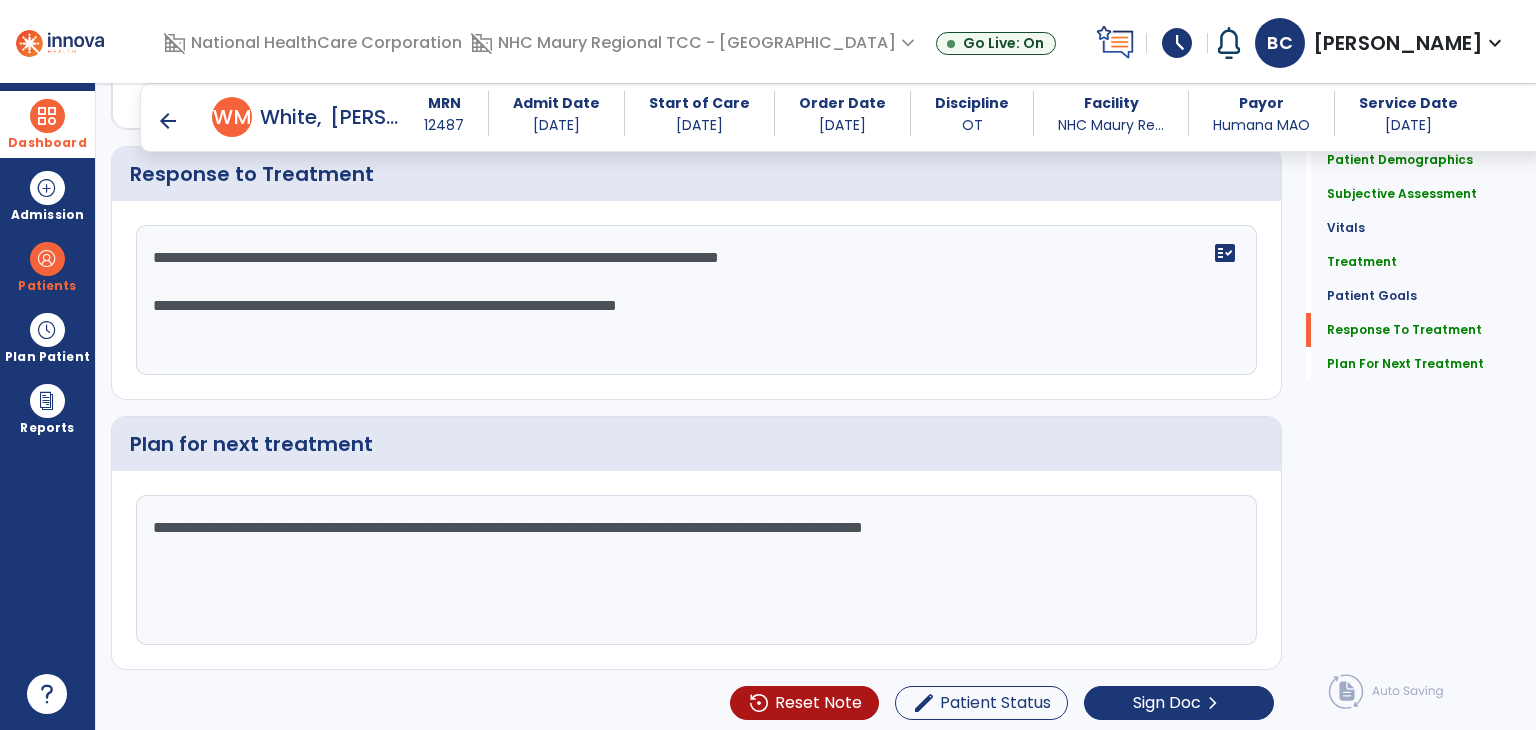 drag, startPoint x: 1128, startPoint y: 520, endPoint x: 139, endPoint y: 520, distance: 989 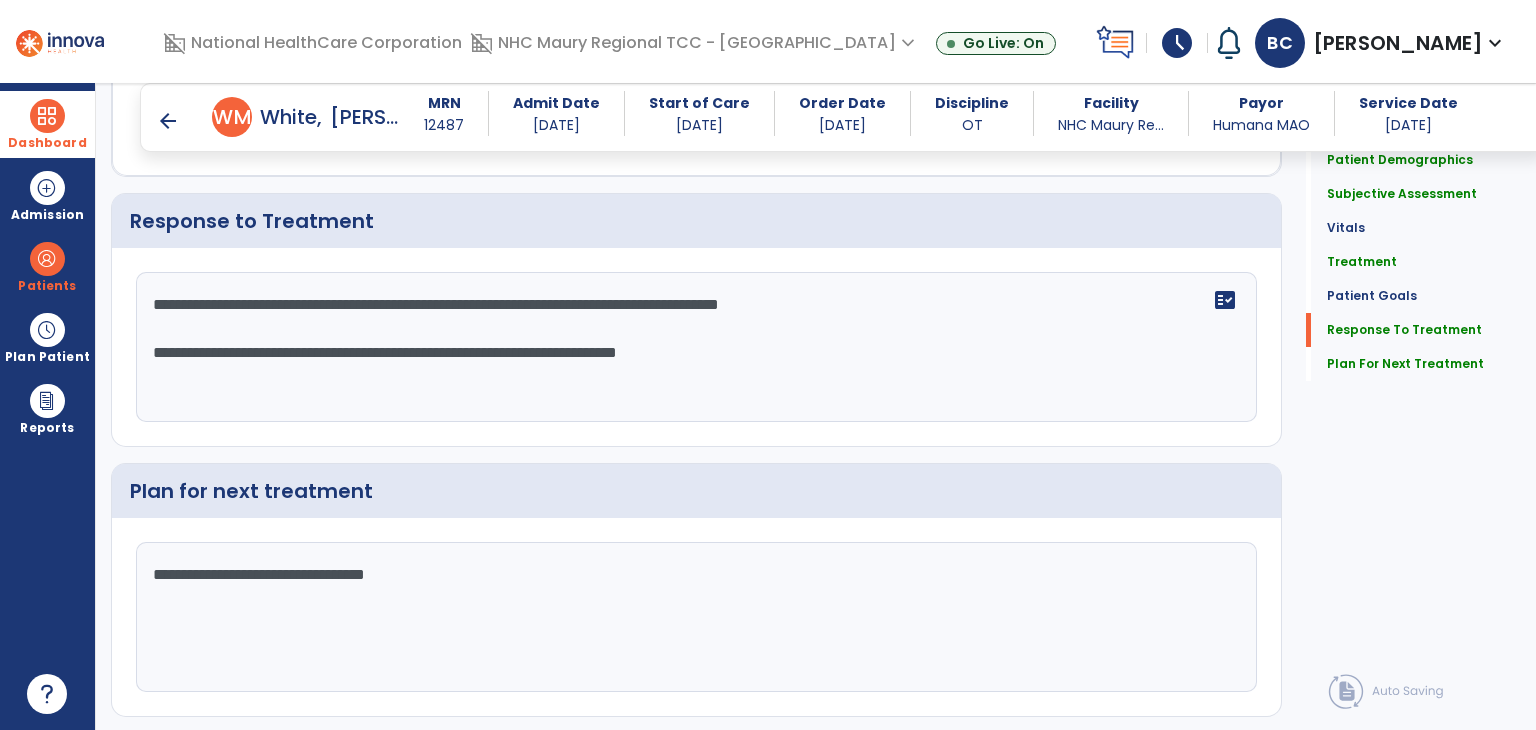 scroll, scrollTop: 2600, scrollLeft: 0, axis: vertical 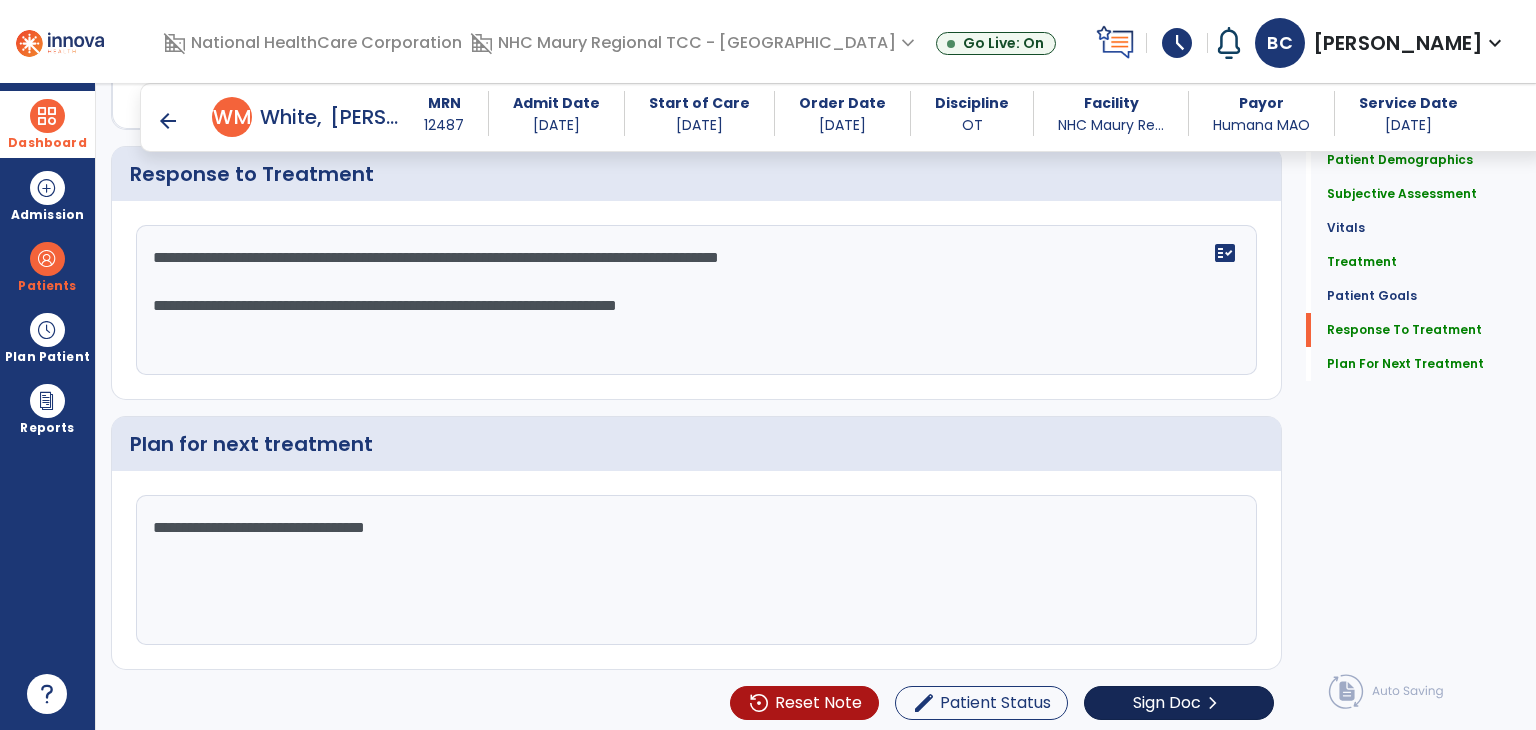 type on "**********" 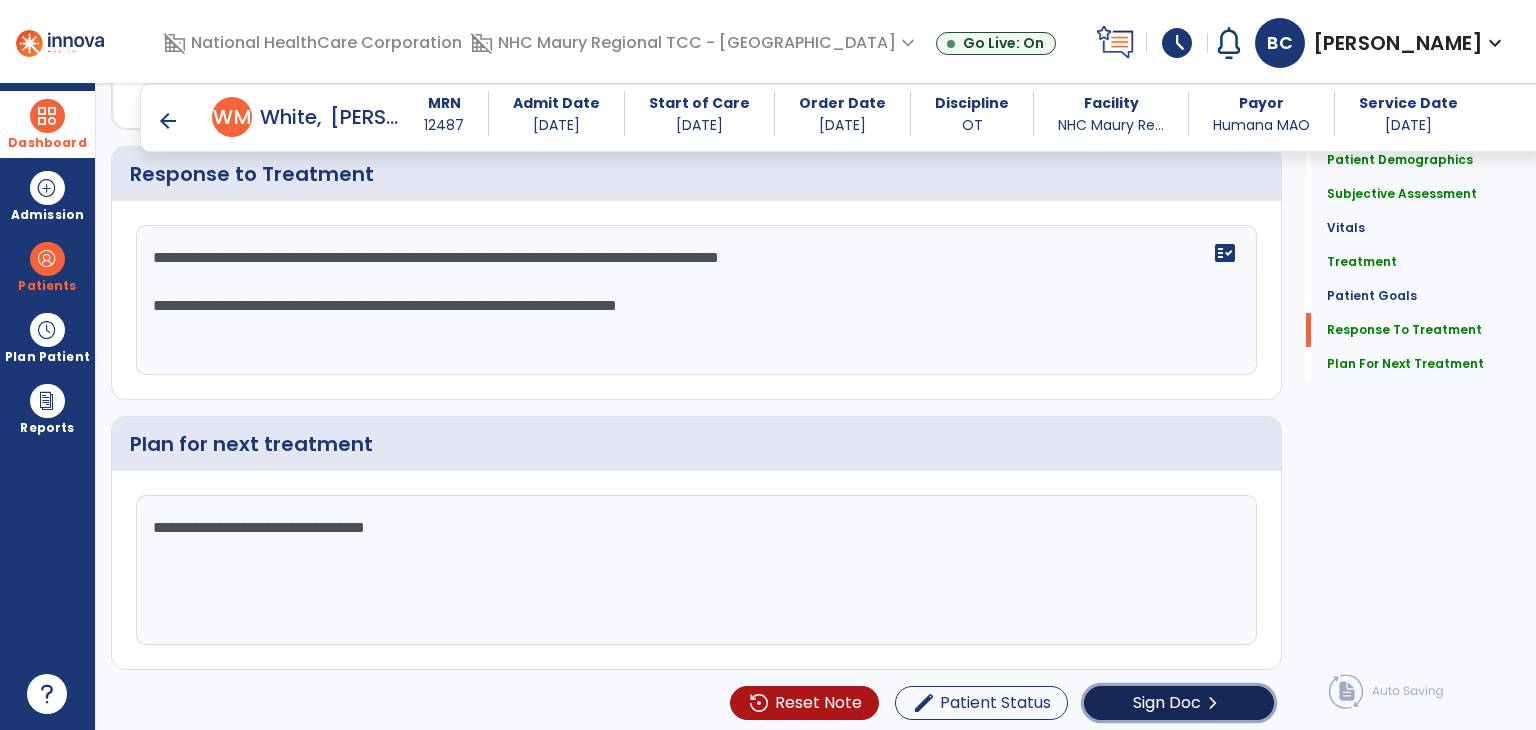 click on "Sign Doc  chevron_right" 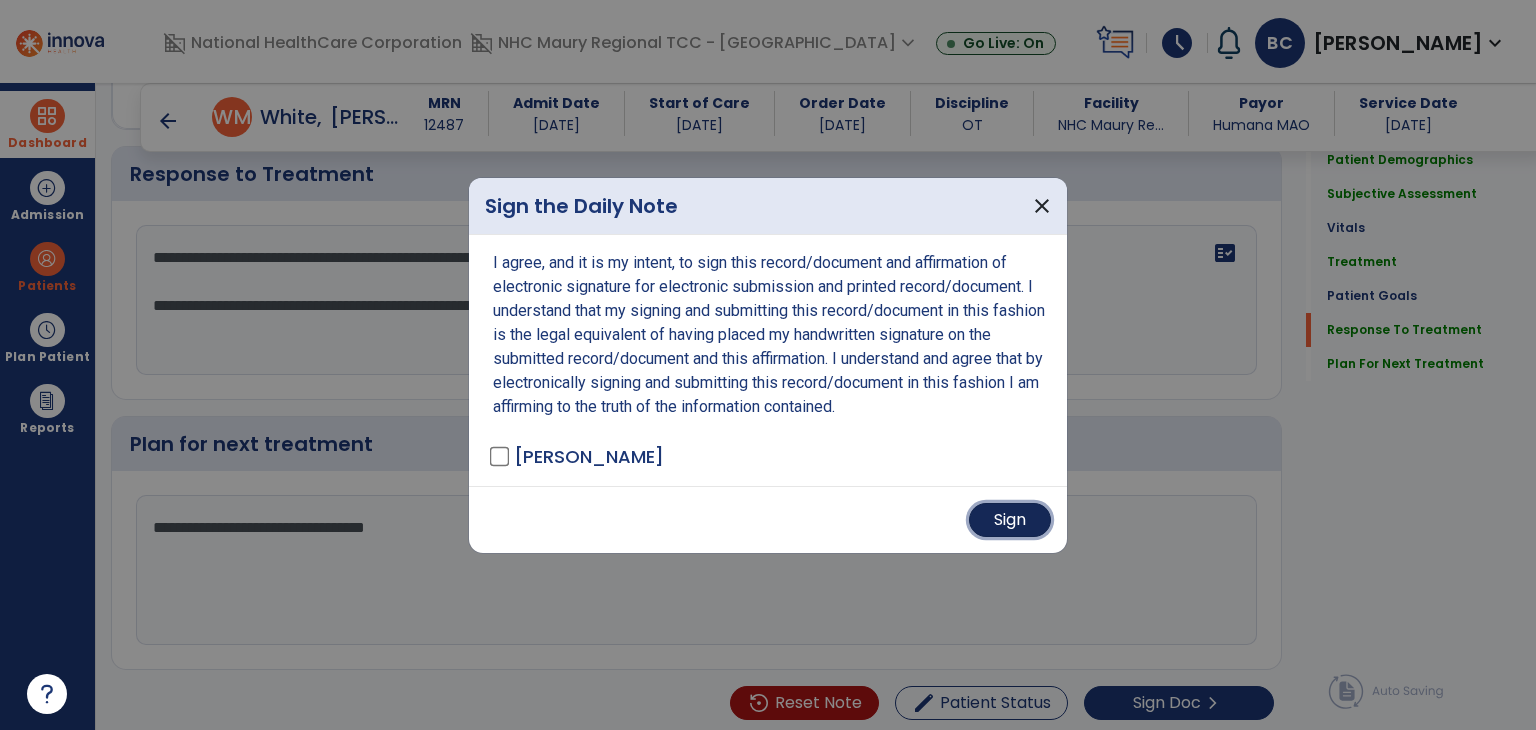 click on "Sign" at bounding box center [1010, 520] 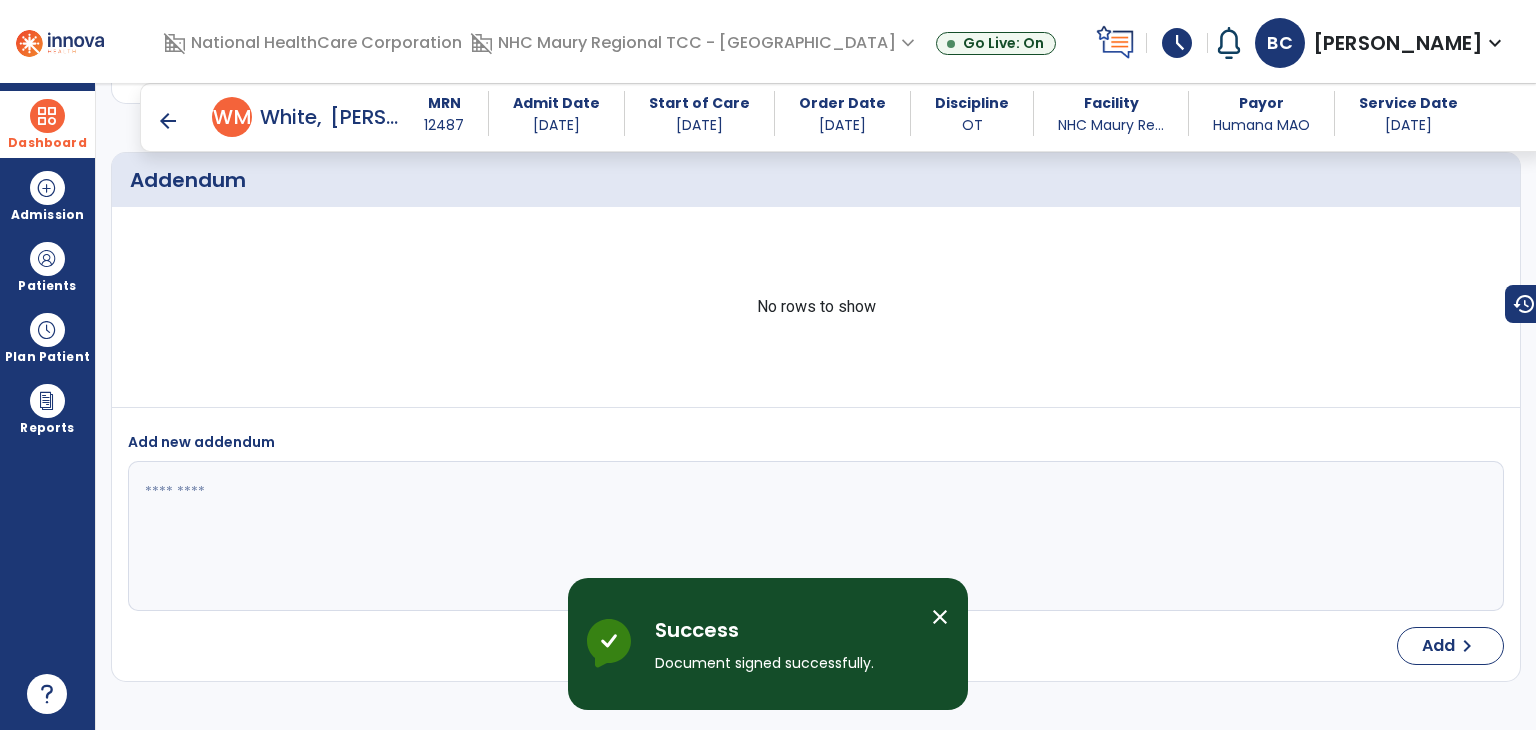 scroll, scrollTop: 3940, scrollLeft: 0, axis: vertical 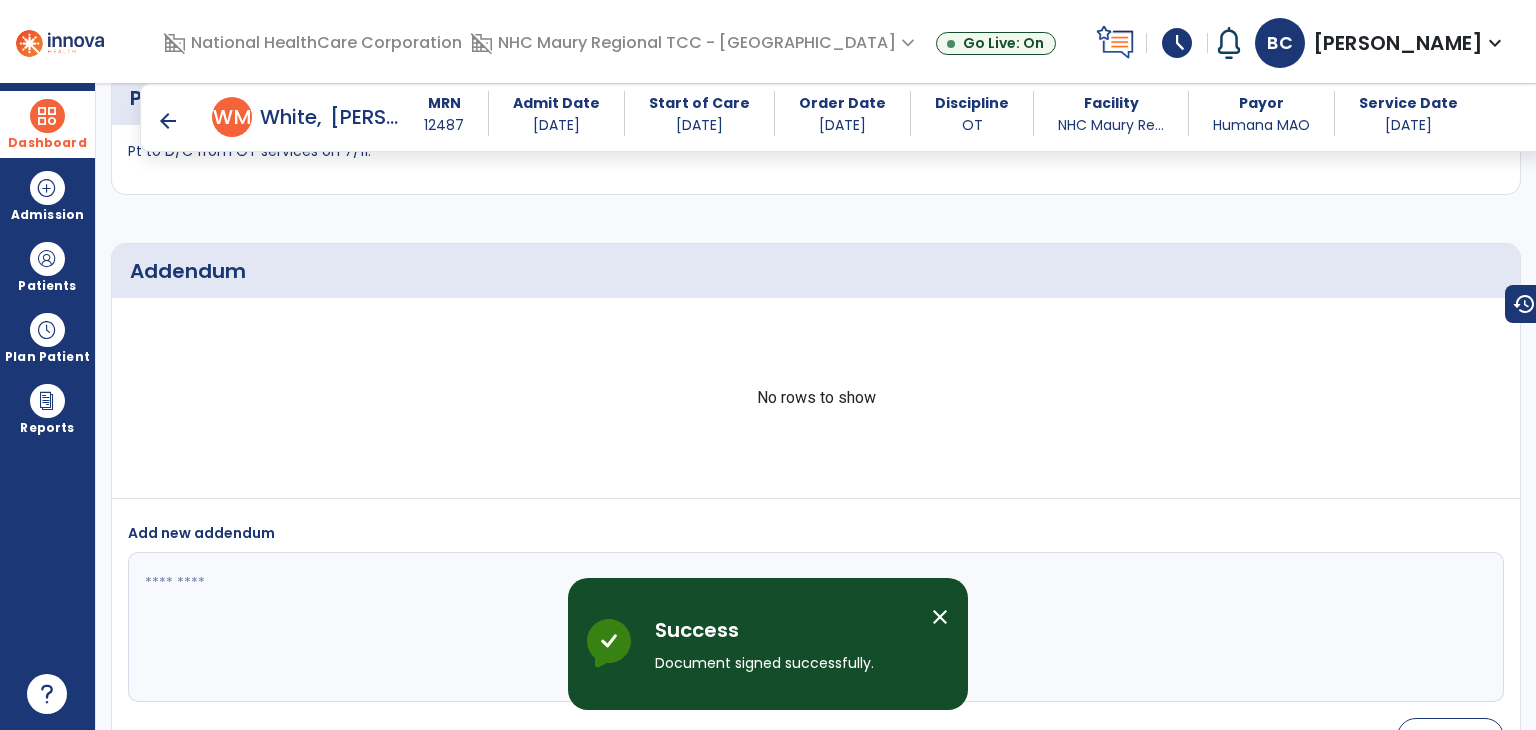click on "arrow_back" at bounding box center (168, 121) 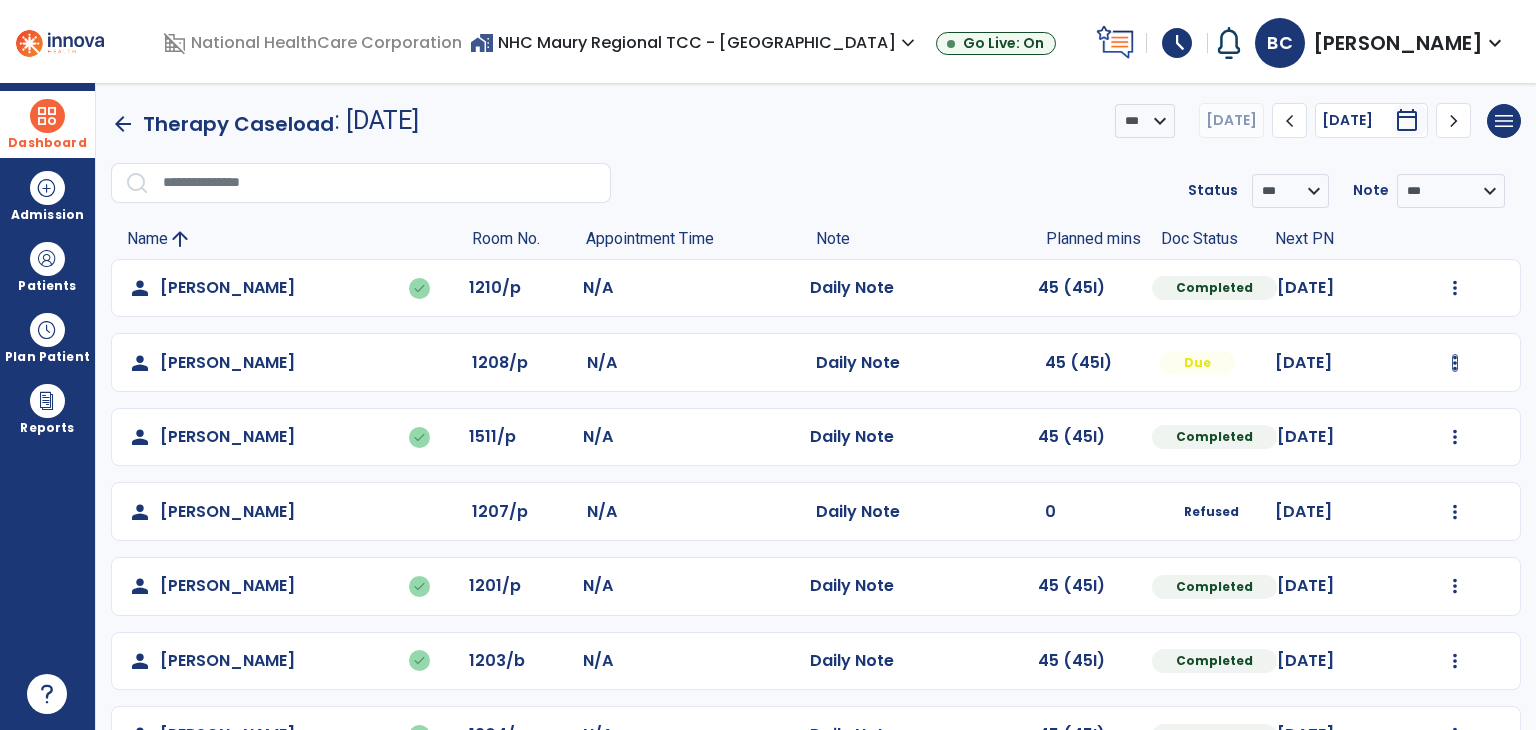 scroll, scrollTop: 0, scrollLeft: 0, axis: both 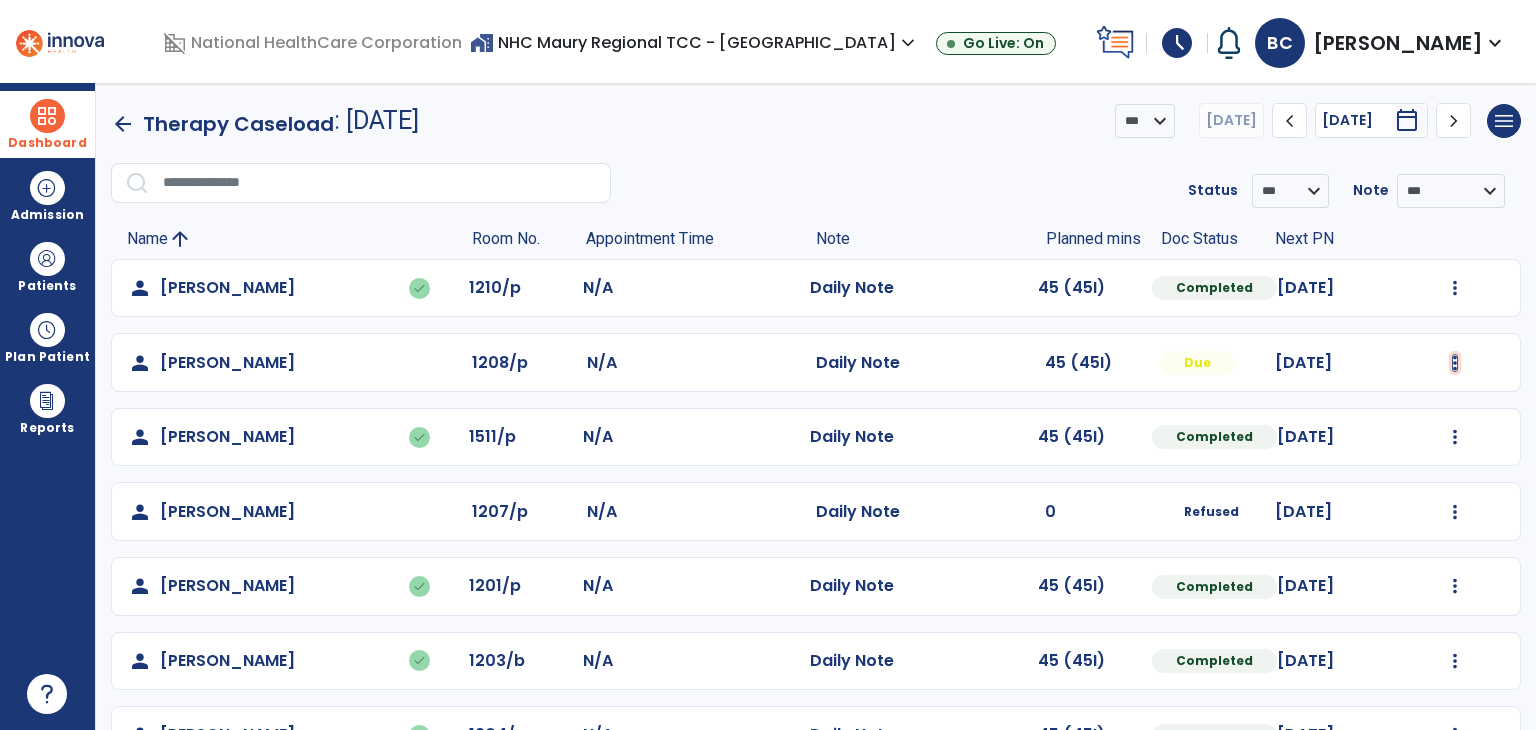 click at bounding box center (1455, 288) 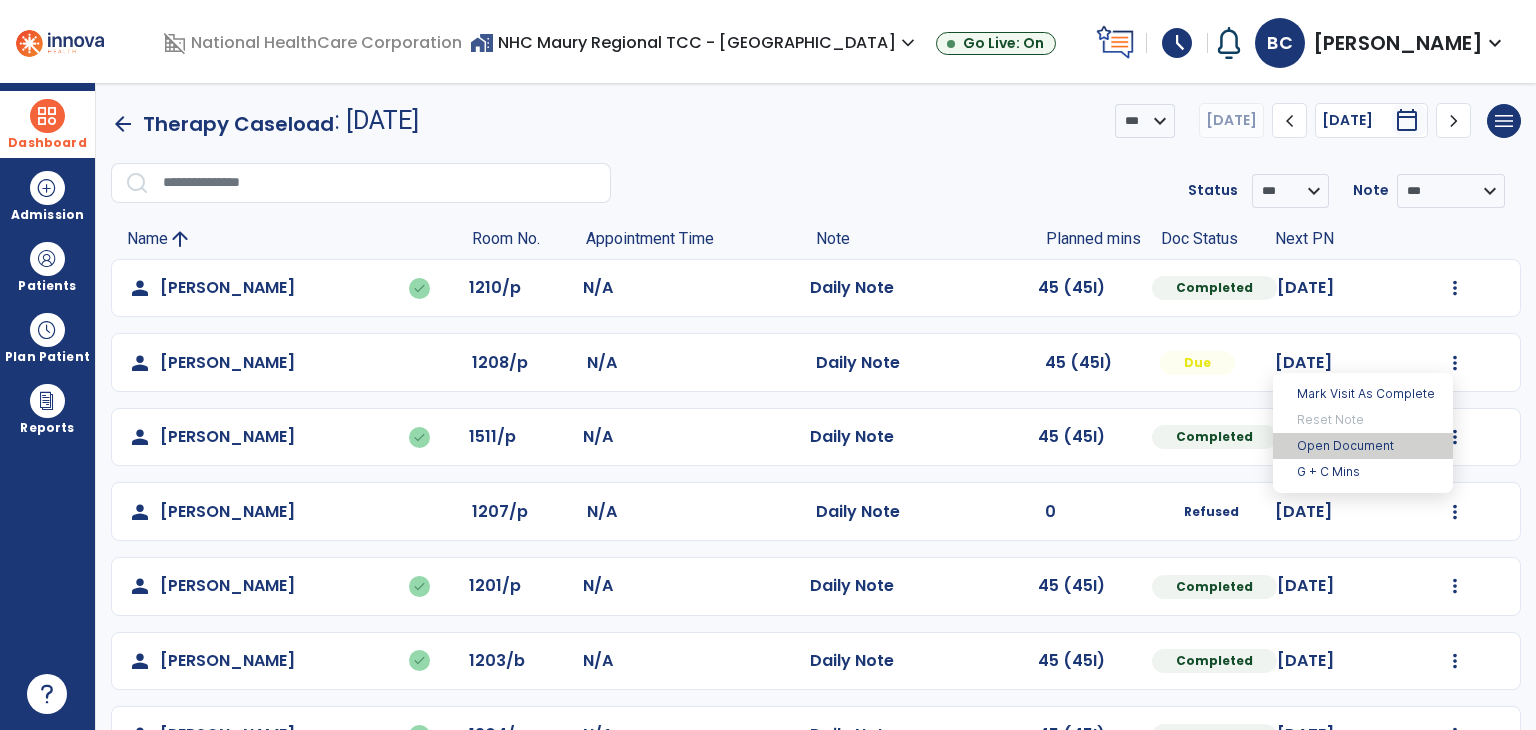 click on "Open Document" at bounding box center (1363, 446) 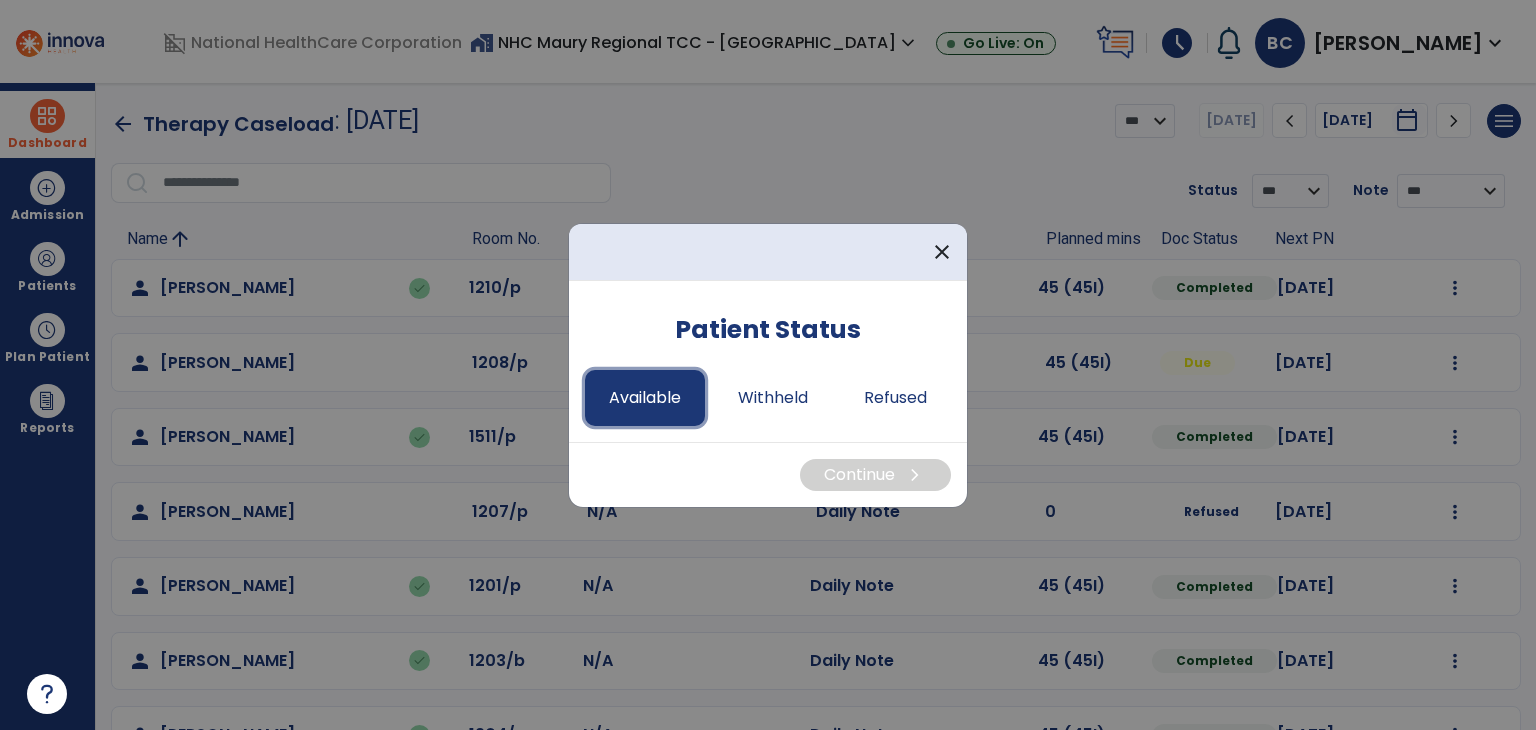 click on "Available" at bounding box center [645, 398] 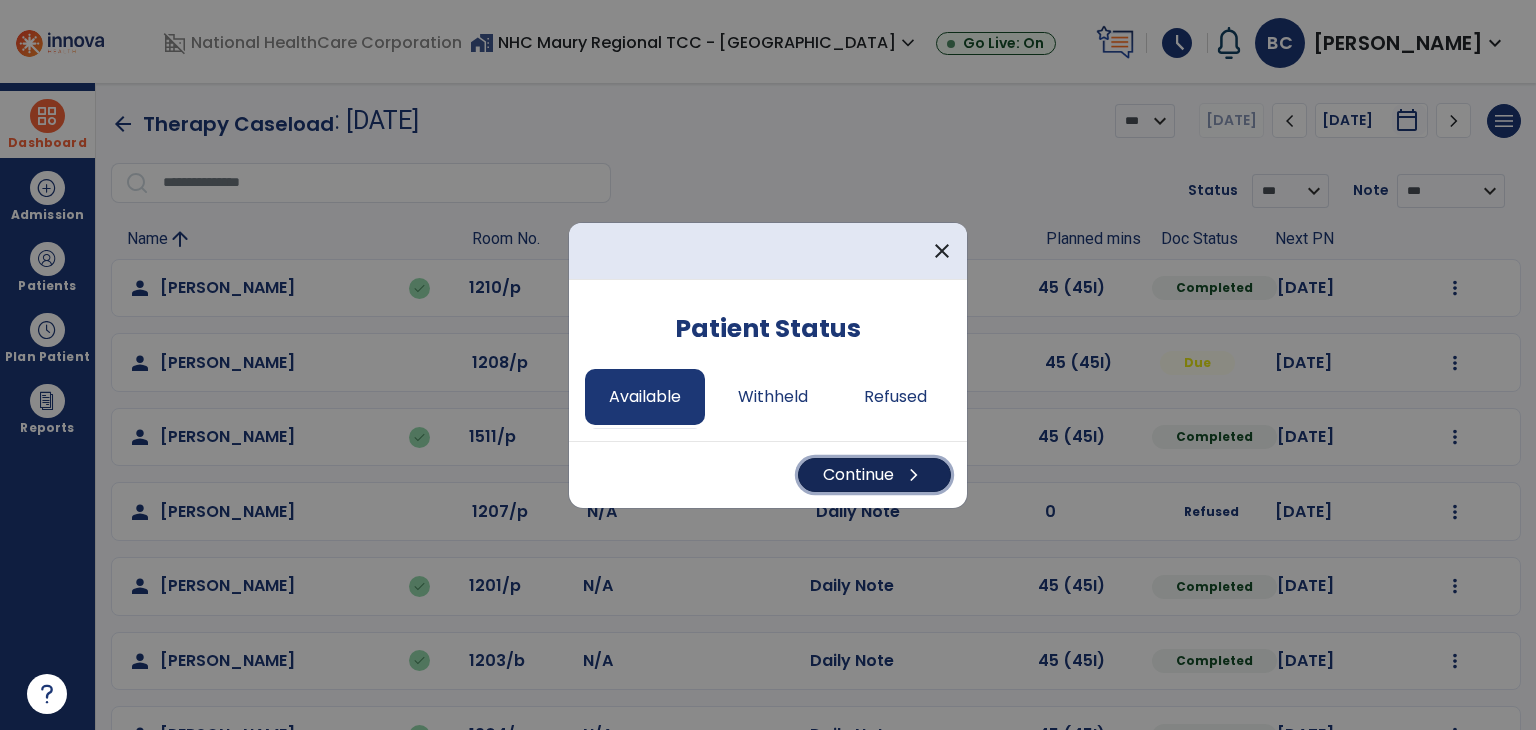 click on "Continue   chevron_right" at bounding box center [874, 475] 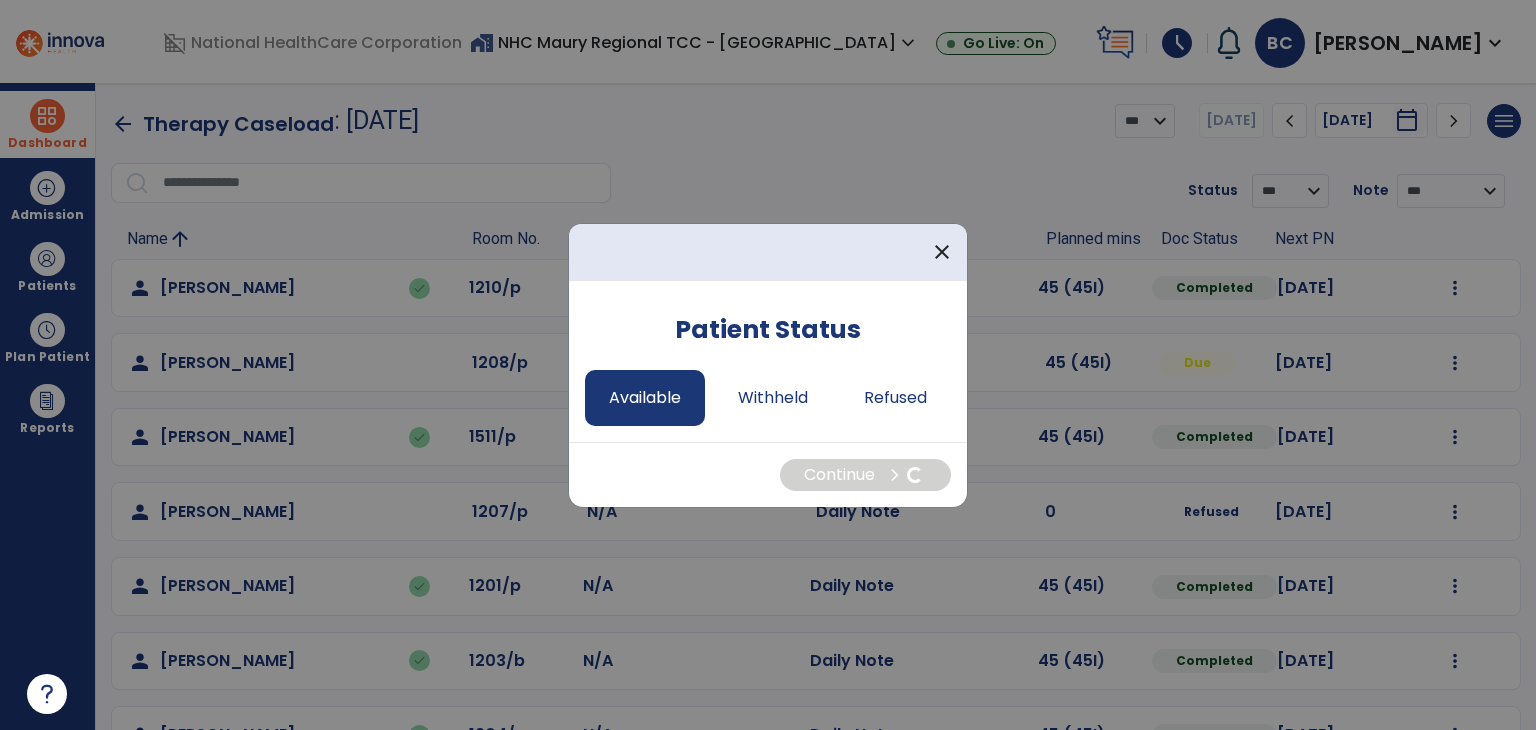 select on "*" 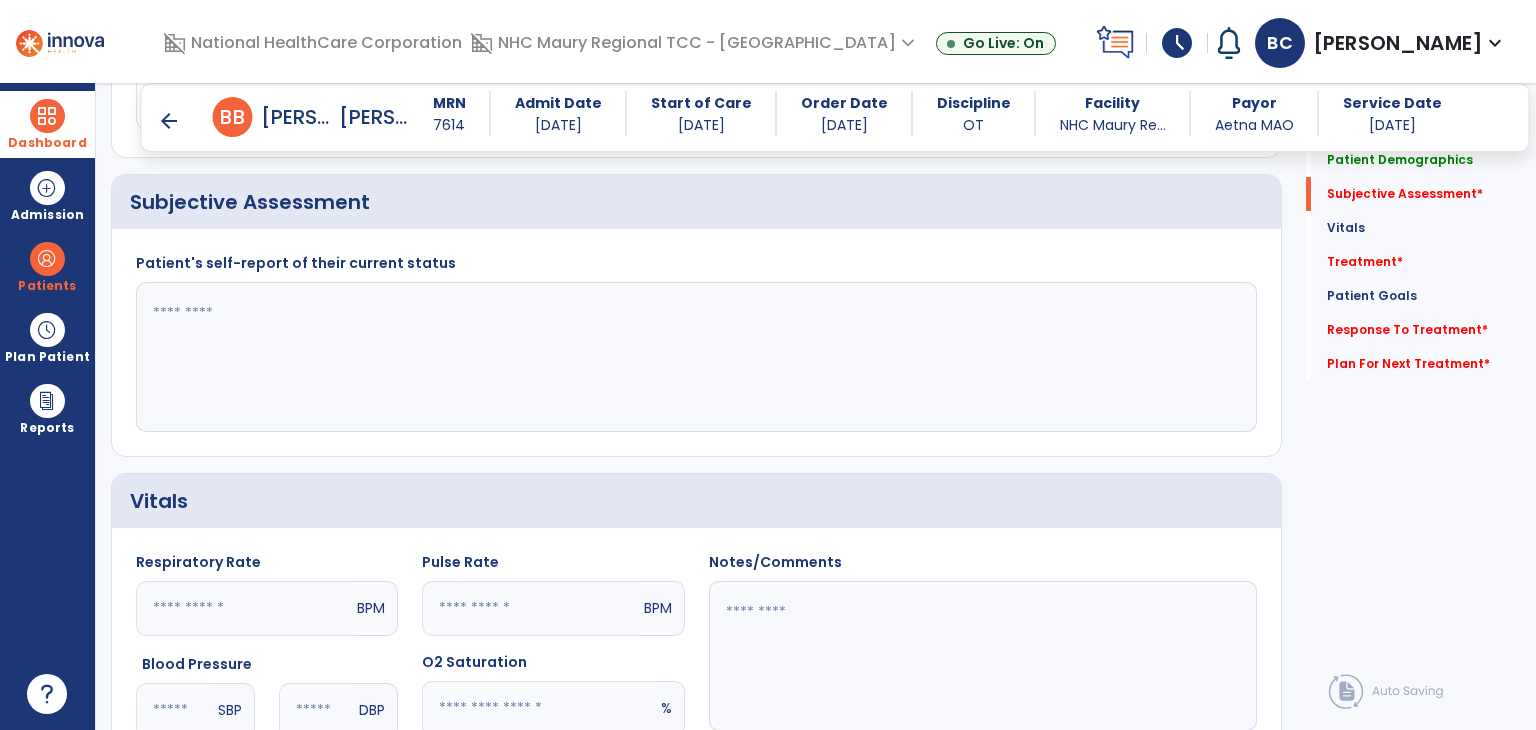 scroll, scrollTop: 1058, scrollLeft: 0, axis: vertical 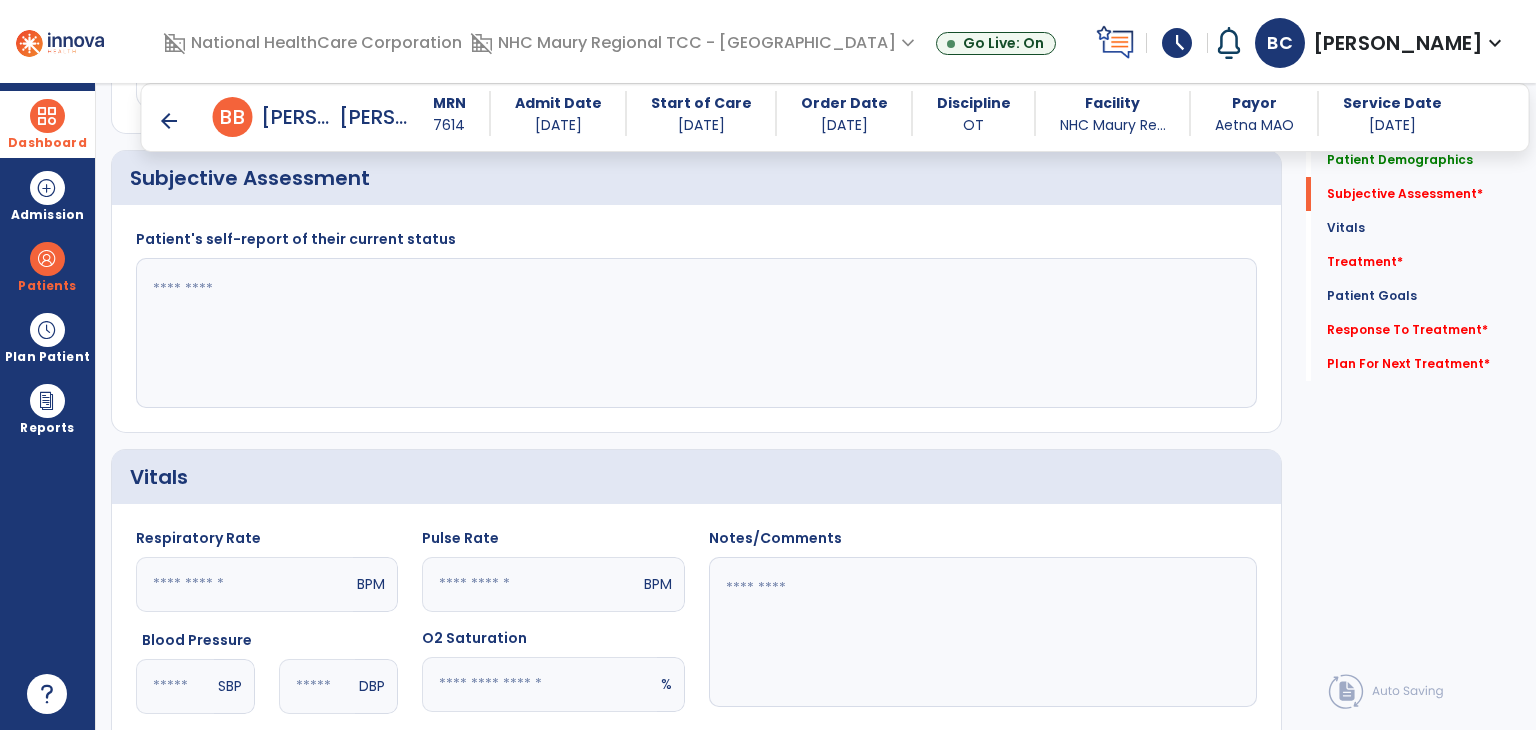 click 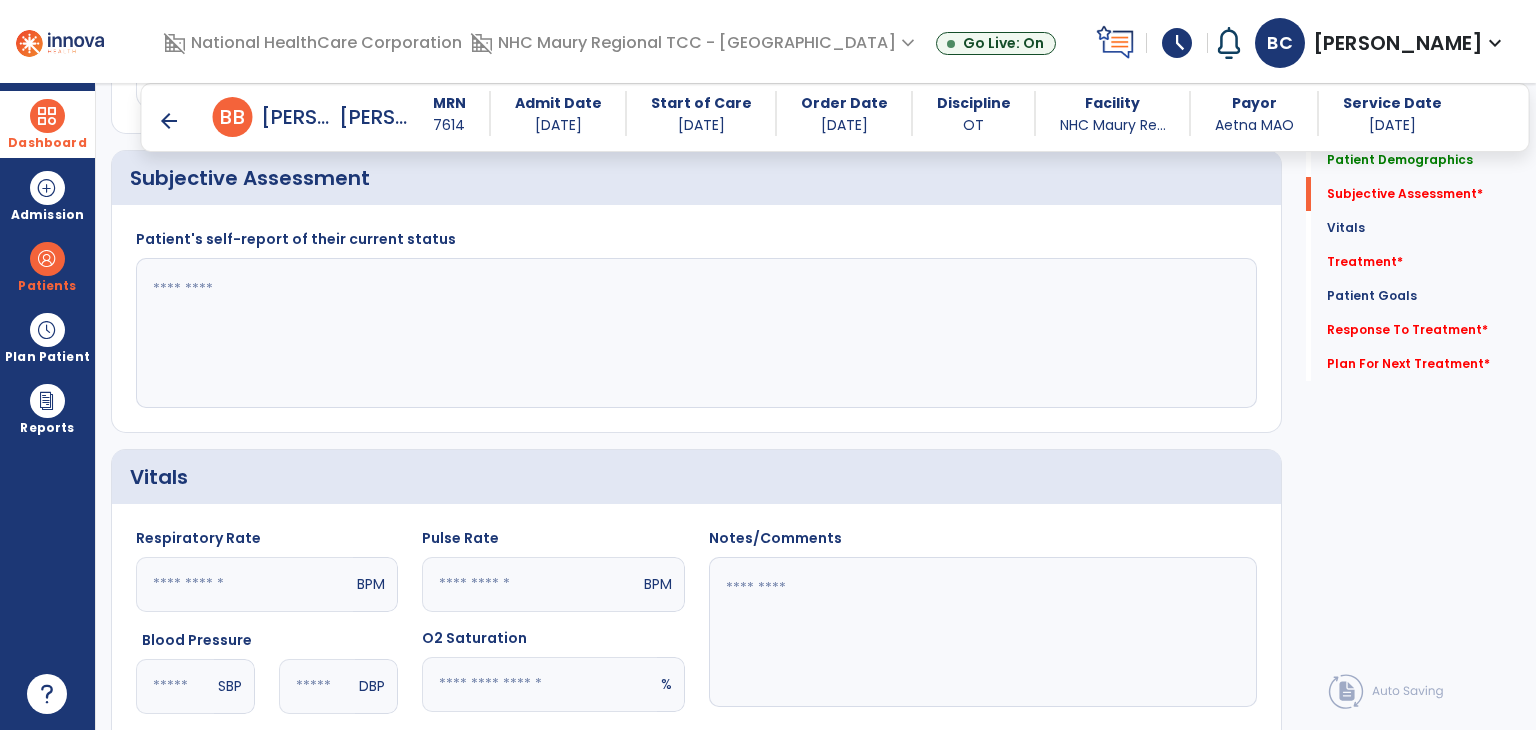 paste on "**********" 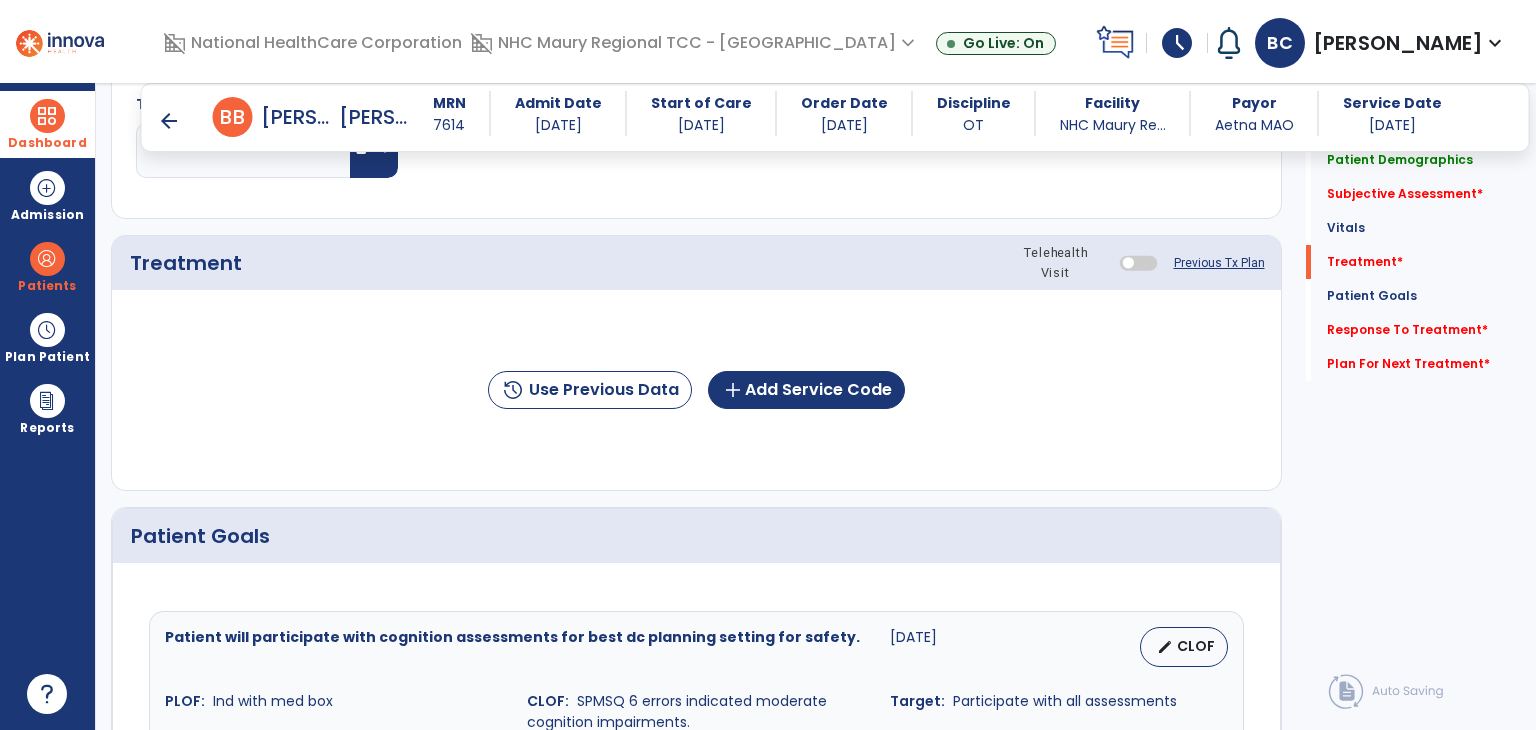 scroll, scrollTop: 1695, scrollLeft: 0, axis: vertical 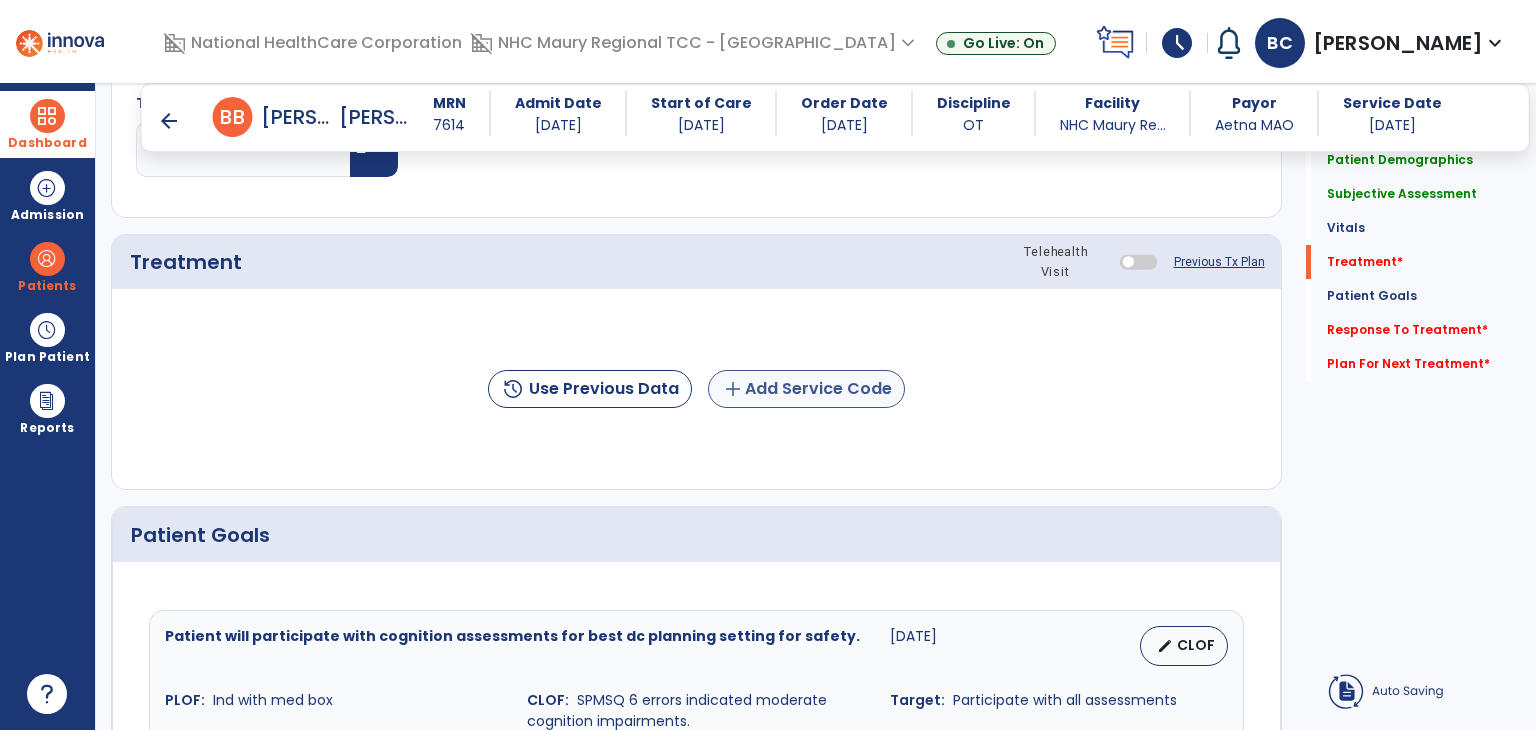 type on "**********" 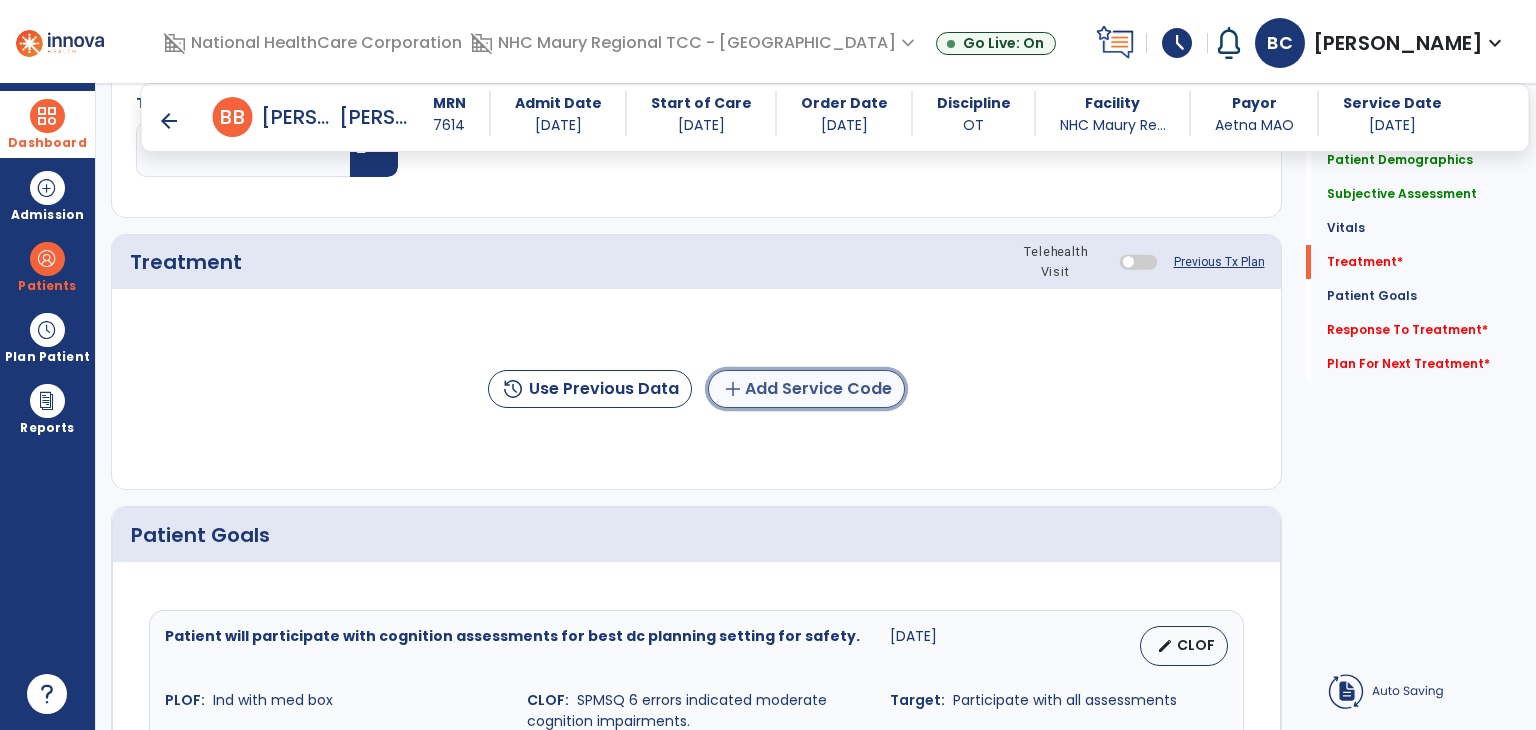 click on "add  Add Service Code" 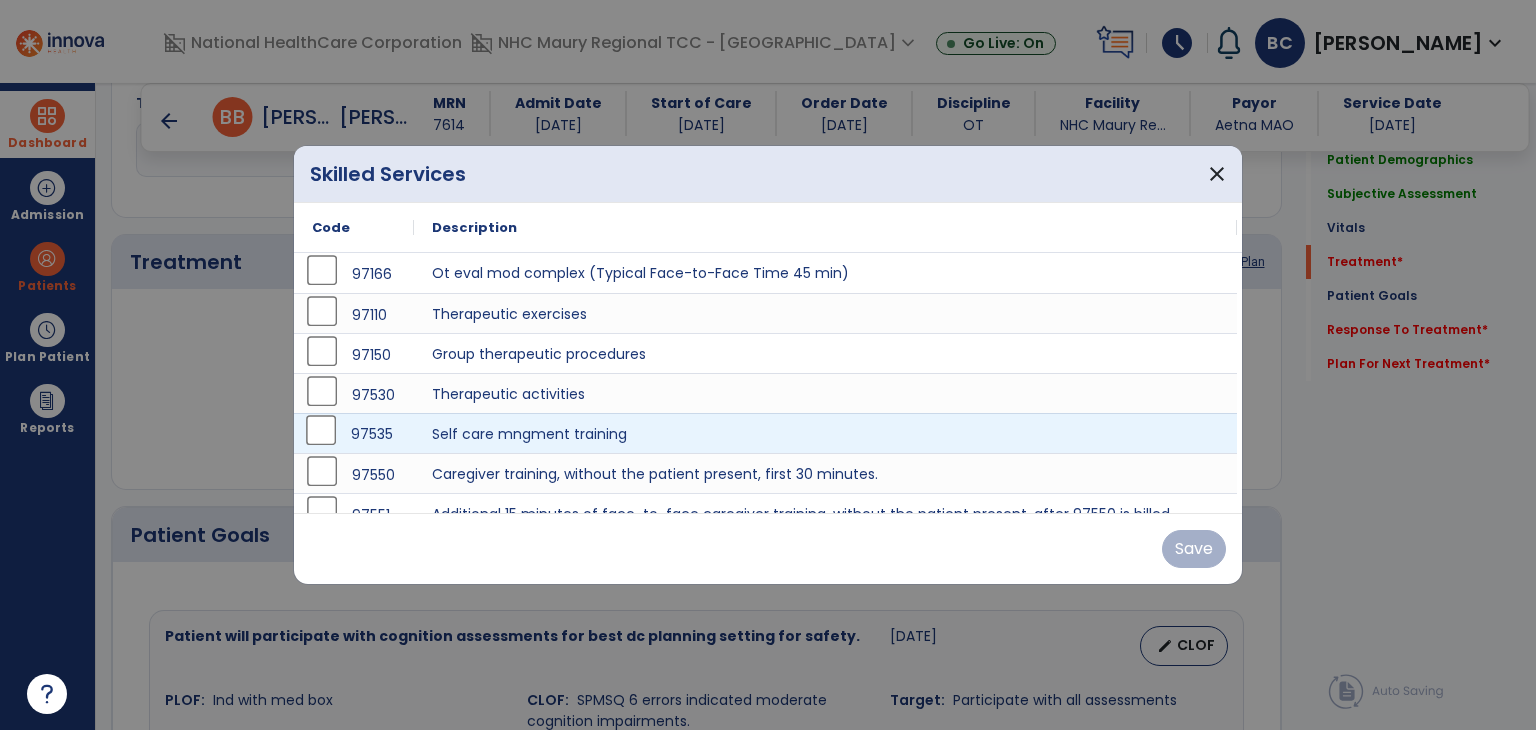 click on "97535" at bounding box center (354, 434) 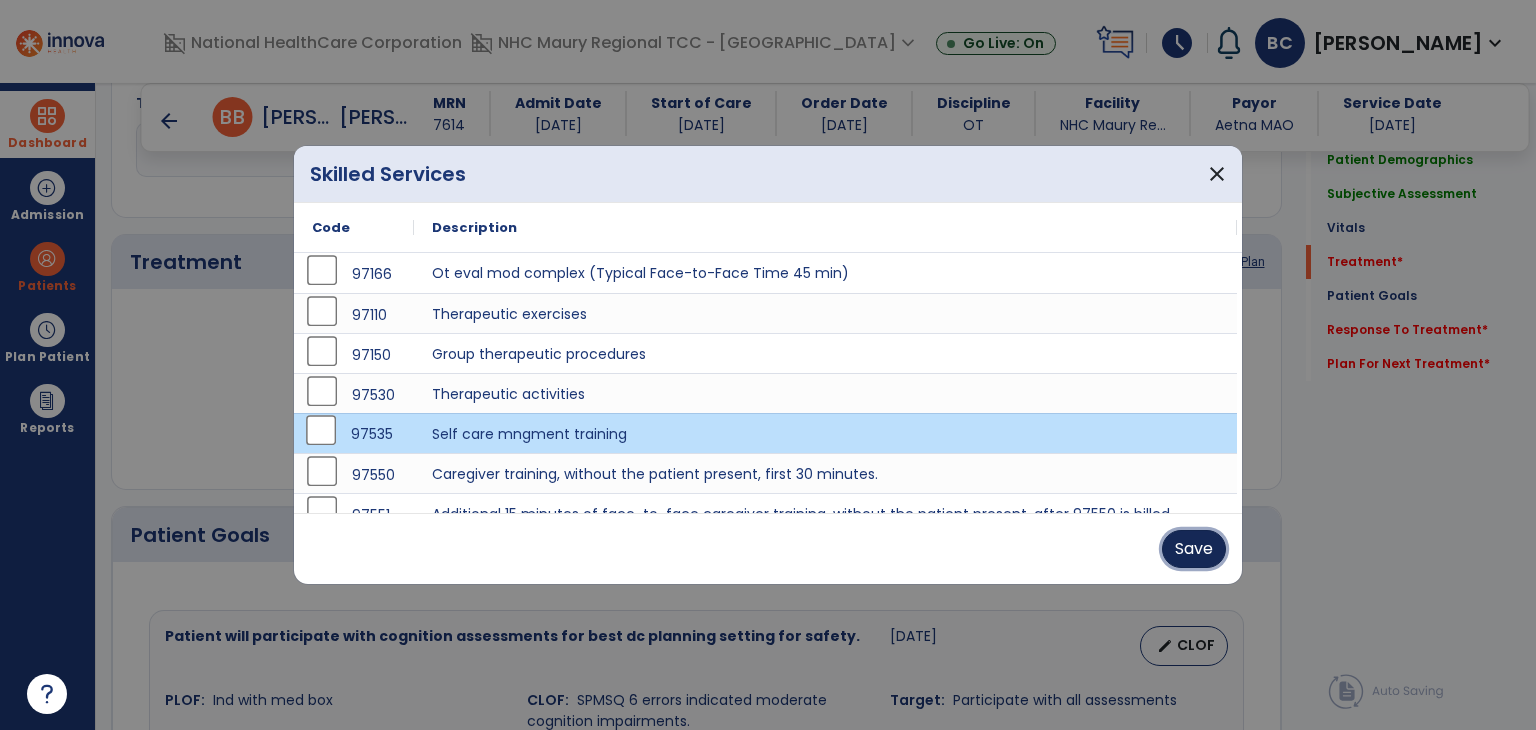 click on "Save" at bounding box center (1194, 549) 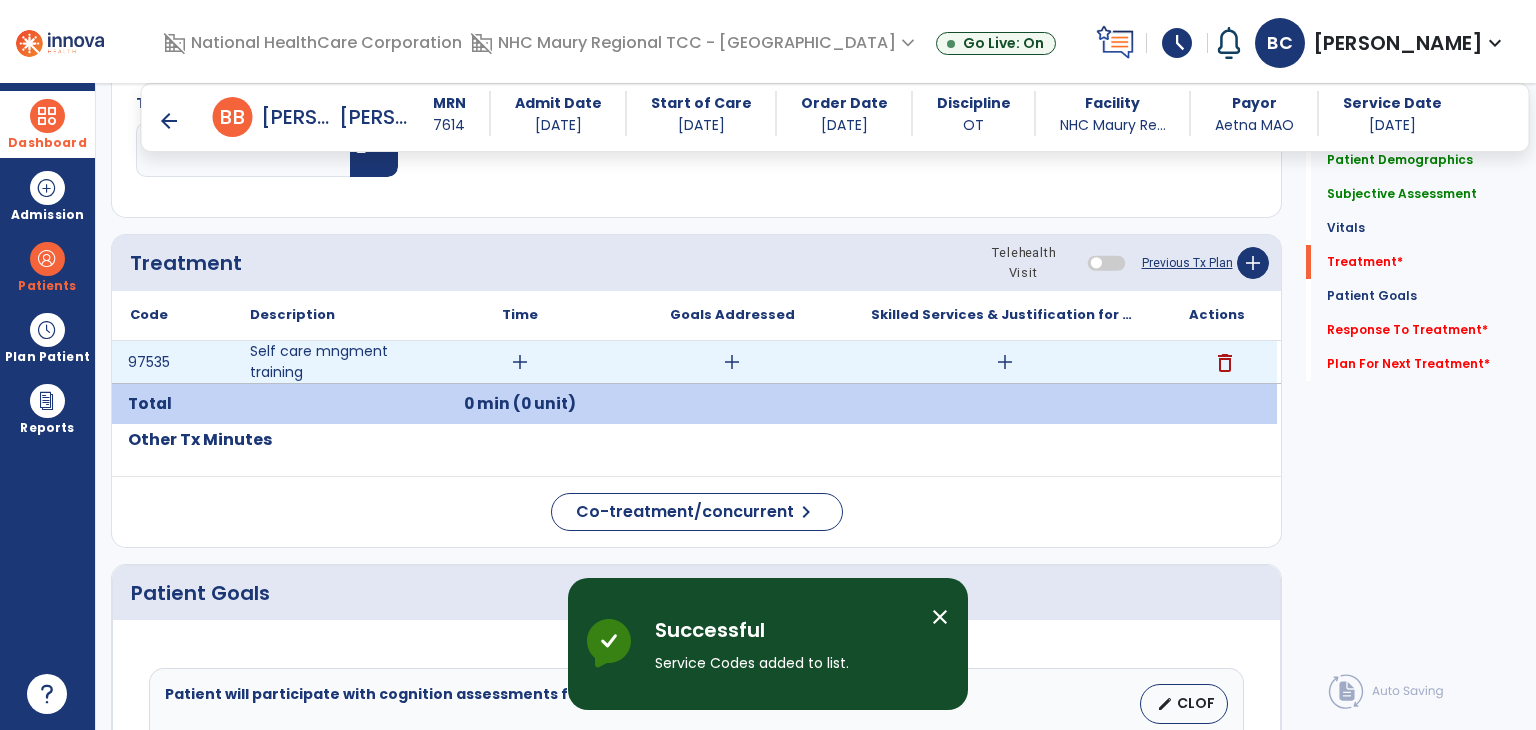 click on "add" at bounding box center (520, 362) 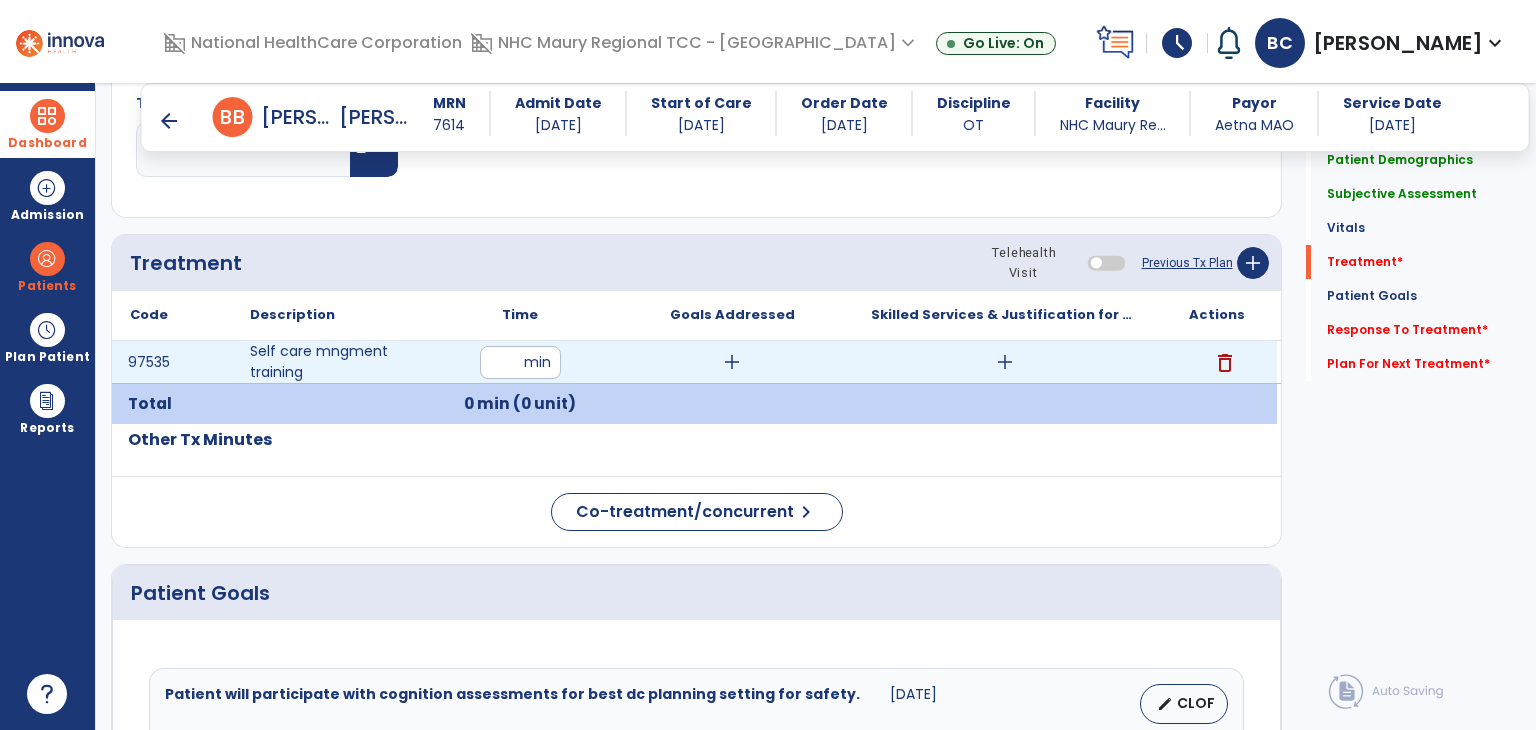 type on "**" 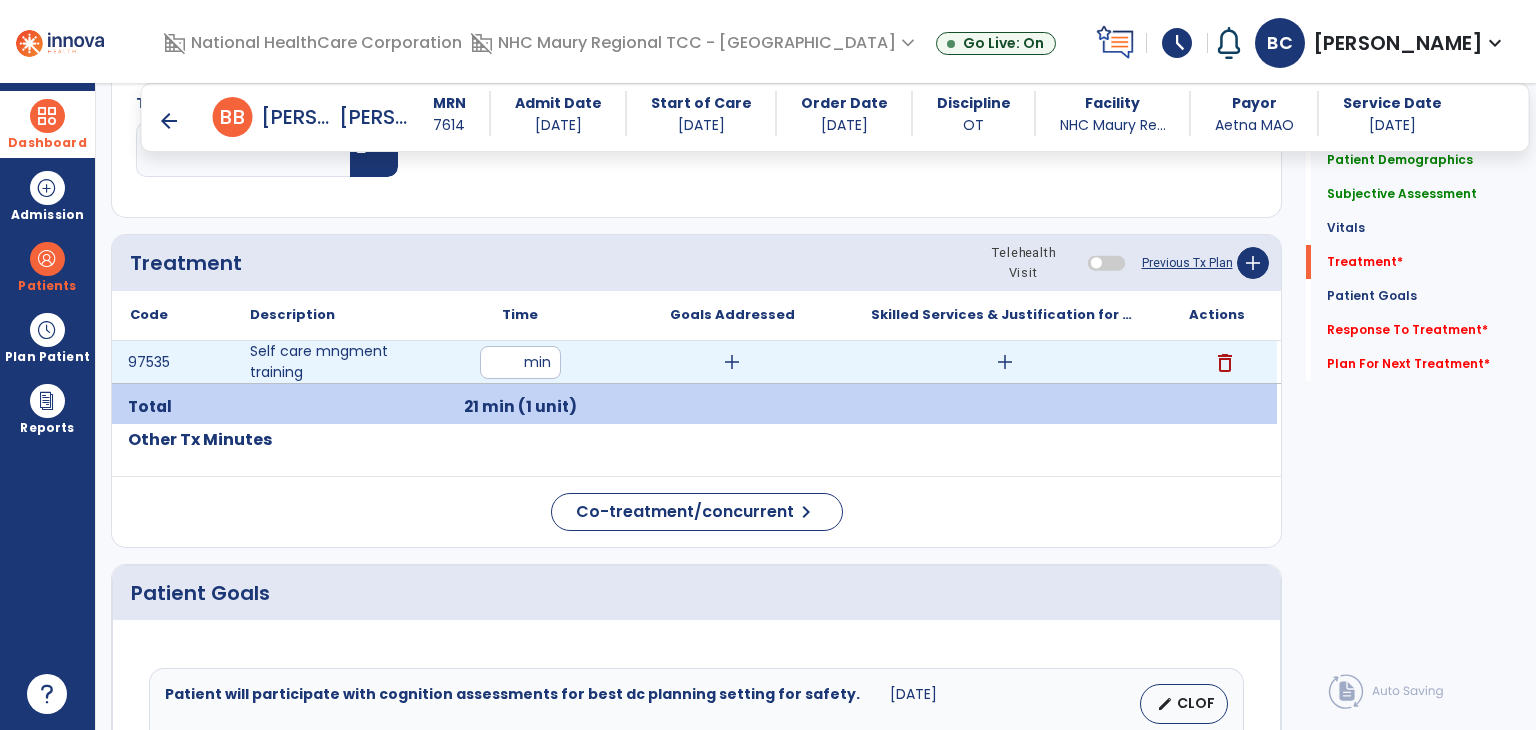 click on "add" at bounding box center (732, 362) 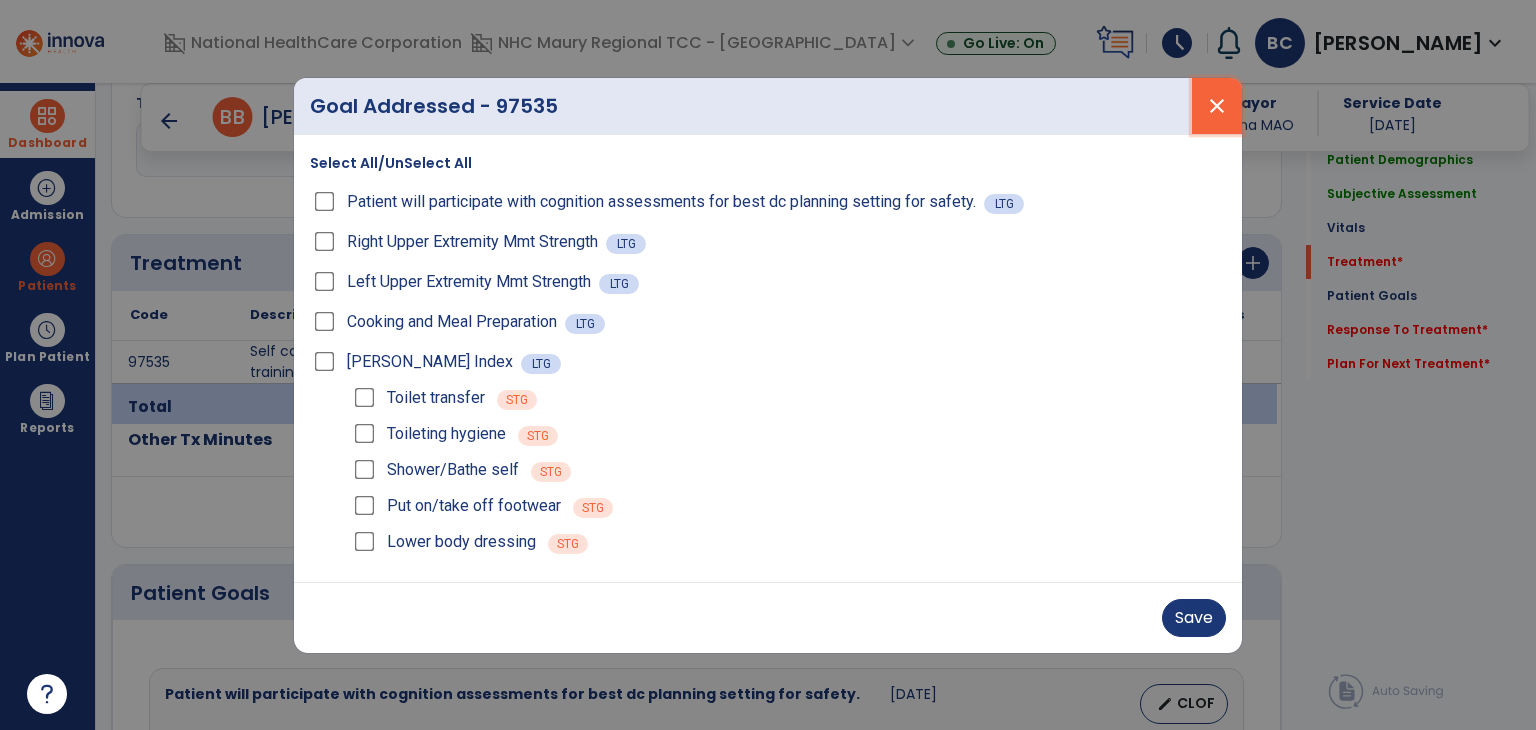 click on "close" at bounding box center (1217, 106) 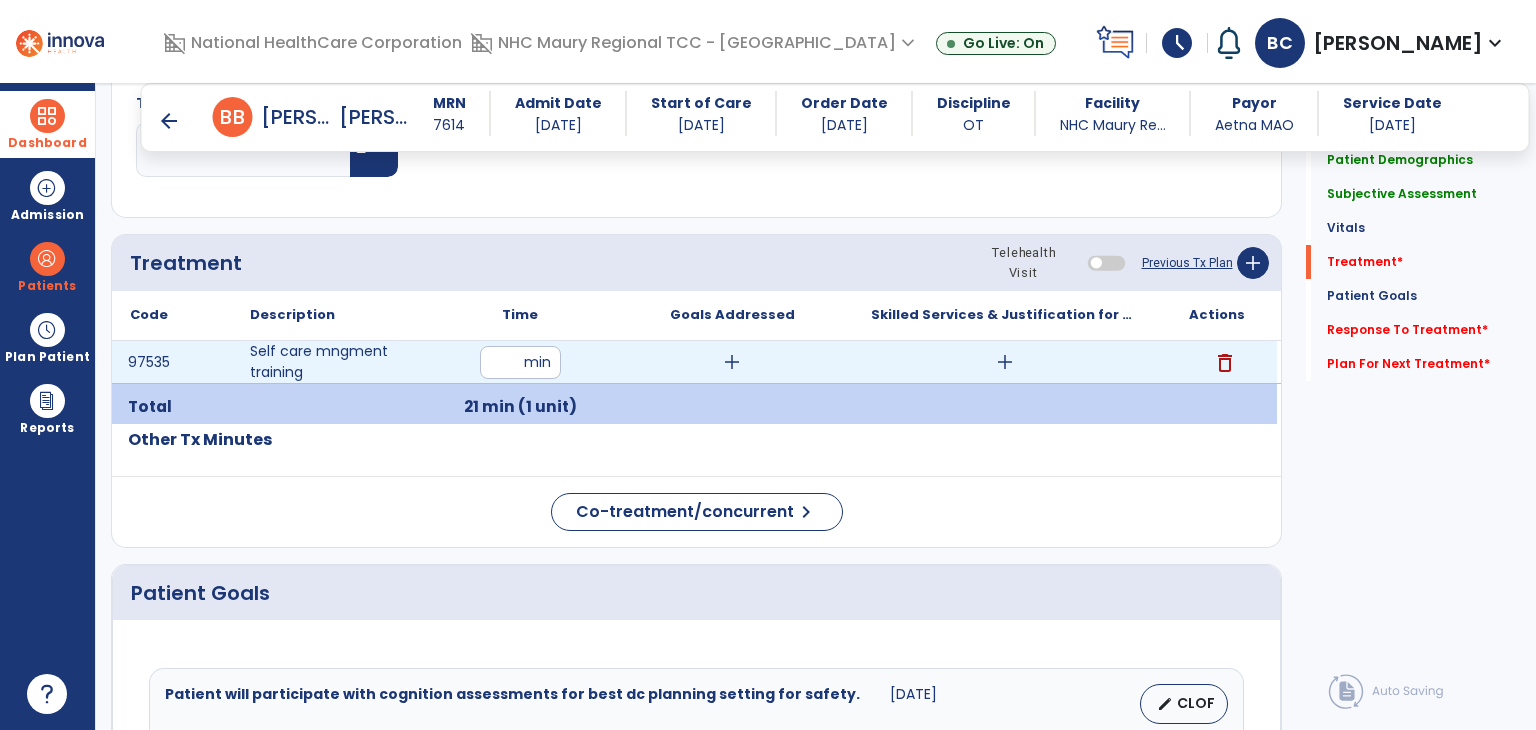 click on "add" at bounding box center (732, 362) 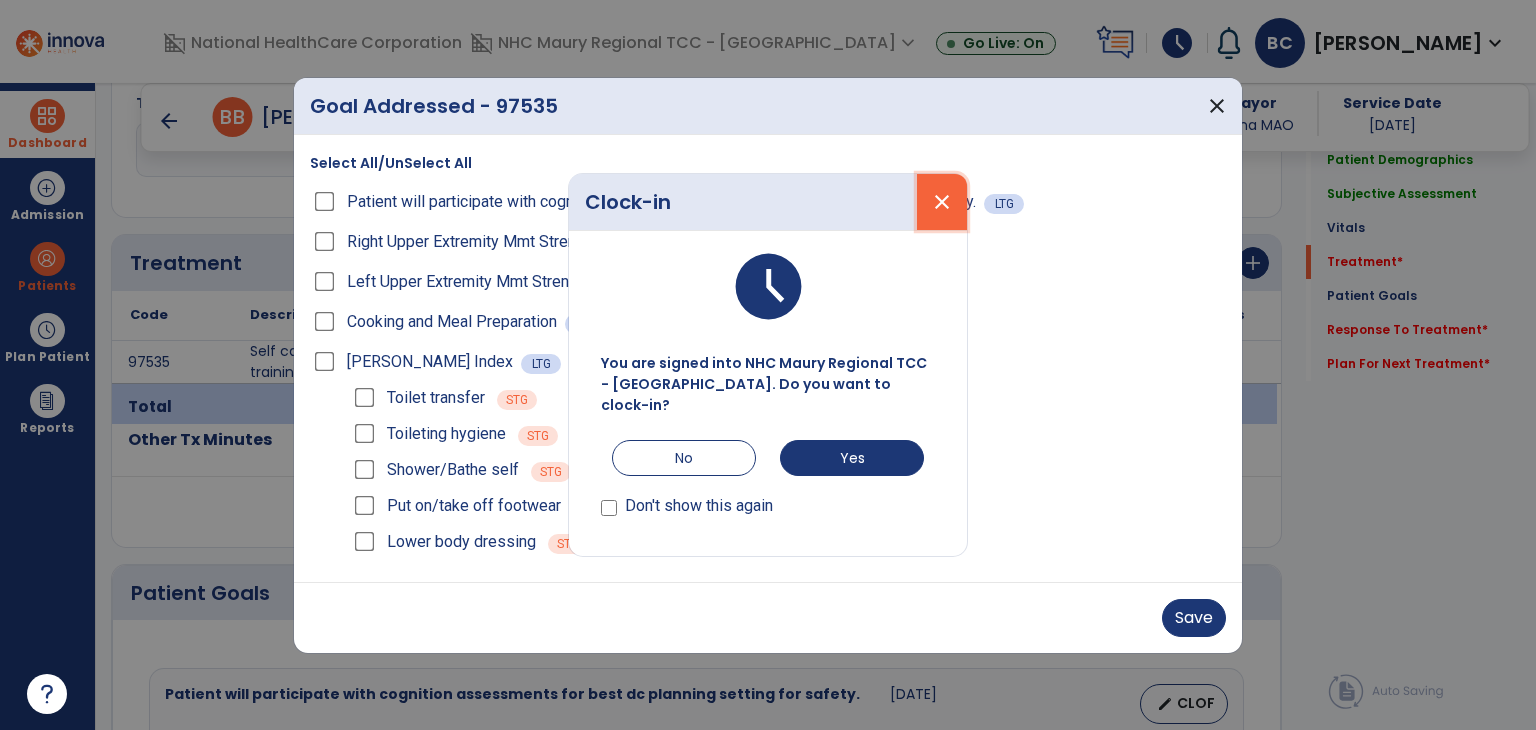 click on "close" at bounding box center [942, 202] 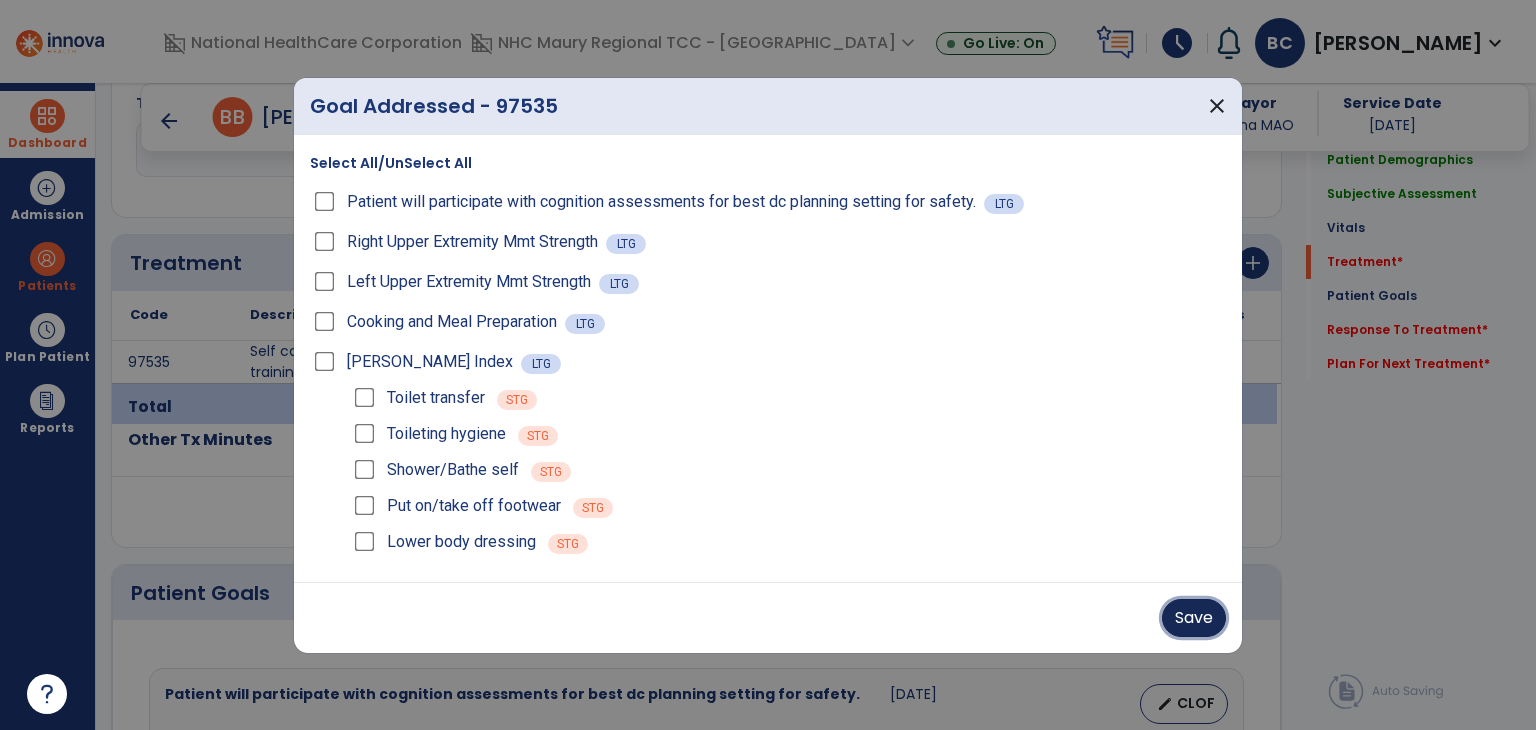 click on "Save" at bounding box center [1194, 618] 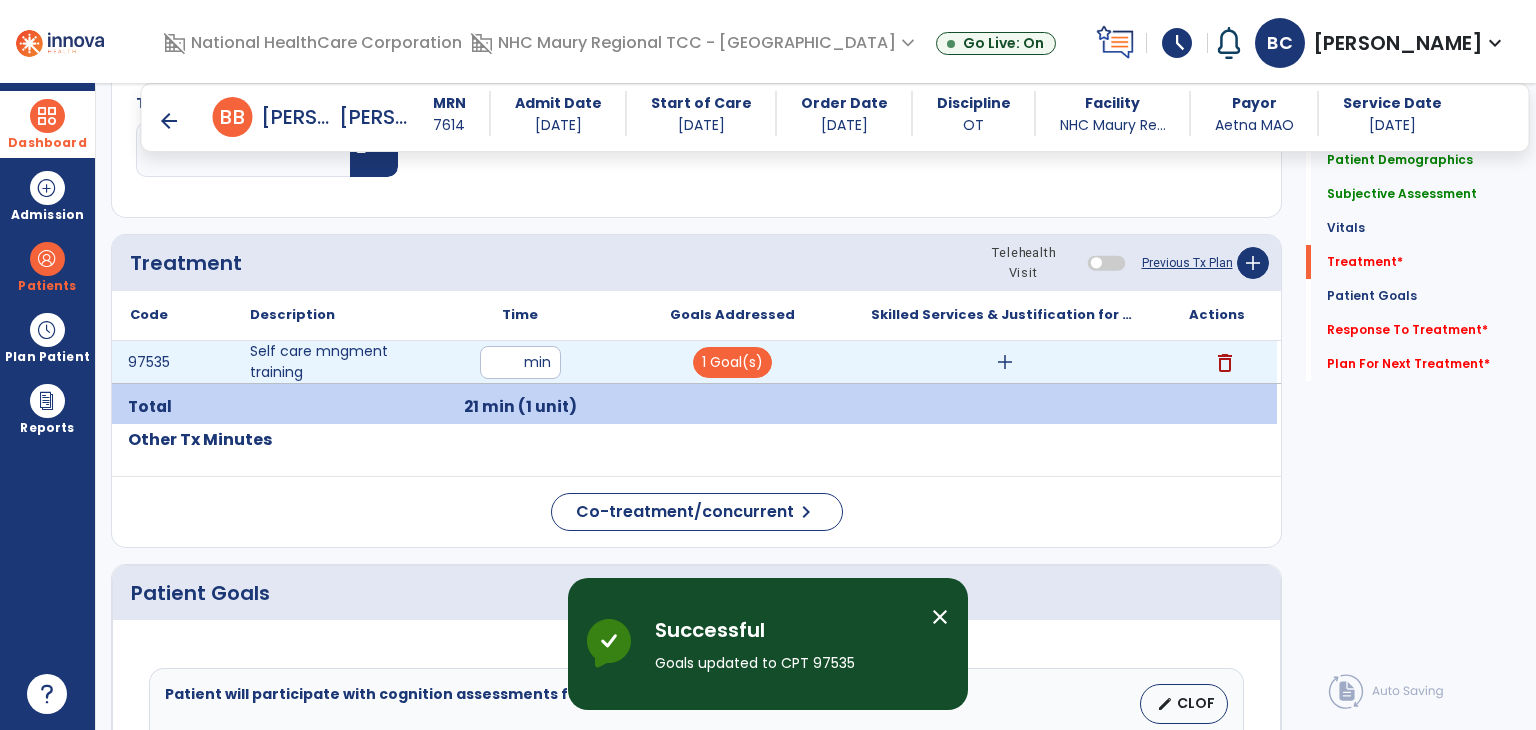 click on "add" at bounding box center [1005, 362] 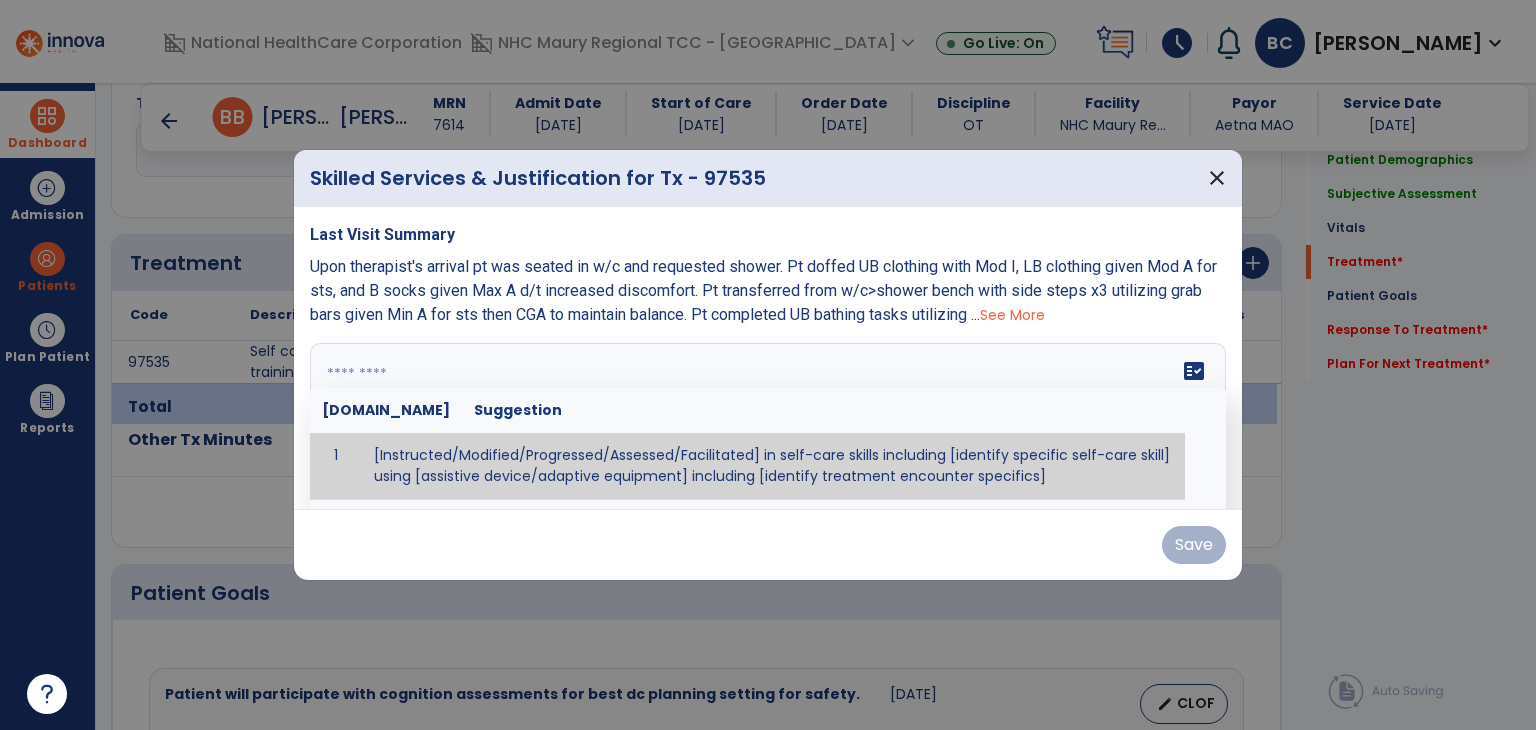 click on "fact_check  [DOMAIN_NAME] Suggestion 1 [Instructed/Modified/Progressed/Assessed/Facilitated] in self-care skills including [identify specific self-care skill] using [assistive device/adaptive equipment] including [identify treatment encounter specifics]" at bounding box center [768, 418] 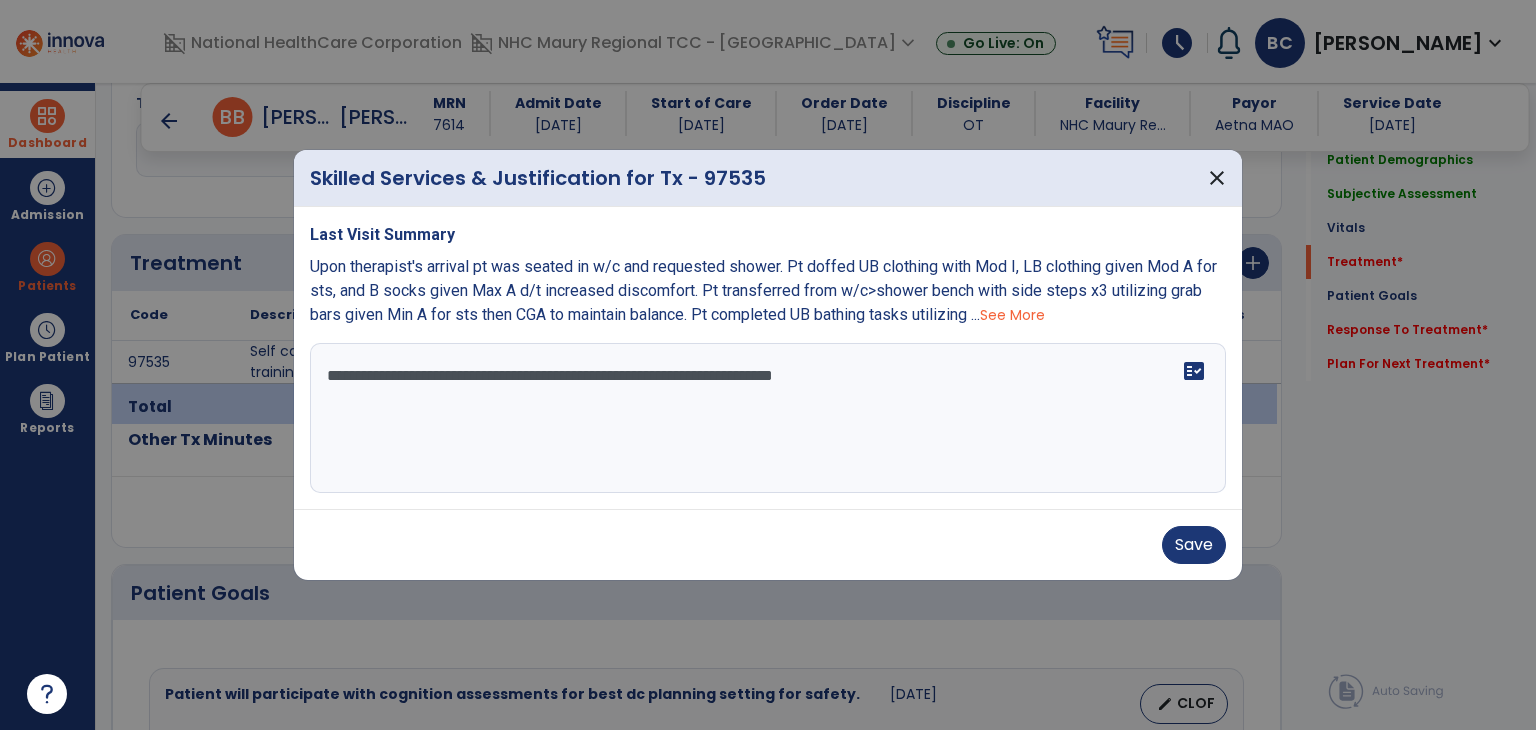 paste on "**********" 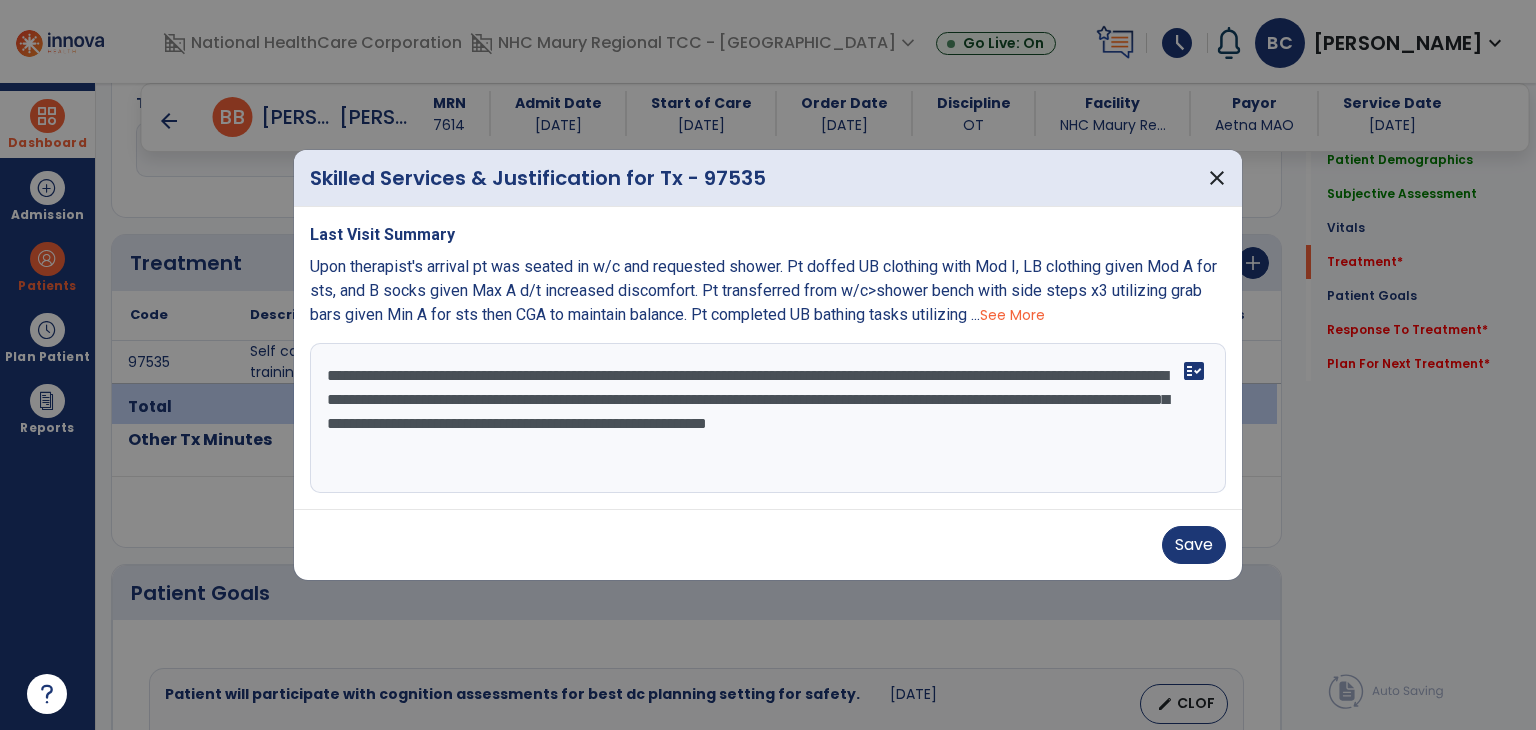 drag, startPoint x: 668, startPoint y: 403, endPoint x: 880, endPoint y: 390, distance: 212.39821 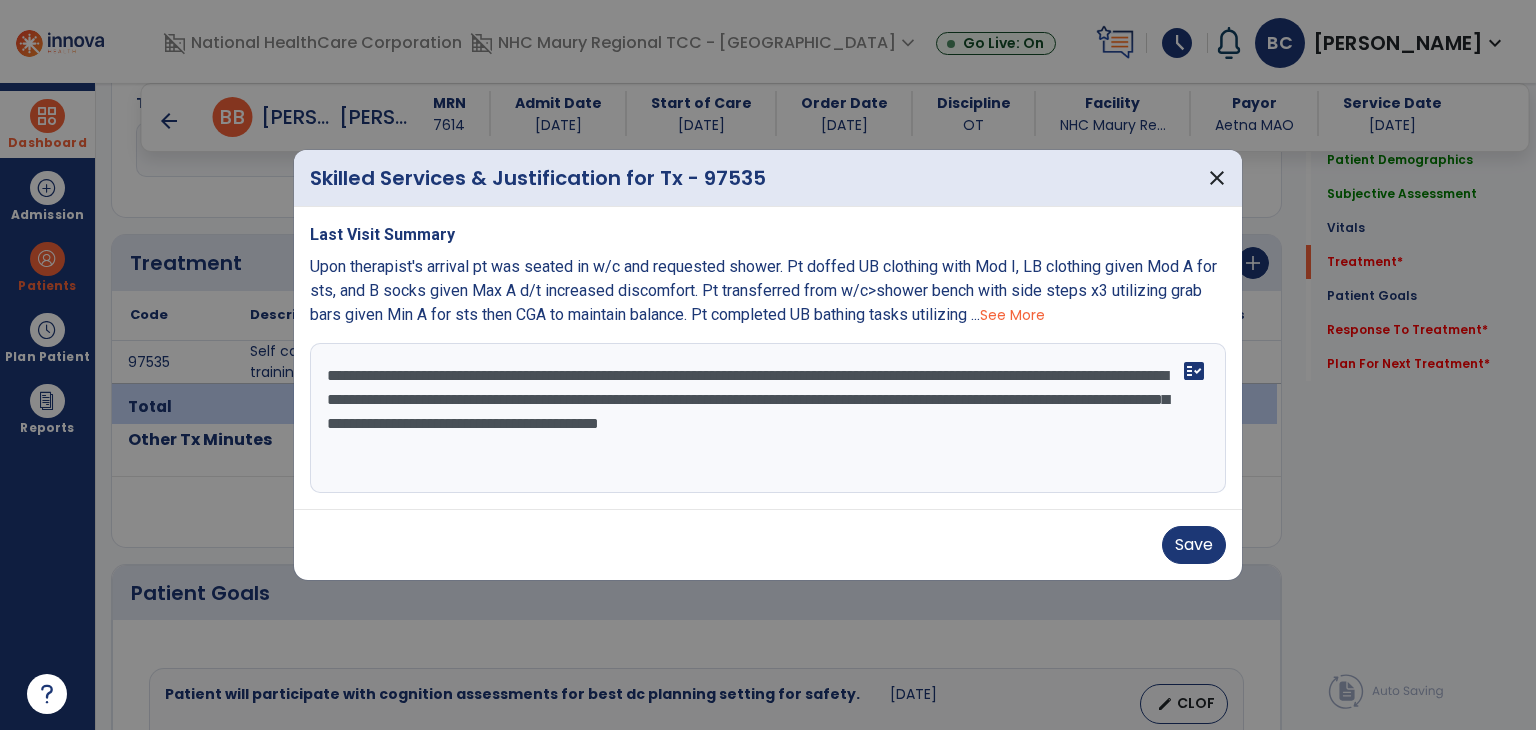 click on "**********" at bounding box center [768, 418] 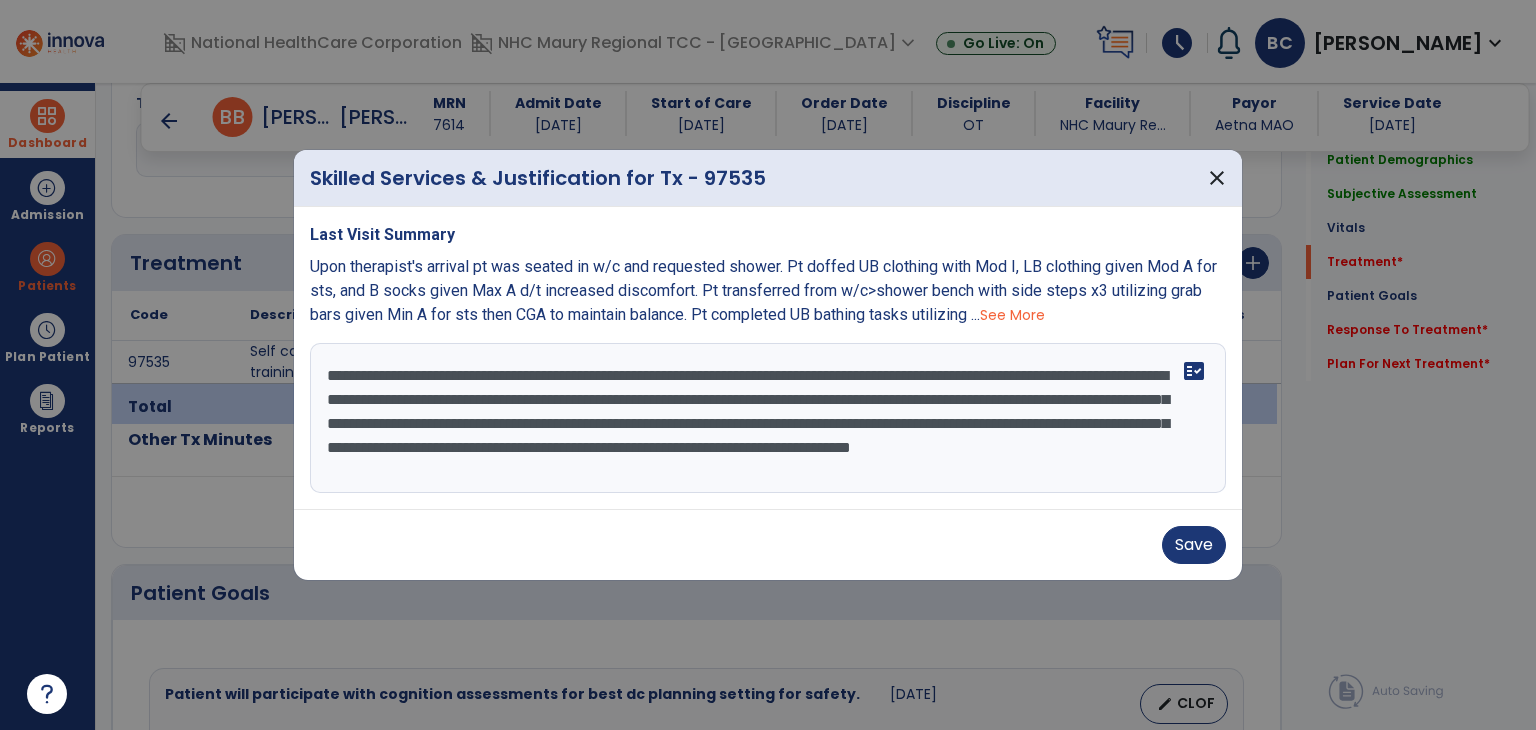 scroll, scrollTop: 16, scrollLeft: 0, axis: vertical 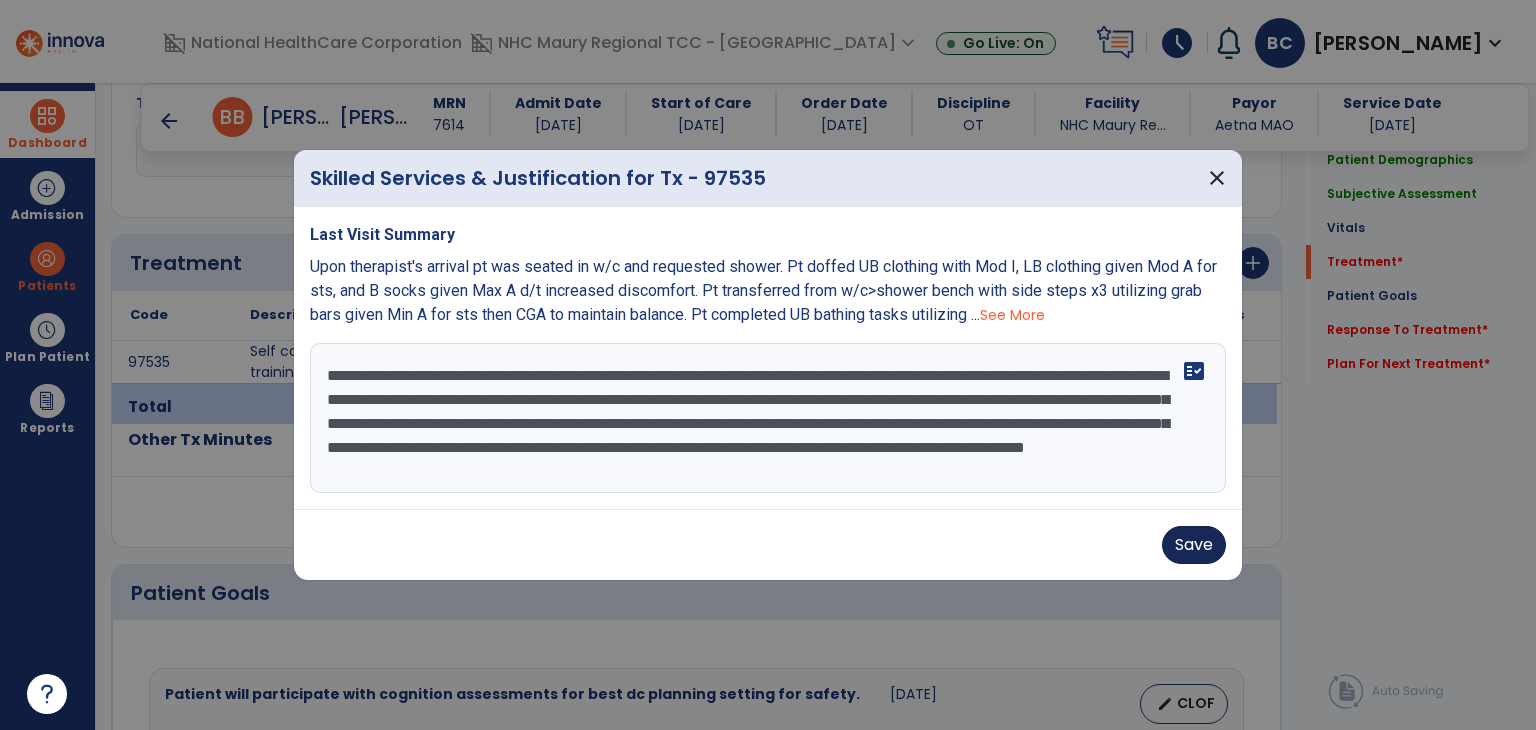 type on "**********" 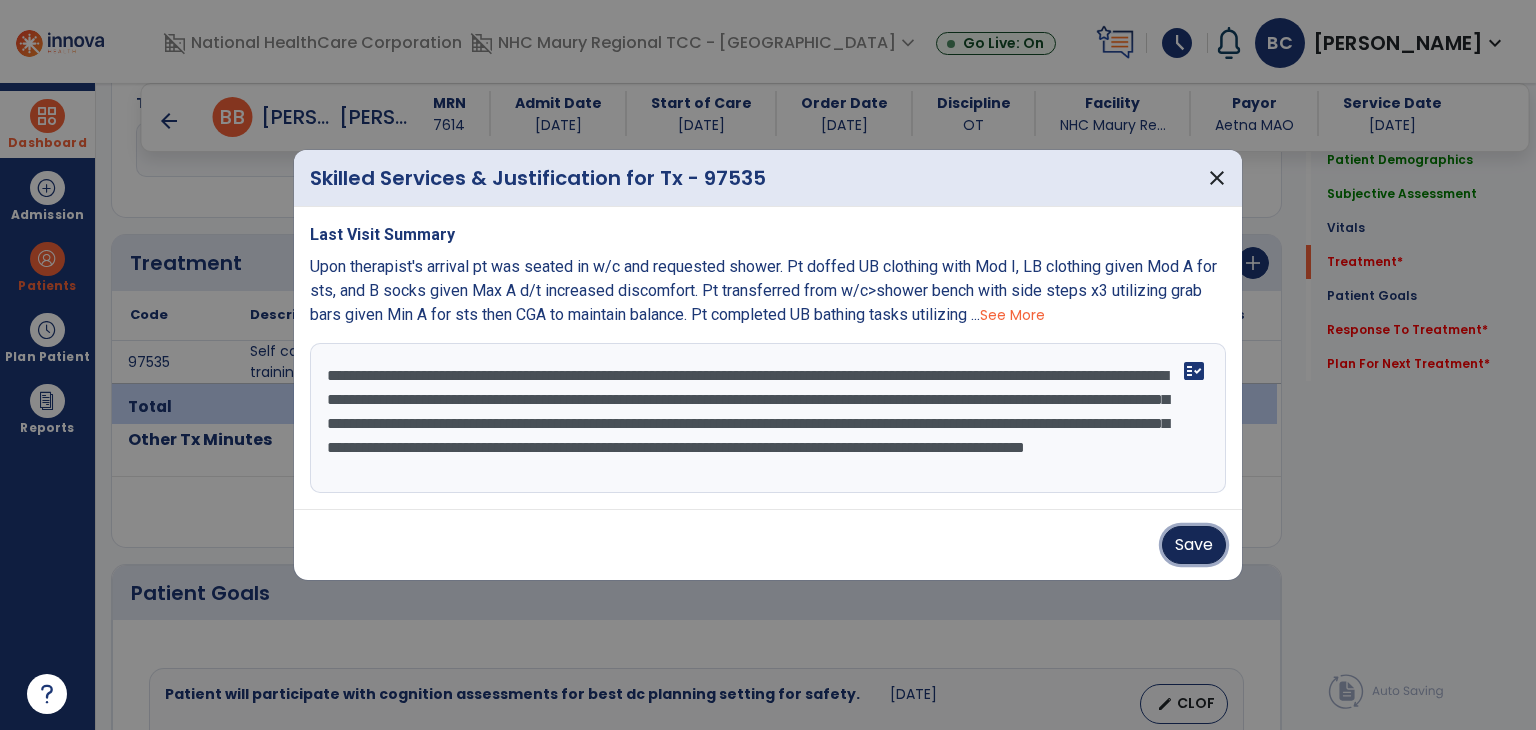 click on "Save" at bounding box center (1194, 545) 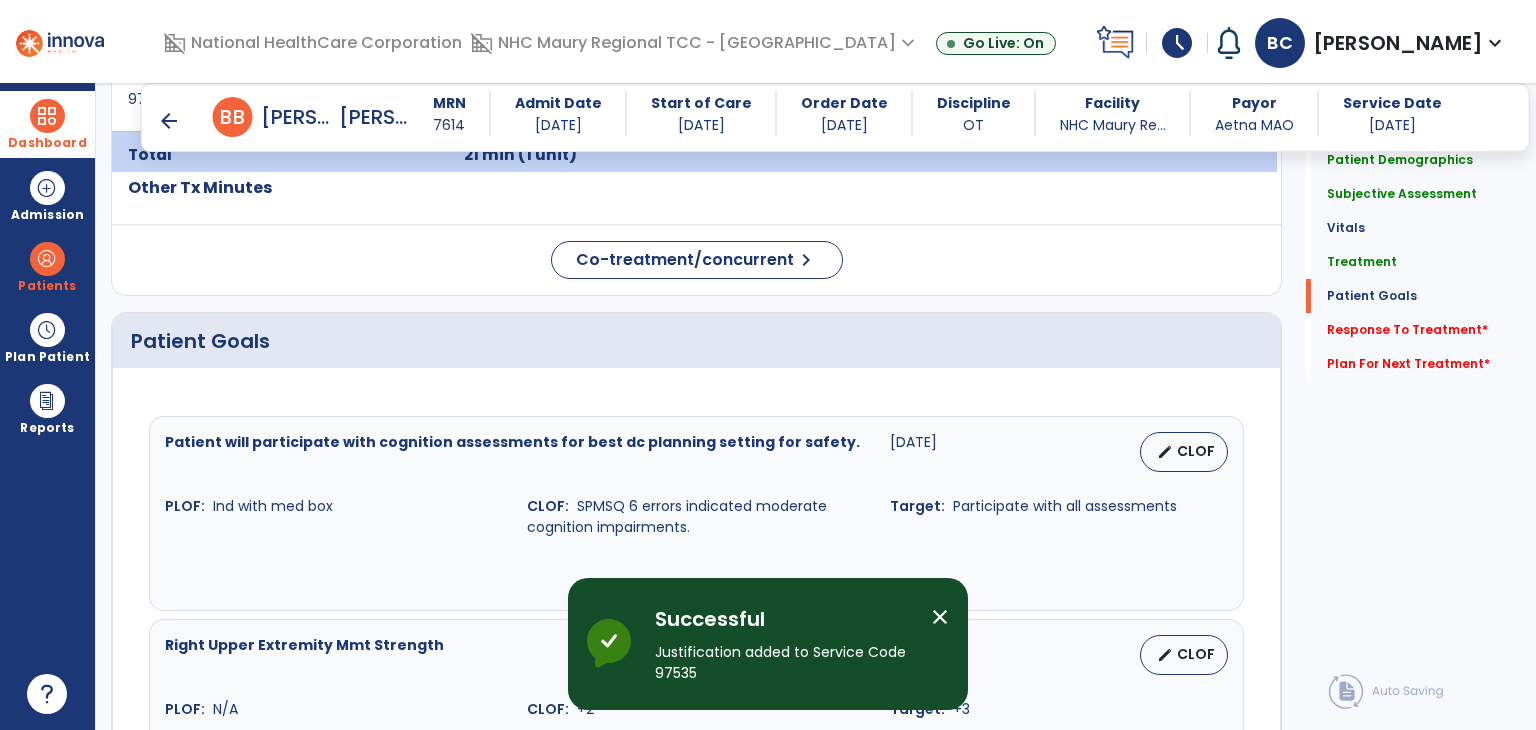 scroll, scrollTop: 1928, scrollLeft: 0, axis: vertical 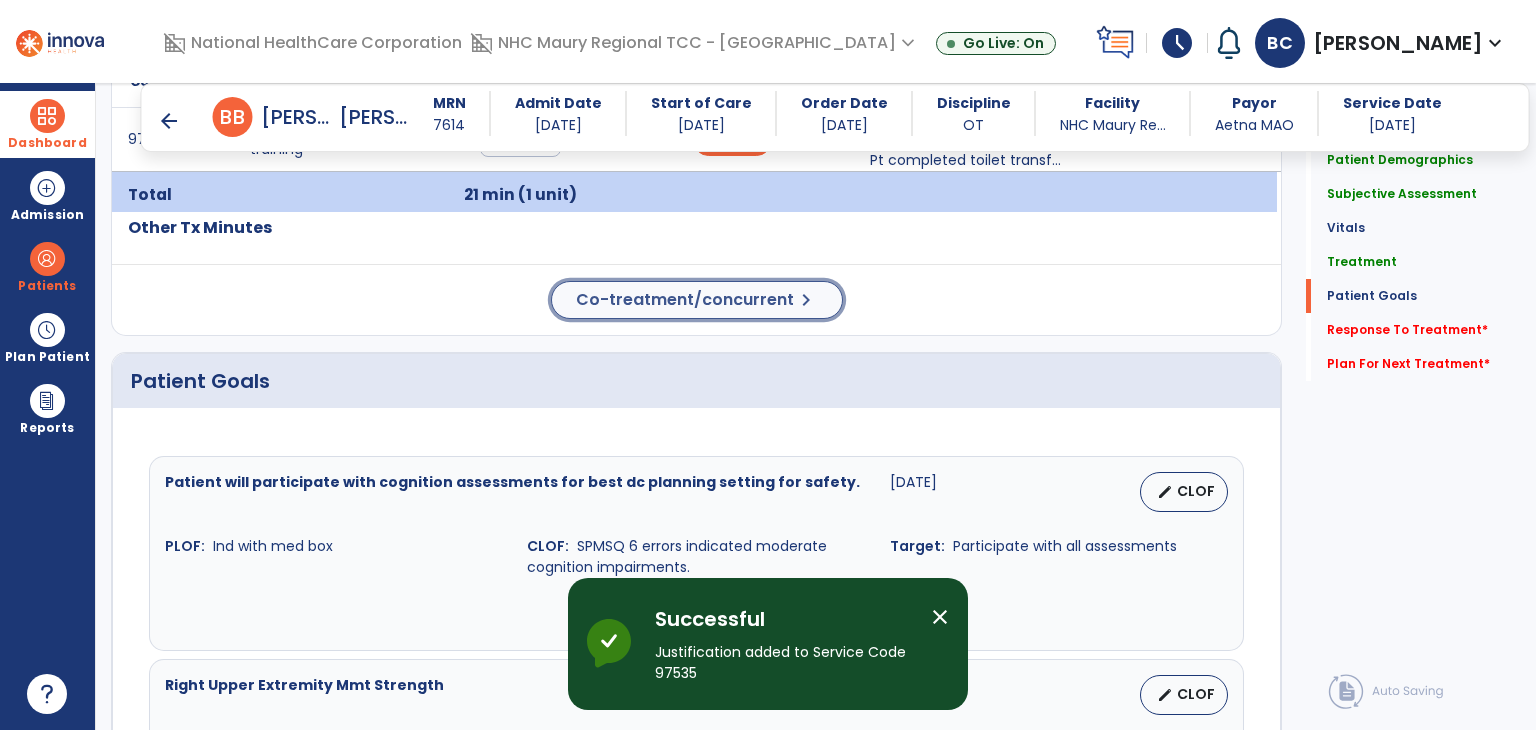 click on "Co-treatment/concurrent" 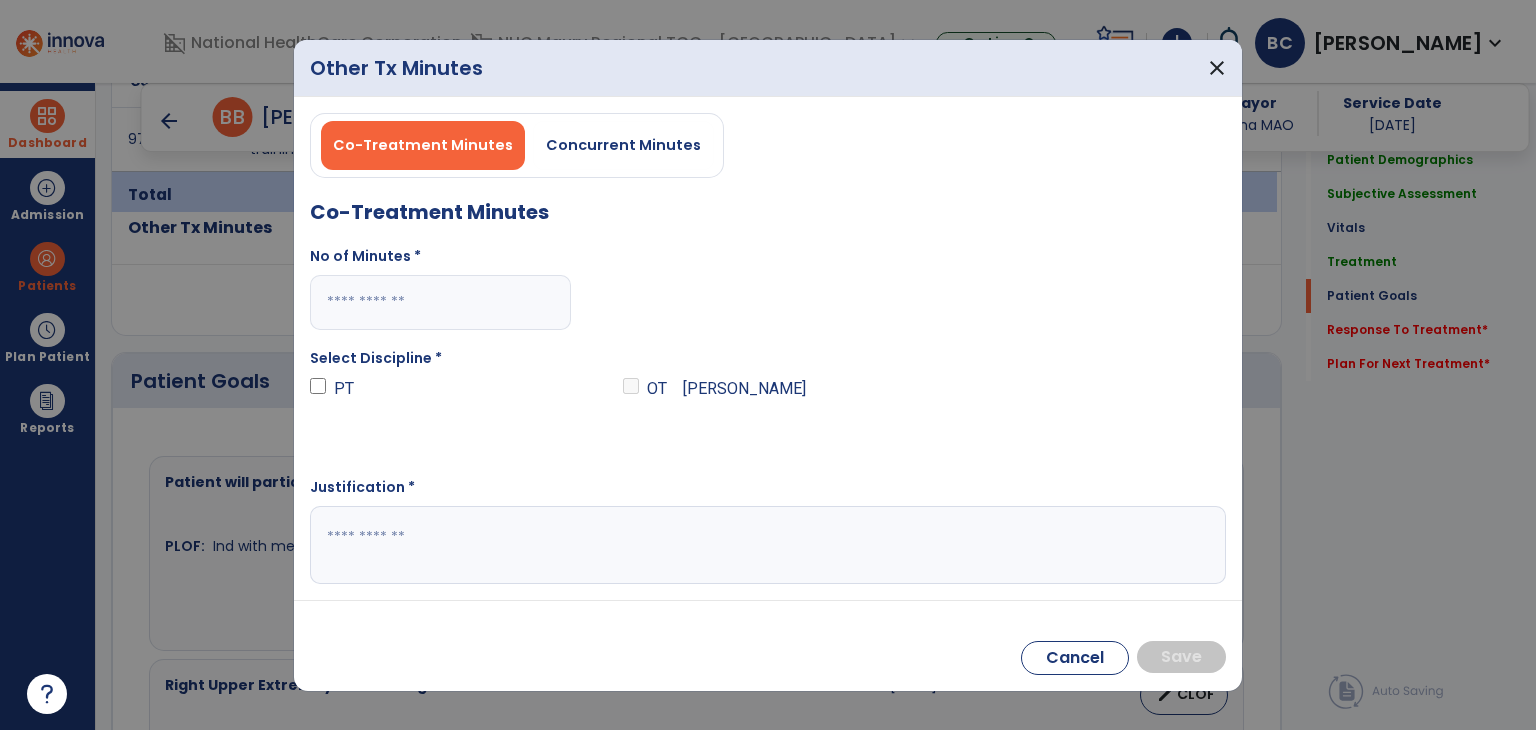 click at bounding box center [440, 302] 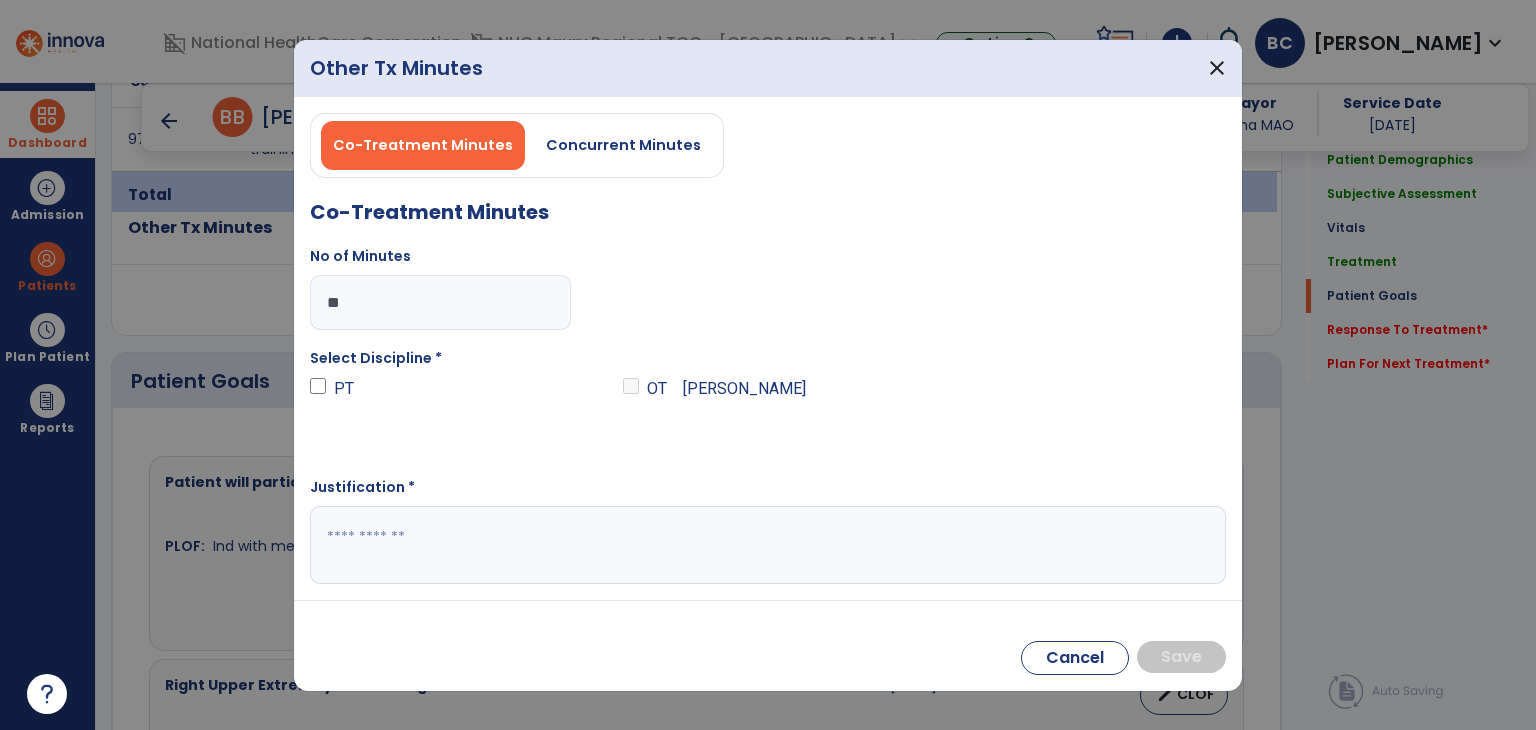 type on "**" 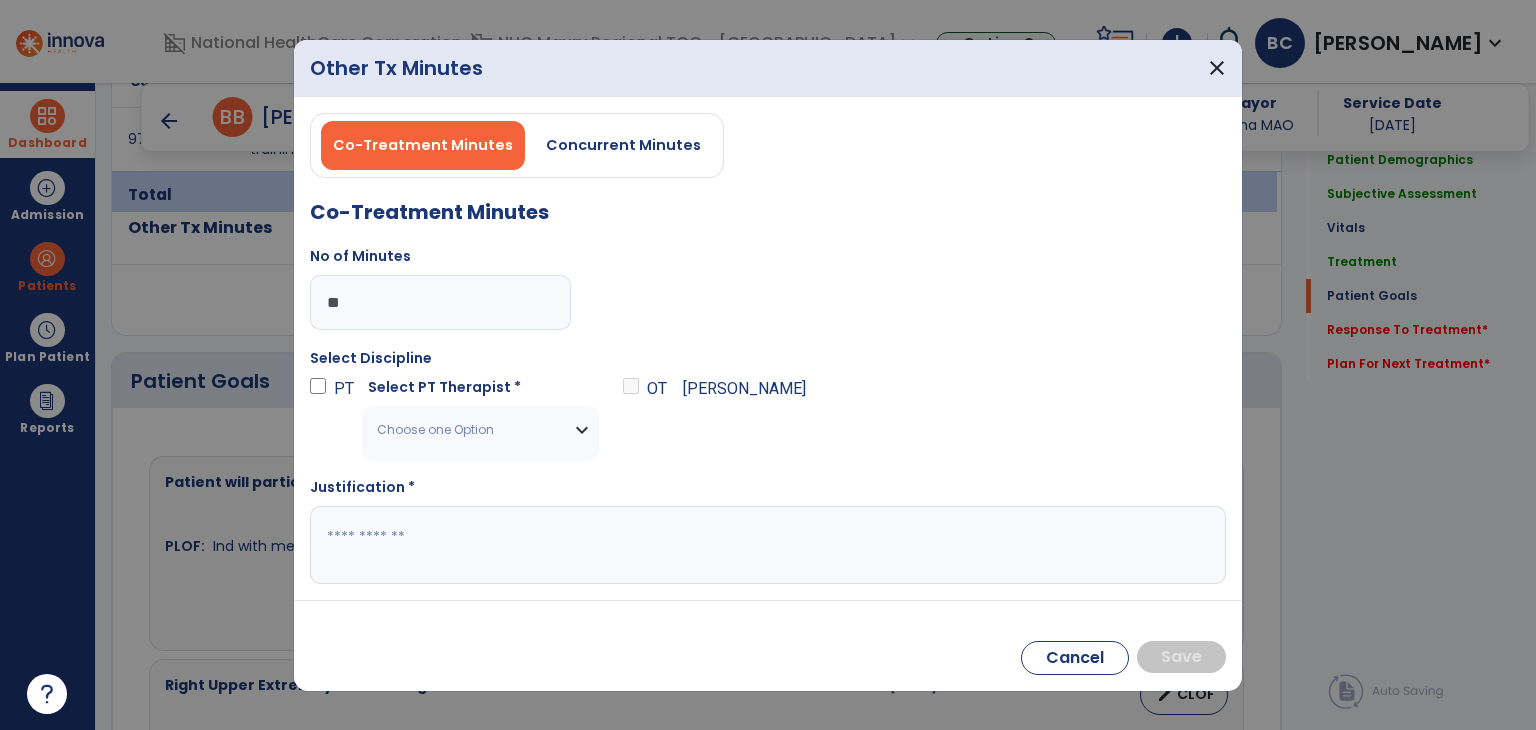click on "Choose one Option" at bounding box center (480, 430) 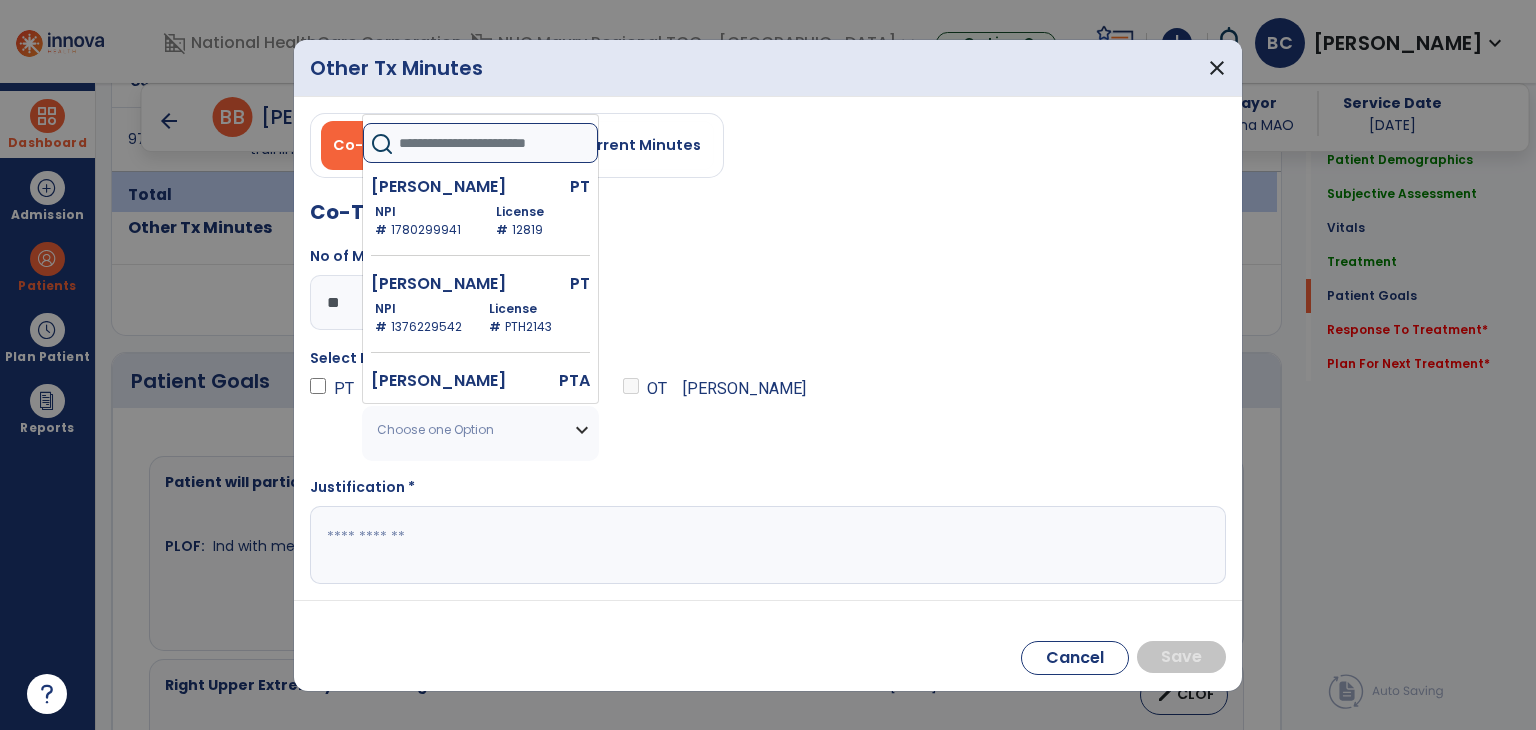 click at bounding box center (480, 143) 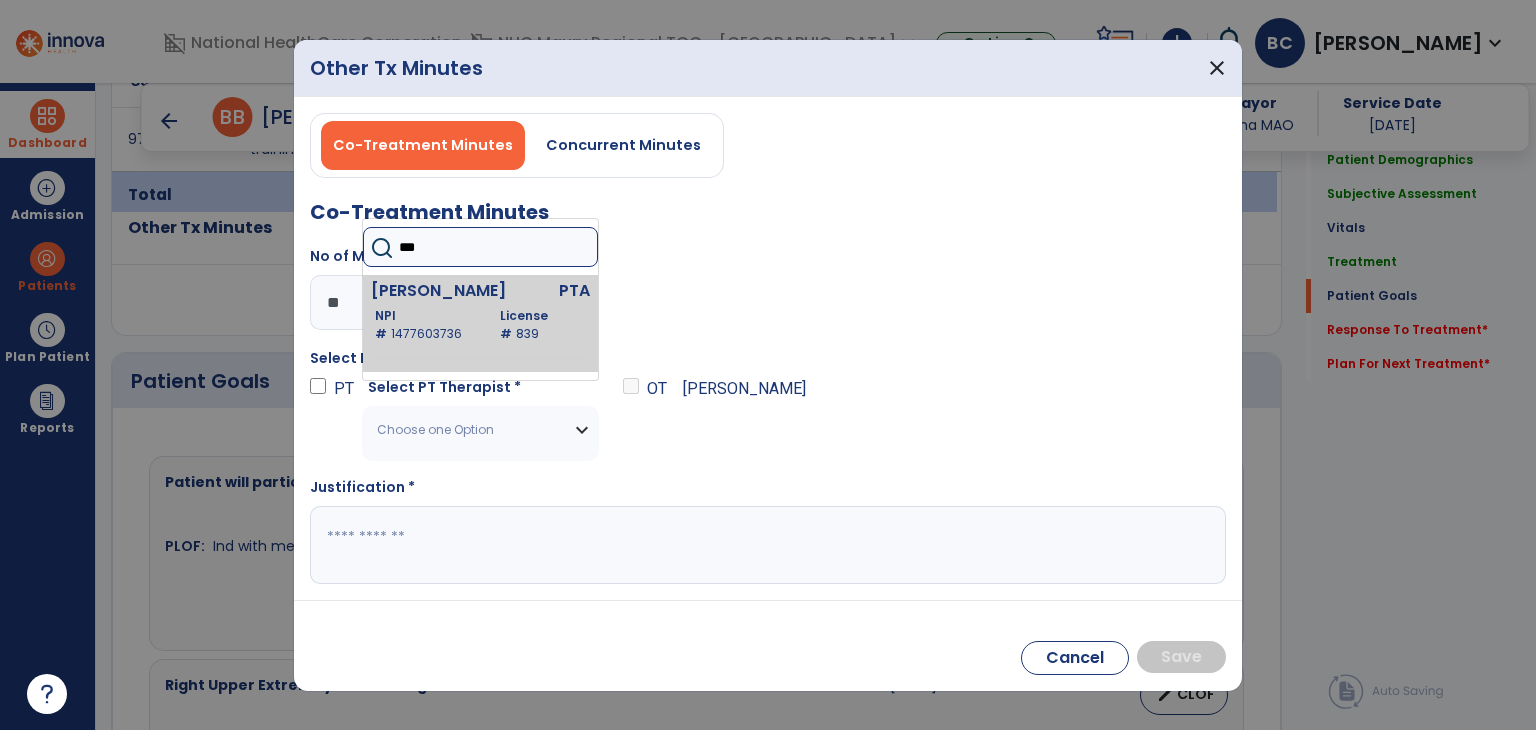 type on "***" 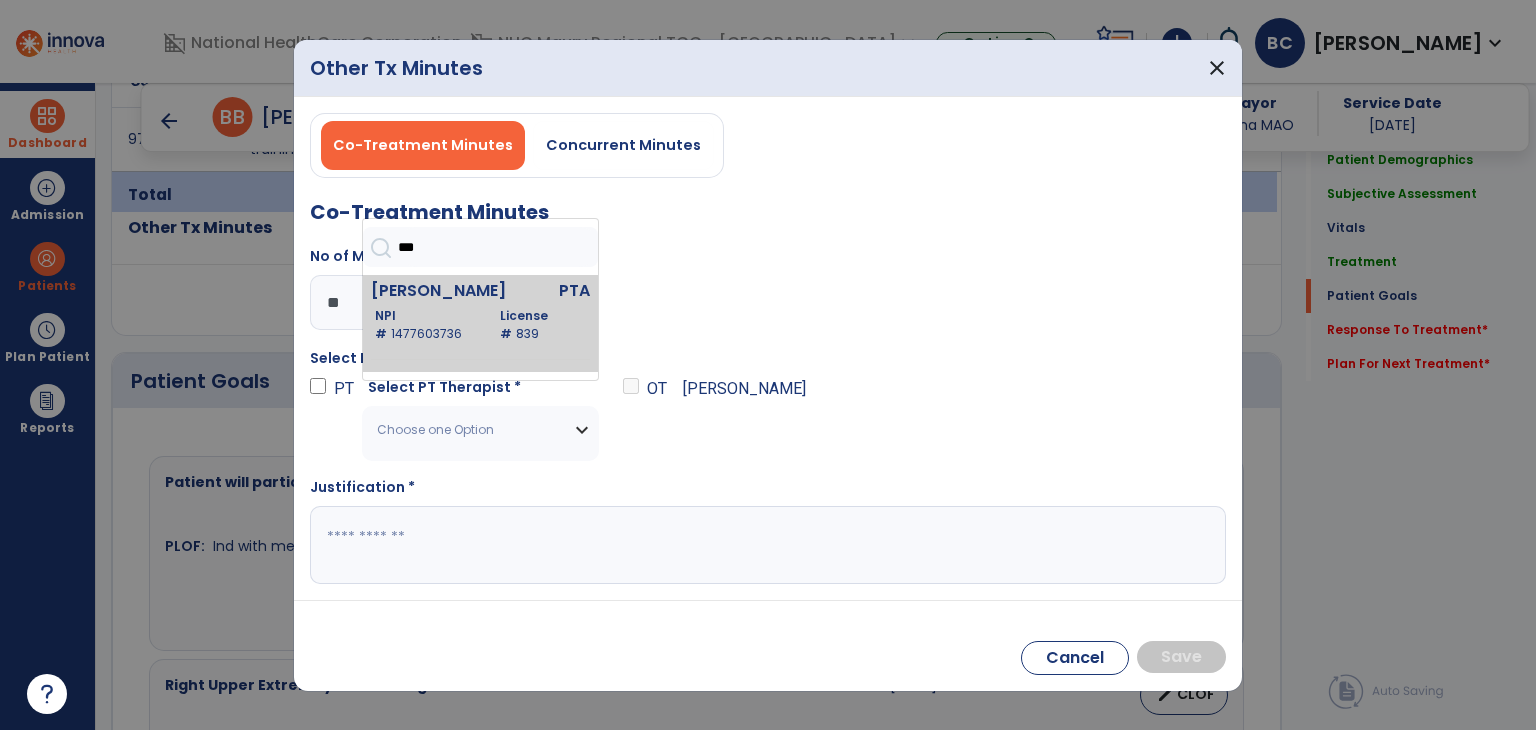 click on "[PERSON_NAME]" at bounding box center [440, 291] 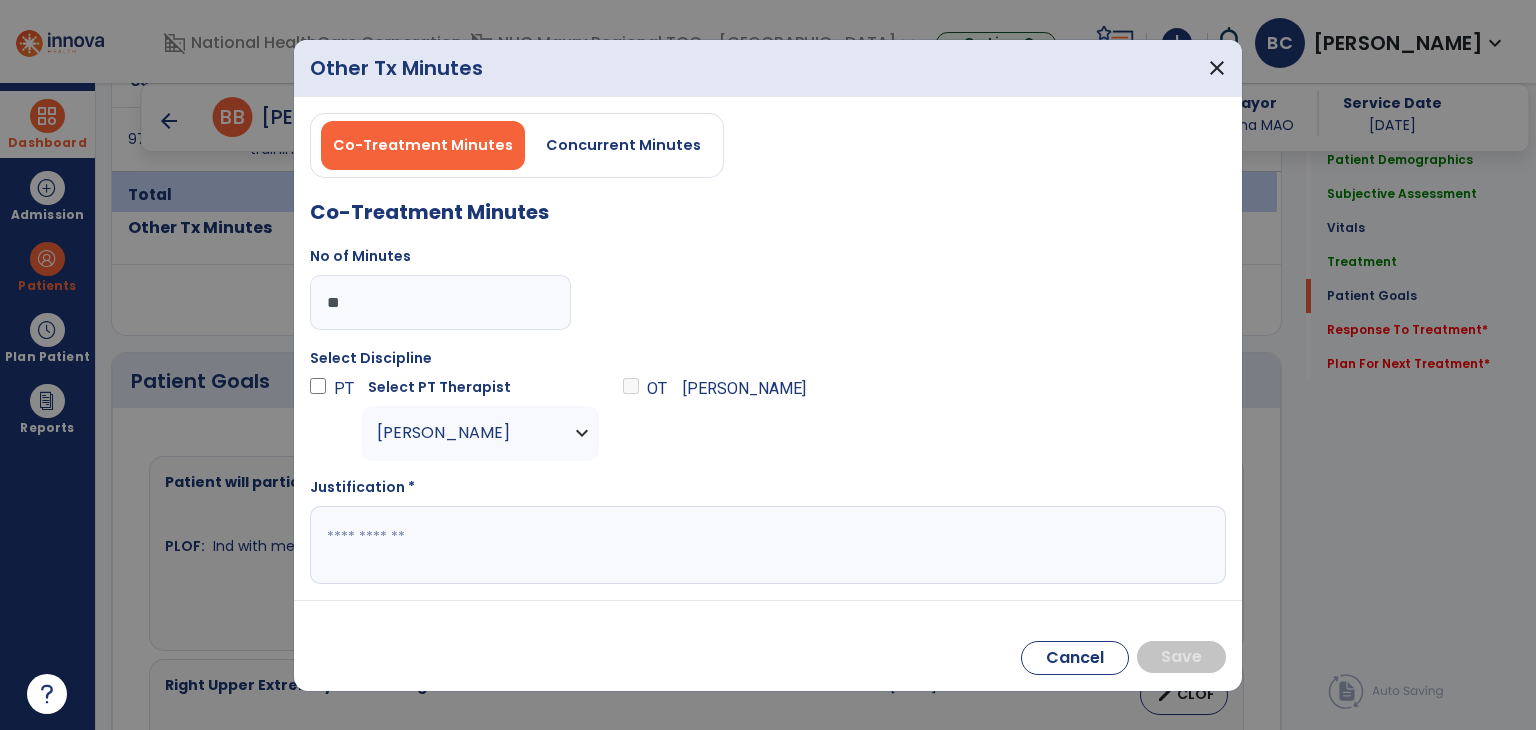 click at bounding box center [768, 545] 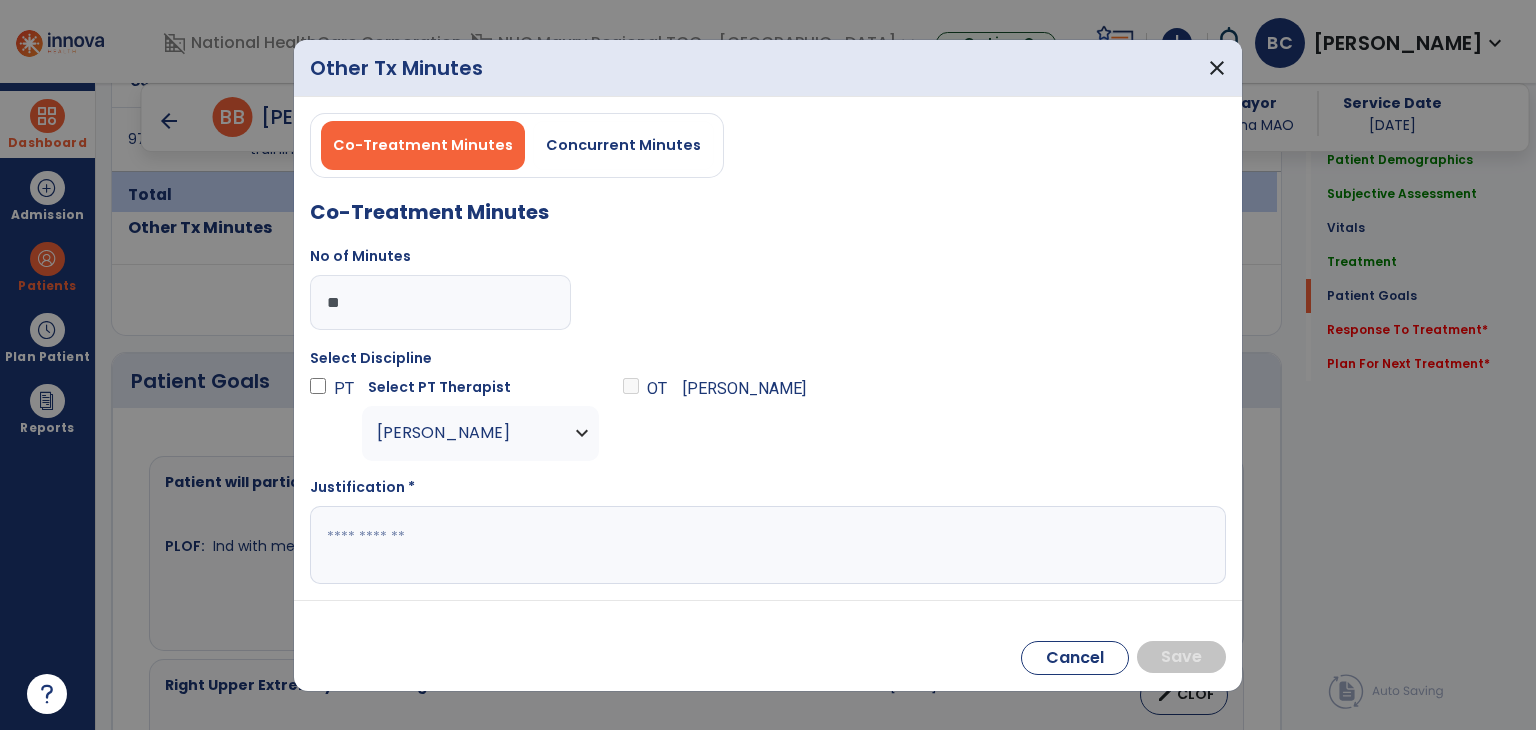 paste on "**********" 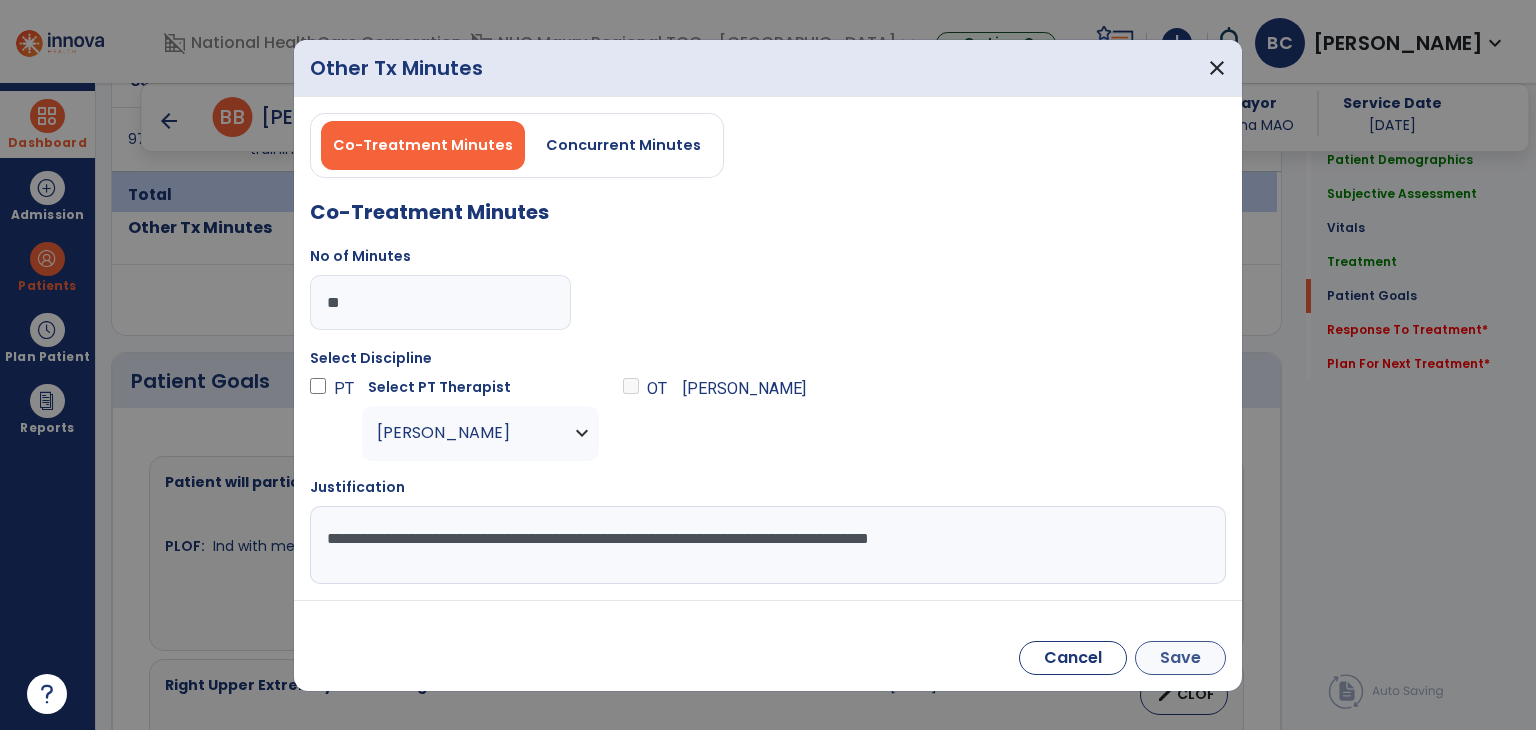 type on "**********" 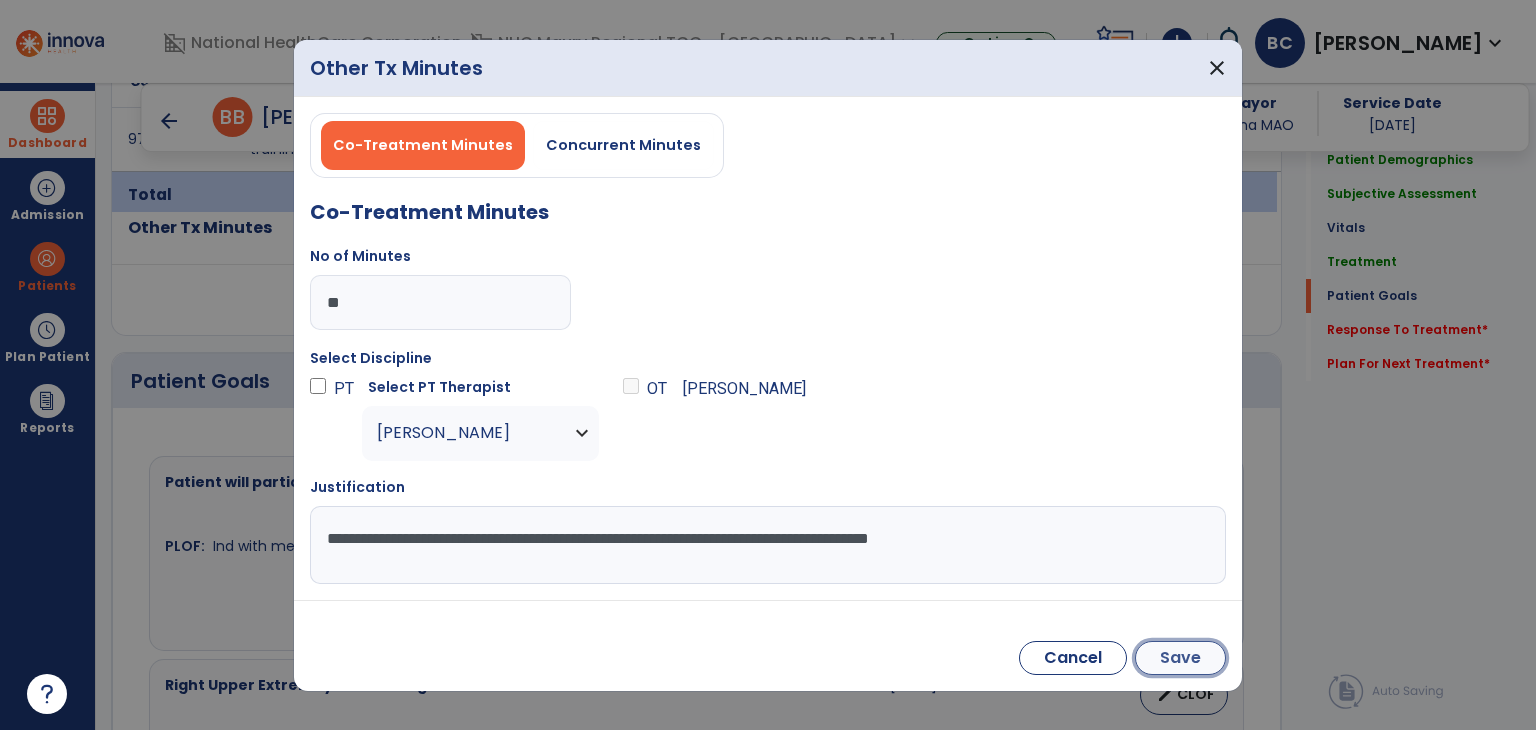 click on "Save" at bounding box center (1180, 658) 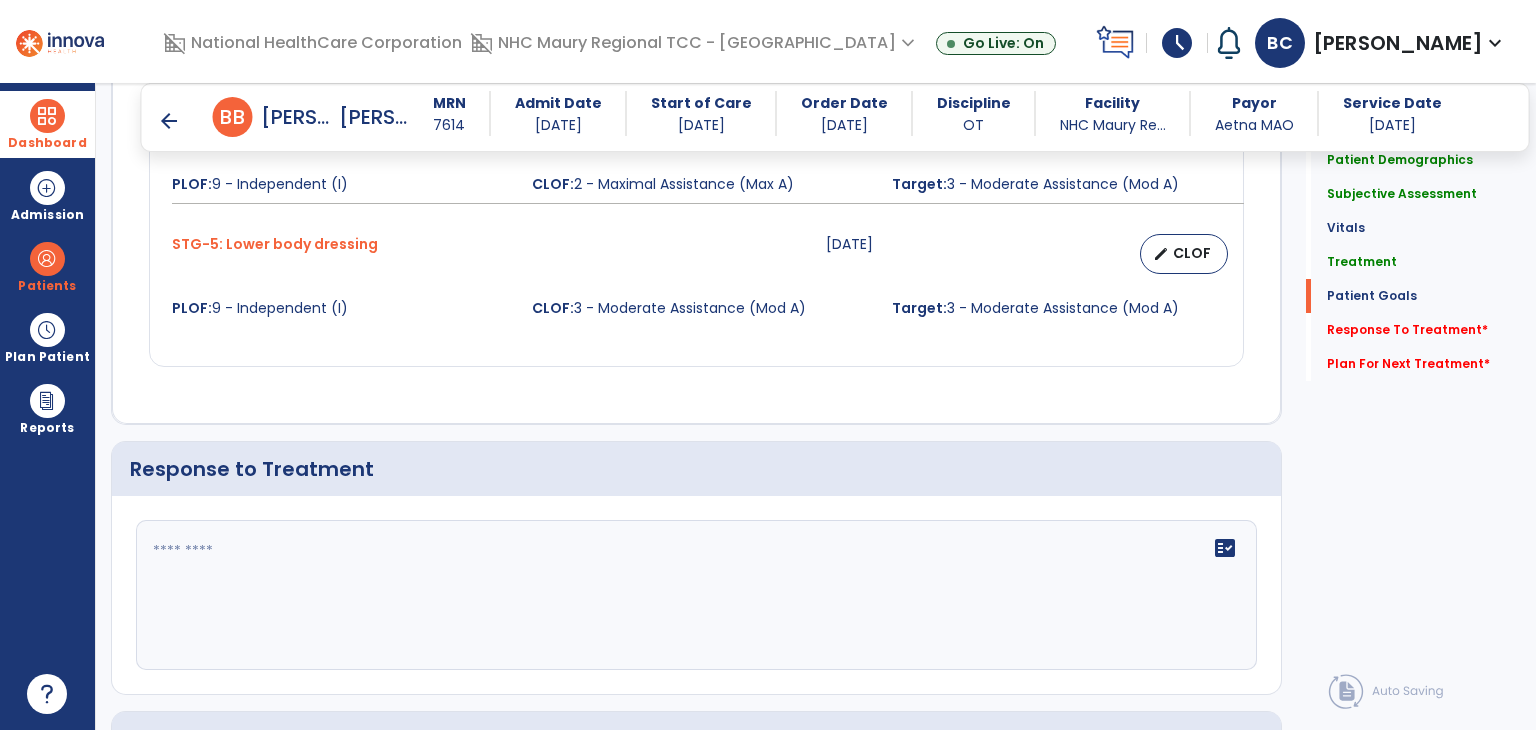 scroll, scrollTop: 3936, scrollLeft: 0, axis: vertical 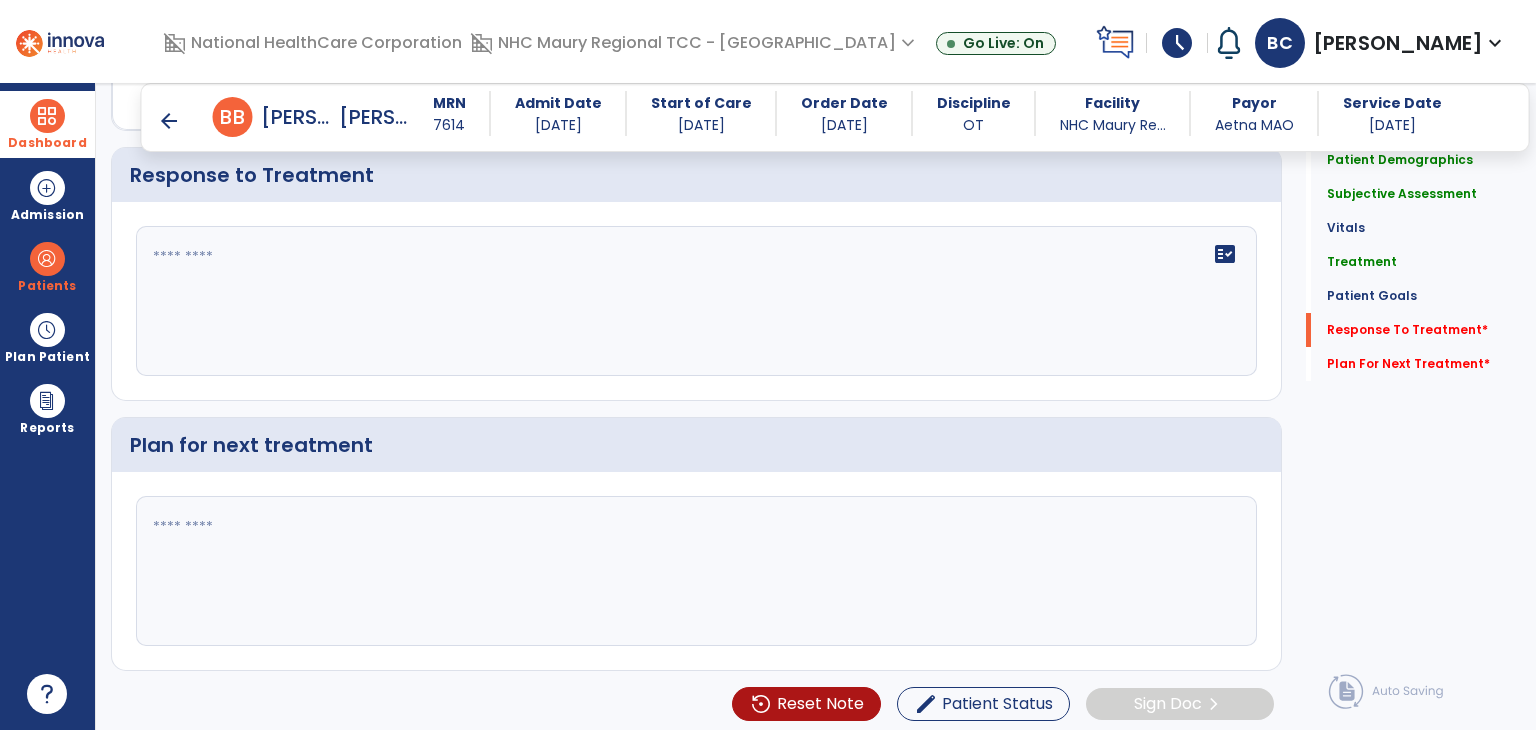 click 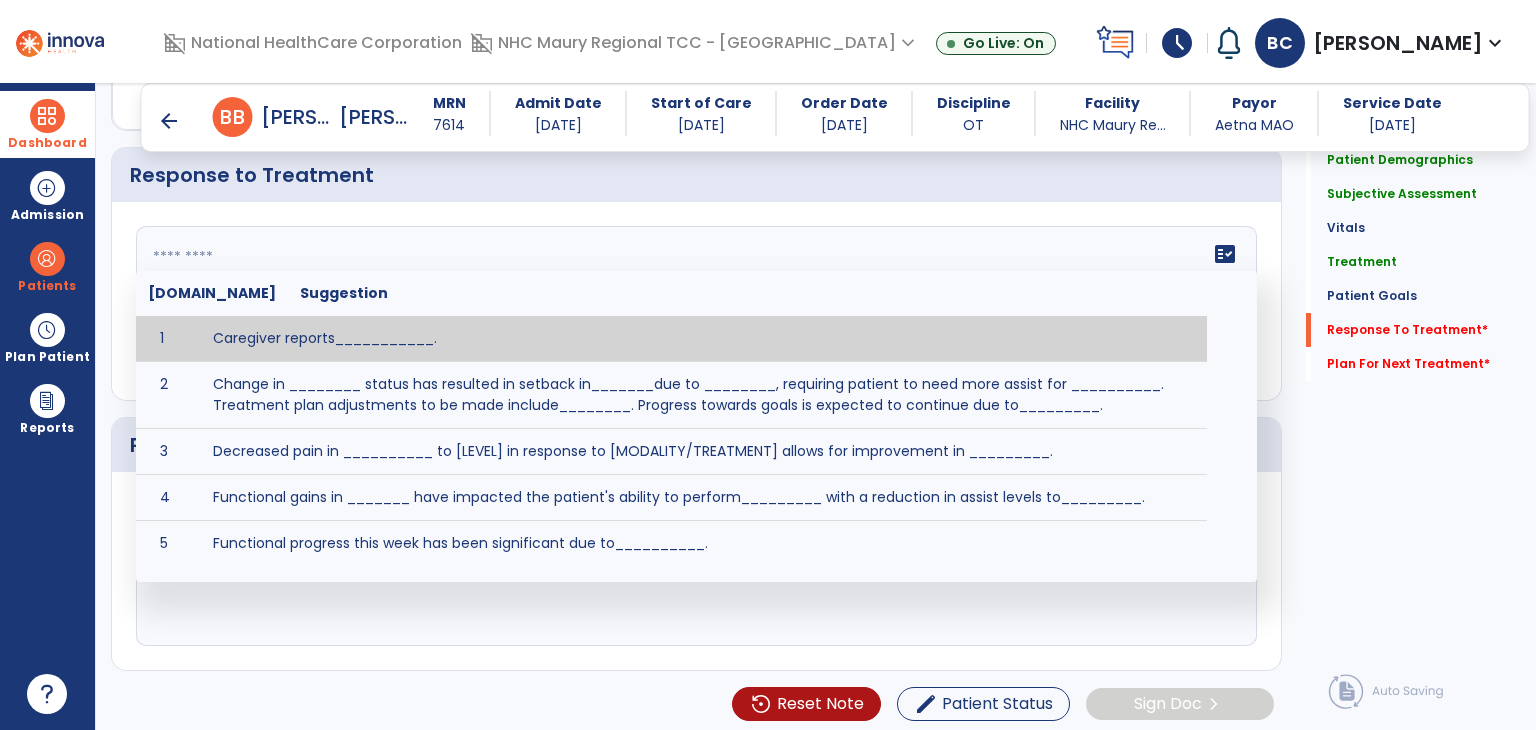 click on "fact_check  [DOMAIN_NAME] Suggestion 1 Caregiver reports___________. 2 Change in ________ status has resulted in setback in_______due to ________, requiring patient to need more assist for __________.   Treatment plan adjustments to be made include________.  Progress towards goals is expected to continue due to_________. 3 Decreased pain in __________ to [LEVEL] in response to [MODALITY/TREATMENT] allows for improvement in _________. 4 Functional gains in _______ have impacted the patient's ability to perform_________ with a reduction in assist levels to_________. 5 Functional progress this week has been significant due to__________. 6 Gains in ________ have improved the patient's ability to perform ______with decreased levels of assist to___________. 7 Improvement in ________allows patient to tolerate higher levels of challenges in_________. 8 Pain in [AREA] has decreased to [LEVEL] in response to [TREATMENT/MODALITY], allowing fore ease in completing__________. 9 10 11 12 13 14 15 16 17 18 19 20 21" 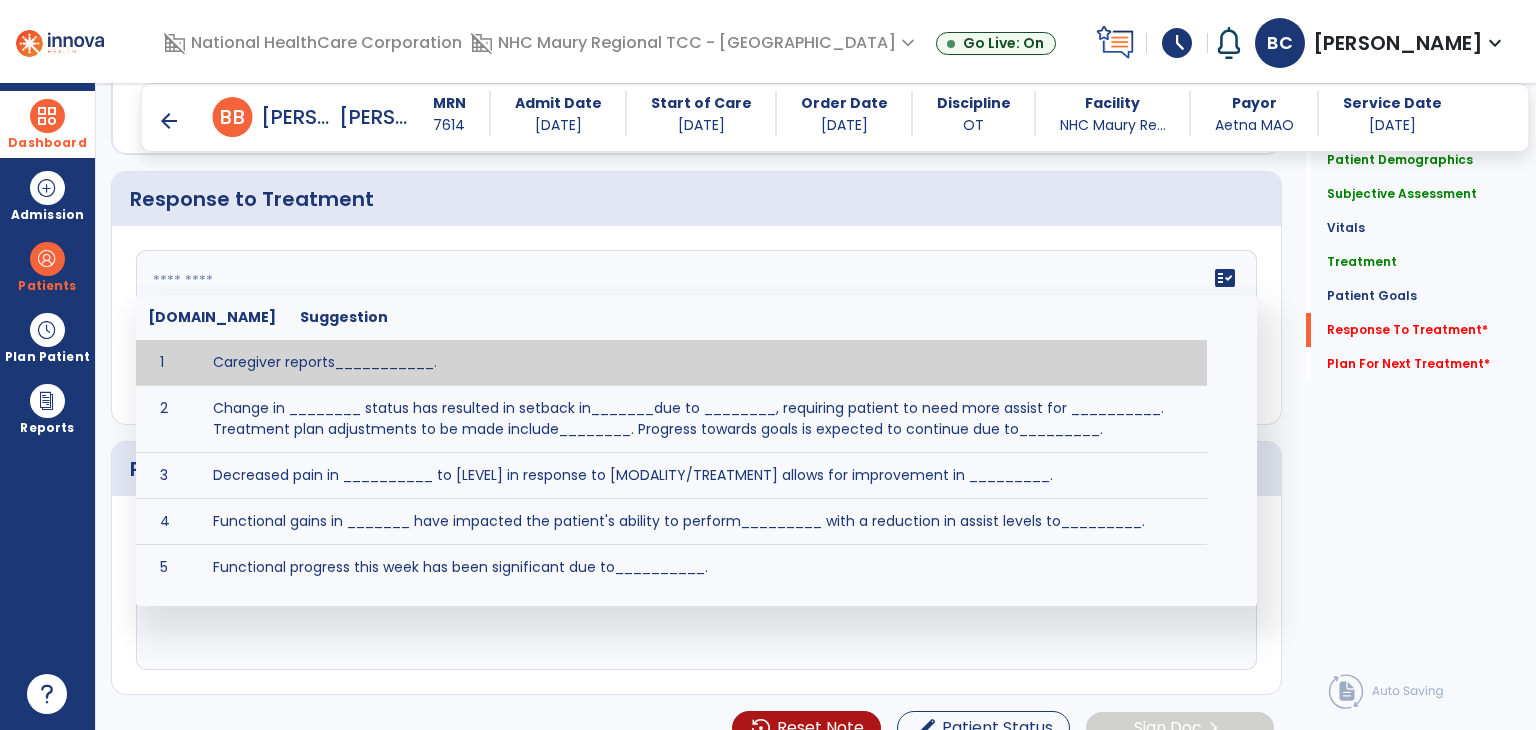 scroll, scrollTop: 3936, scrollLeft: 0, axis: vertical 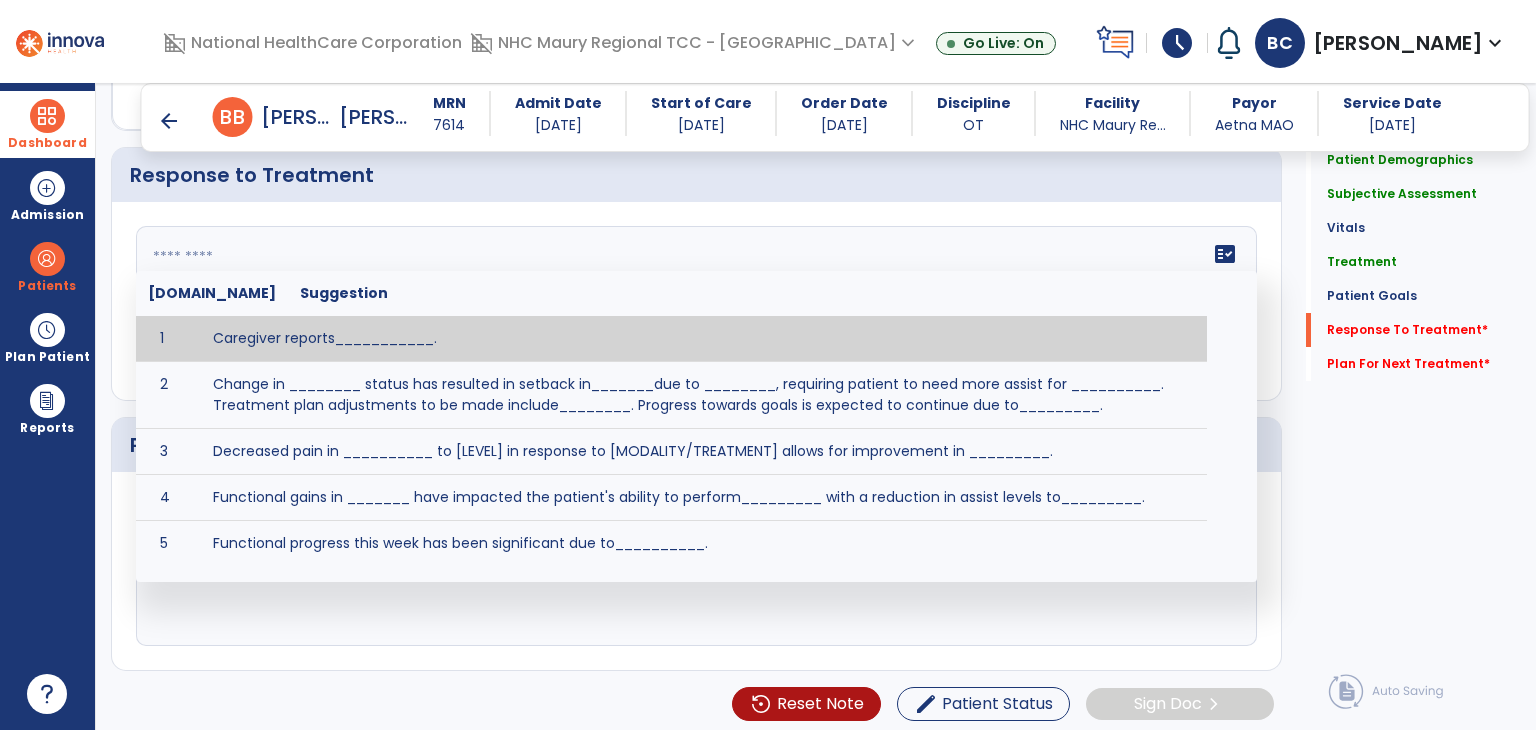 paste on "**********" 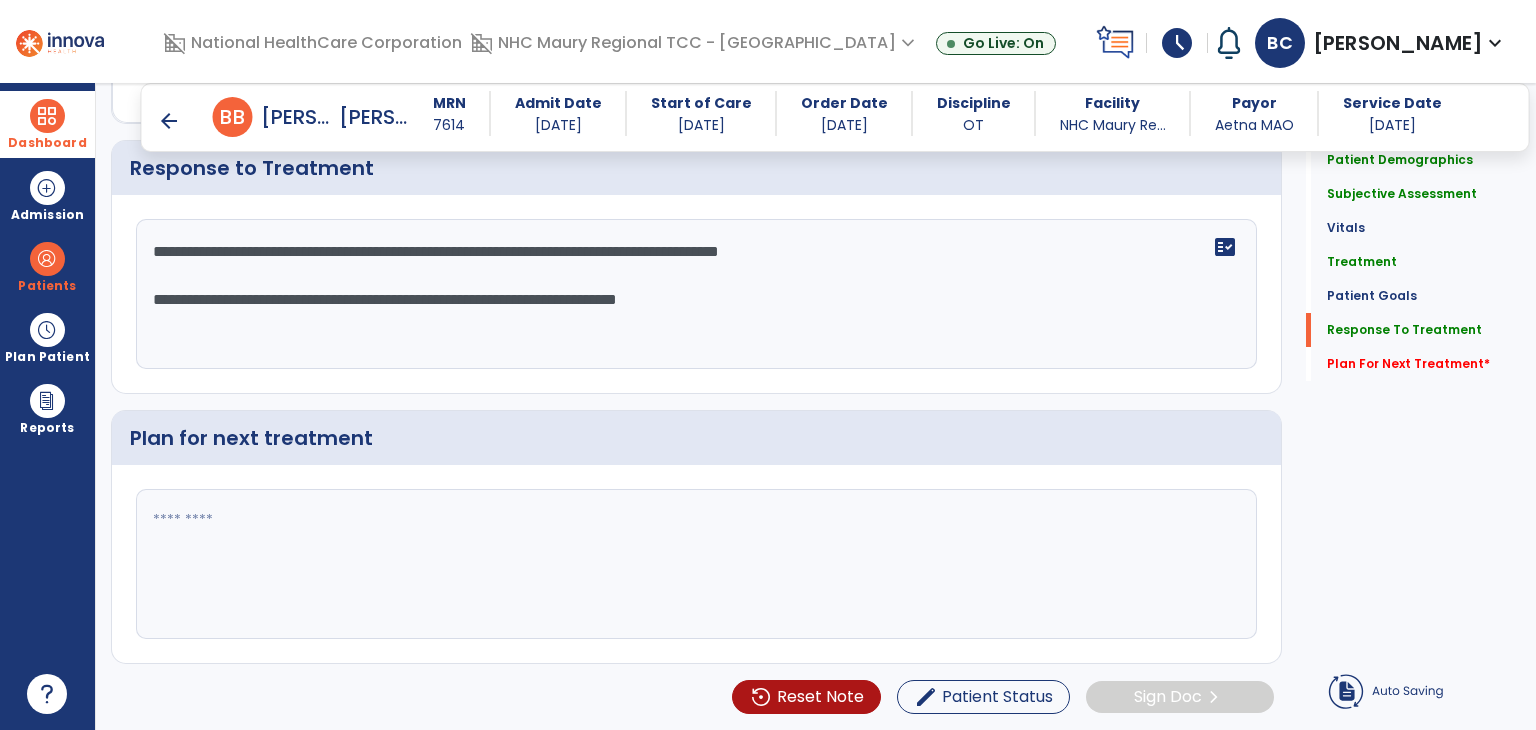 type on "**********" 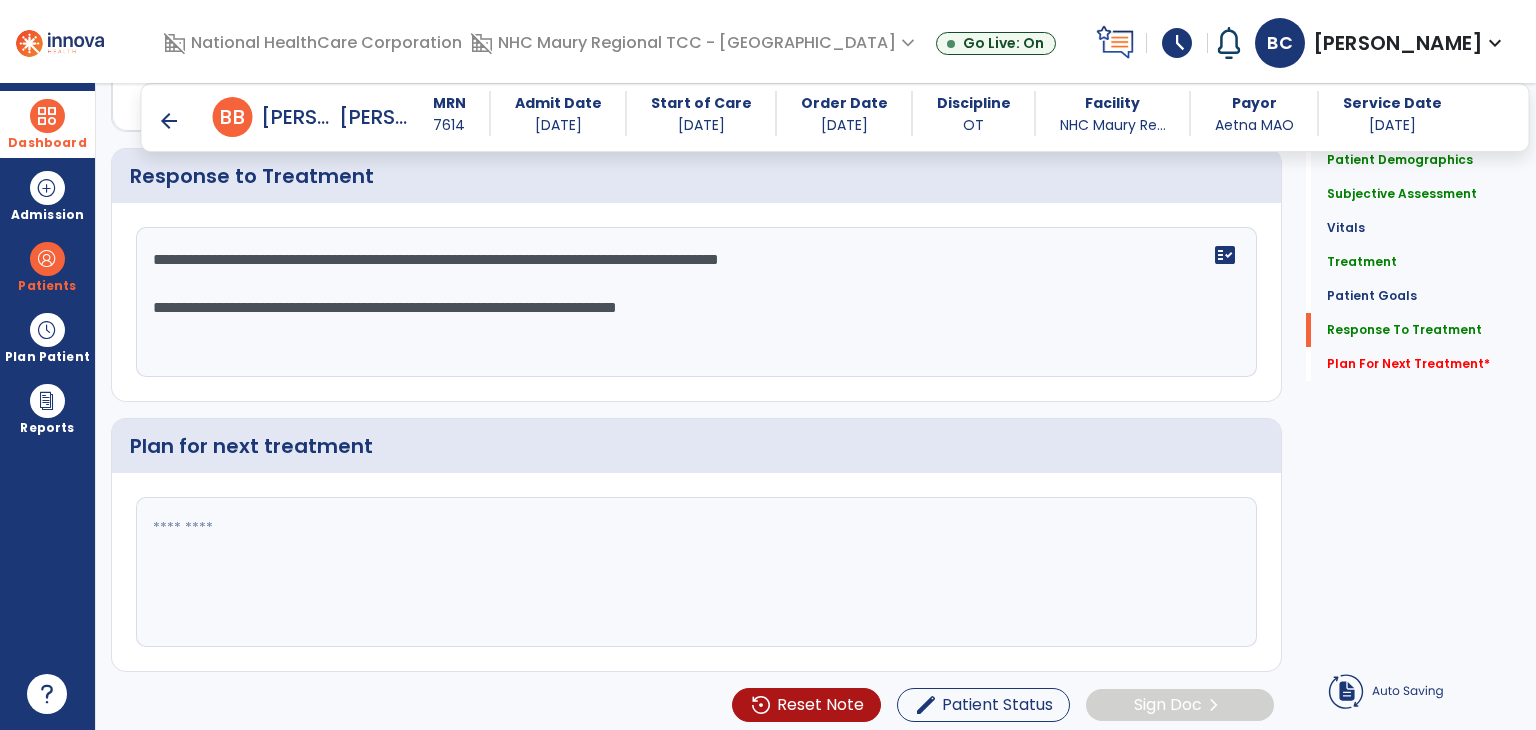click 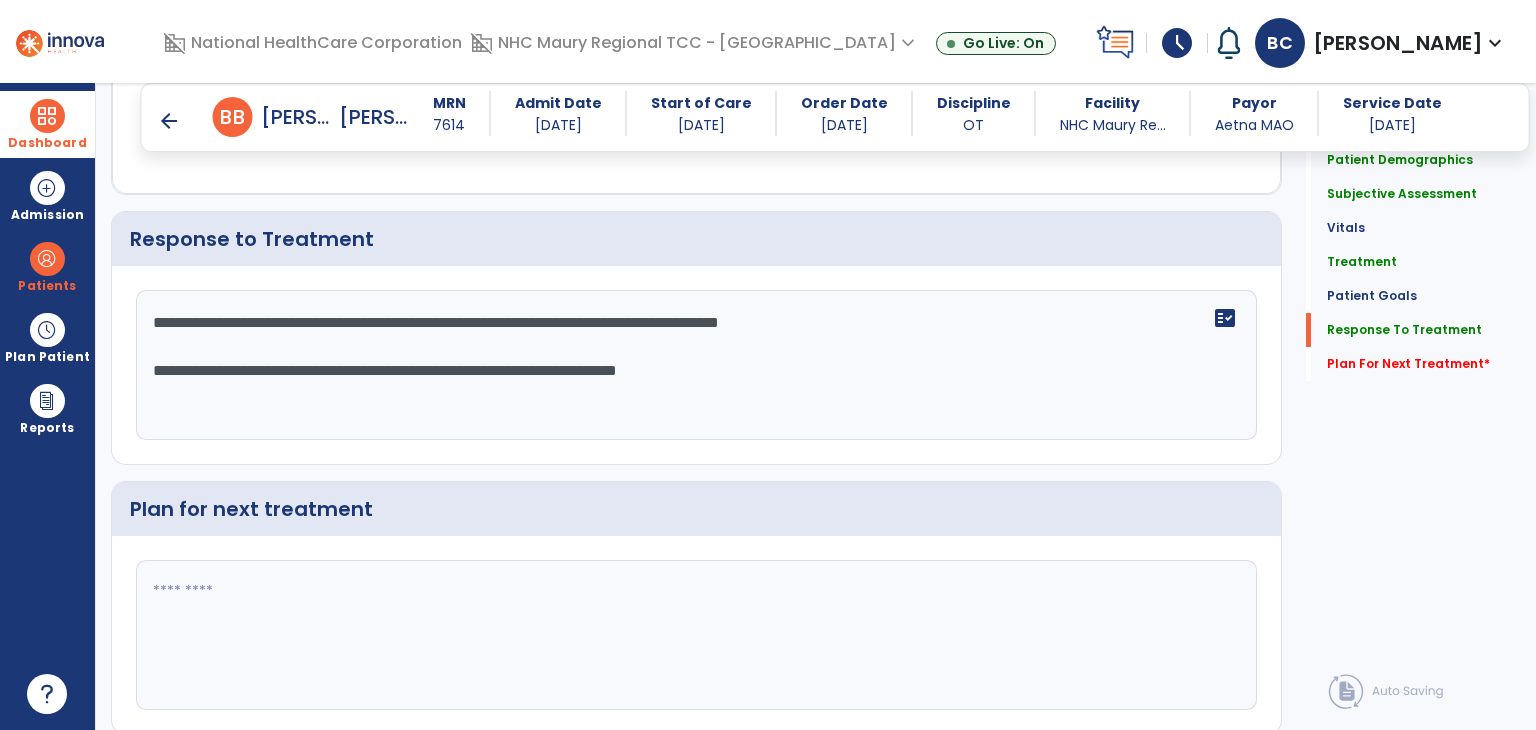 scroll, scrollTop: 3936, scrollLeft: 0, axis: vertical 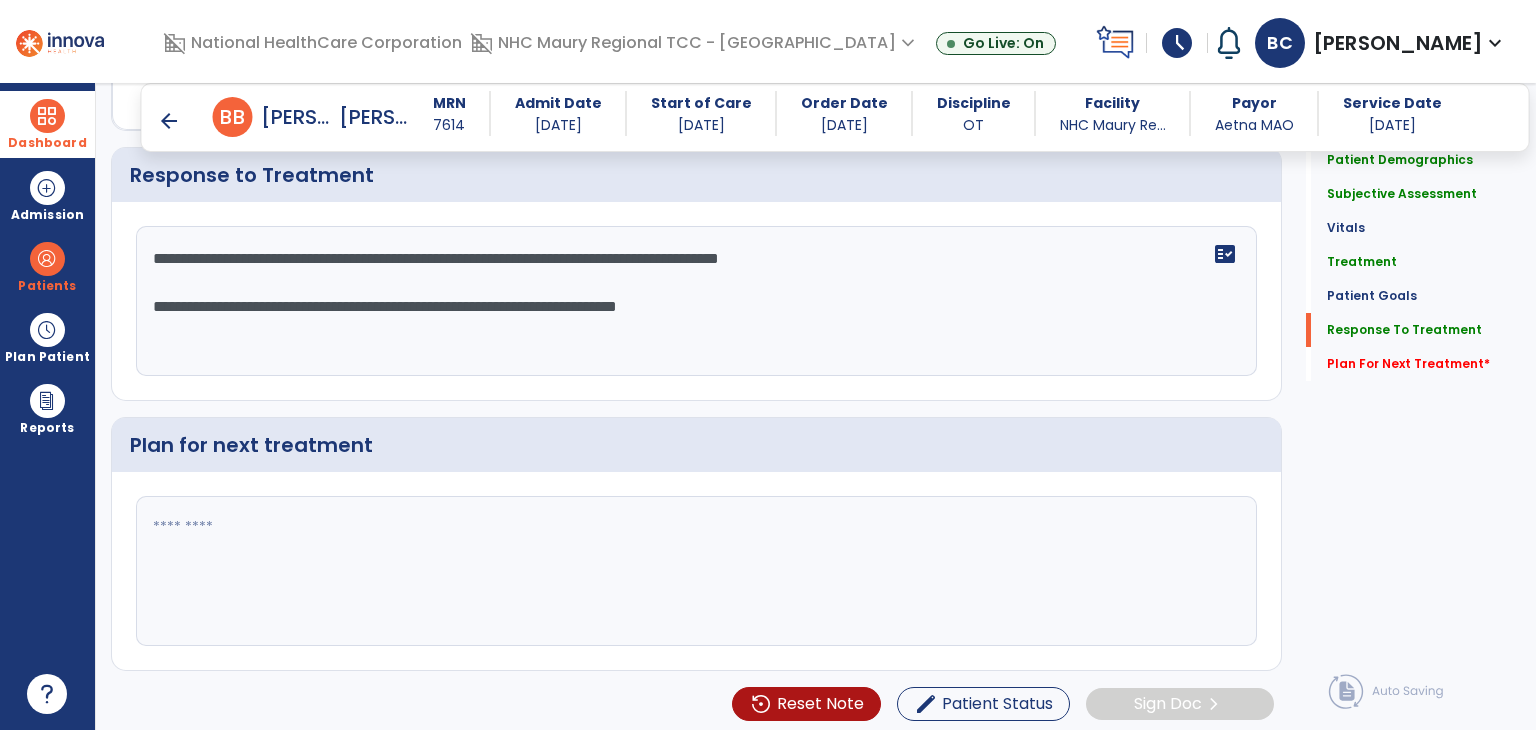 paste on "**********" 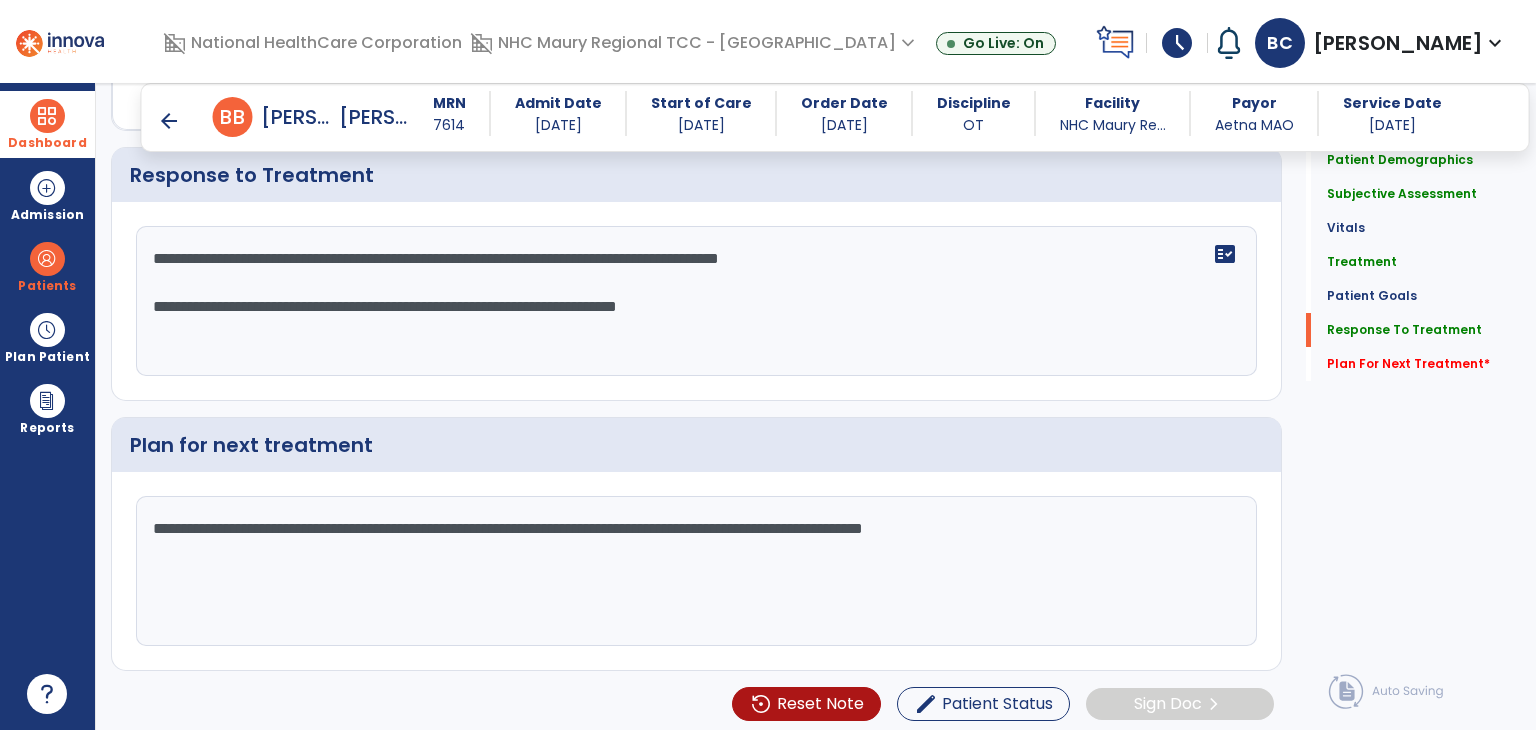 click on "**********" 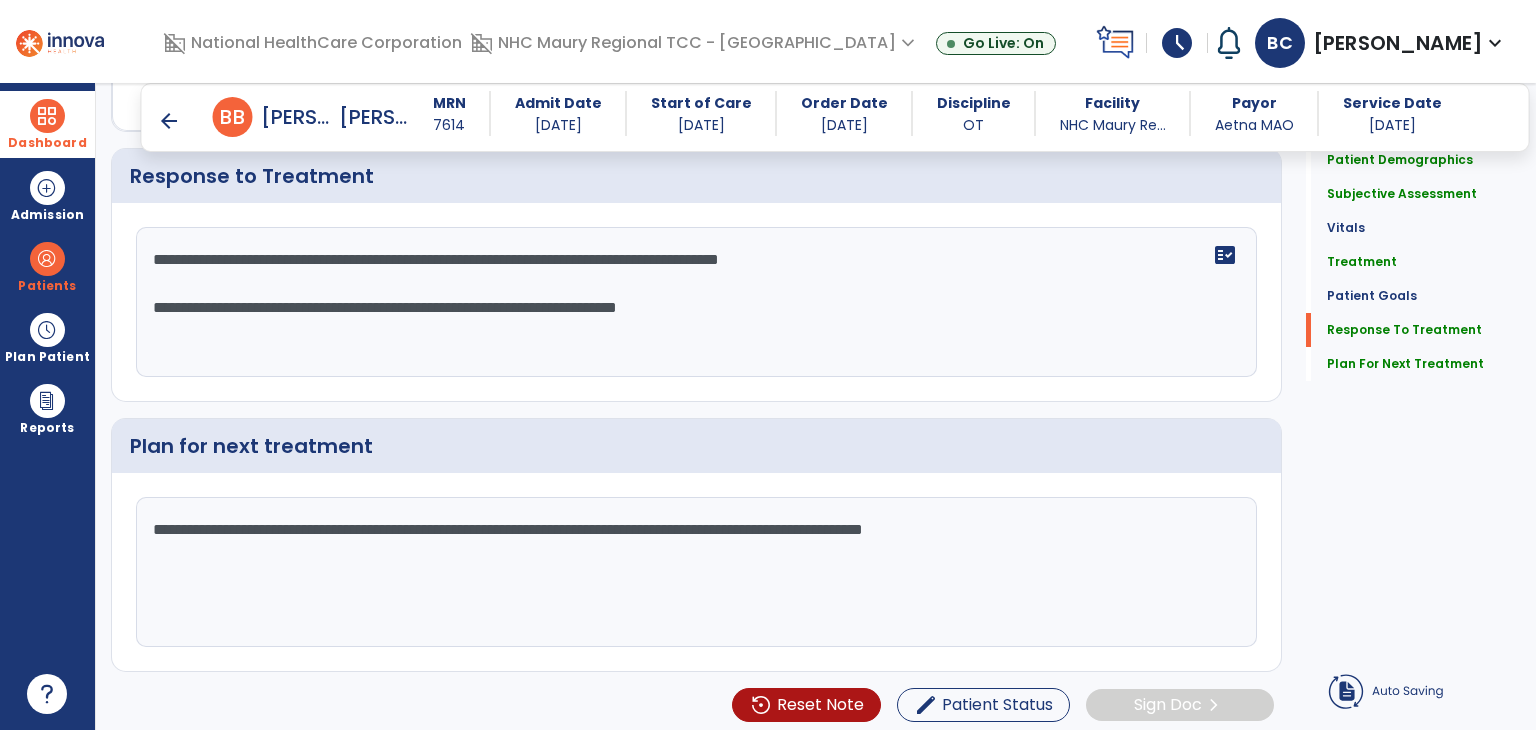 click on "**********" 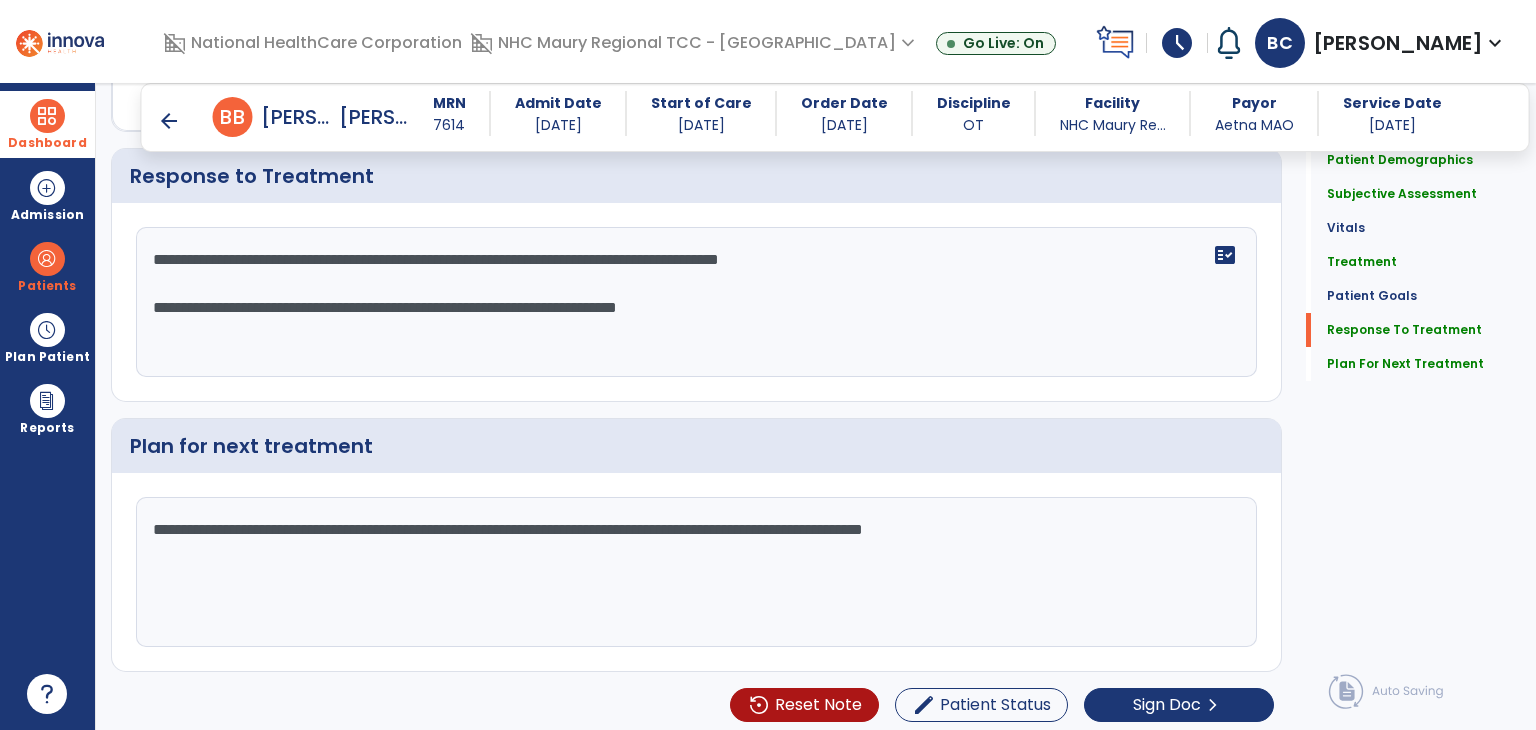scroll, scrollTop: 3936, scrollLeft: 0, axis: vertical 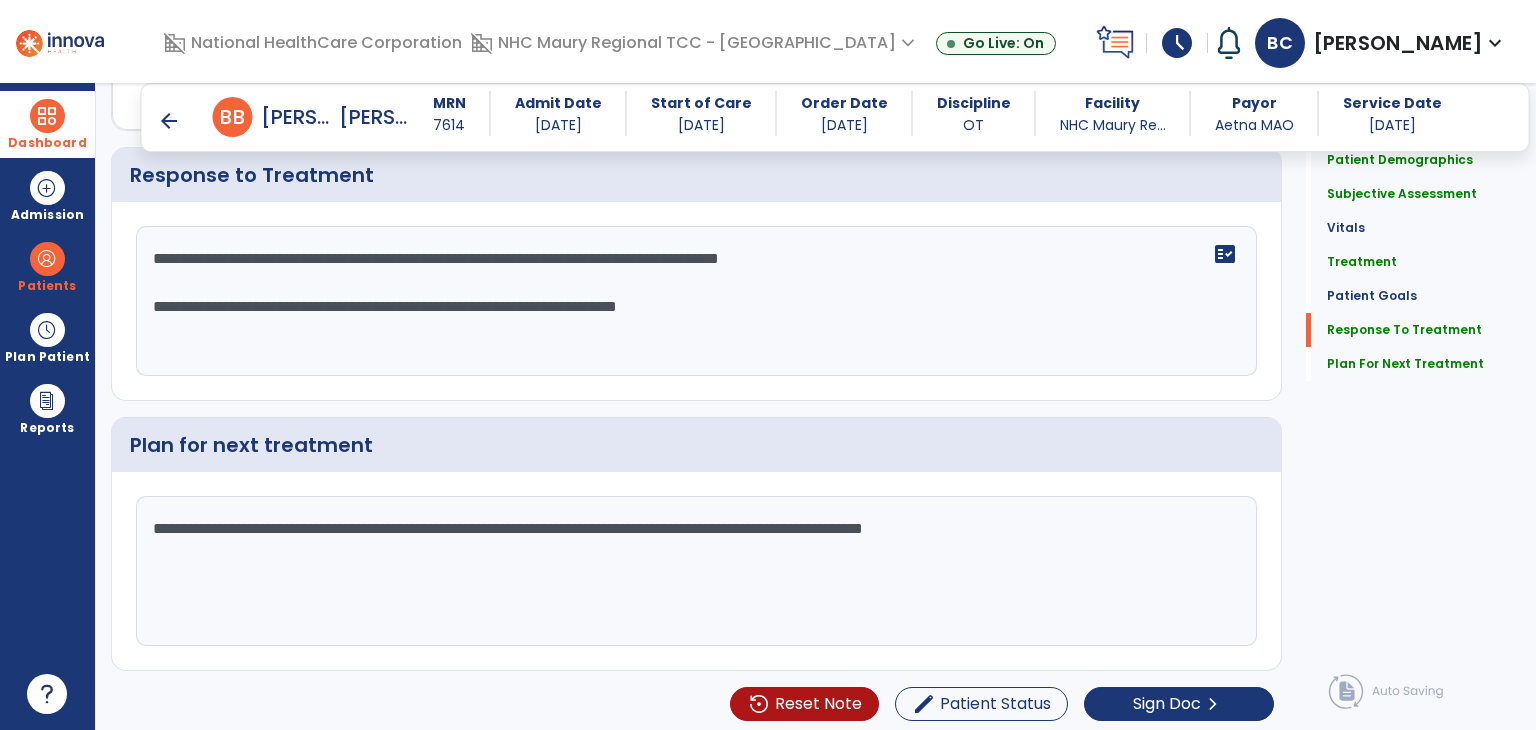 click on "**********" 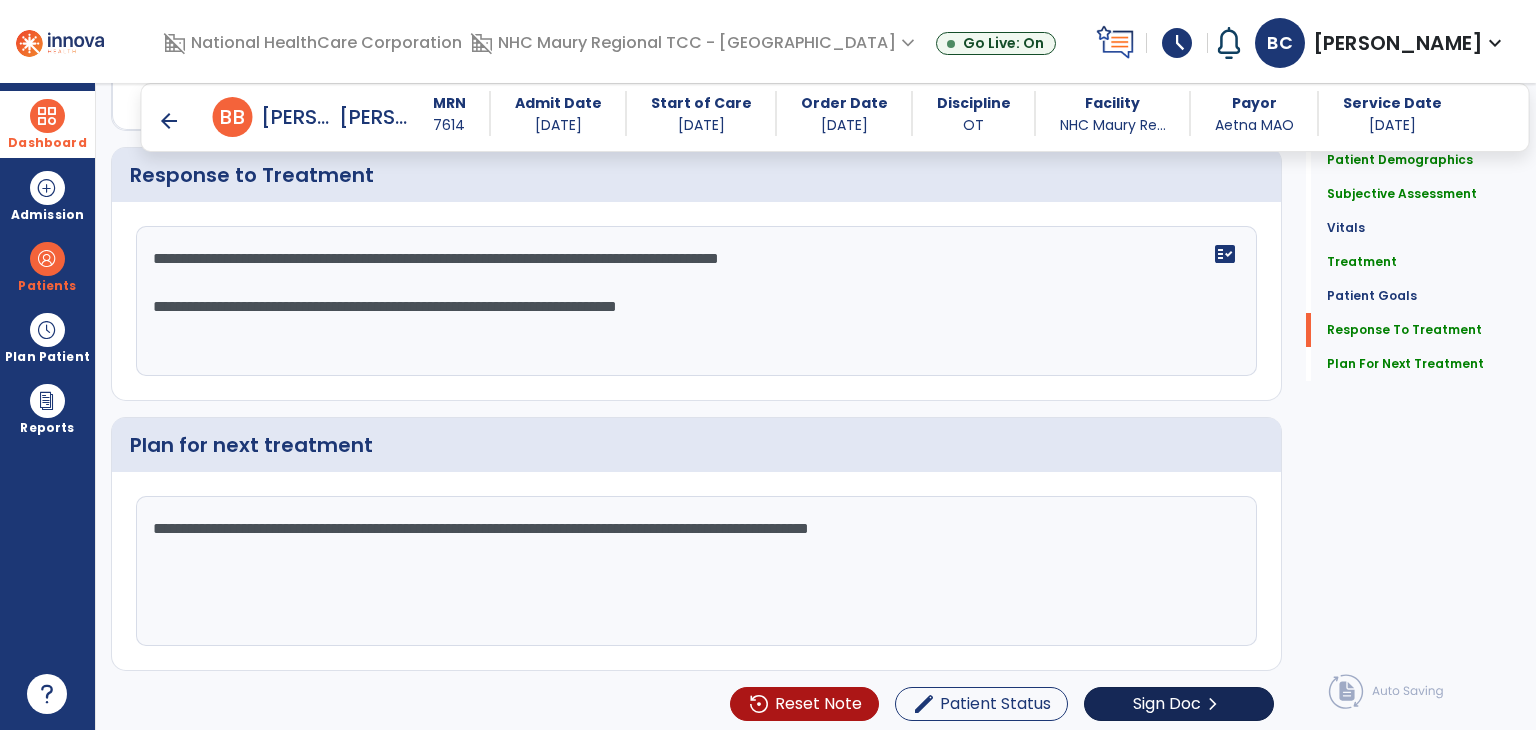 type on "**********" 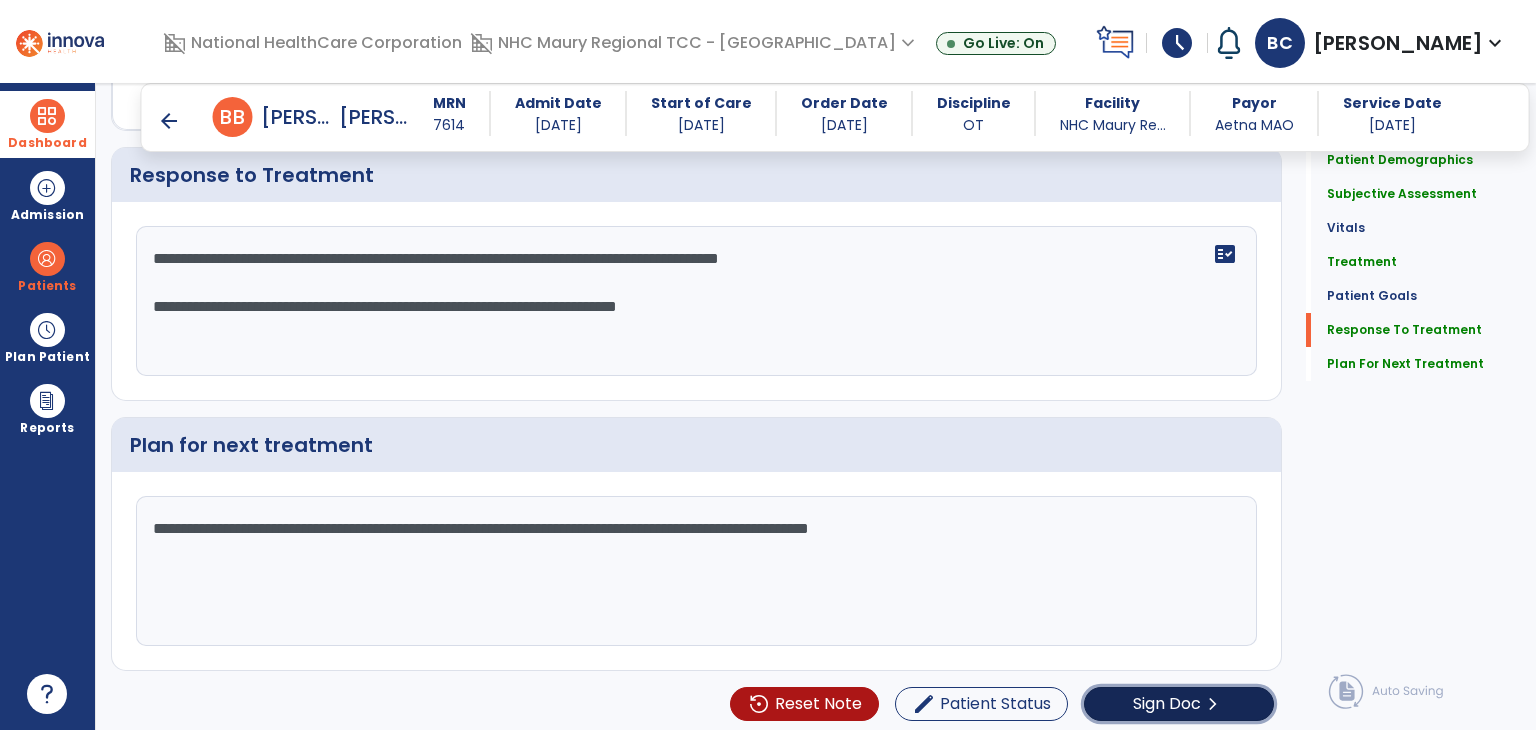 click on "Sign Doc" 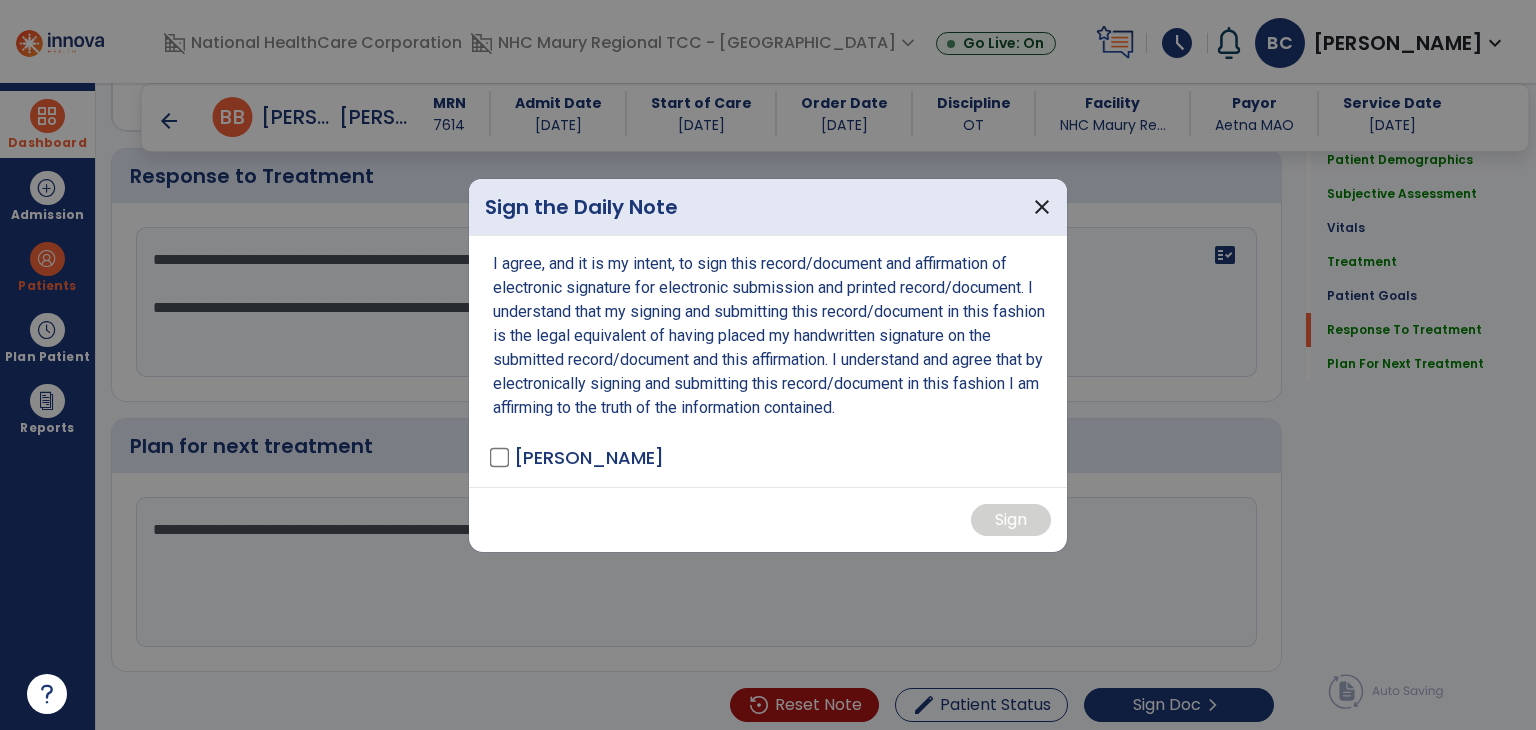scroll, scrollTop: 3936, scrollLeft: 0, axis: vertical 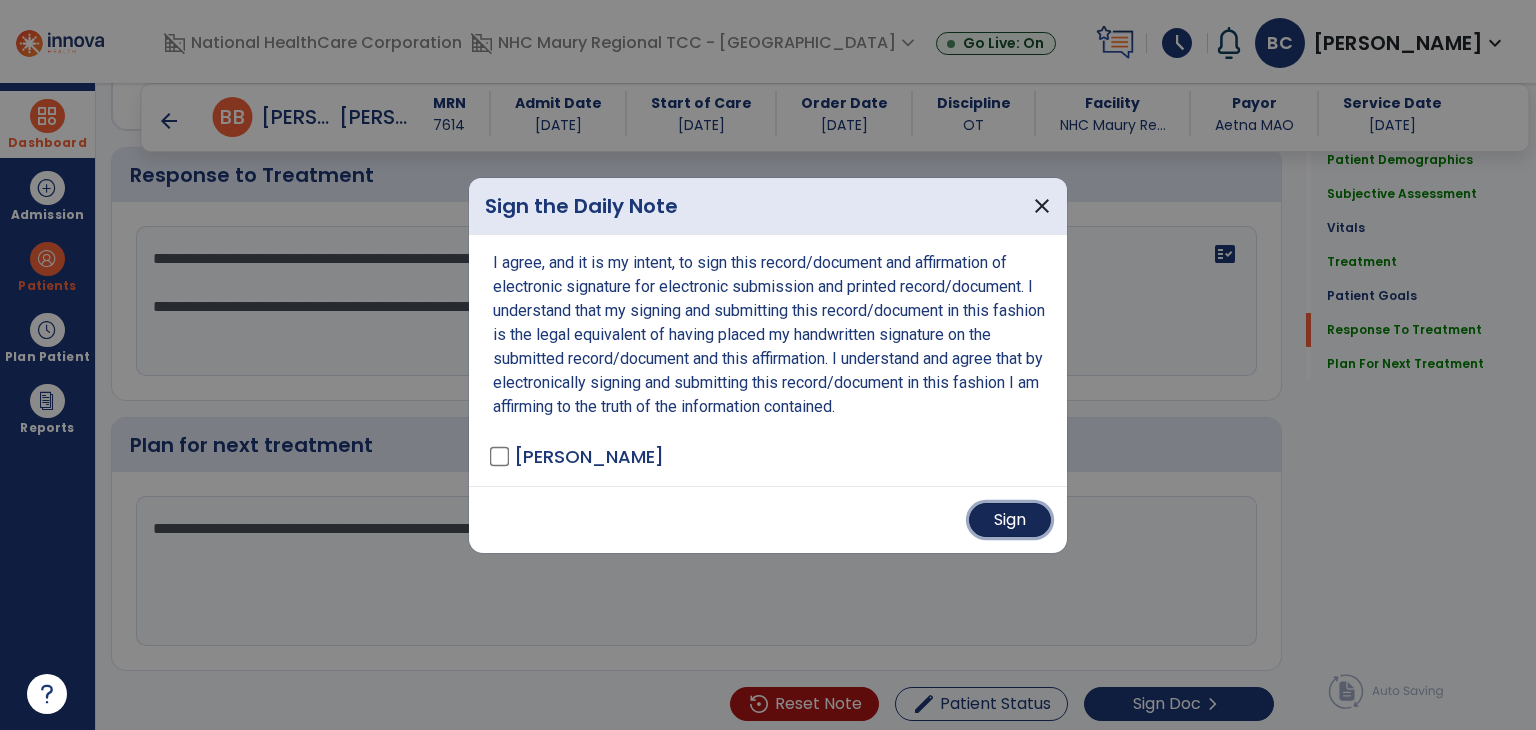 click on "Sign" at bounding box center (1010, 520) 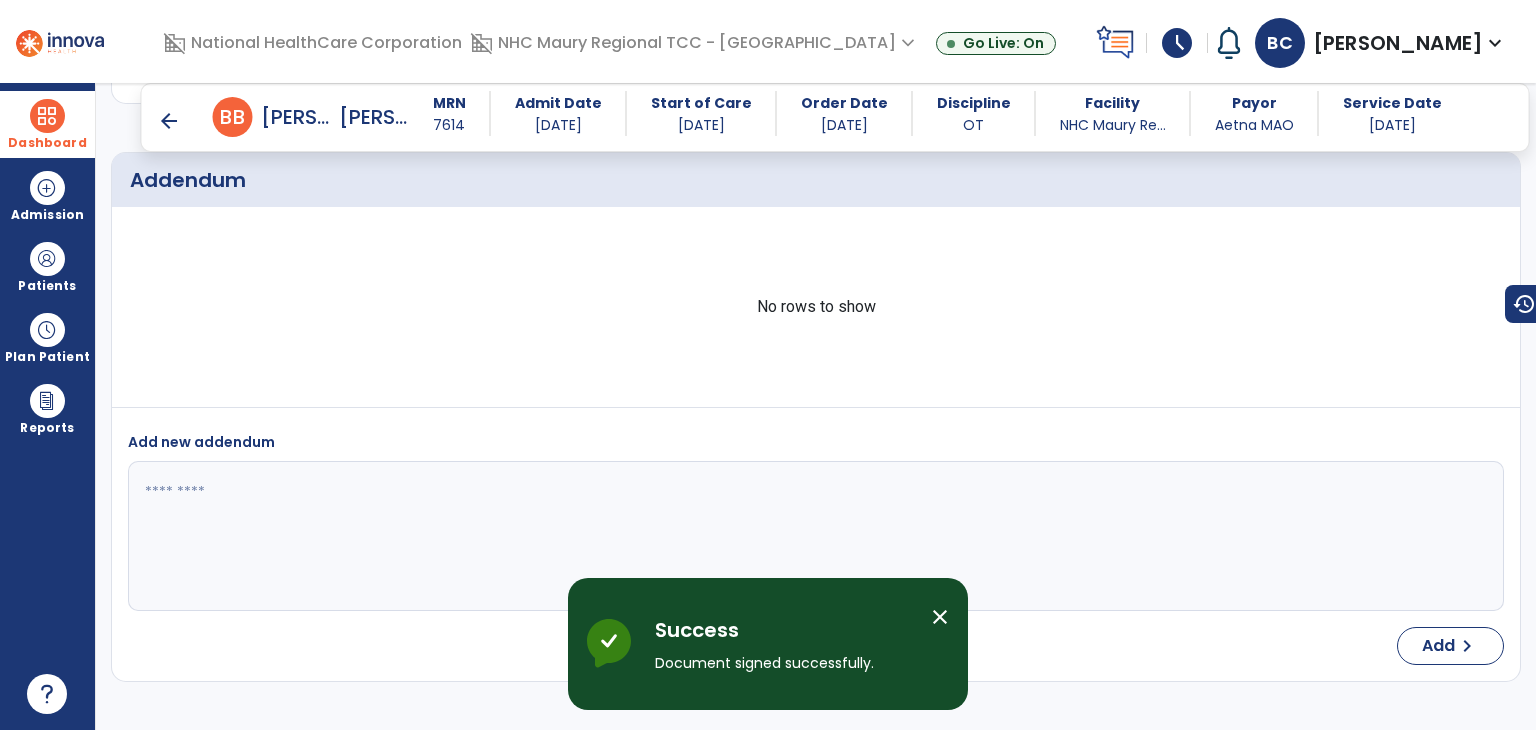 scroll, scrollTop: 5645, scrollLeft: 0, axis: vertical 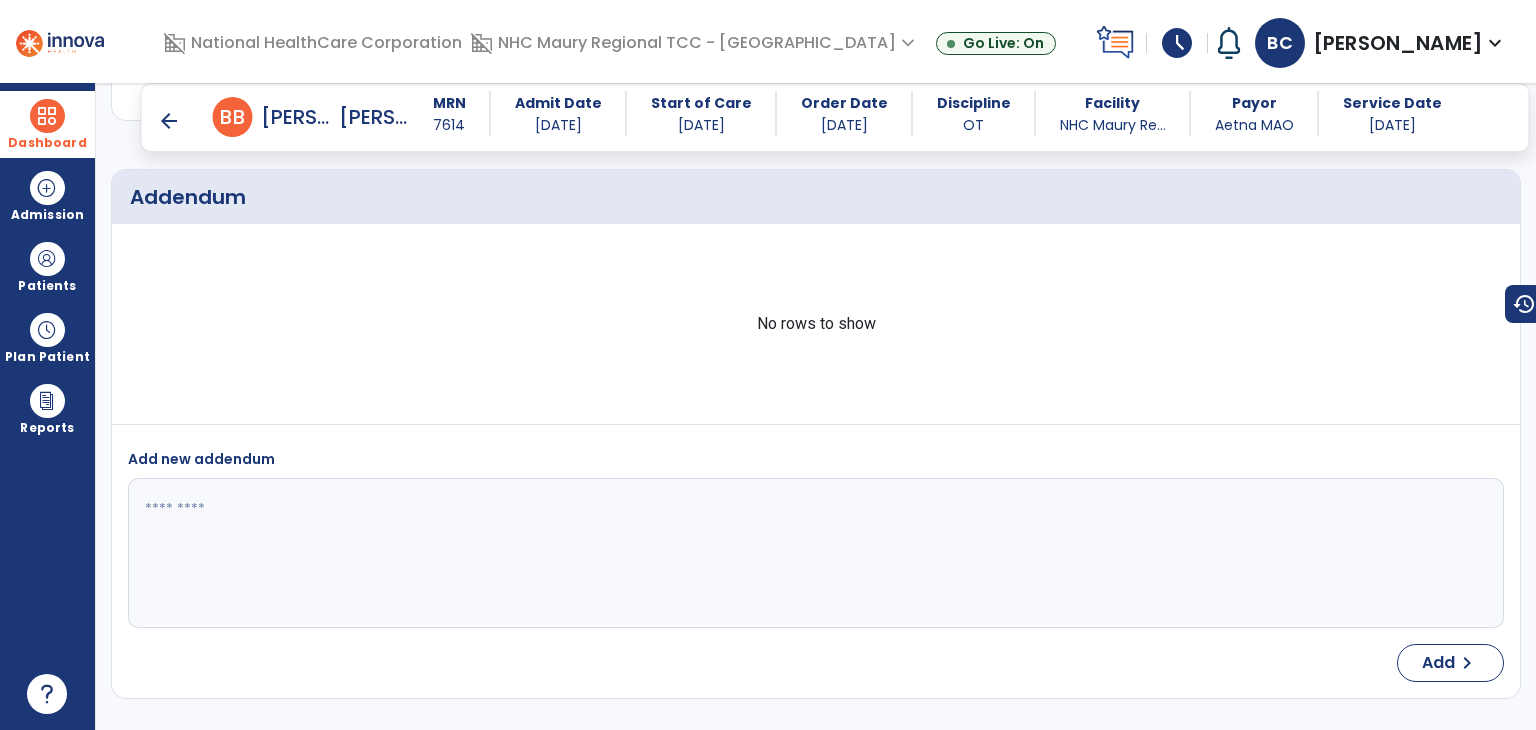 click on "Dashboard" at bounding box center [47, 124] 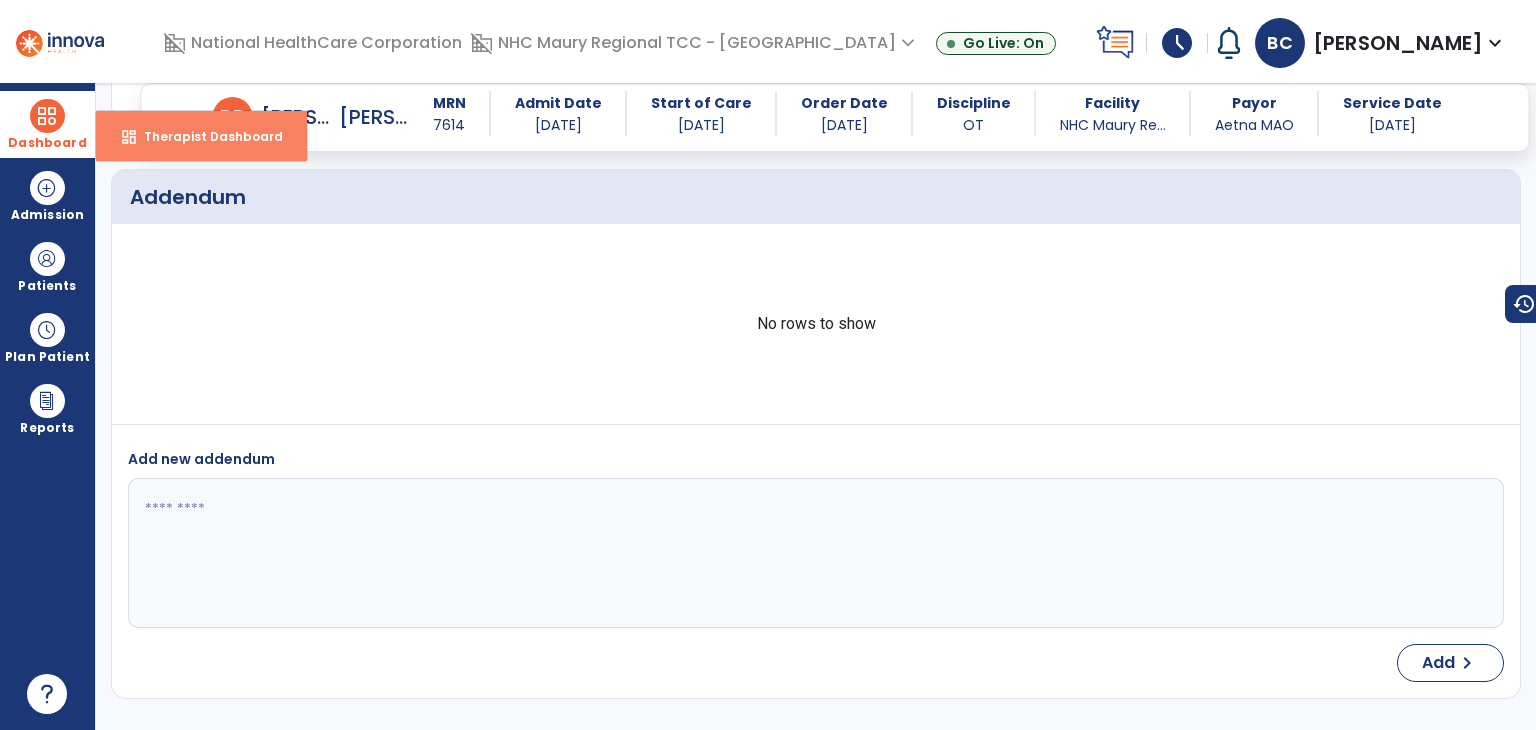 click on "dashboard" at bounding box center (129, 137) 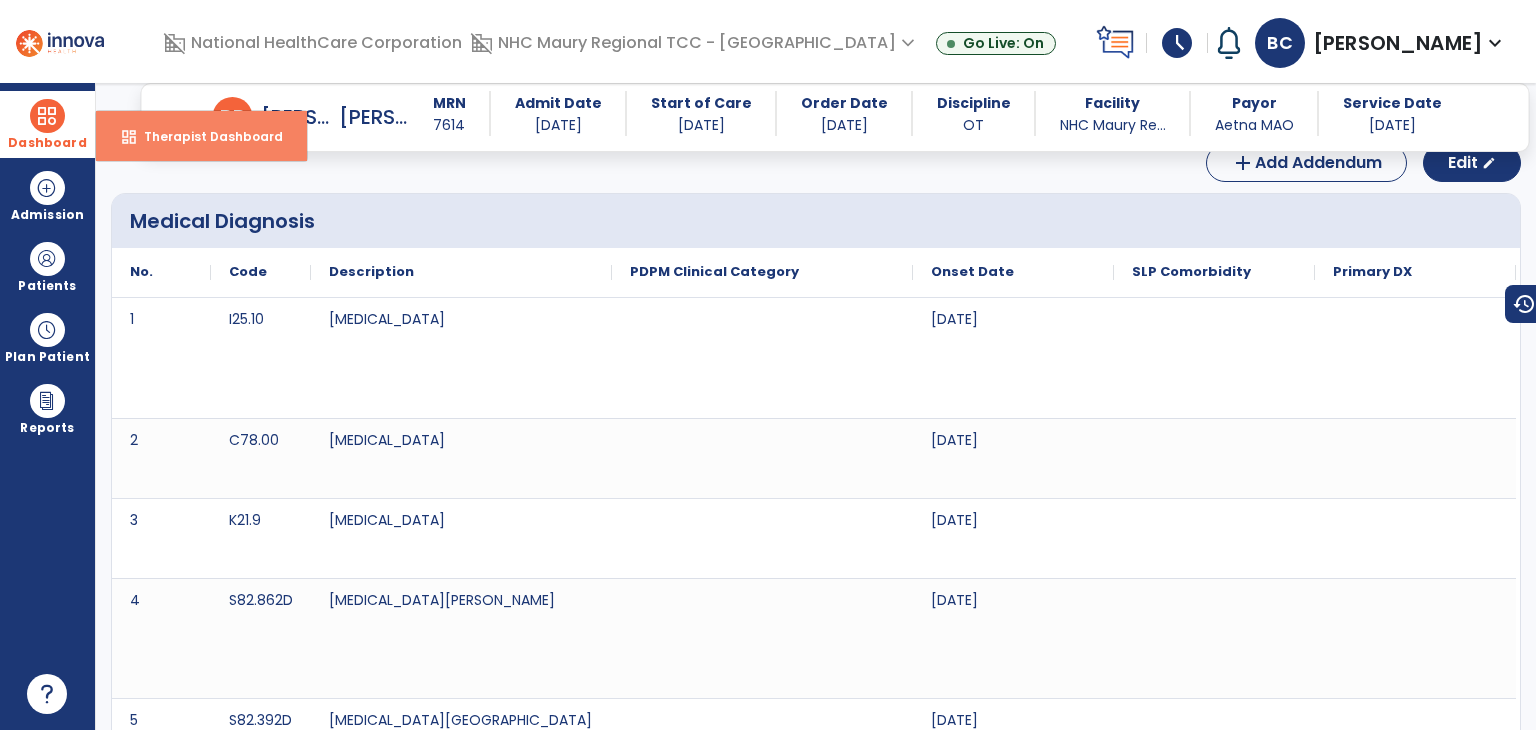 select on "****" 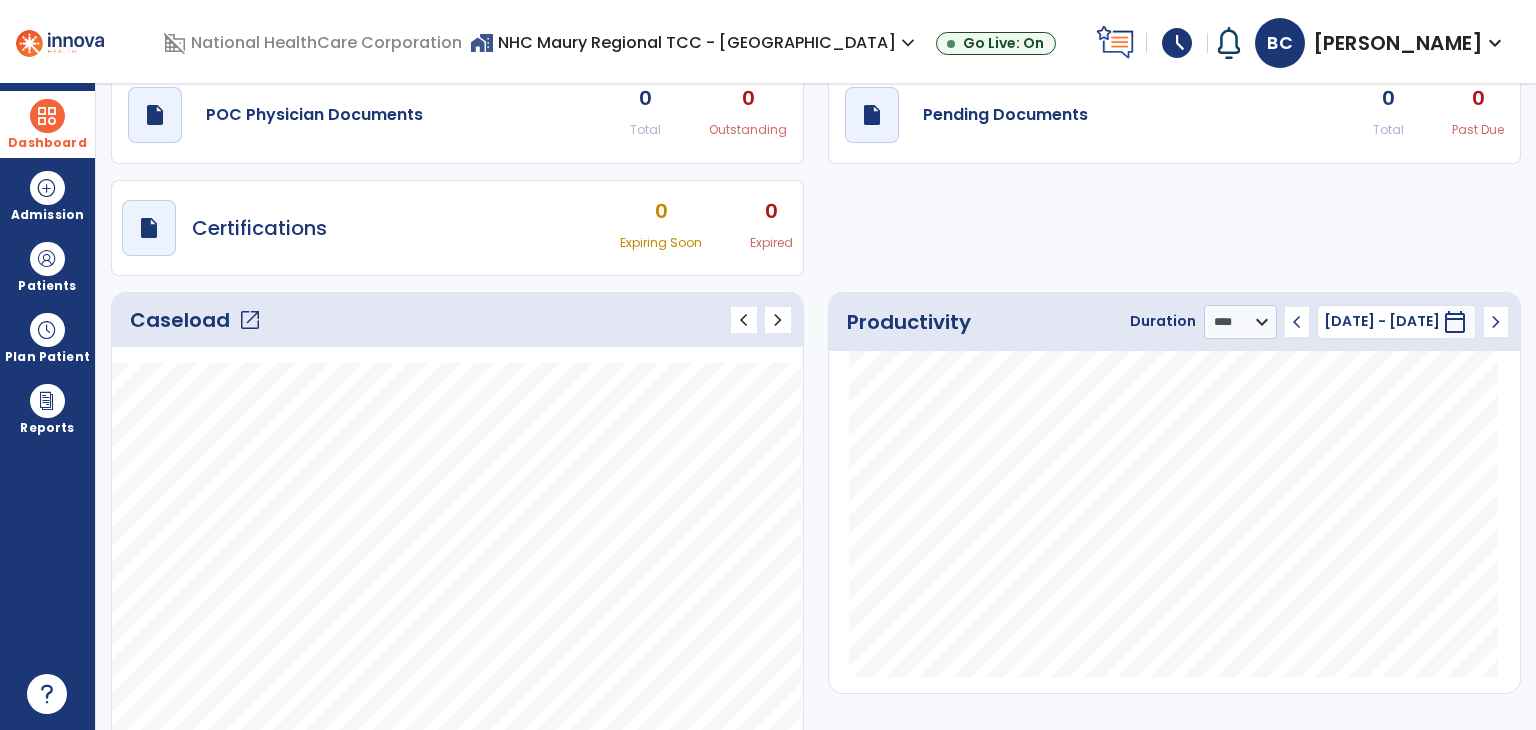 click on "schedule" at bounding box center [1177, 43] 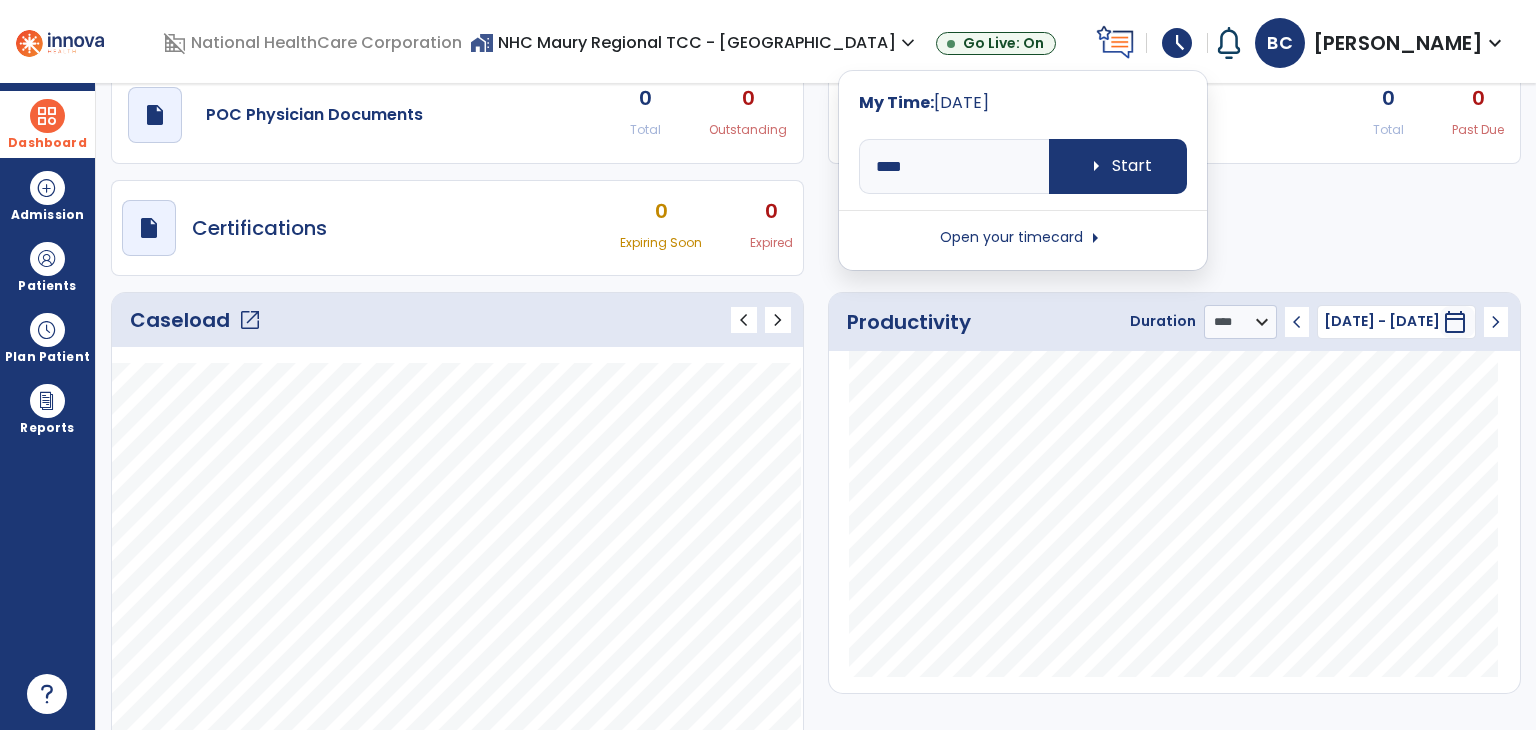 click on "Open your timecard  arrow_right" at bounding box center [1023, 238] 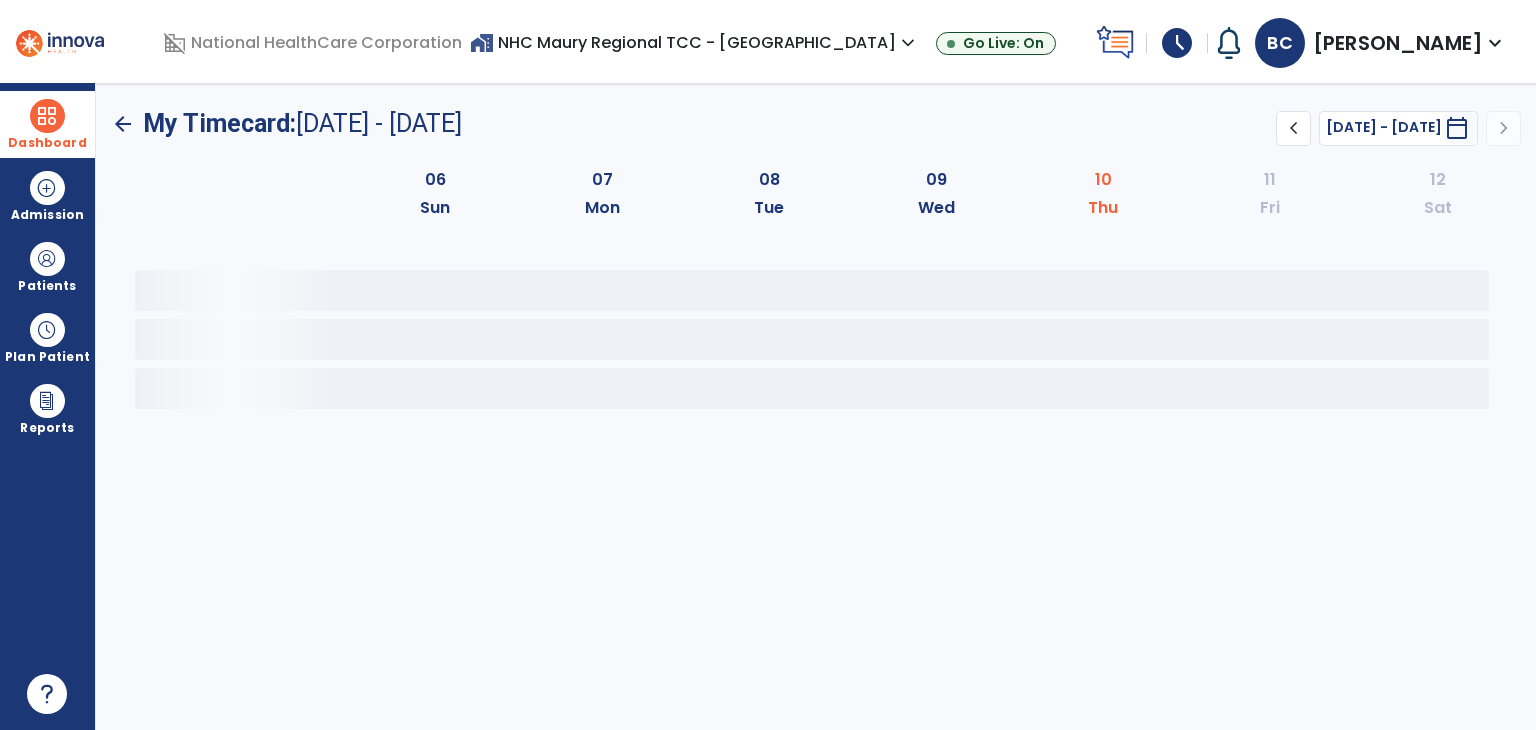 scroll, scrollTop: 0, scrollLeft: 0, axis: both 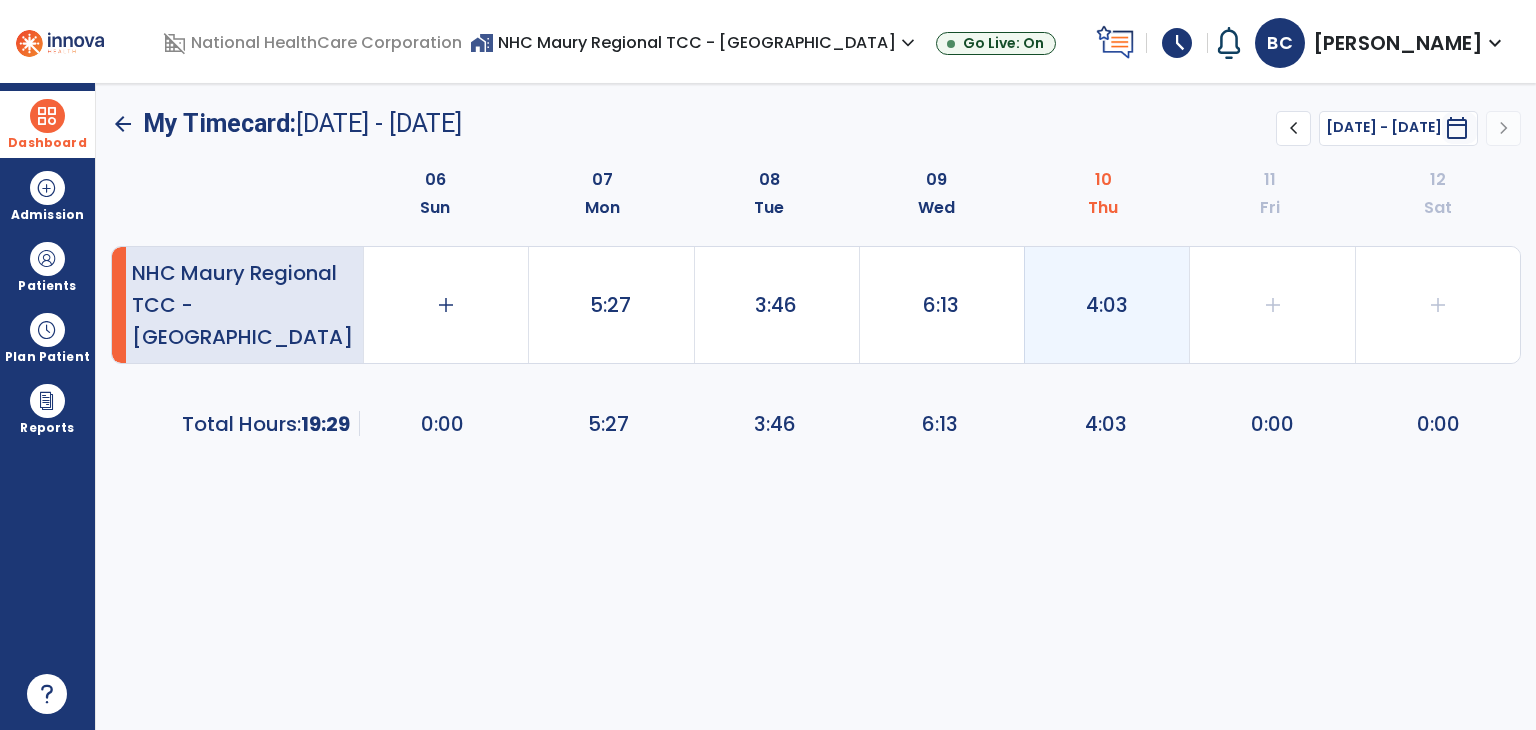 click on "4:03" 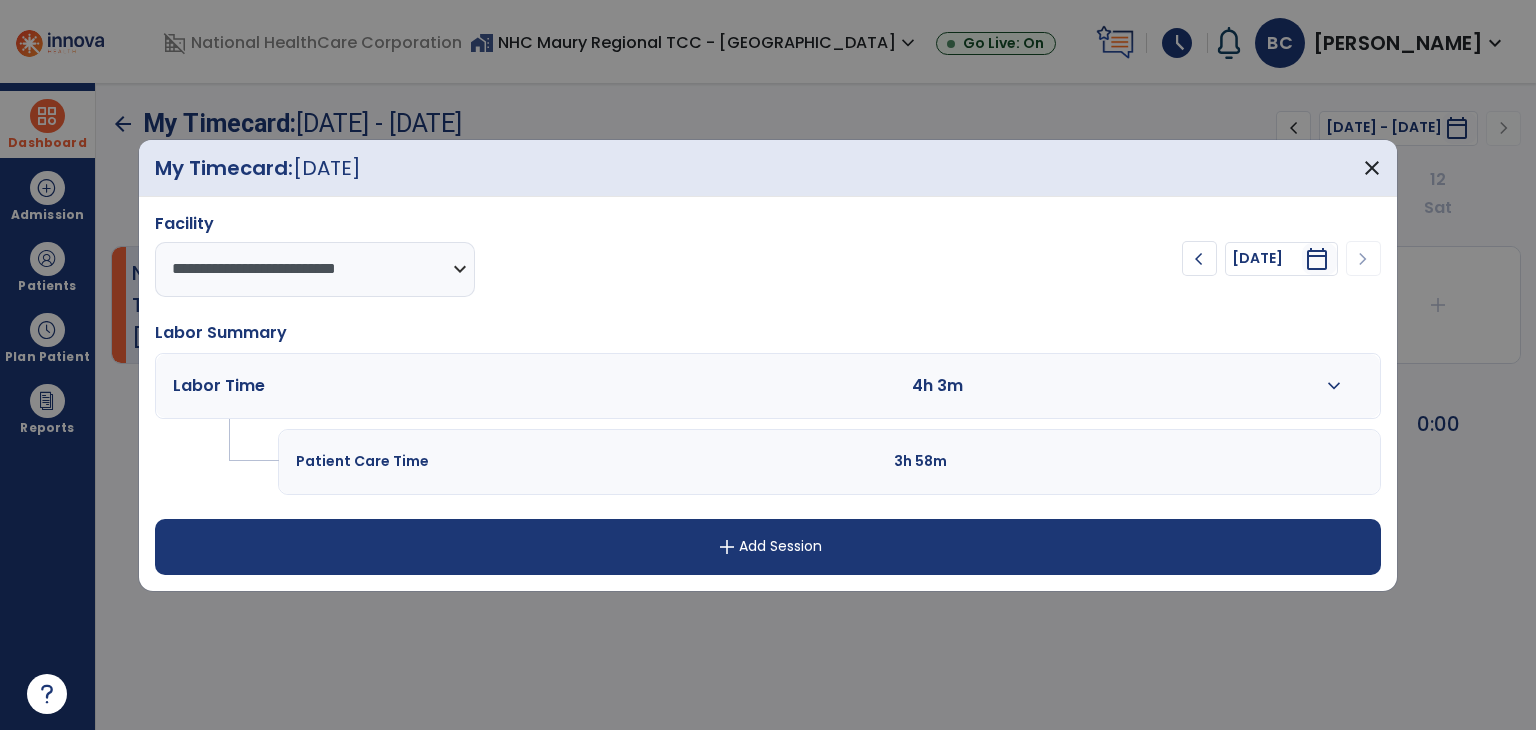 click on "expand_more" at bounding box center [1334, 386] 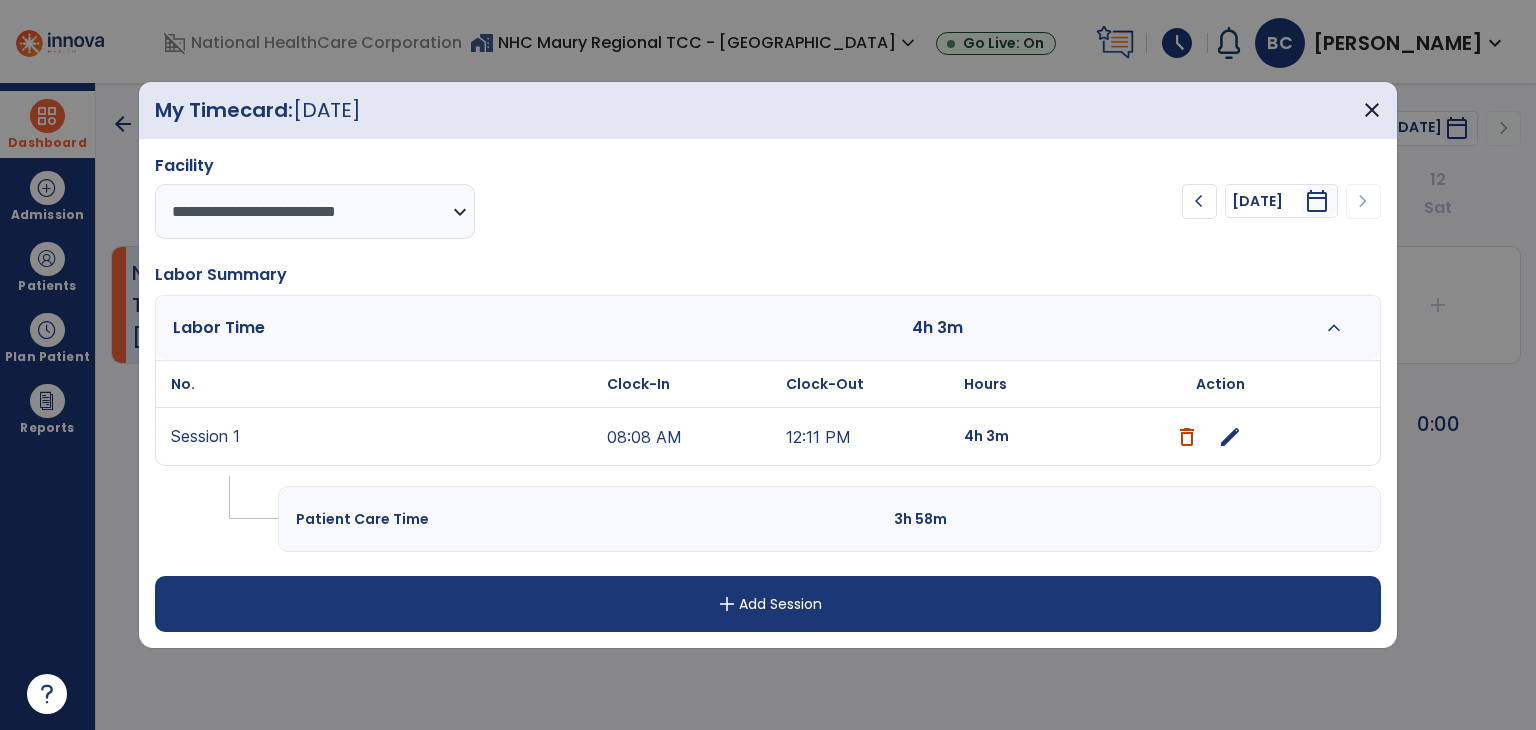 click on "edit" at bounding box center [1230, 437] 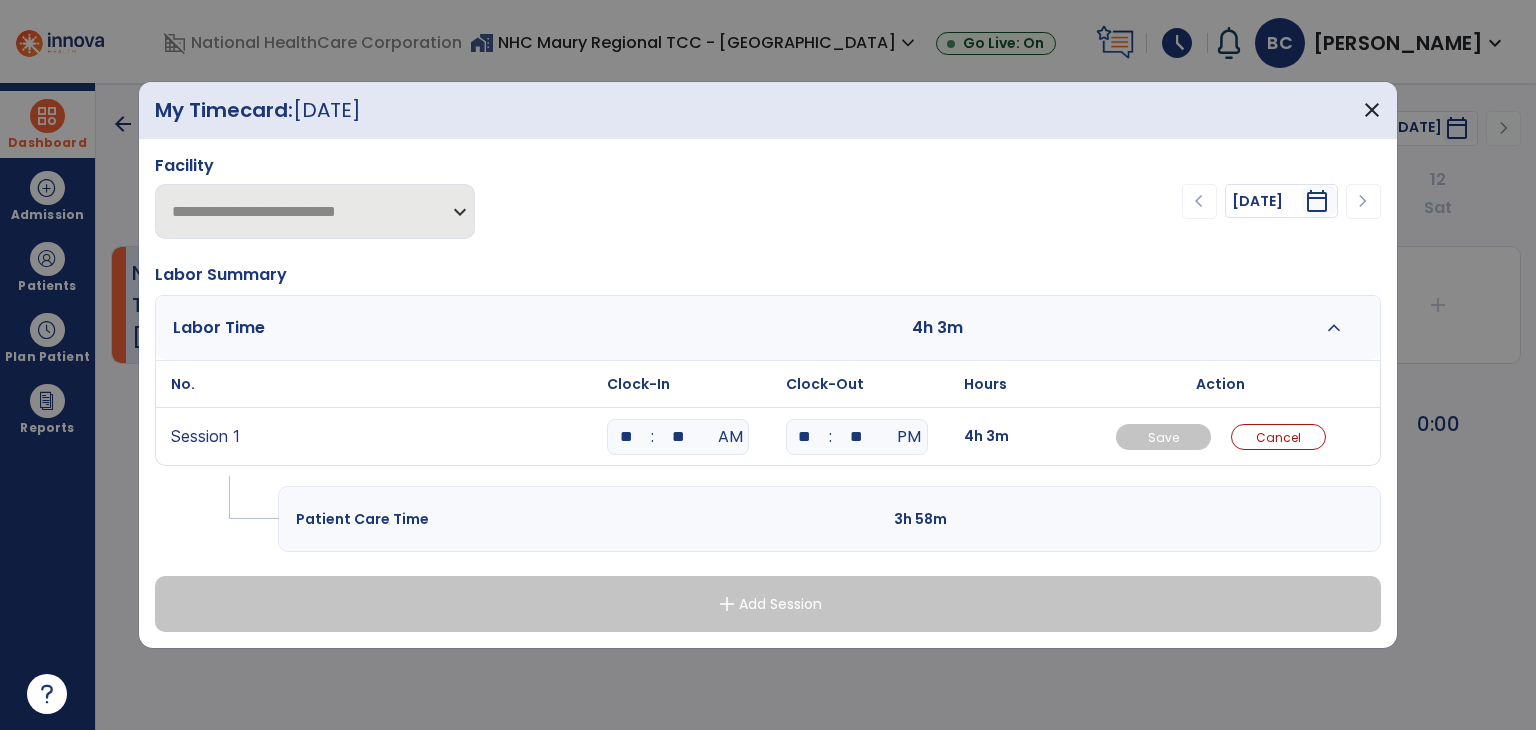 click on "**" at bounding box center (626, 437) 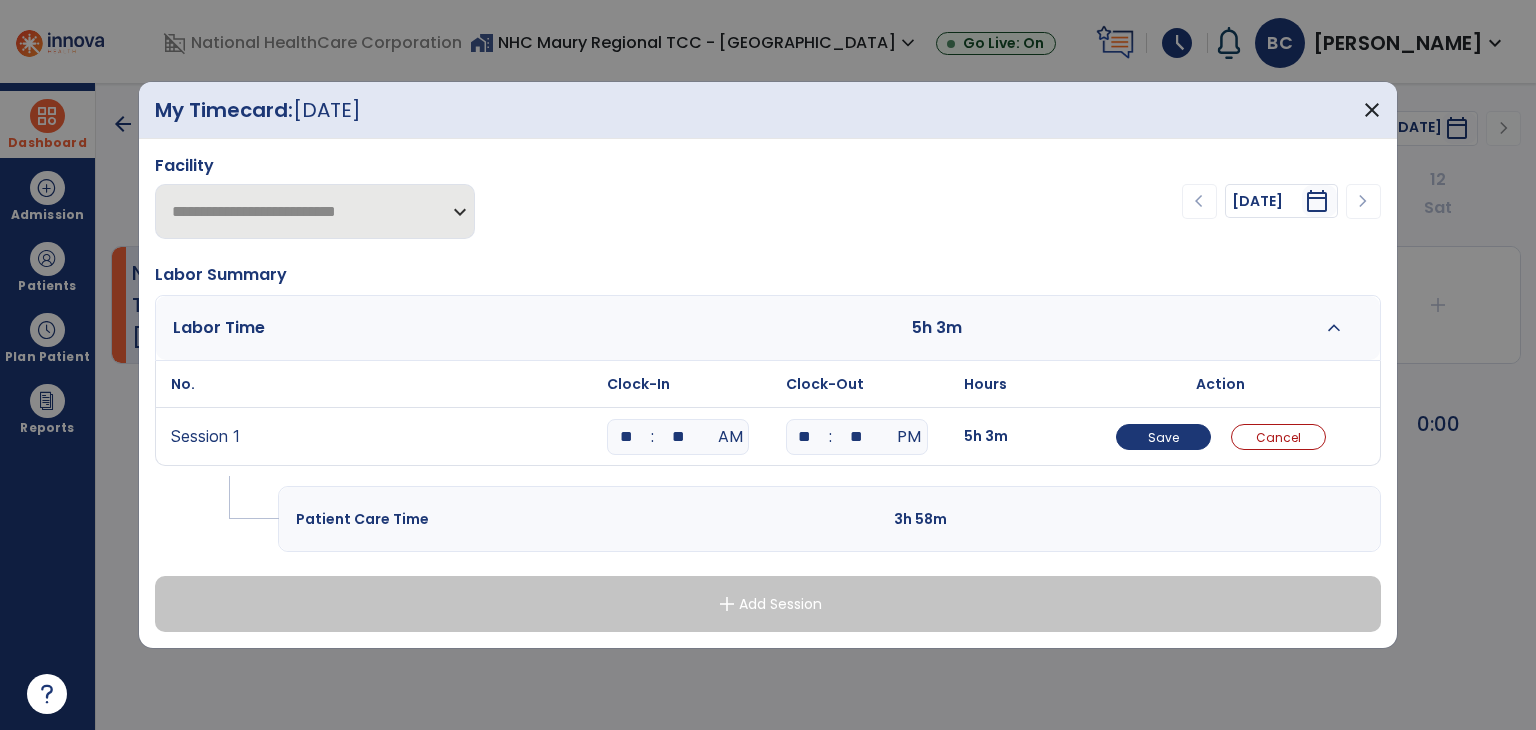 click on "**" at bounding box center [678, 437] 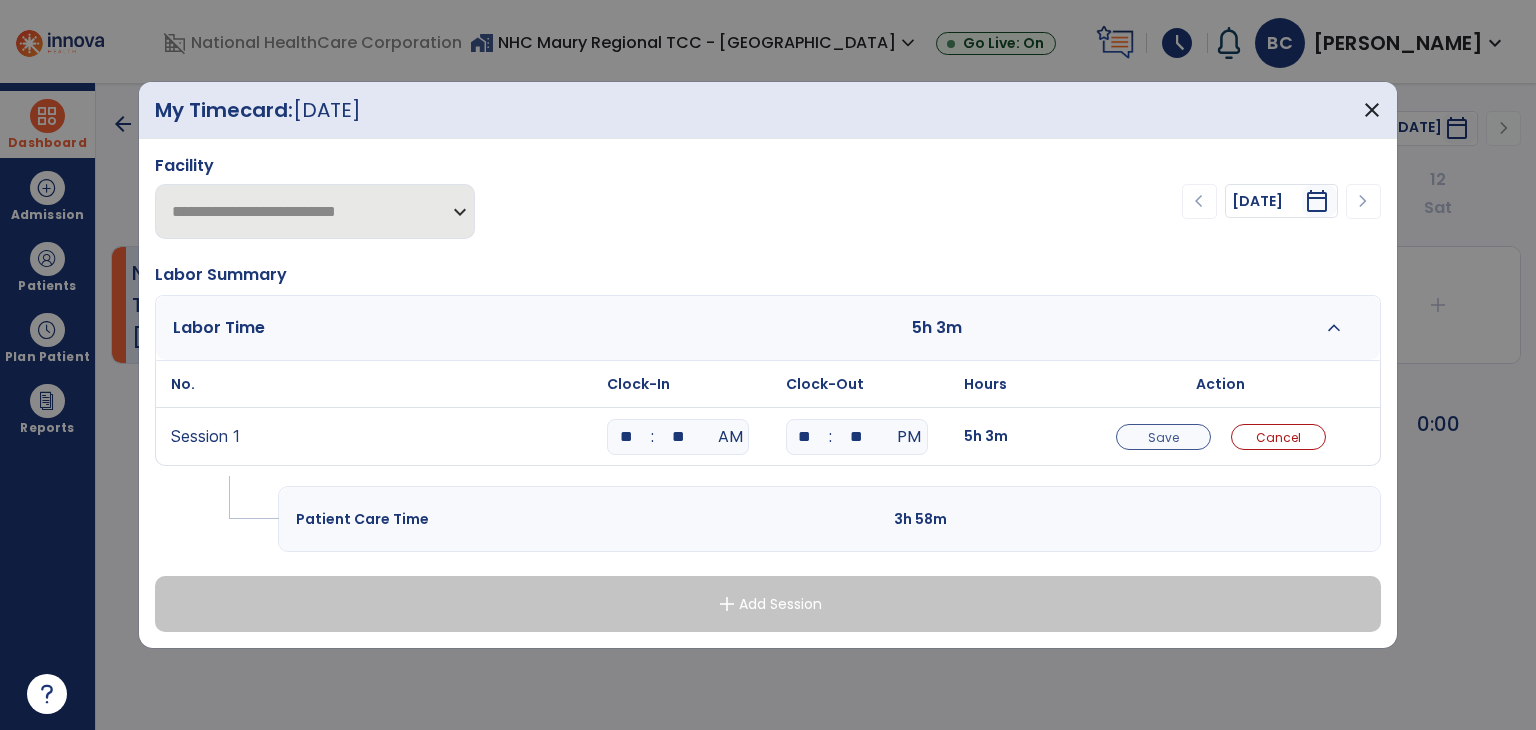 type on "**" 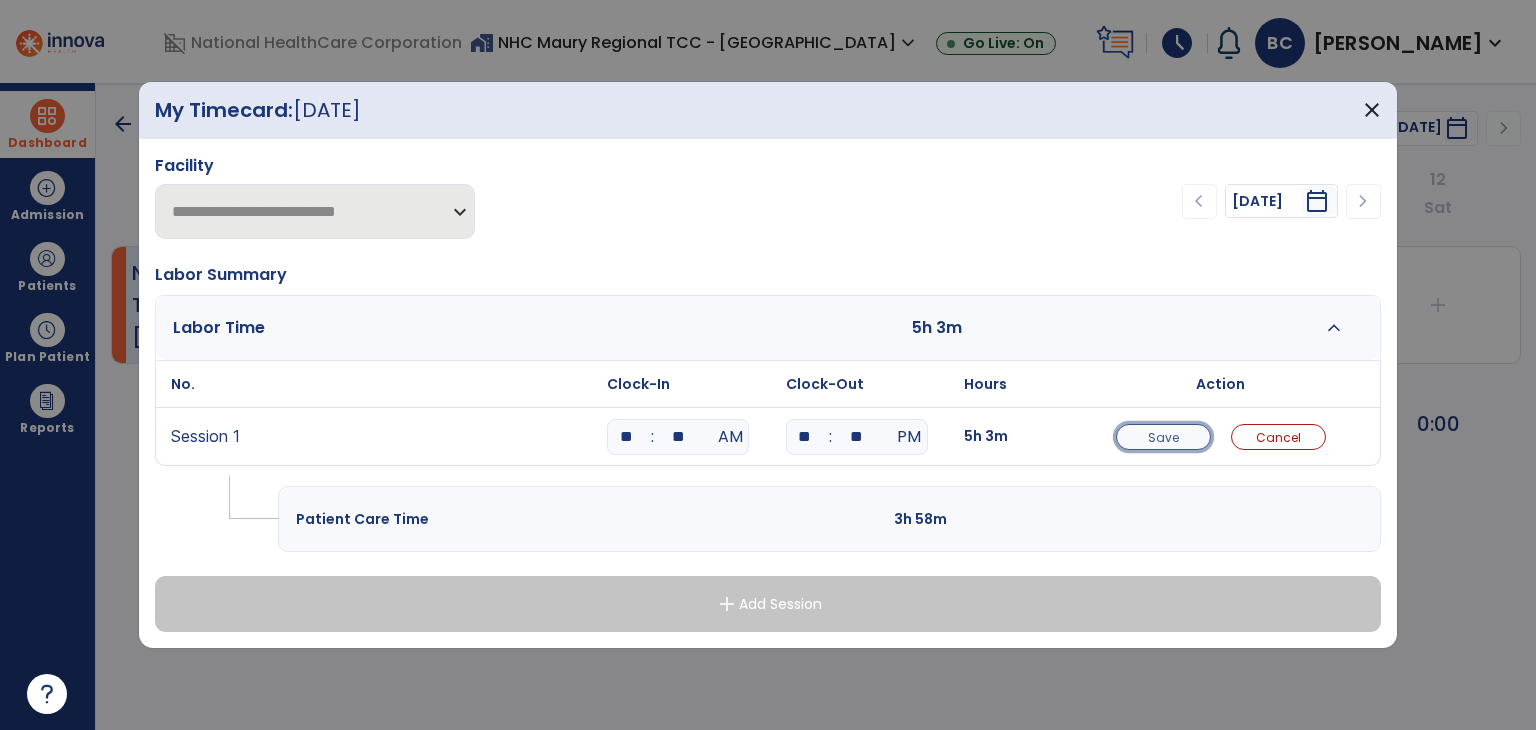 click on "Save" at bounding box center (1163, 437) 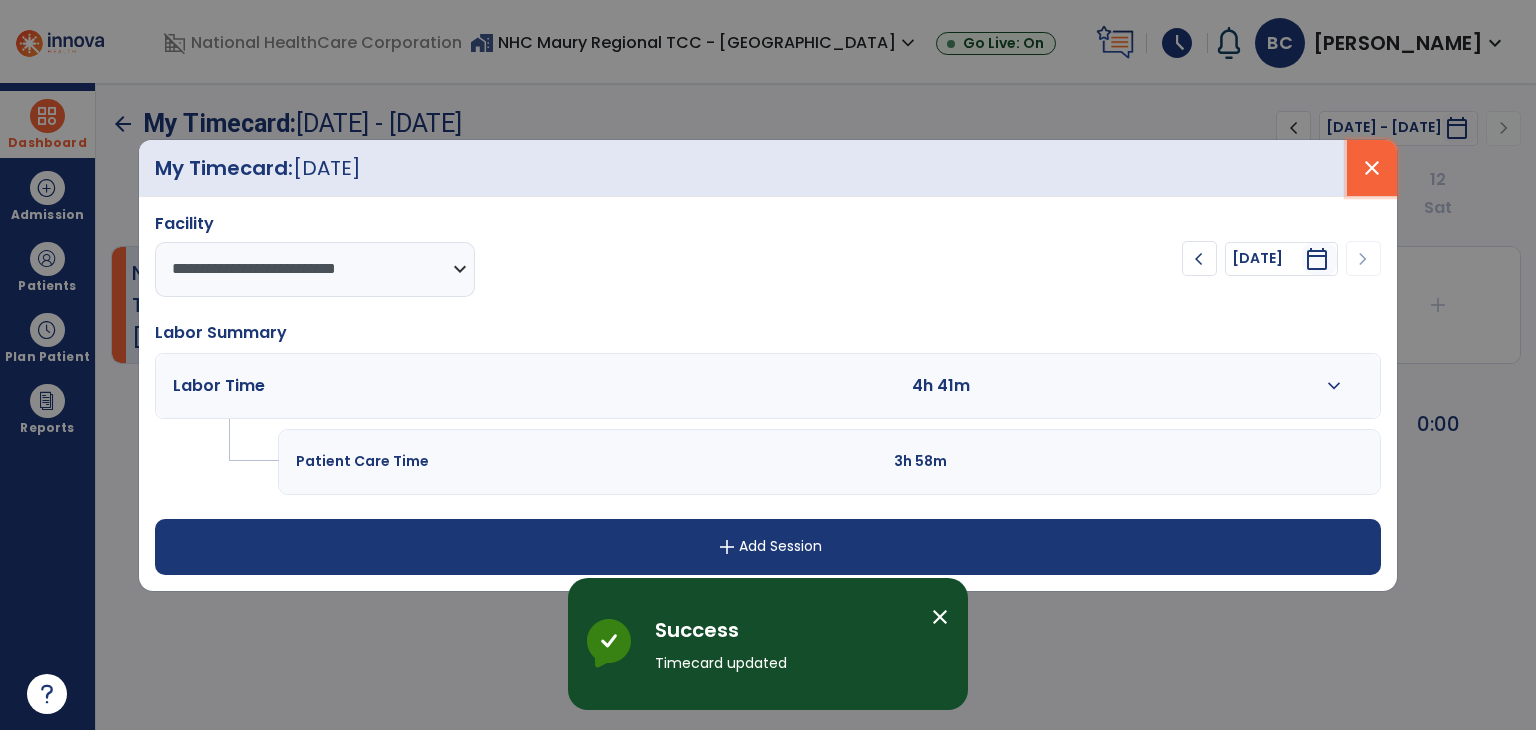 click on "close" at bounding box center (1372, 168) 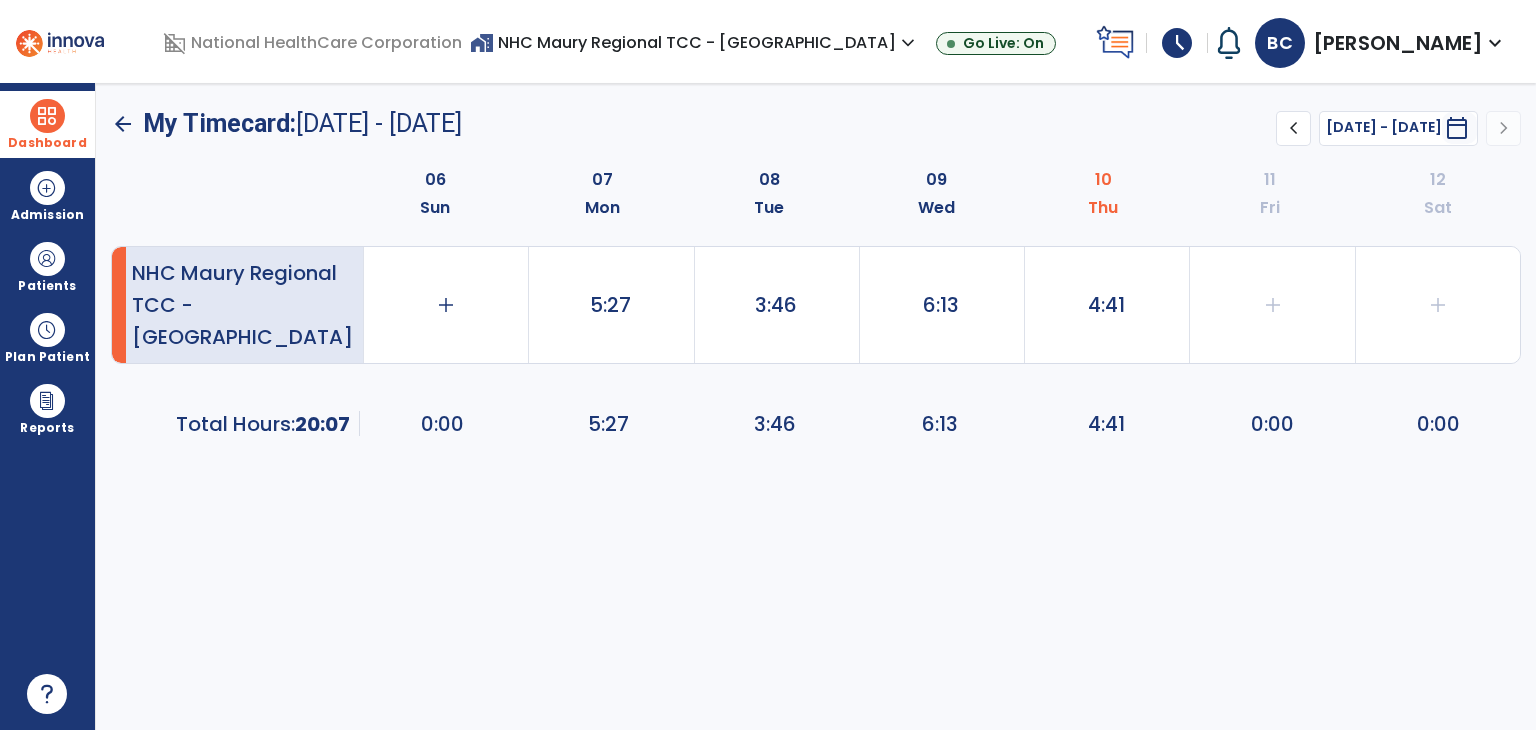 click on "Dashboard" at bounding box center (47, 143) 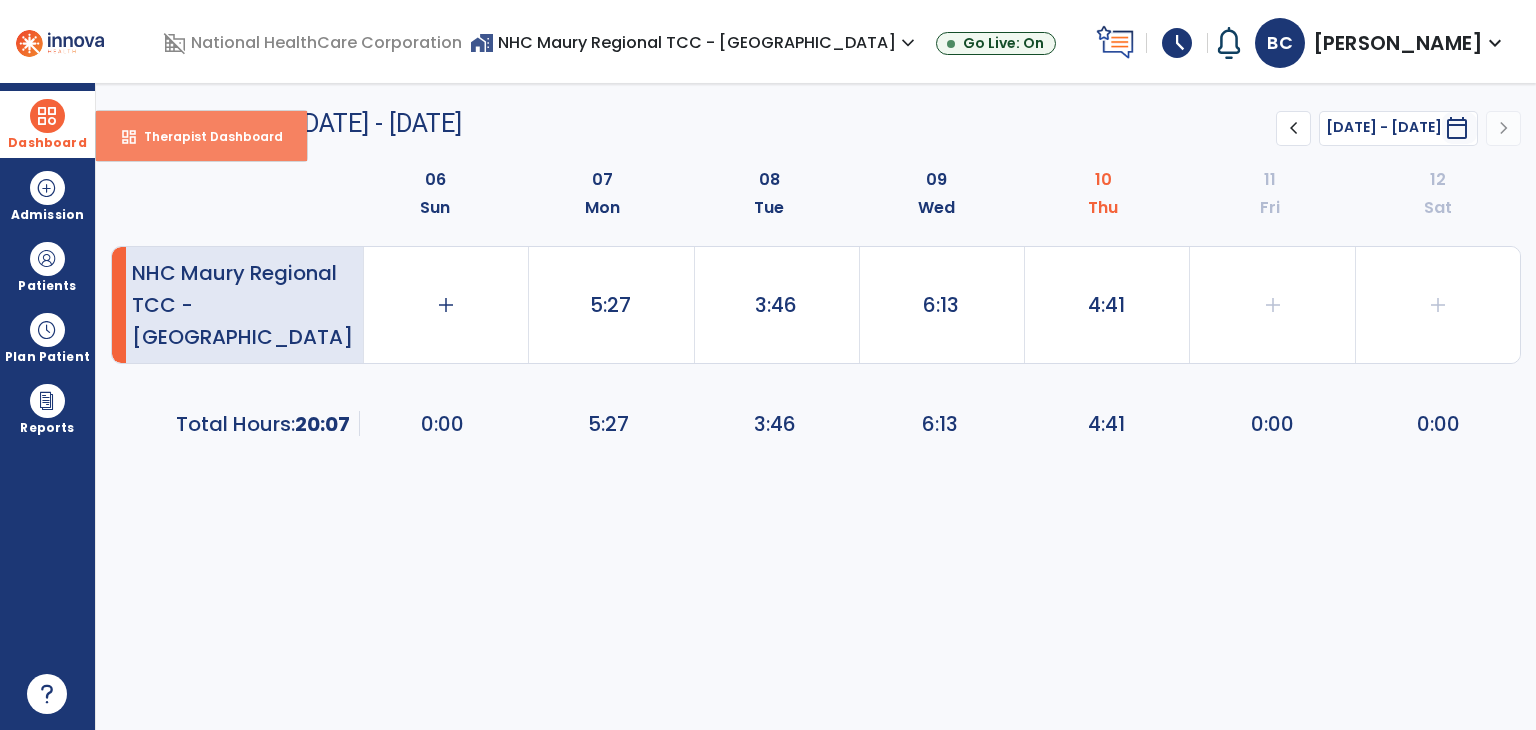 click on "dashboard  Therapist Dashboard" at bounding box center (201, 136) 